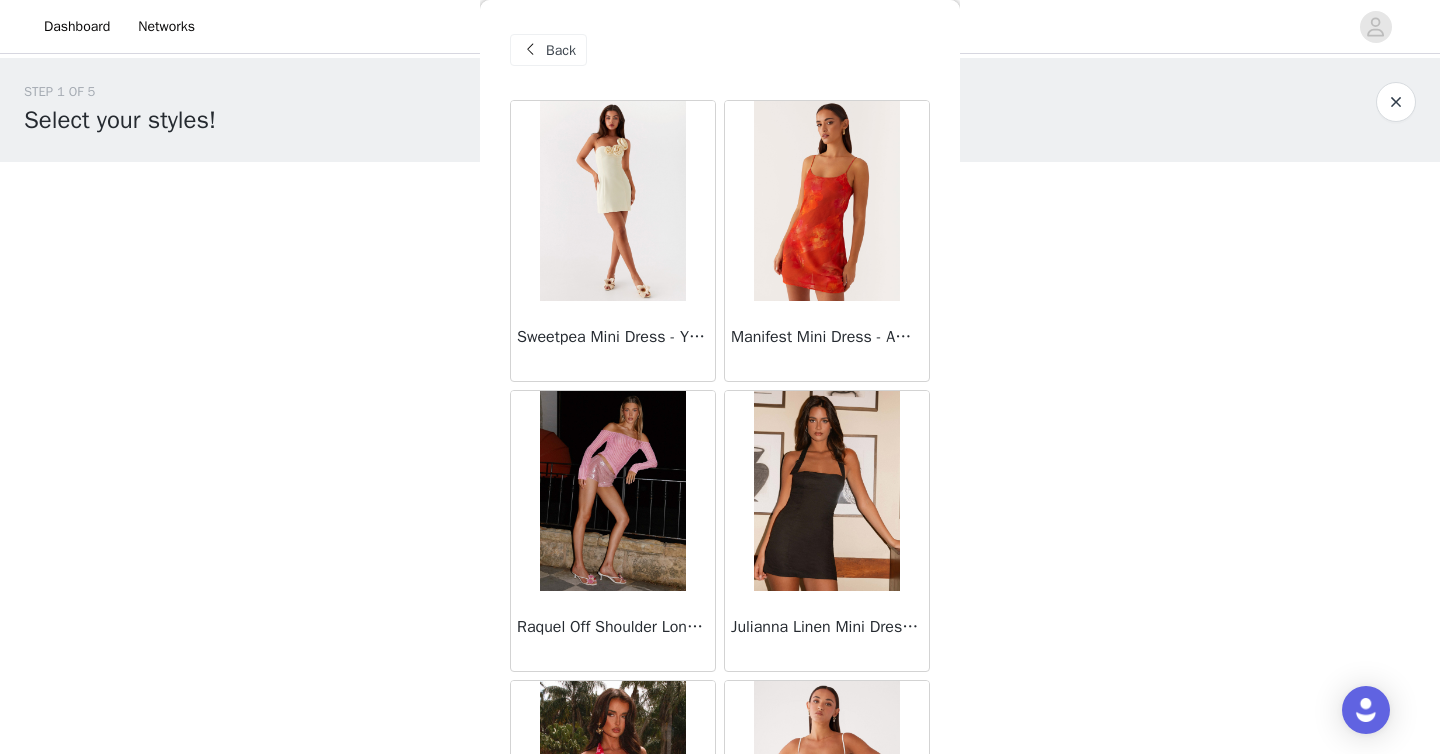 scroll, scrollTop: 0, scrollLeft: 0, axis: both 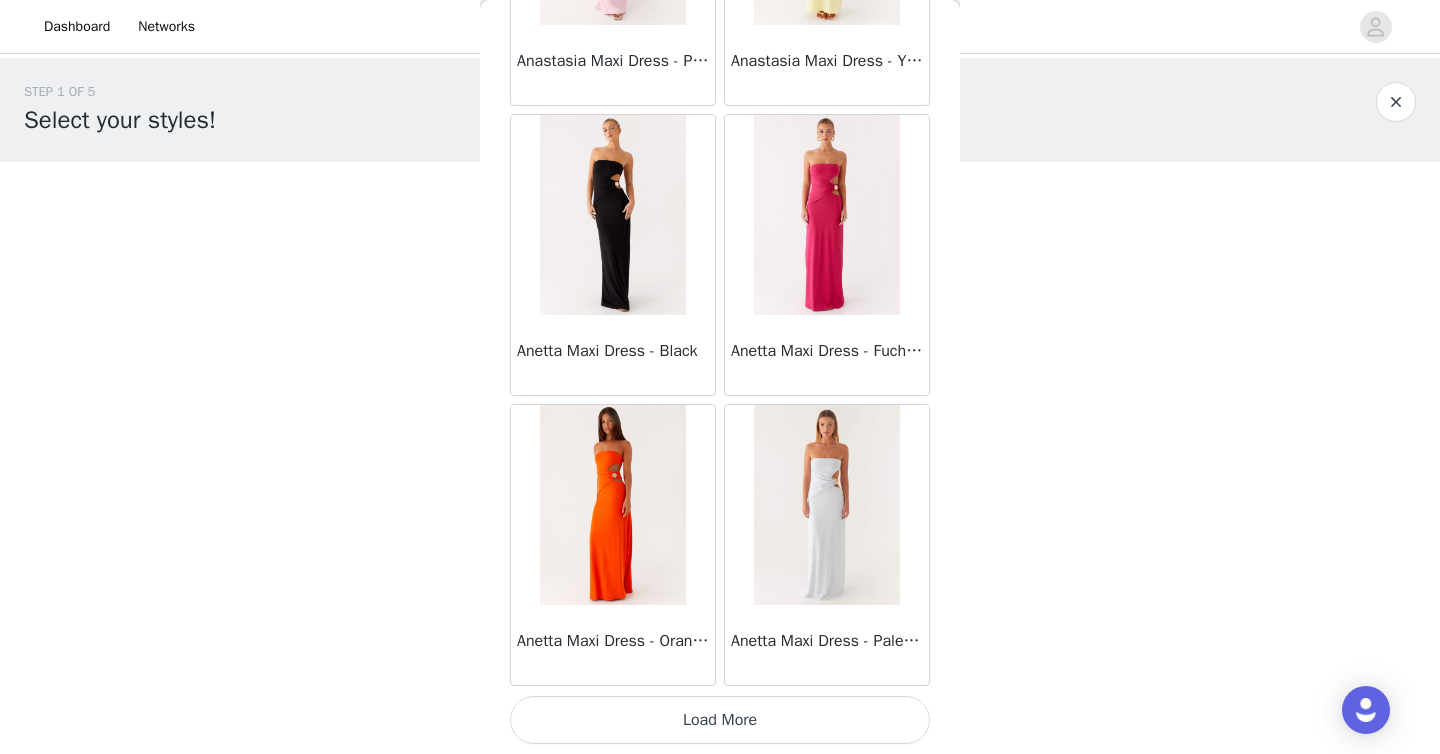 click on "Load More" at bounding box center (720, 720) 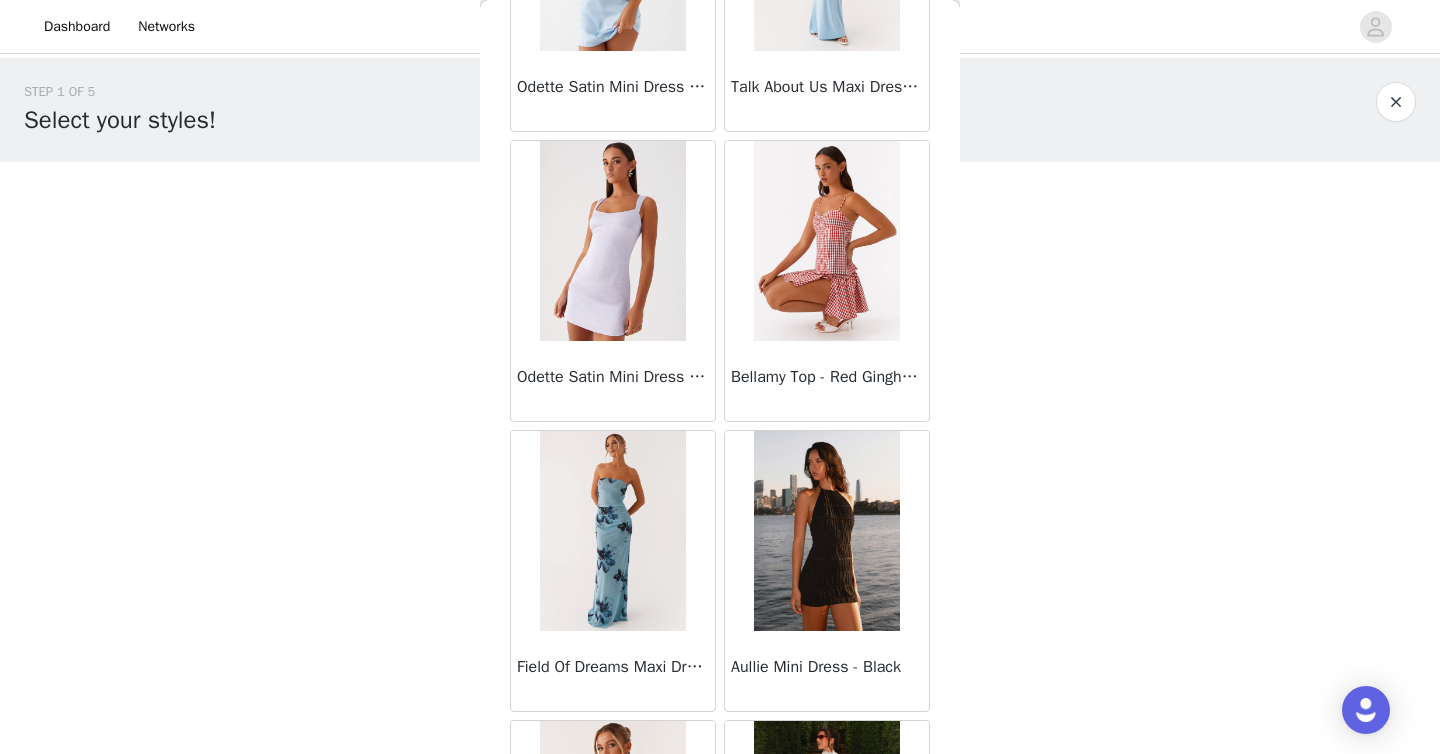 scroll, scrollTop: 11850, scrollLeft: 0, axis: vertical 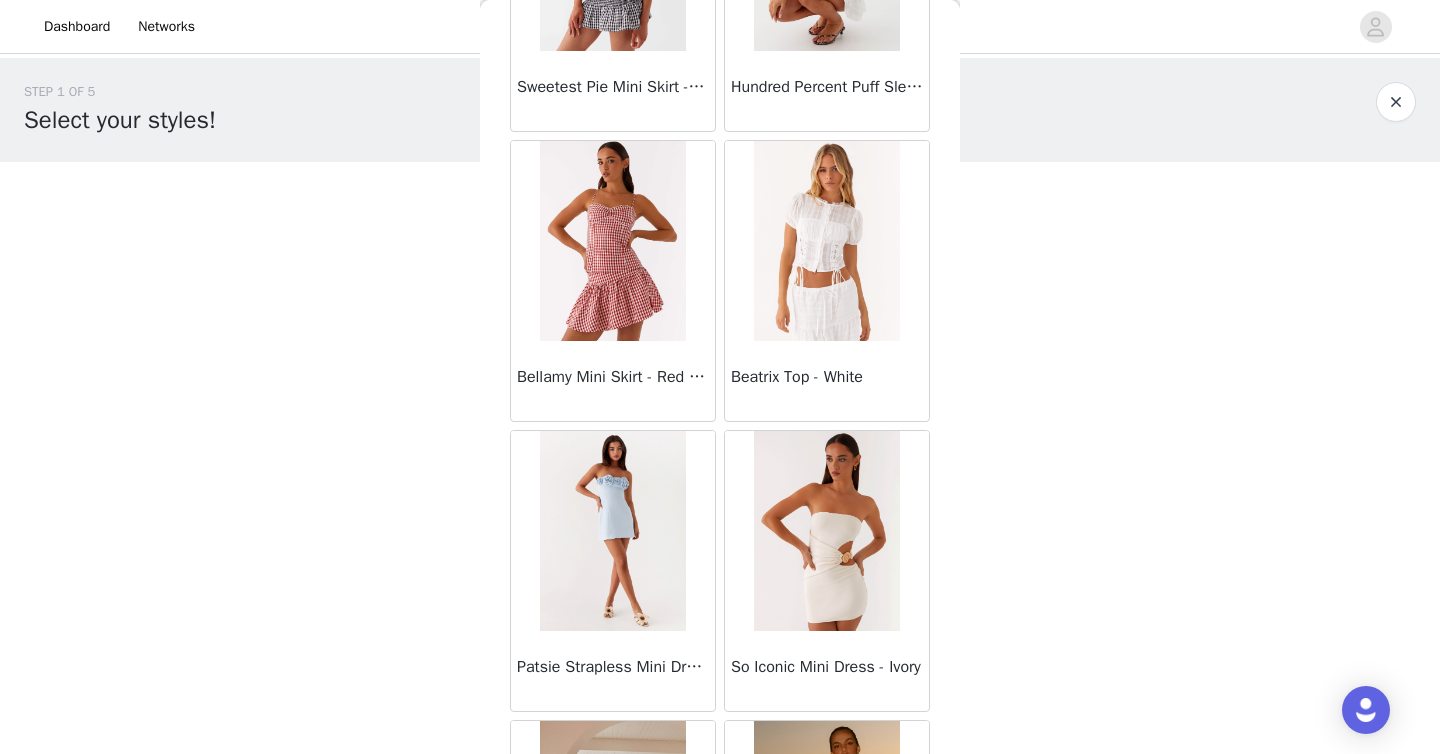 click at bounding box center (612, 241) 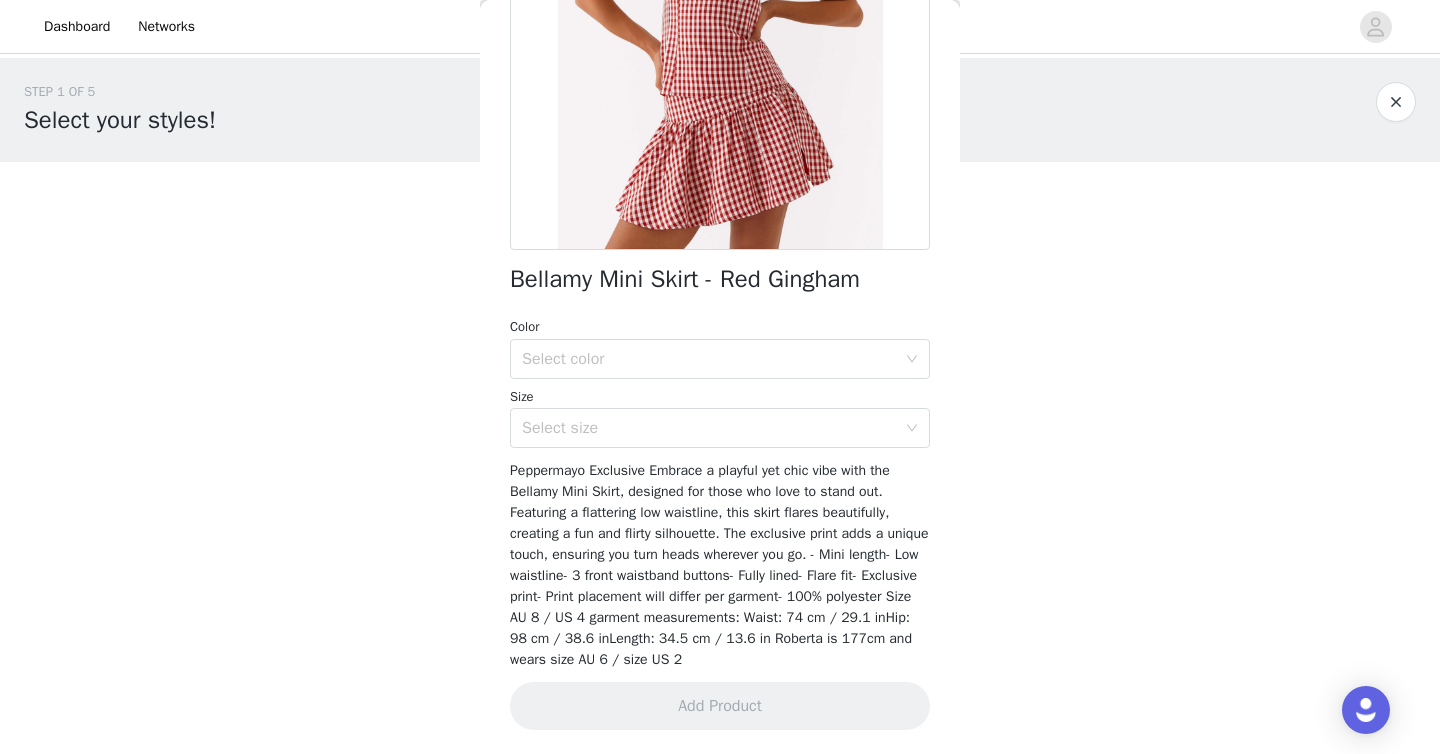 scroll, scrollTop: 300, scrollLeft: 0, axis: vertical 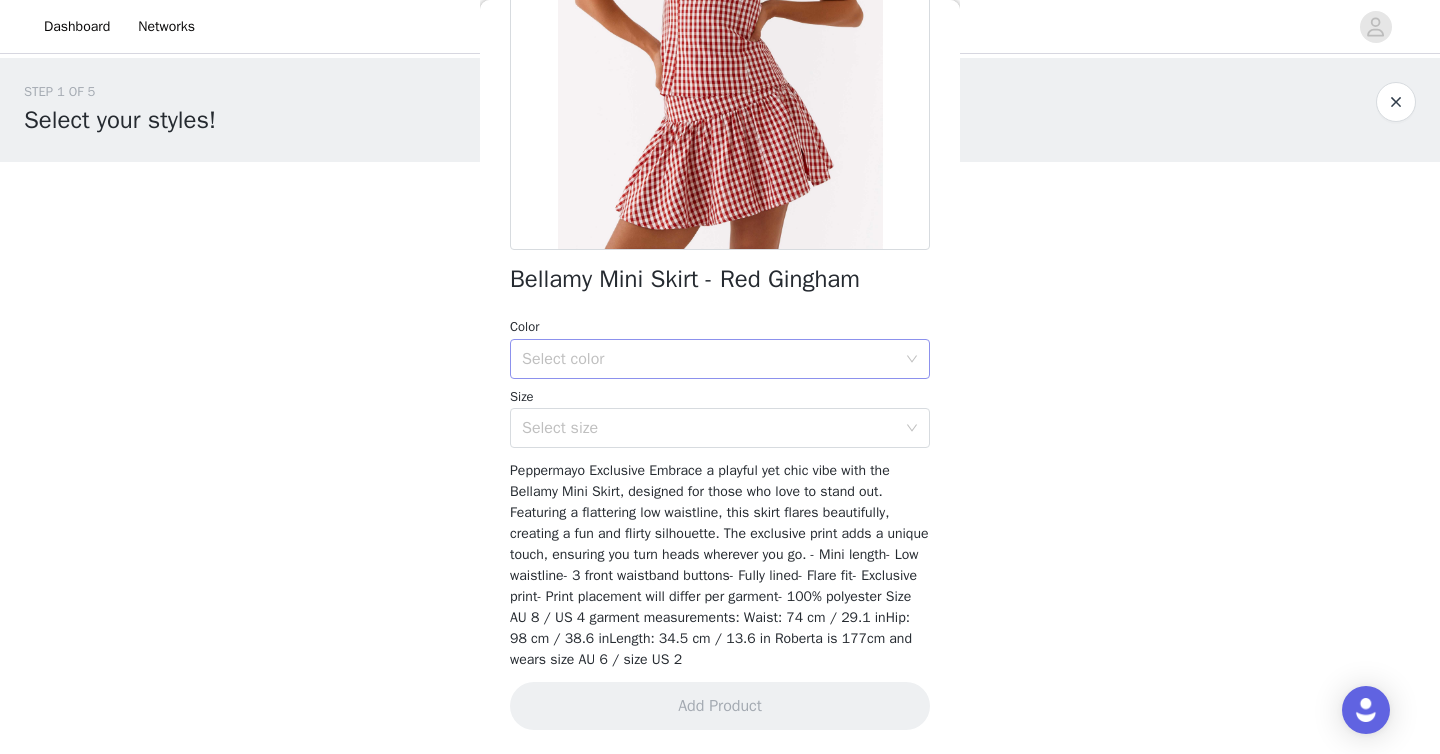 click on "Select color" at bounding box center [709, 359] 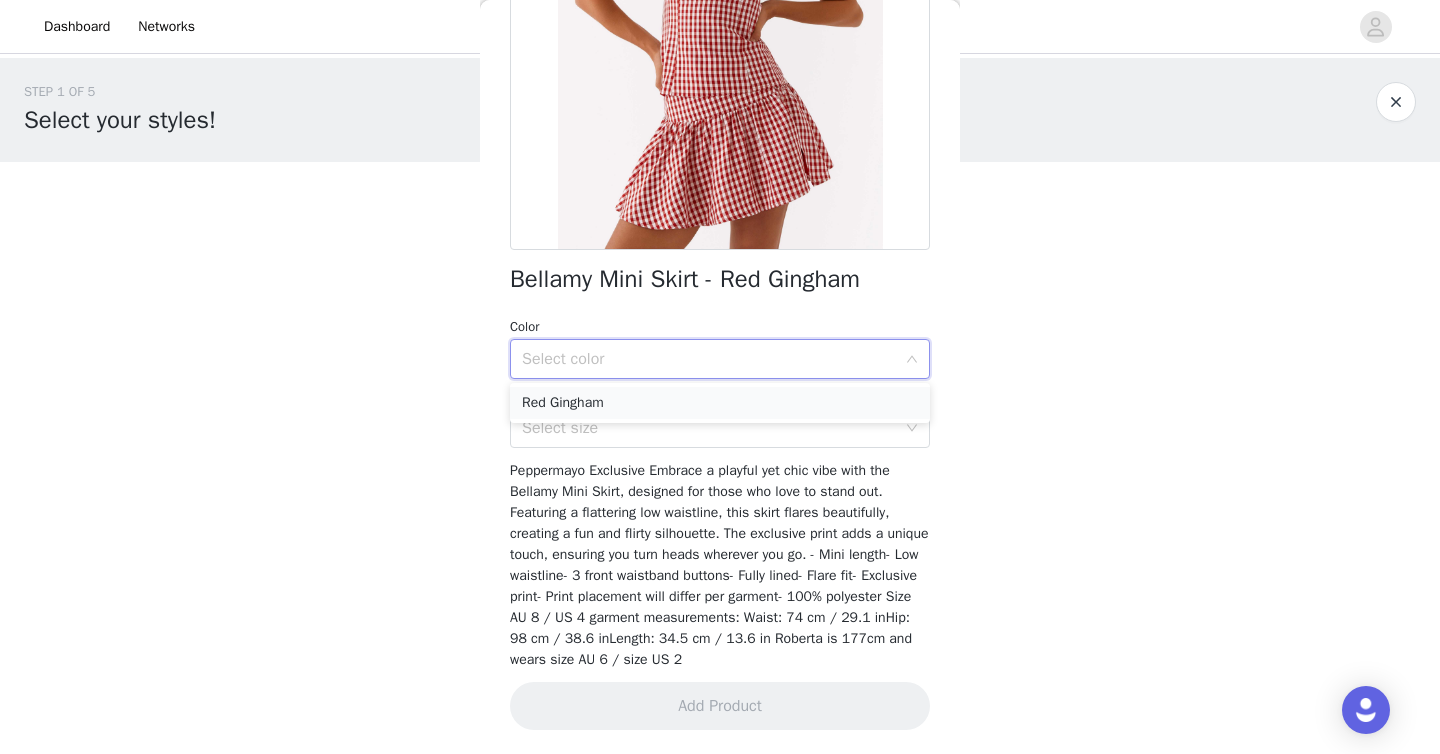 click on "Red Gingham" at bounding box center [720, 403] 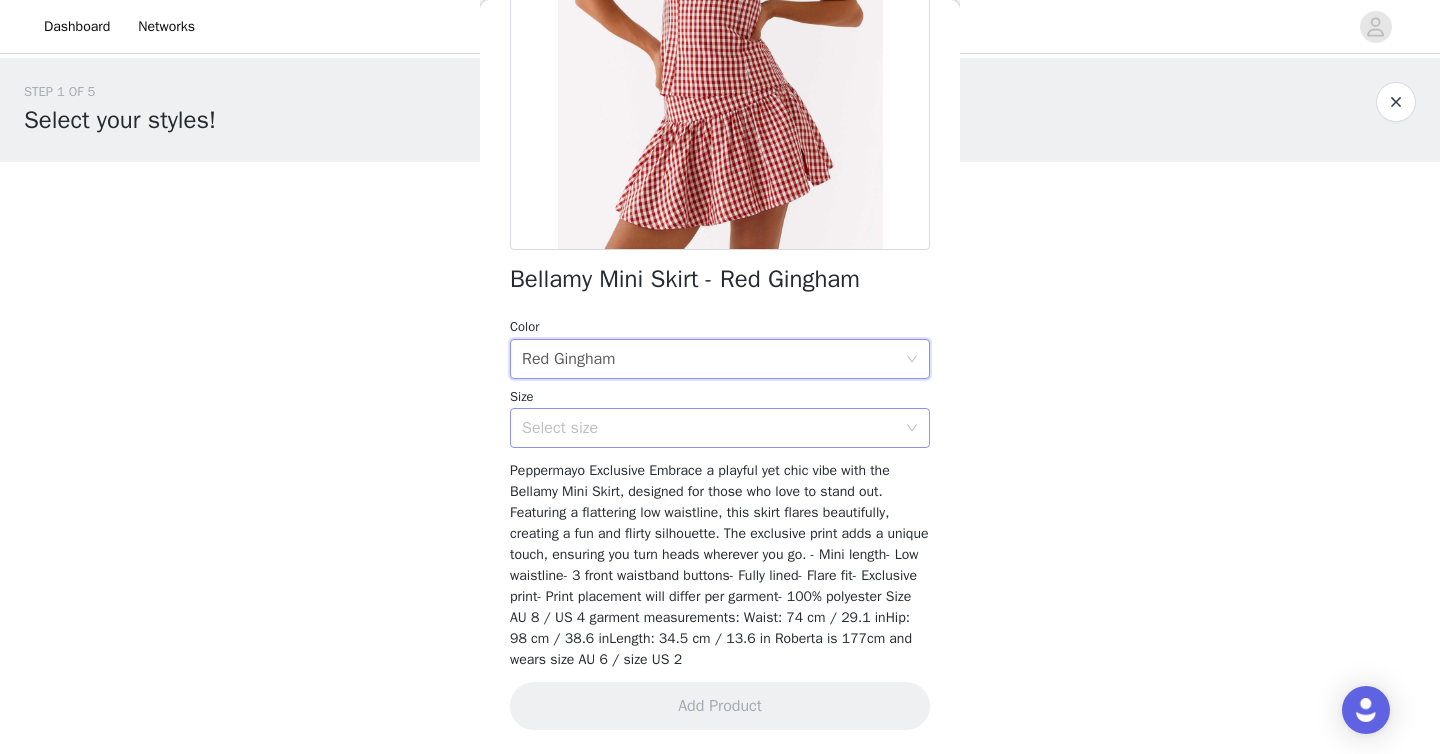 click on "Select size" at bounding box center [709, 428] 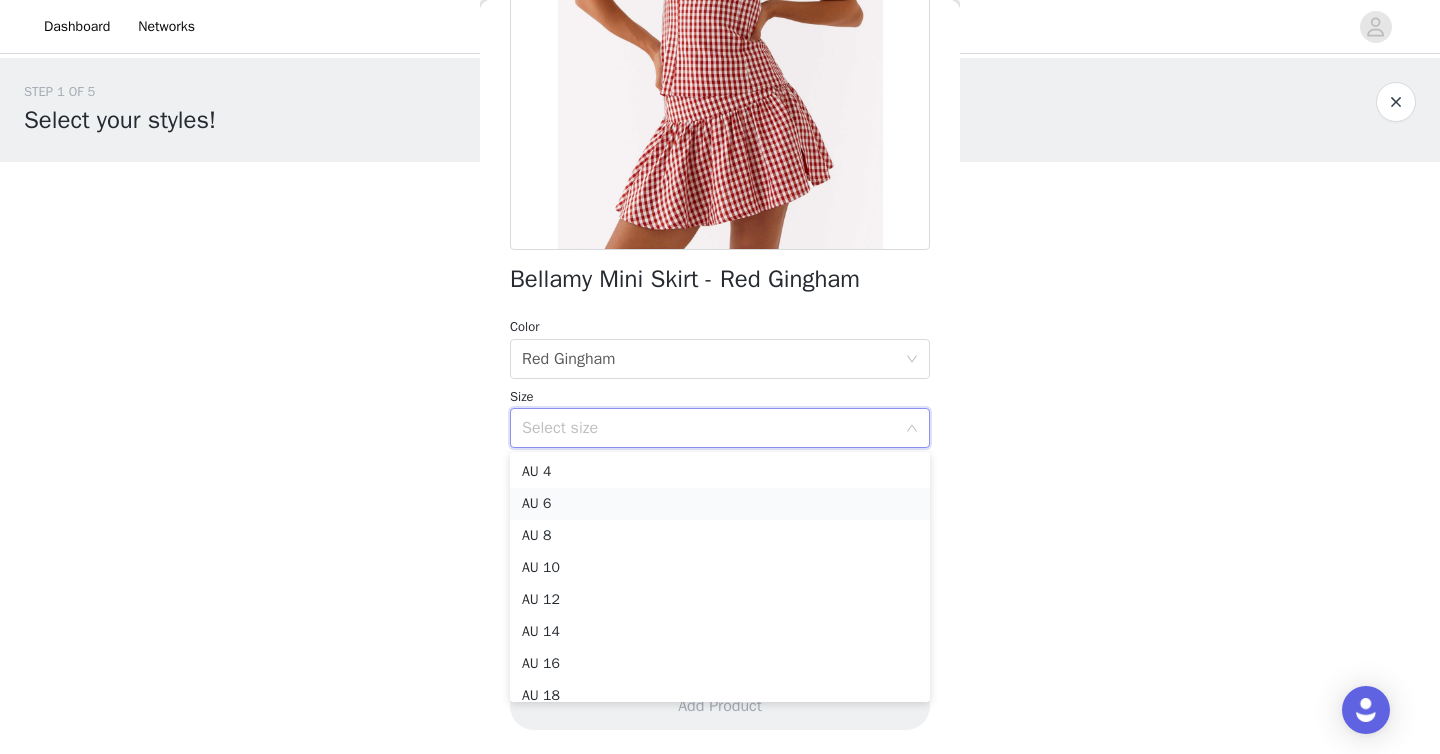 click on "AU 6" at bounding box center (720, 504) 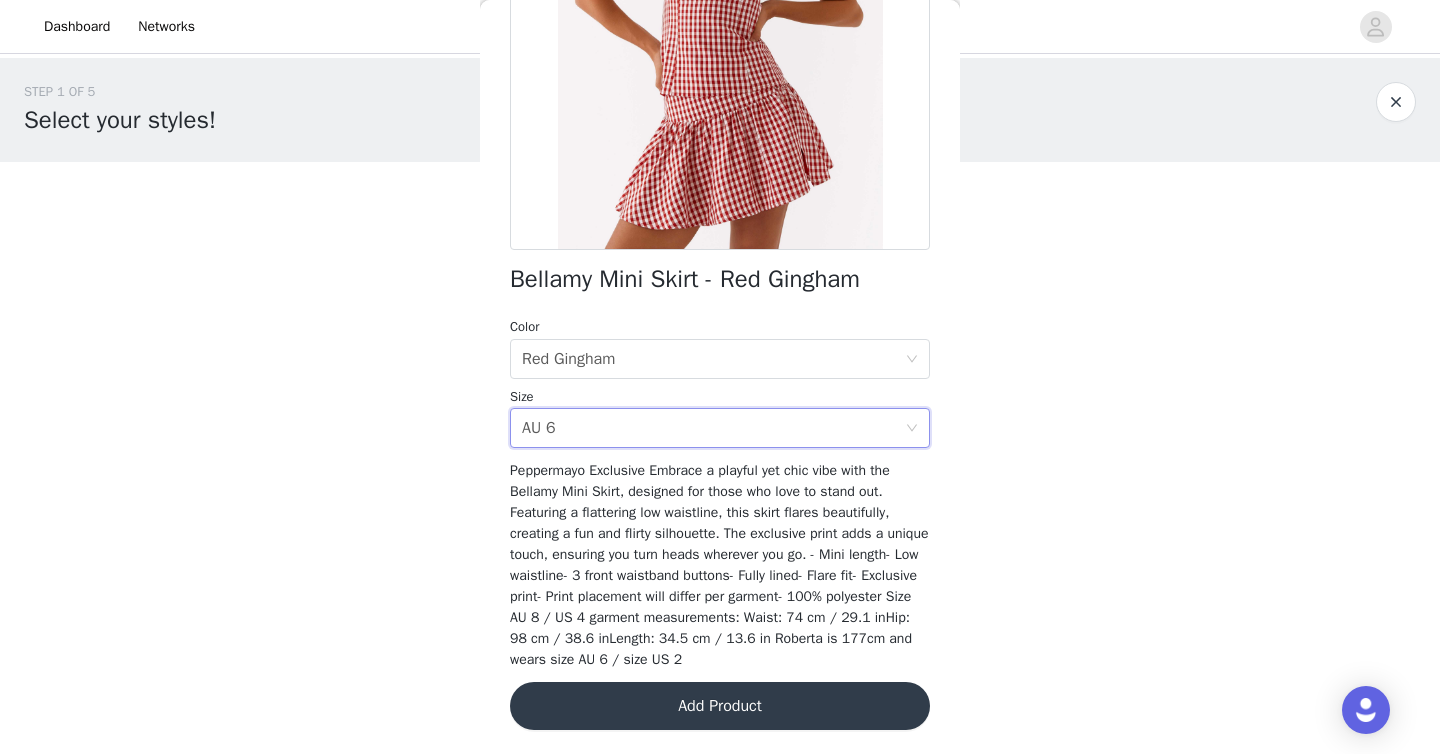 click on "Add Product" at bounding box center (720, 706) 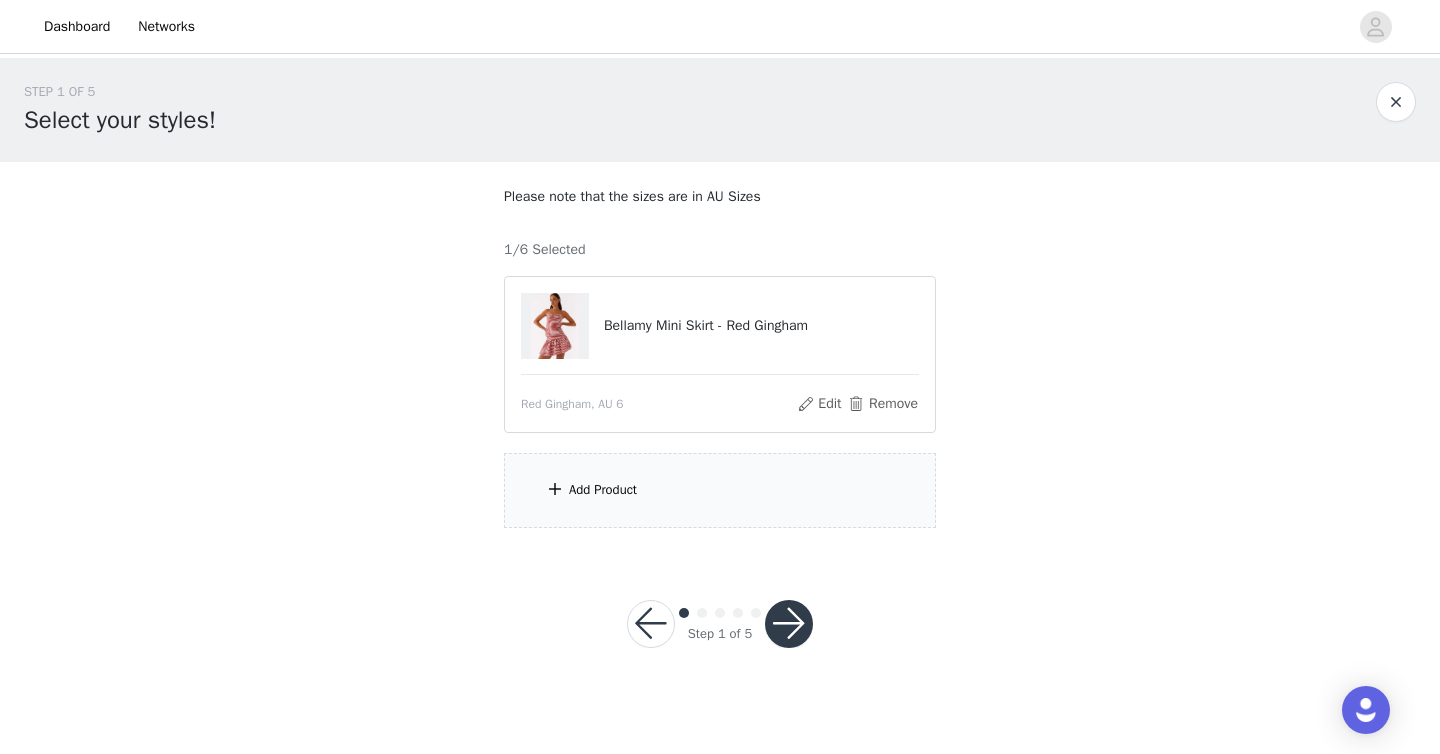 click on "Add Product" at bounding box center (603, 490) 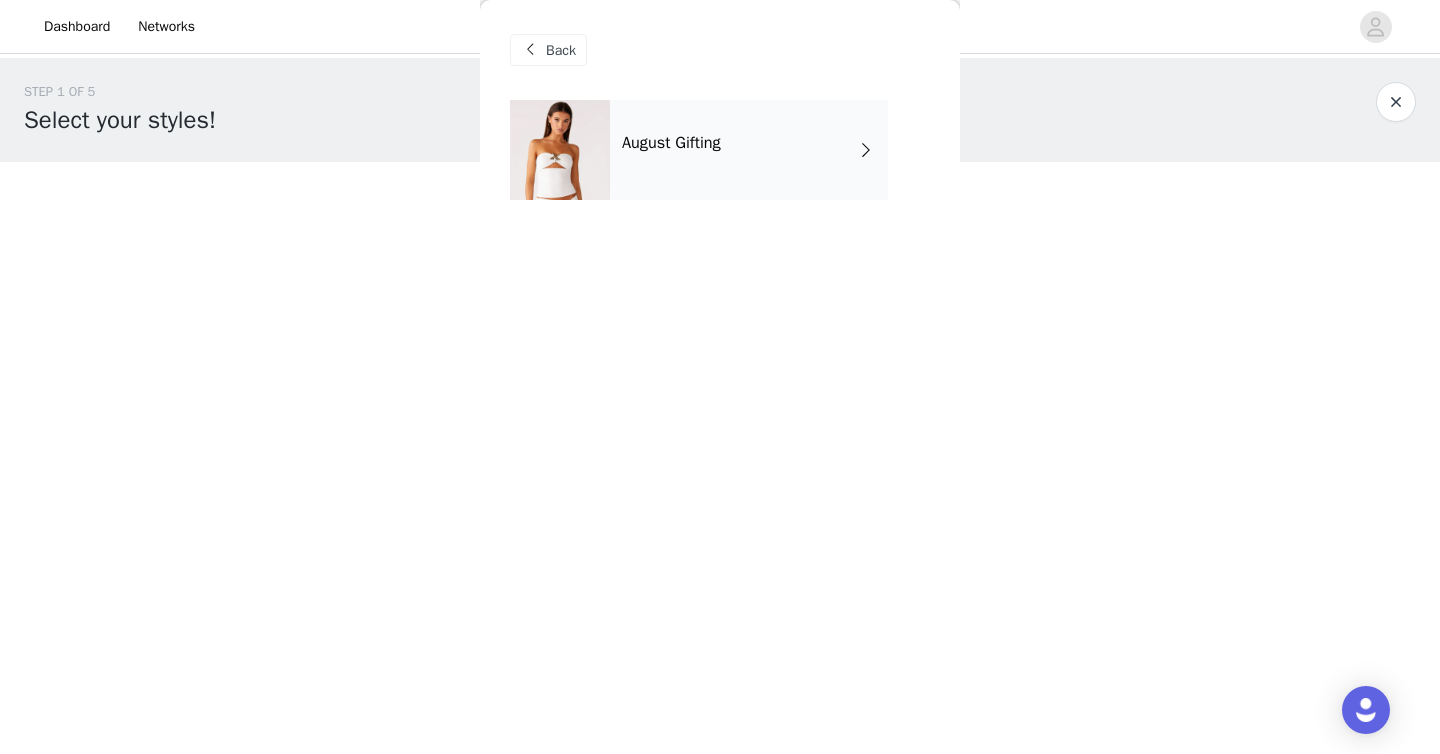 click on "August Gifting" at bounding box center (749, 150) 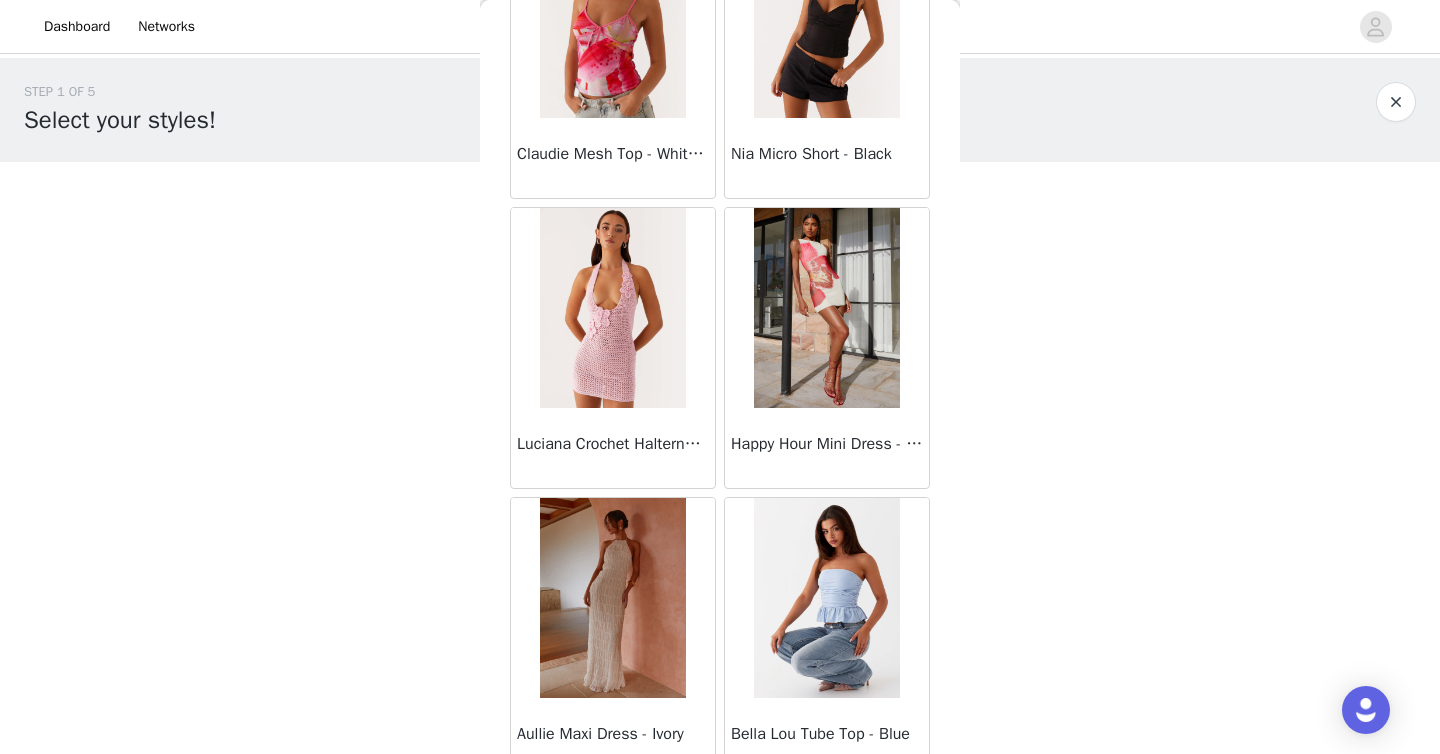 scroll, scrollTop: 2306, scrollLeft: 0, axis: vertical 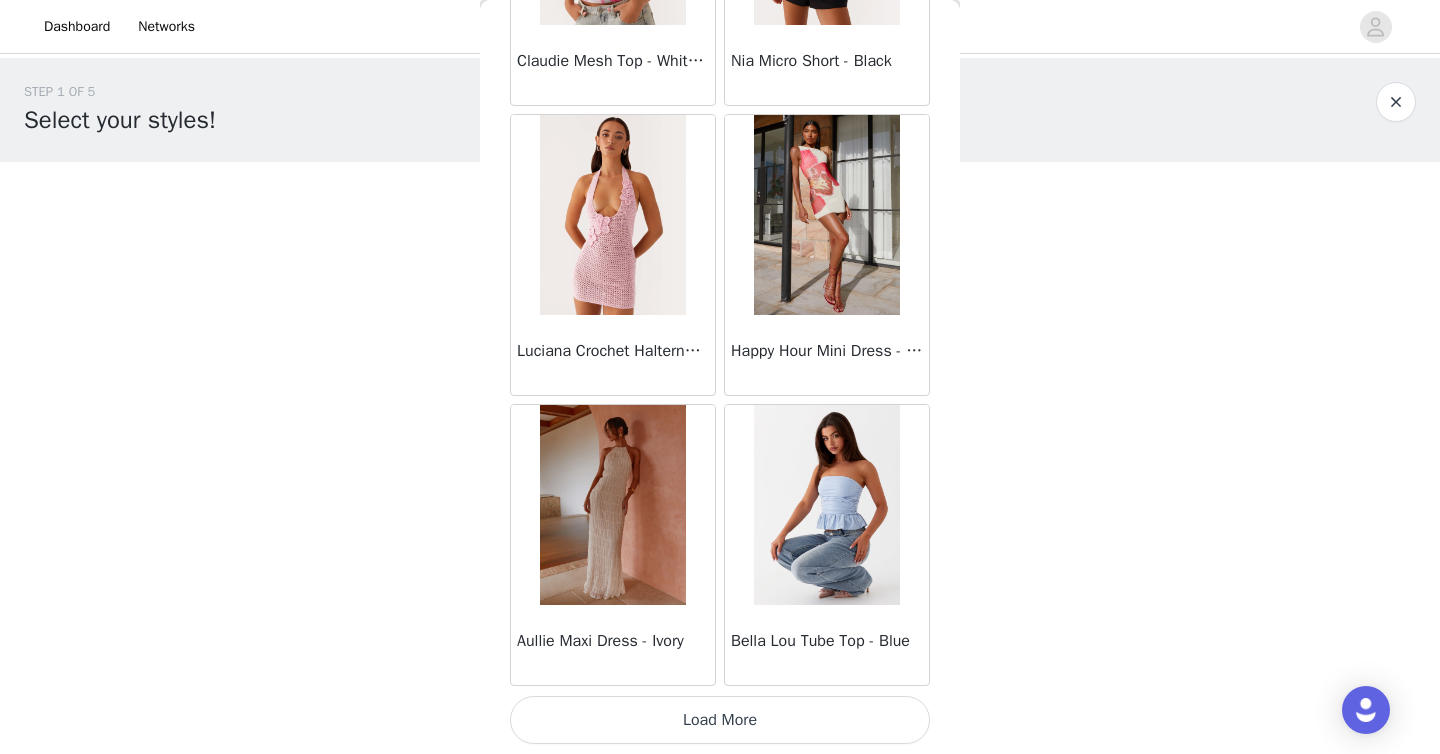 click on "Load More" at bounding box center [720, 720] 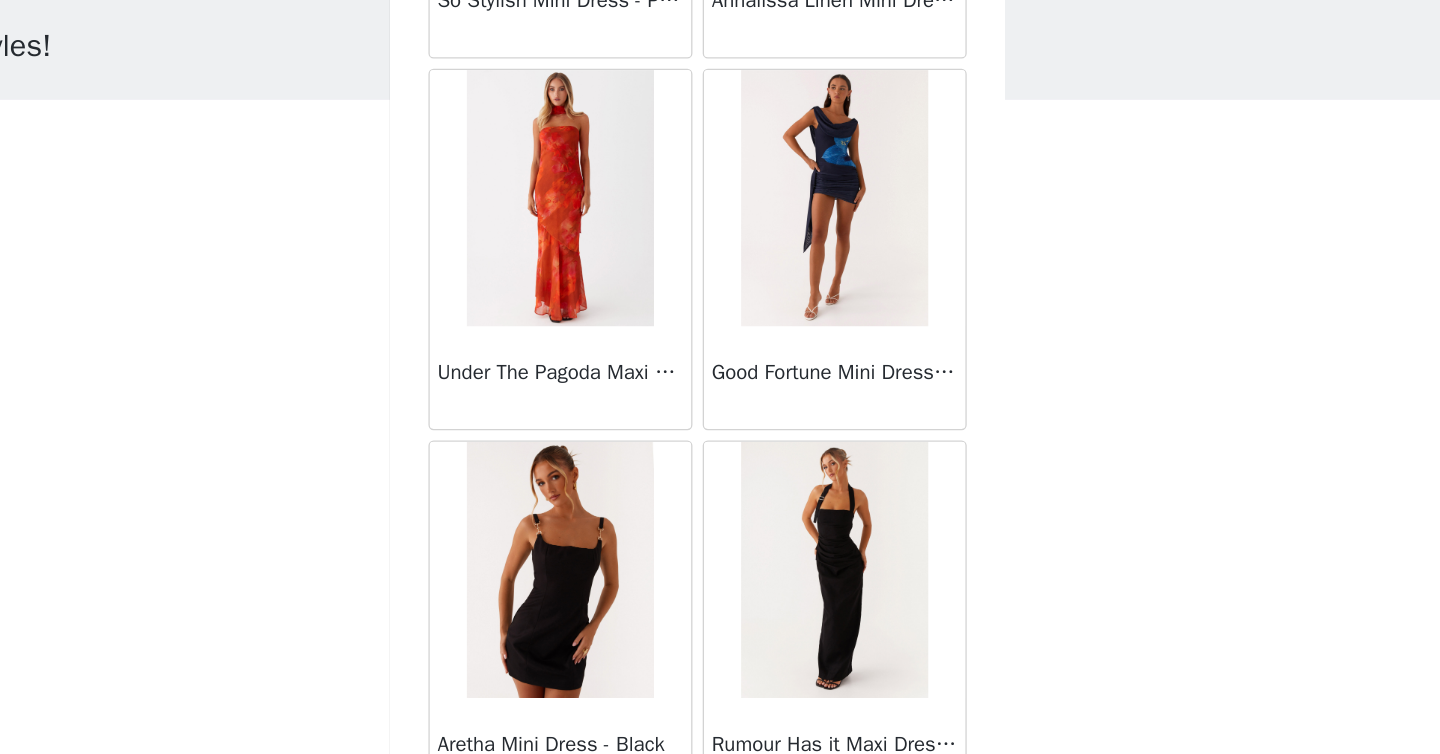 scroll, scrollTop: 5206, scrollLeft: 0, axis: vertical 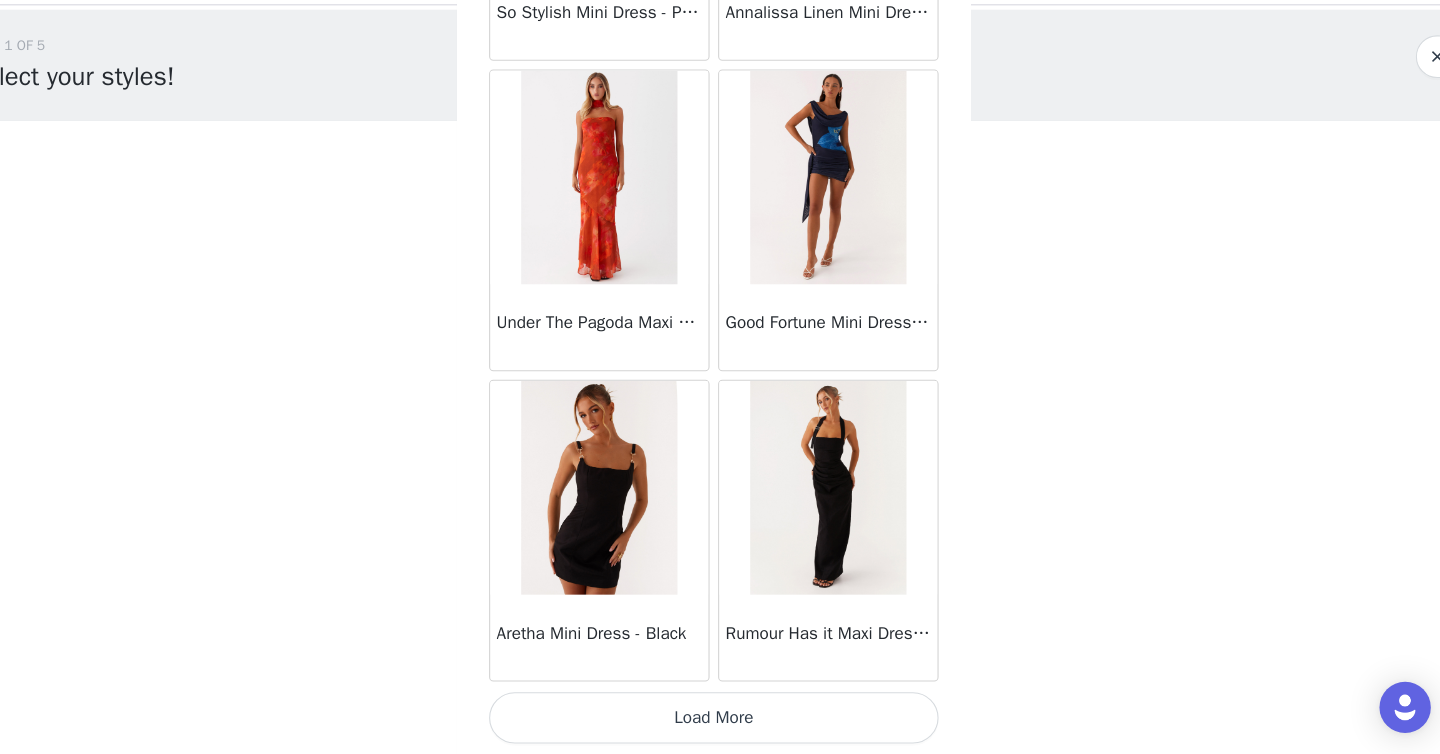 click on "Load More" at bounding box center [720, 720] 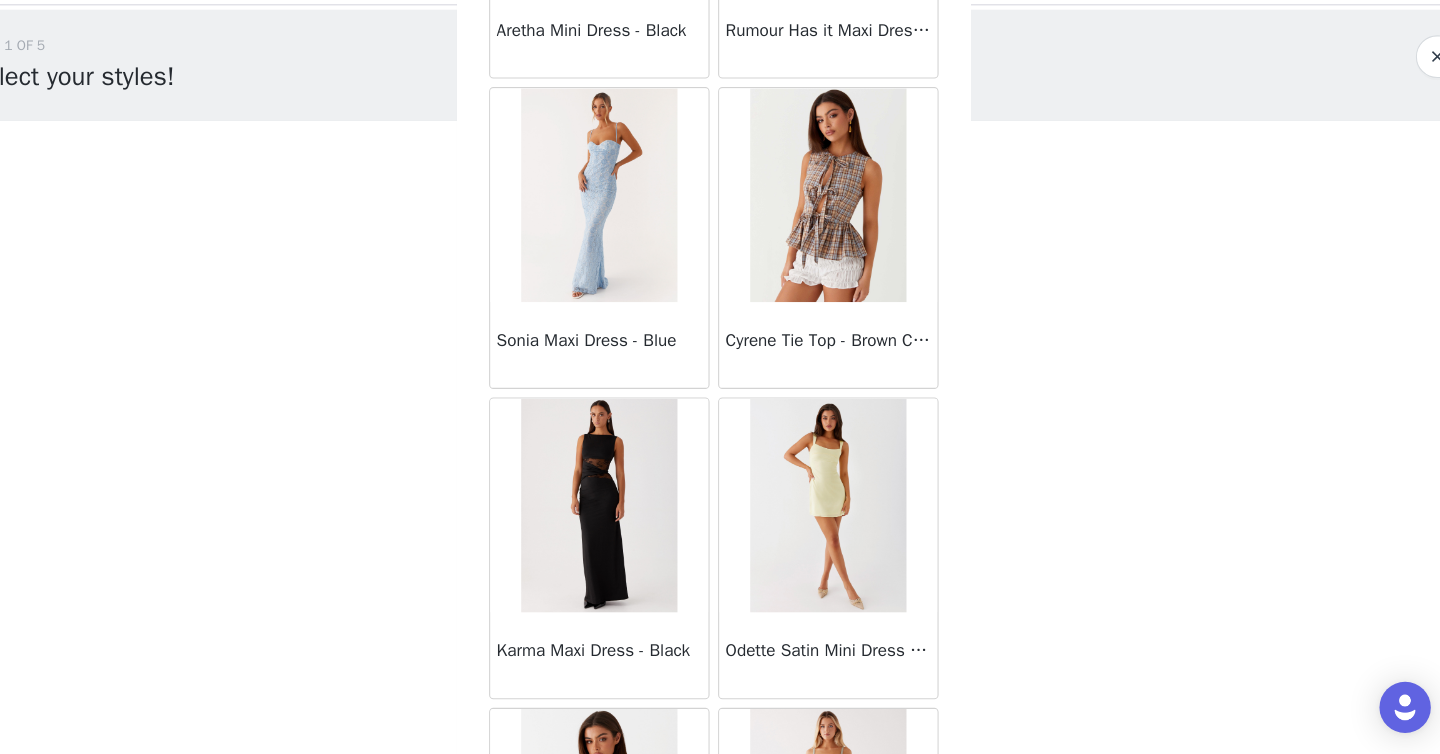 scroll, scrollTop: 5757, scrollLeft: 0, axis: vertical 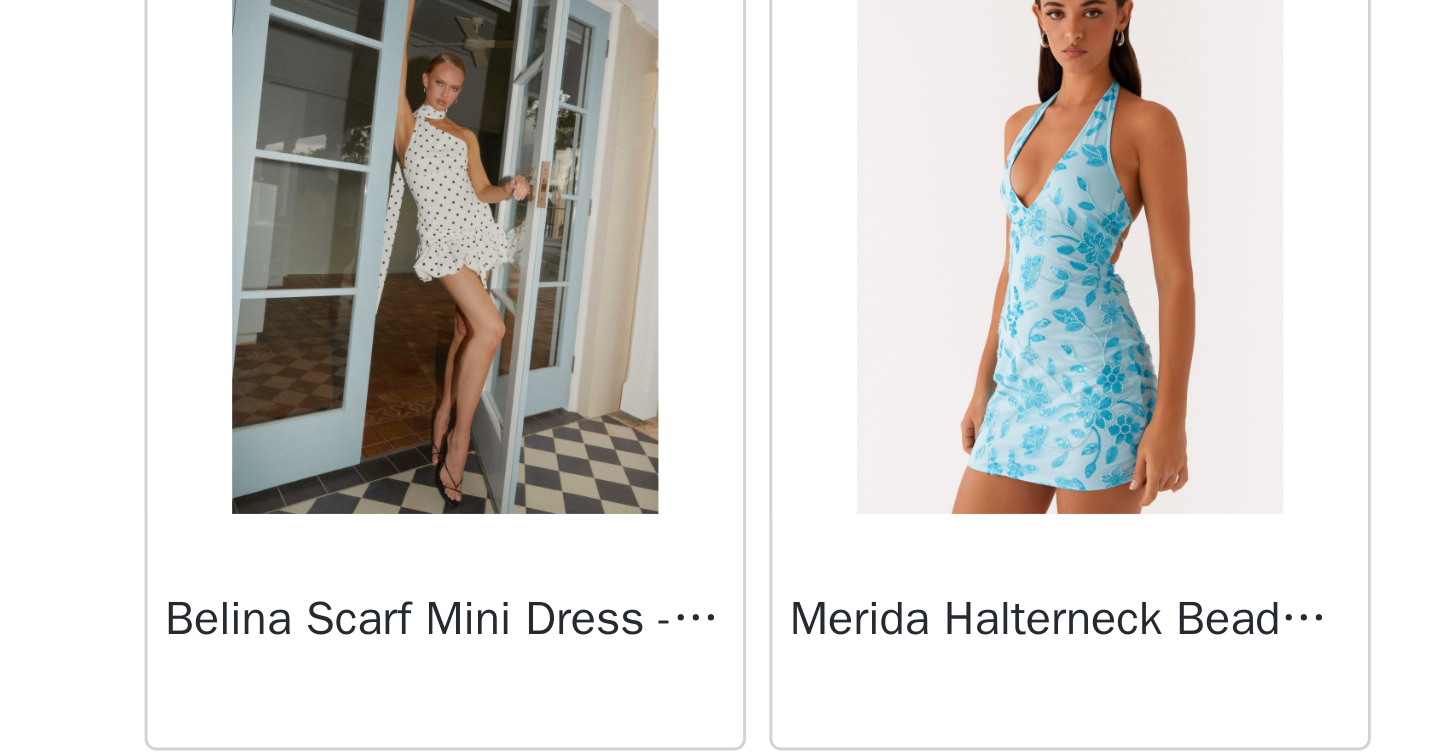click at bounding box center (612, 356) 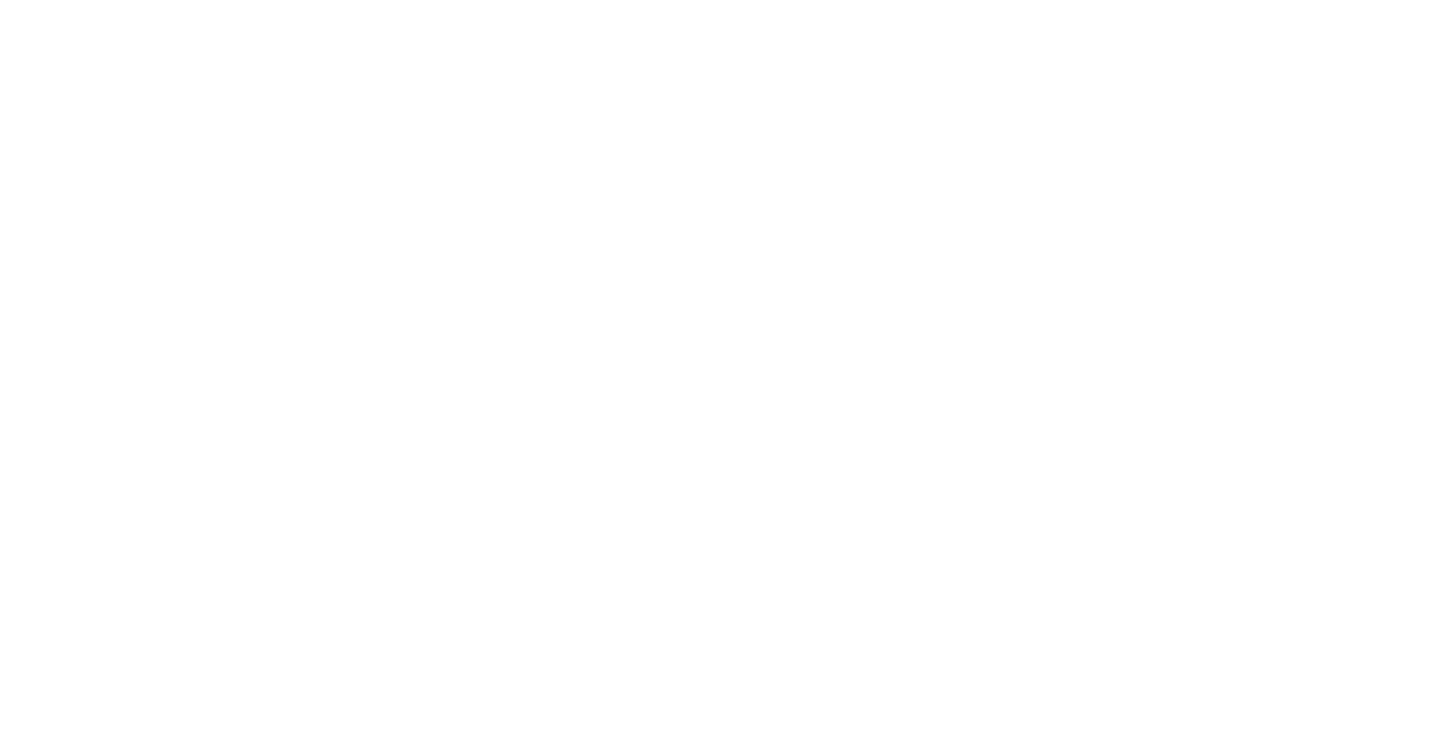 click on "Back       Sweetpea Mini Dress - Yellow       Manifest Mini Dress - Amber       Raquel Off Shoulder Long Sleeve Top - Pink       Julianna Linen Mini Dress - Black       Radiate Halterneck Top - Pink       Arden Mesh Mini Dress - White       Cheryl Bustier Halter Top - Cherry Red       Under The Pagoda Maxi Dress - Deep Red Floral       Sweetest Pie T-Shirt - Black Gingham       That Girl Maxi Dress - Pink       Peppermayo Exclusive Heavy Hearted Mini - Black       Songbird Maxi Dress - Blue Black Floral       Viviana Mini Dress - Lavender       Eden Strapless Maxi Dress - Navy       Claudie Mesh Top - White Pink Lilly       Nia Micro Short - Black       Luciana Crochet Halterneck Mini Dress - Pink       Happy Hour Mini Dress - Yellow       Aullie Maxi Dress - Ivory       Bella Lou Tube Top - Blue       Odette Satin Mini Dress - Blue       Talk About Us Maxi Dress - Blue       Odette Satin Mini Dress - Lilac       Bellamy Top - Red Gingham       Field Of Dreams Maxi Dress - Blue Black Floral" at bounding box center (720, 377) 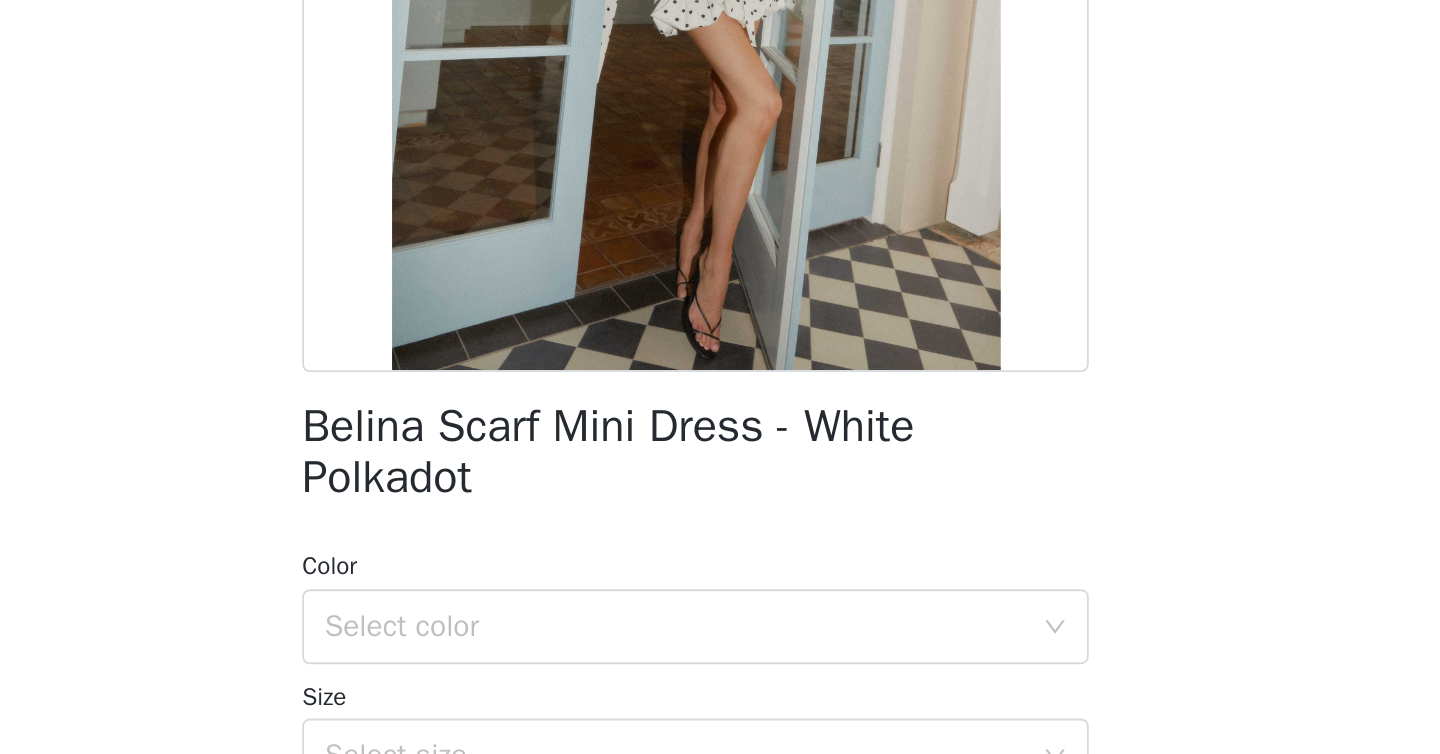 scroll, scrollTop: 0, scrollLeft: 0, axis: both 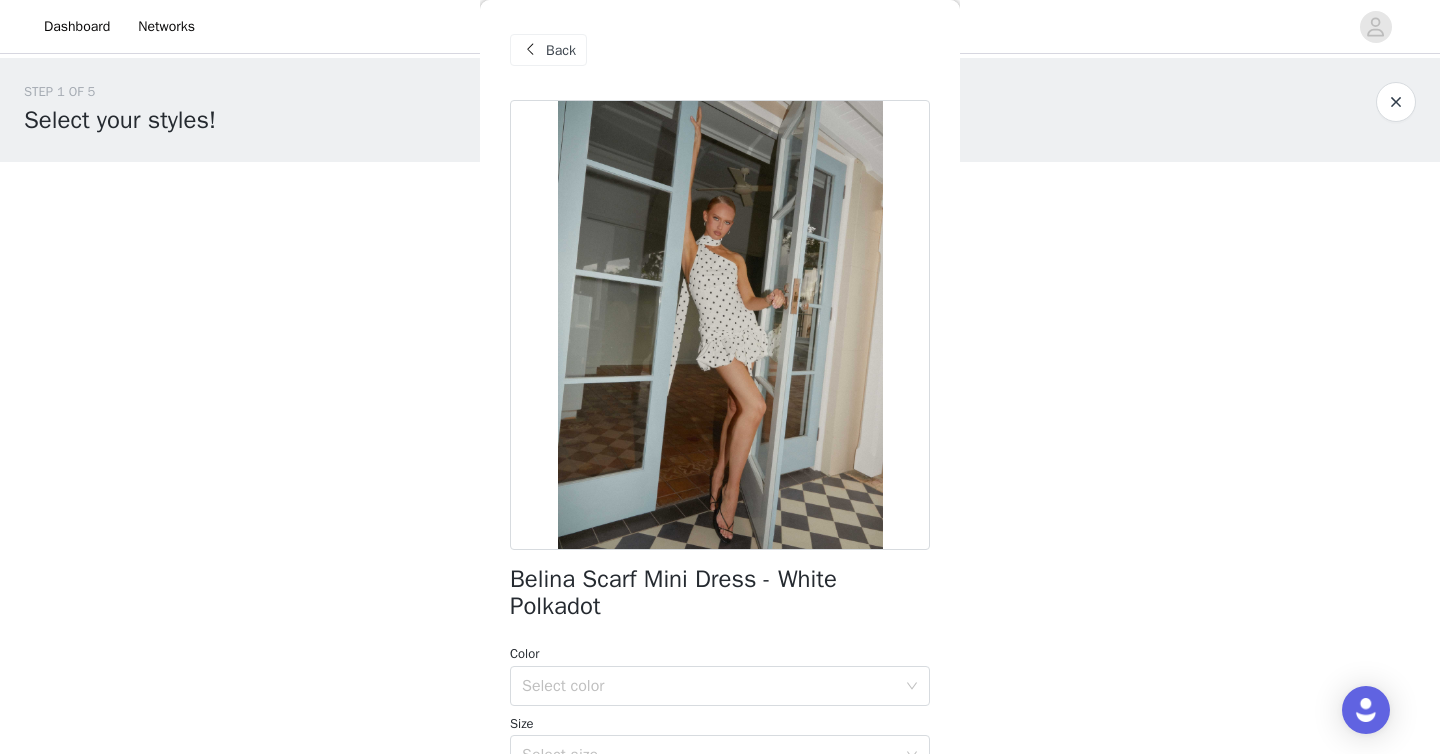 click on "Back" at bounding box center (561, 50) 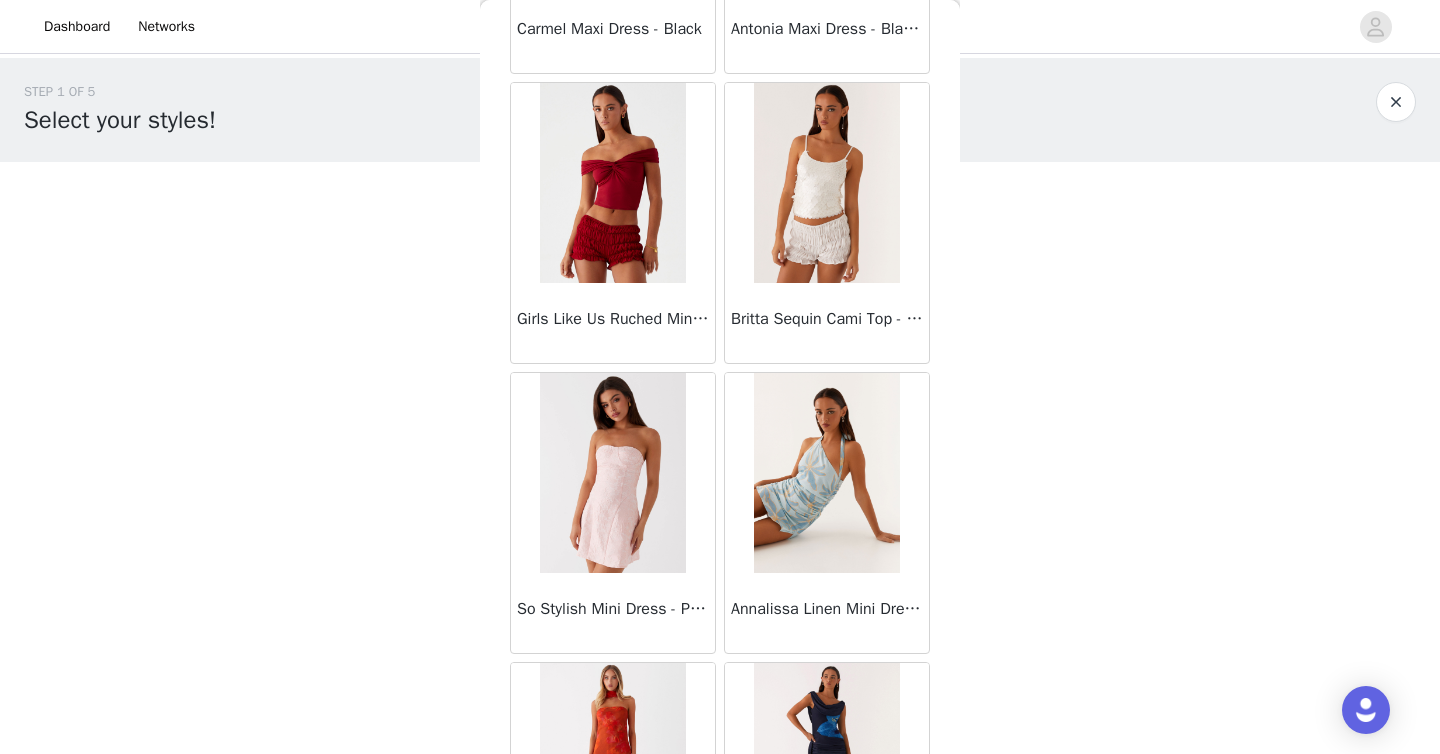 scroll, scrollTop: 4660, scrollLeft: 0, axis: vertical 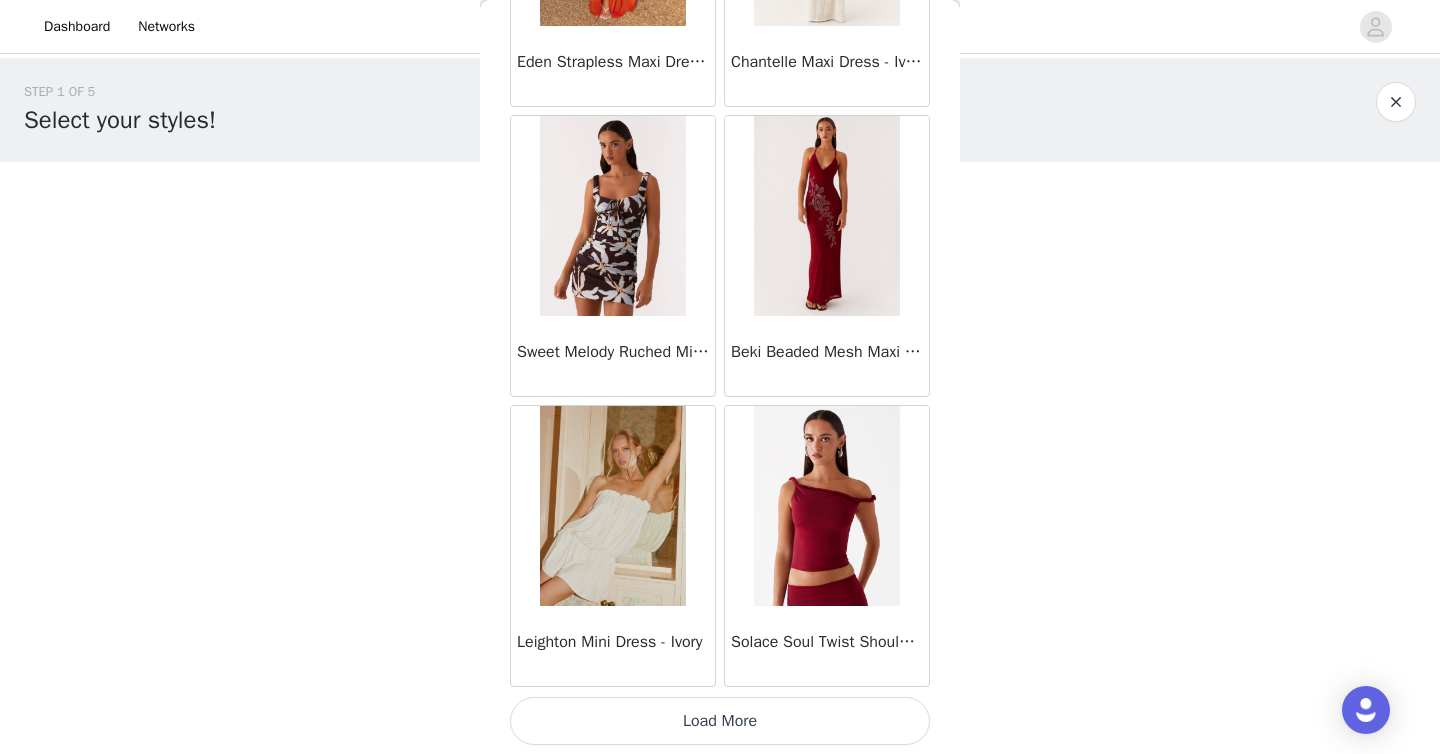 click on "Load More" at bounding box center (720, 721) 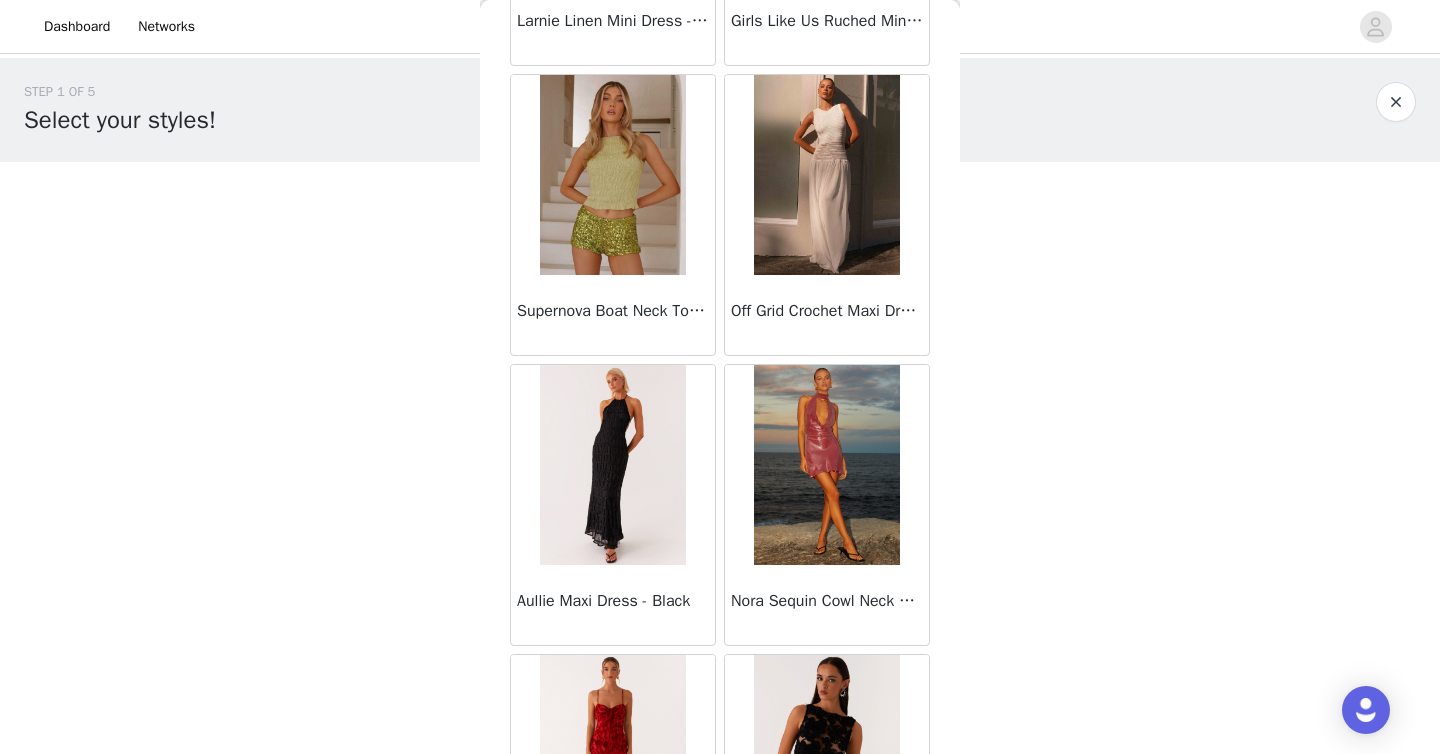 scroll, scrollTop: 10139, scrollLeft: 0, axis: vertical 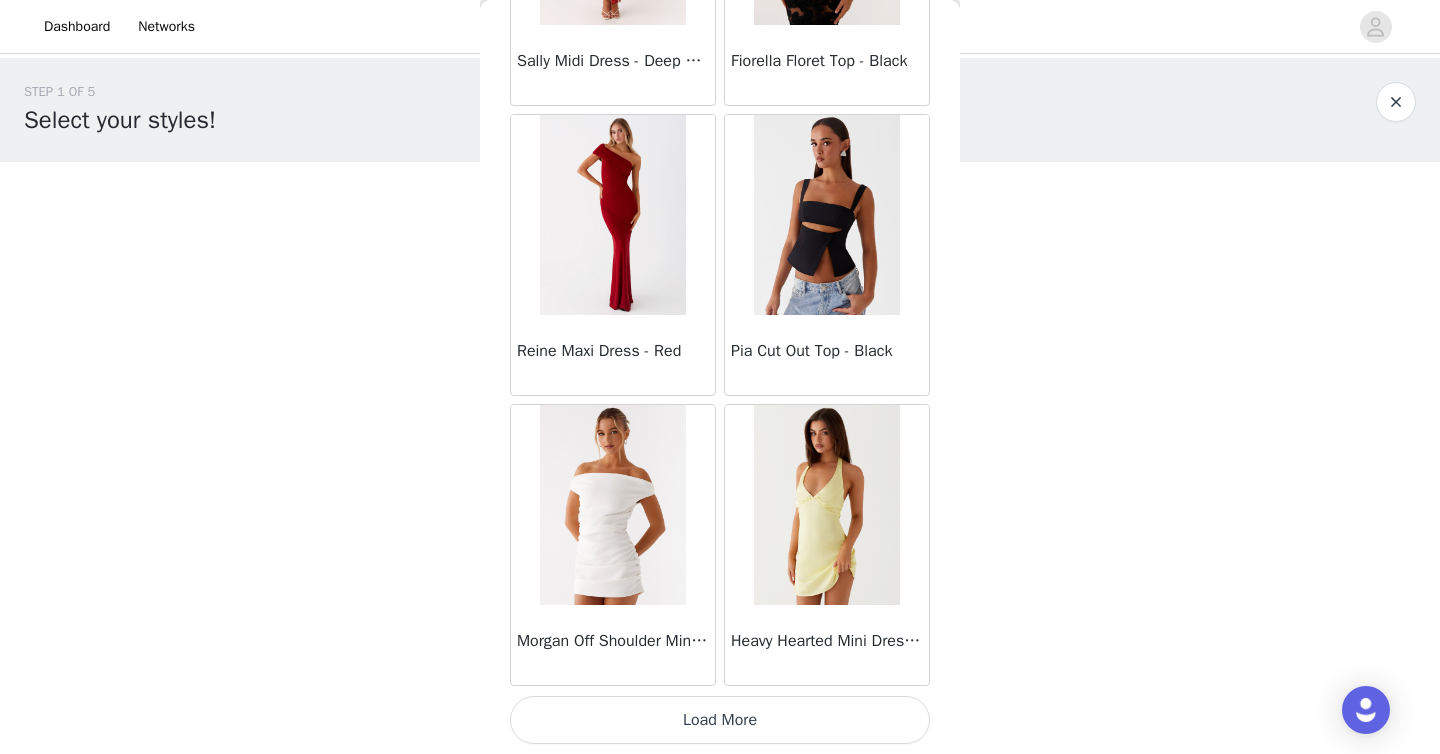 click on "Load More" at bounding box center [720, 720] 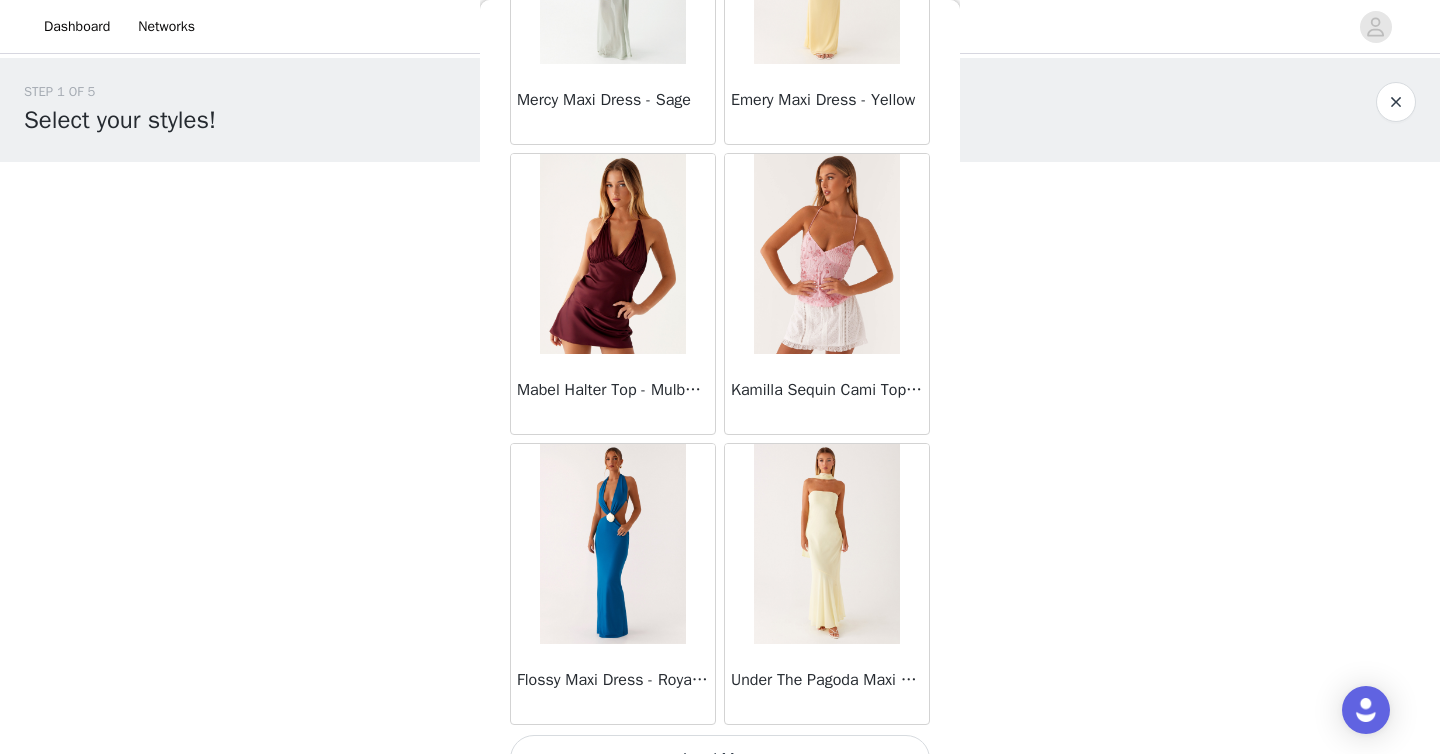 scroll, scrollTop: 13906, scrollLeft: 0, axis: vertical 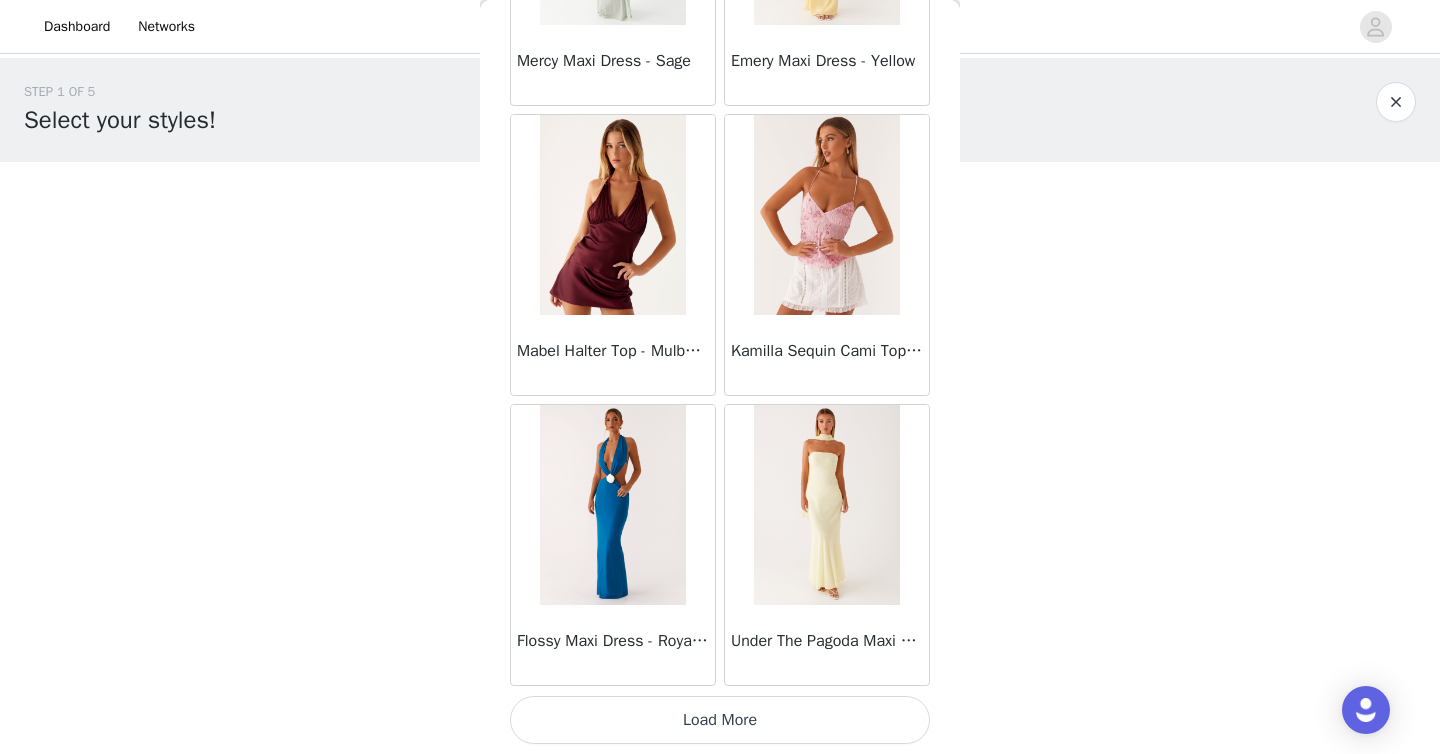 click on "Load More" at bounding box center [720, 720] 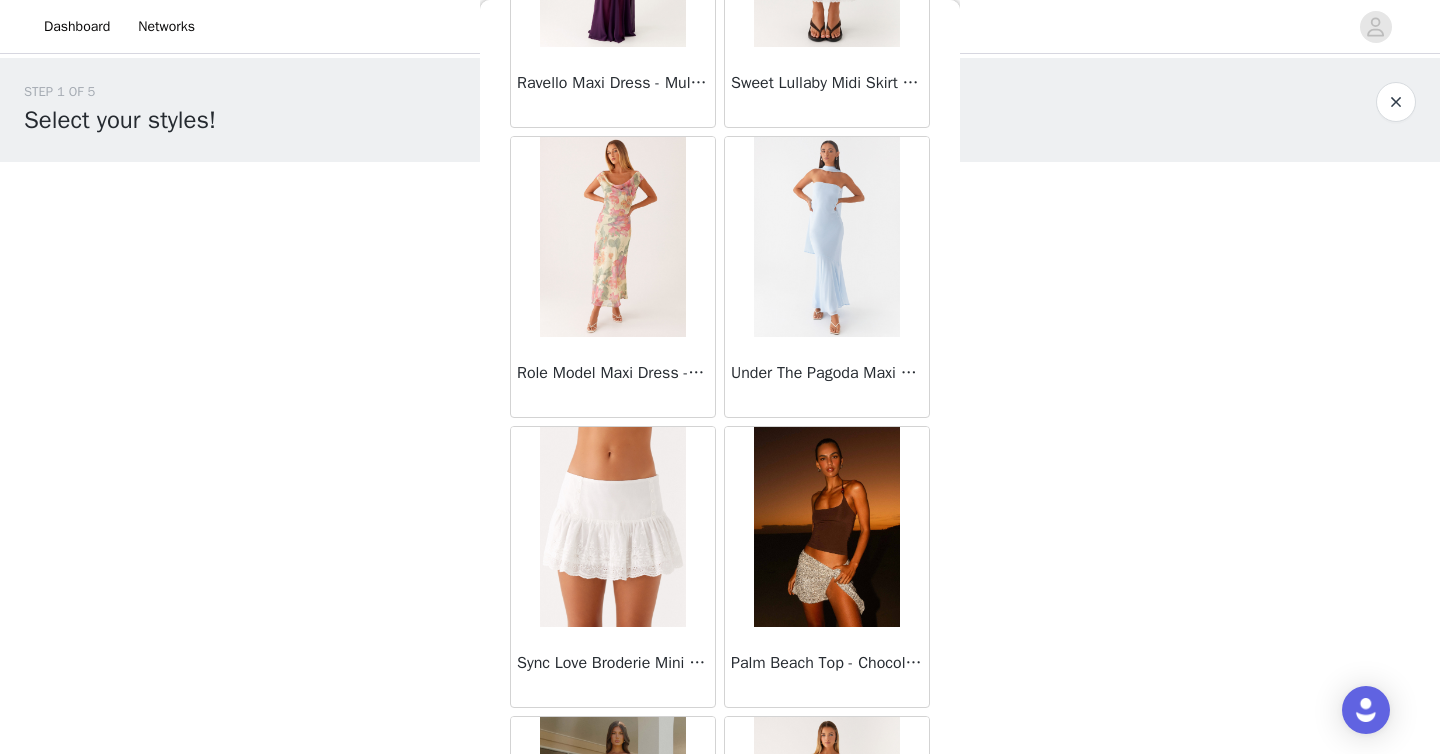 scroll, scrollTop: 16477, scrollLeft: 0, axis: vertical 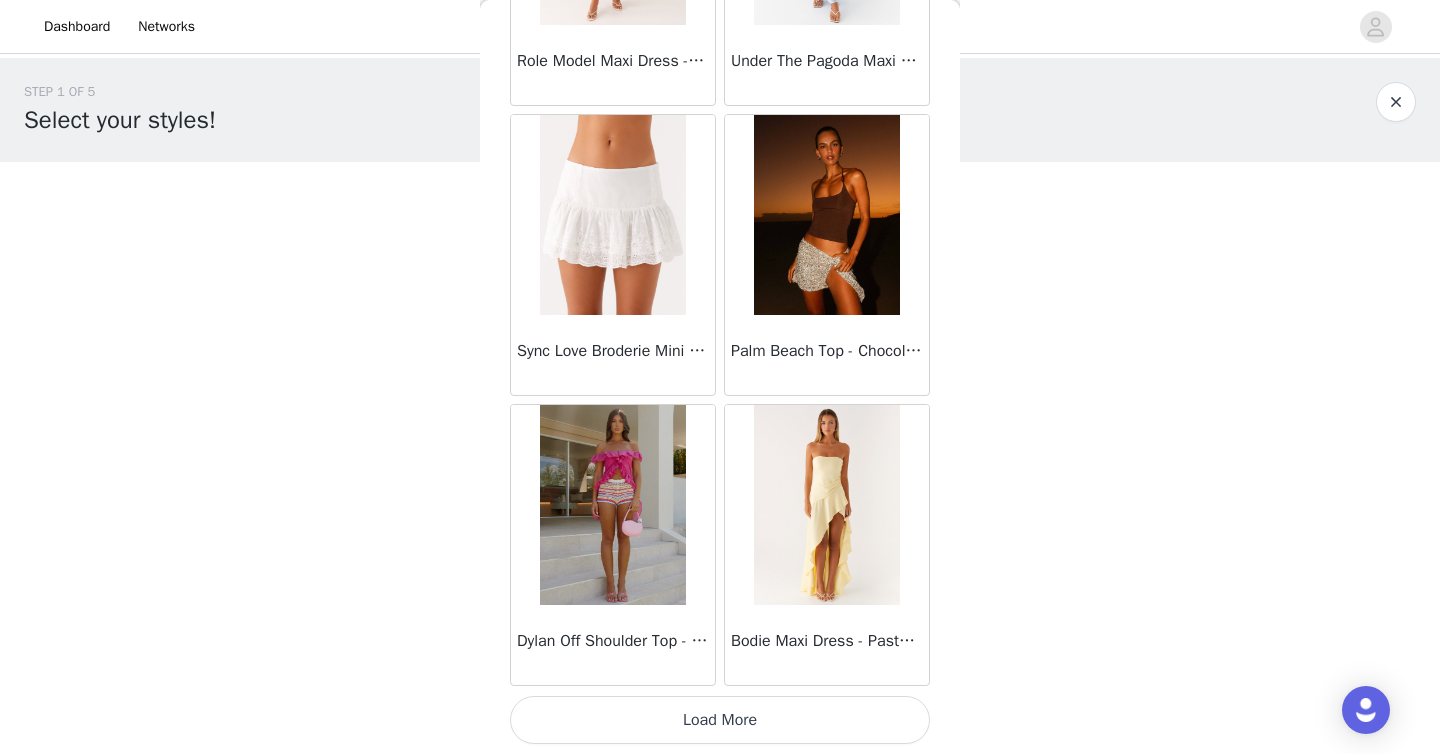 click on "Load More" at bounding box center [720, 720] 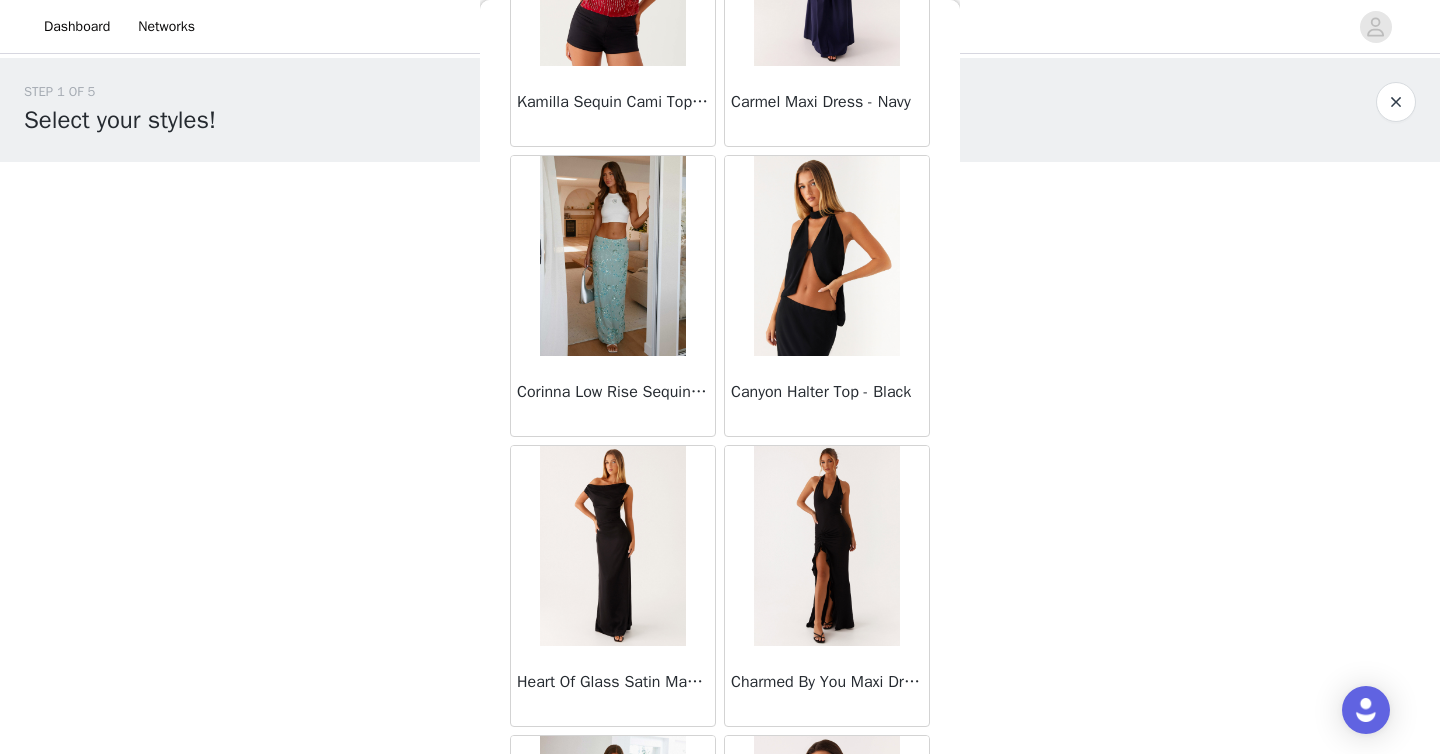 scroll, scrollTop: 17636, scrollLeft: 0, axis: vertical 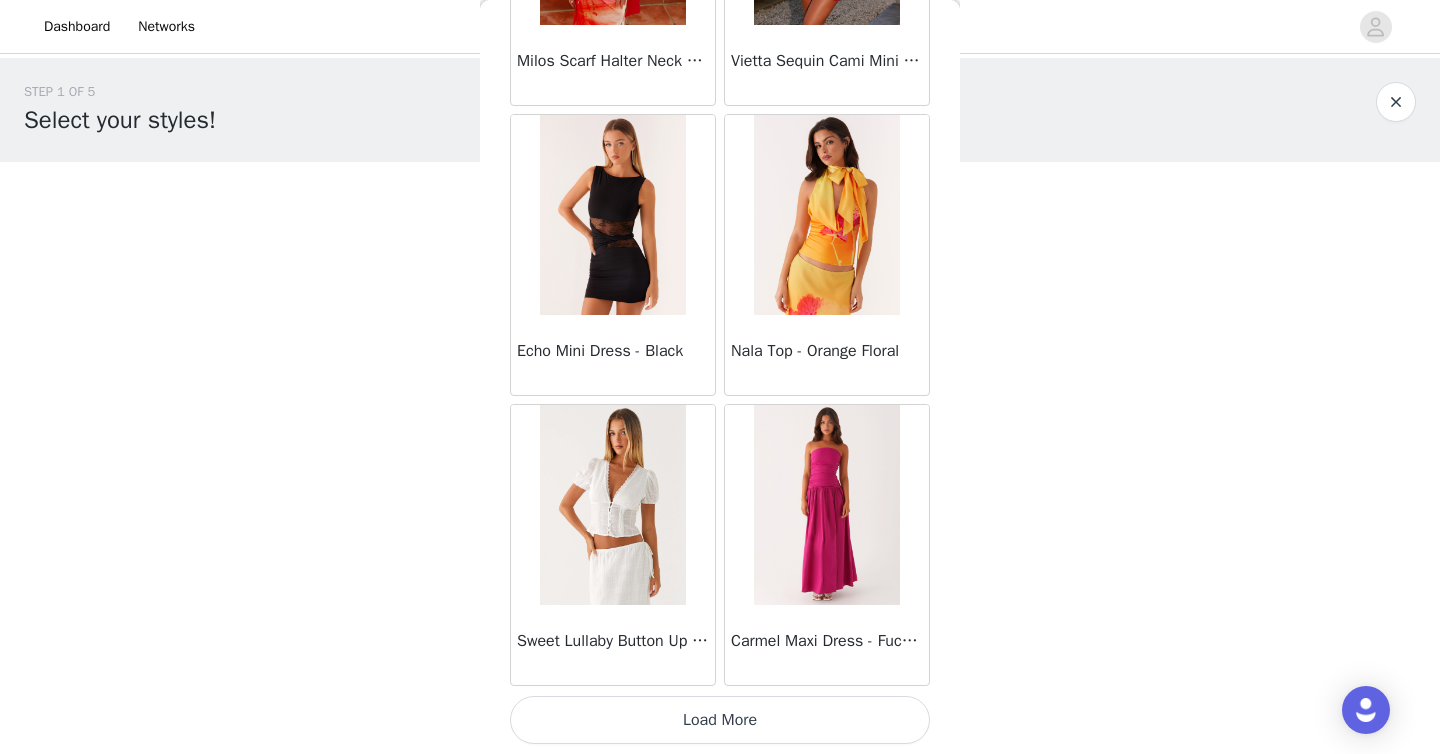 click on "Load More" at bounding box center (720, 720) 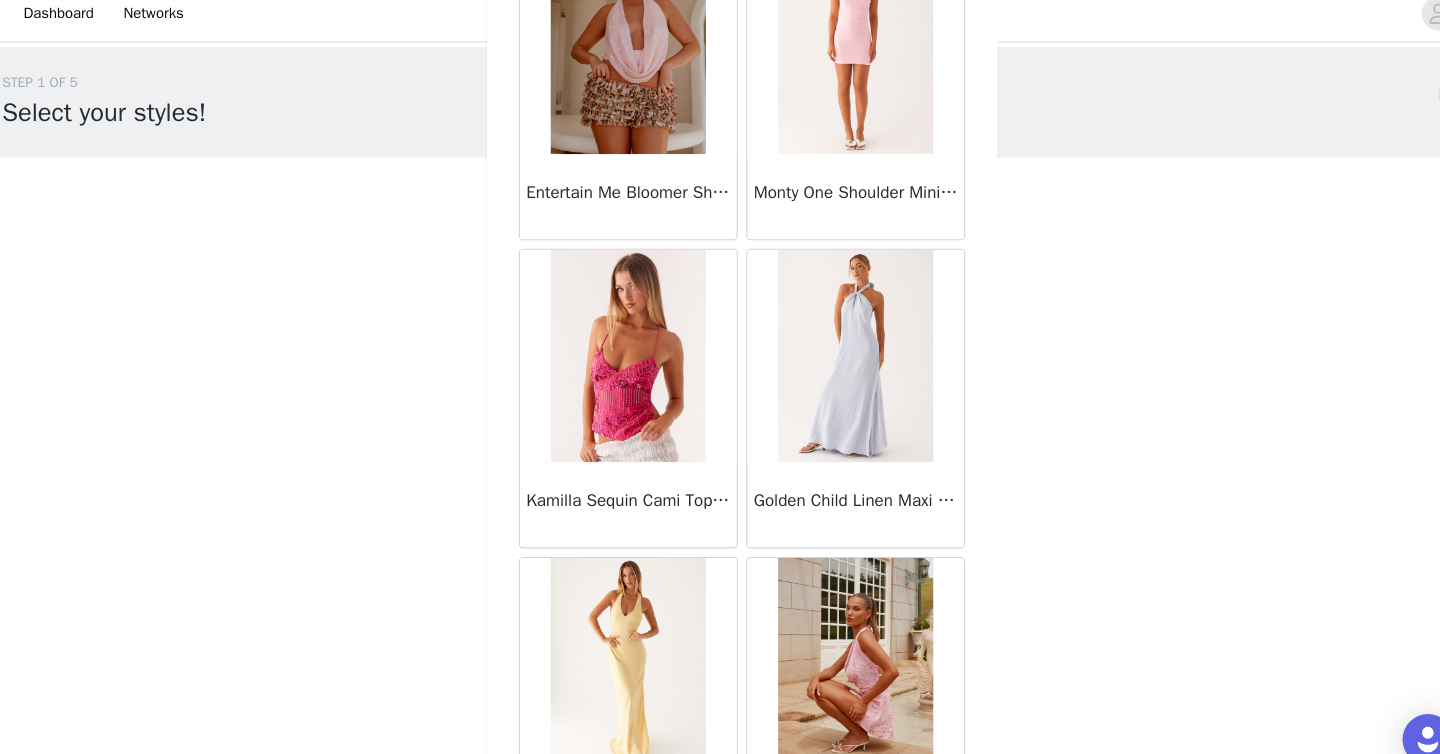 scroll, scrollTop: 22606, scrollLeft: 0, axis: vertical 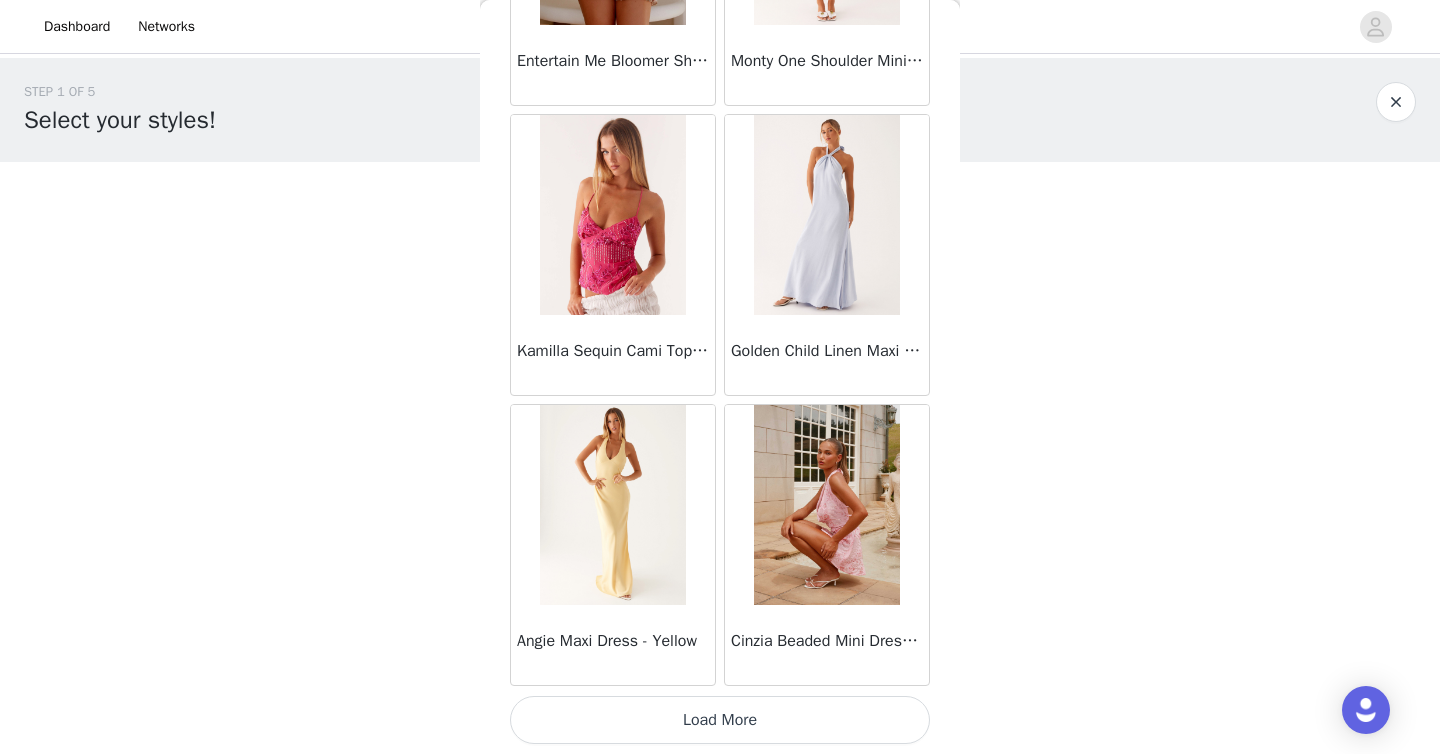 click on "Load More" at bounding box center (720, 720) 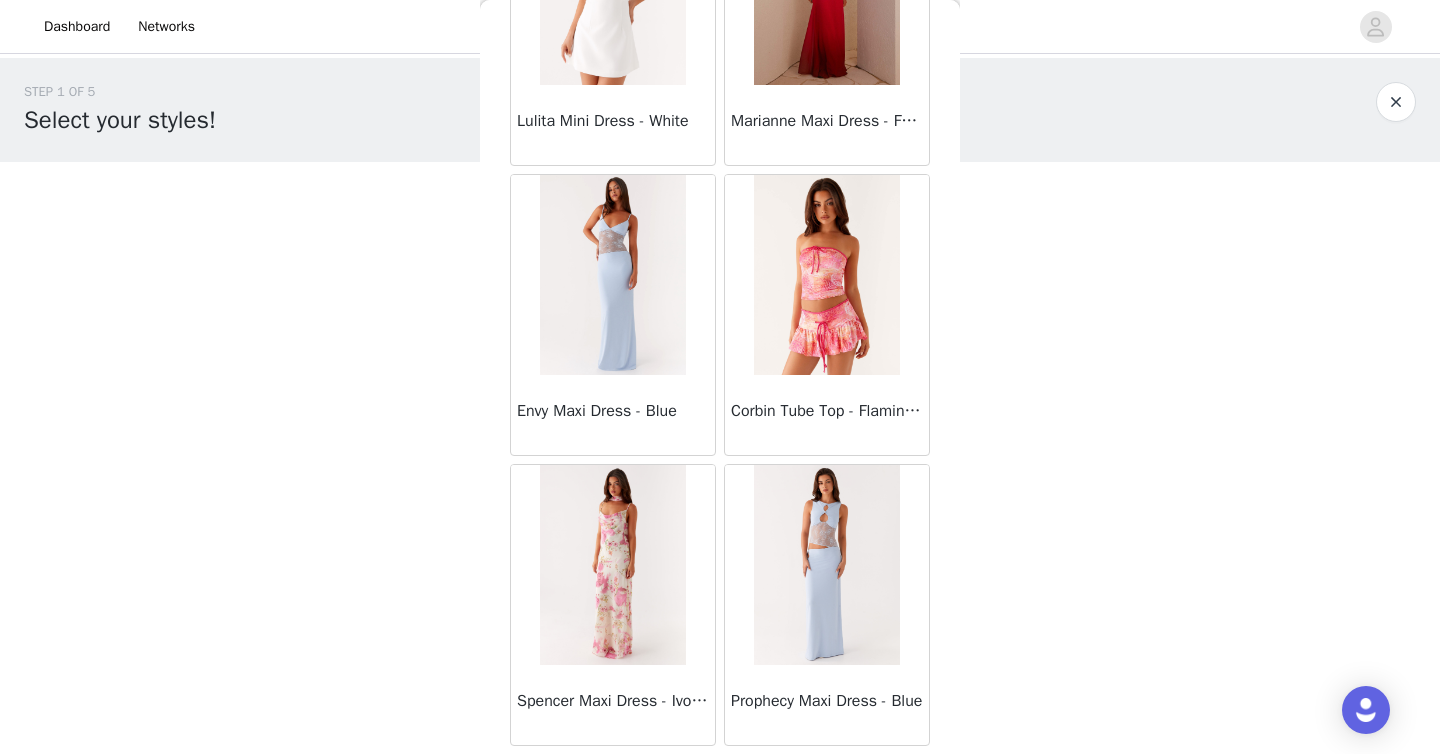 scroll, scrollTop: 25506, scrollLeft: 0, axis: vertical 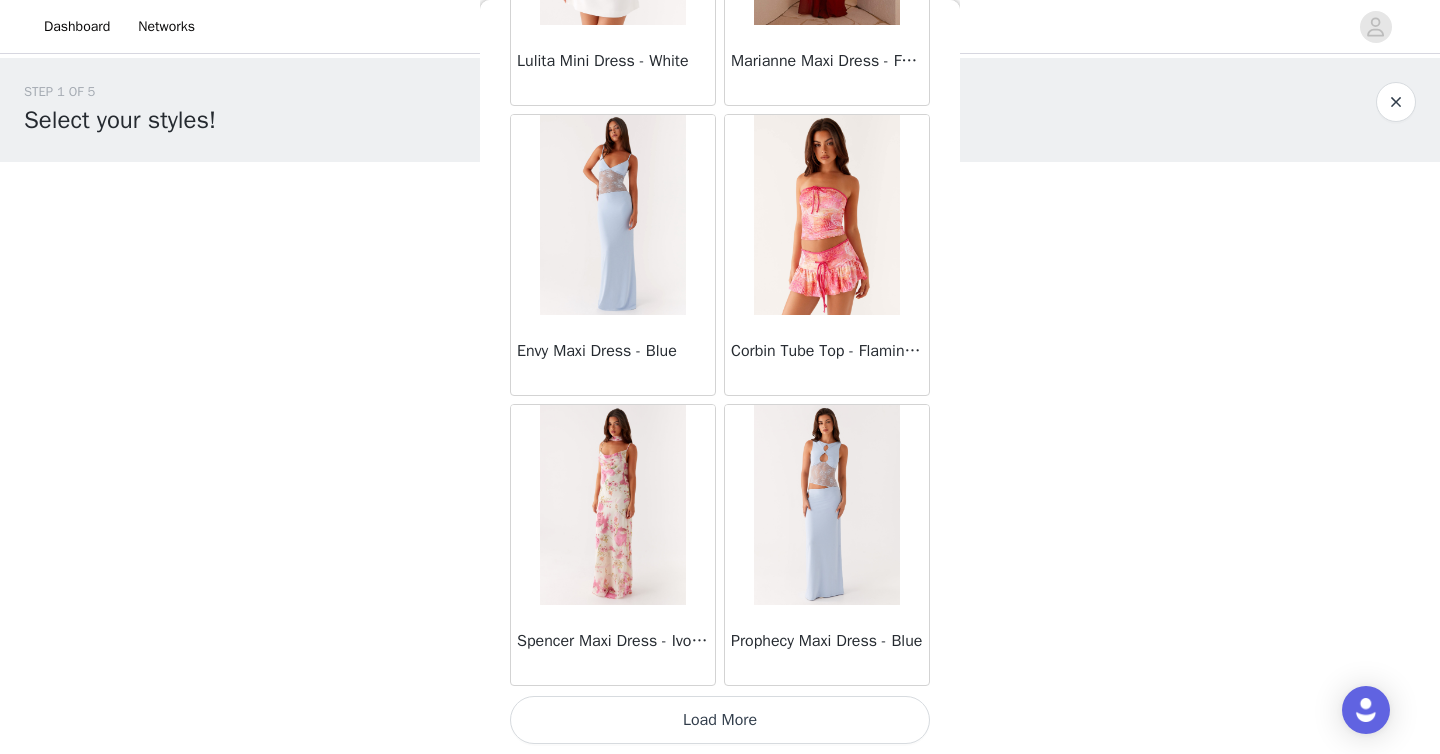 click on "Load More" at bounding box center [720, 720] 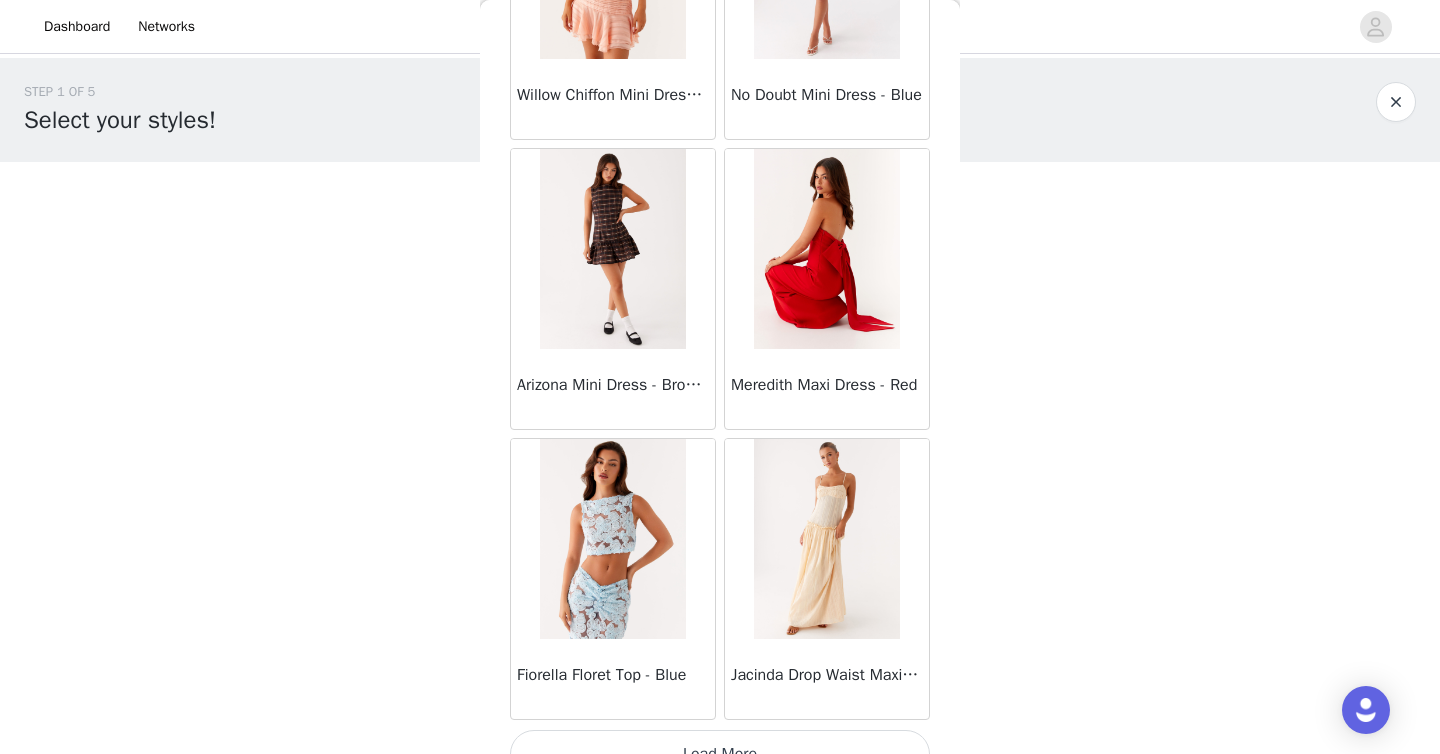 scroll, scrollTop: 28406, scrollLeft: 0, axis: vertical 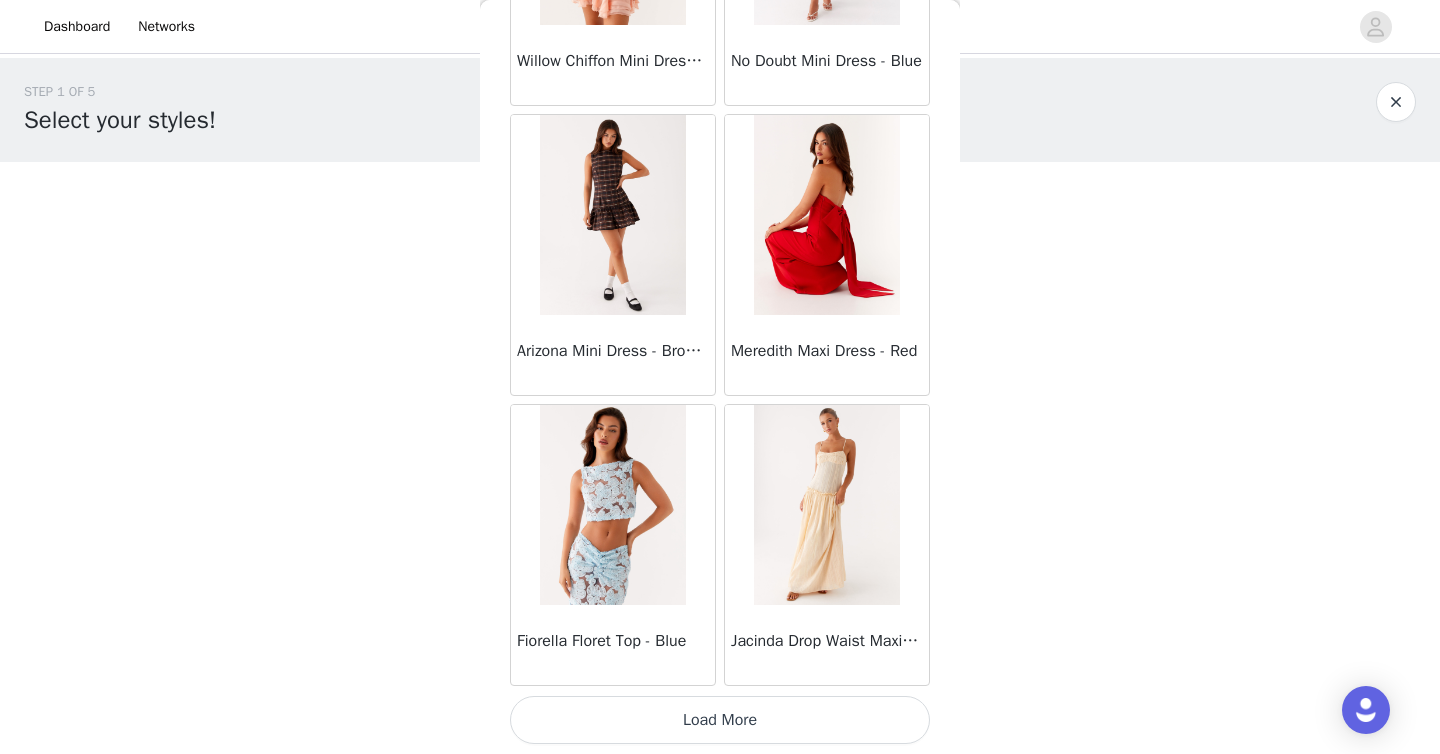 click on "Load More" at bounding box center [720, 720] 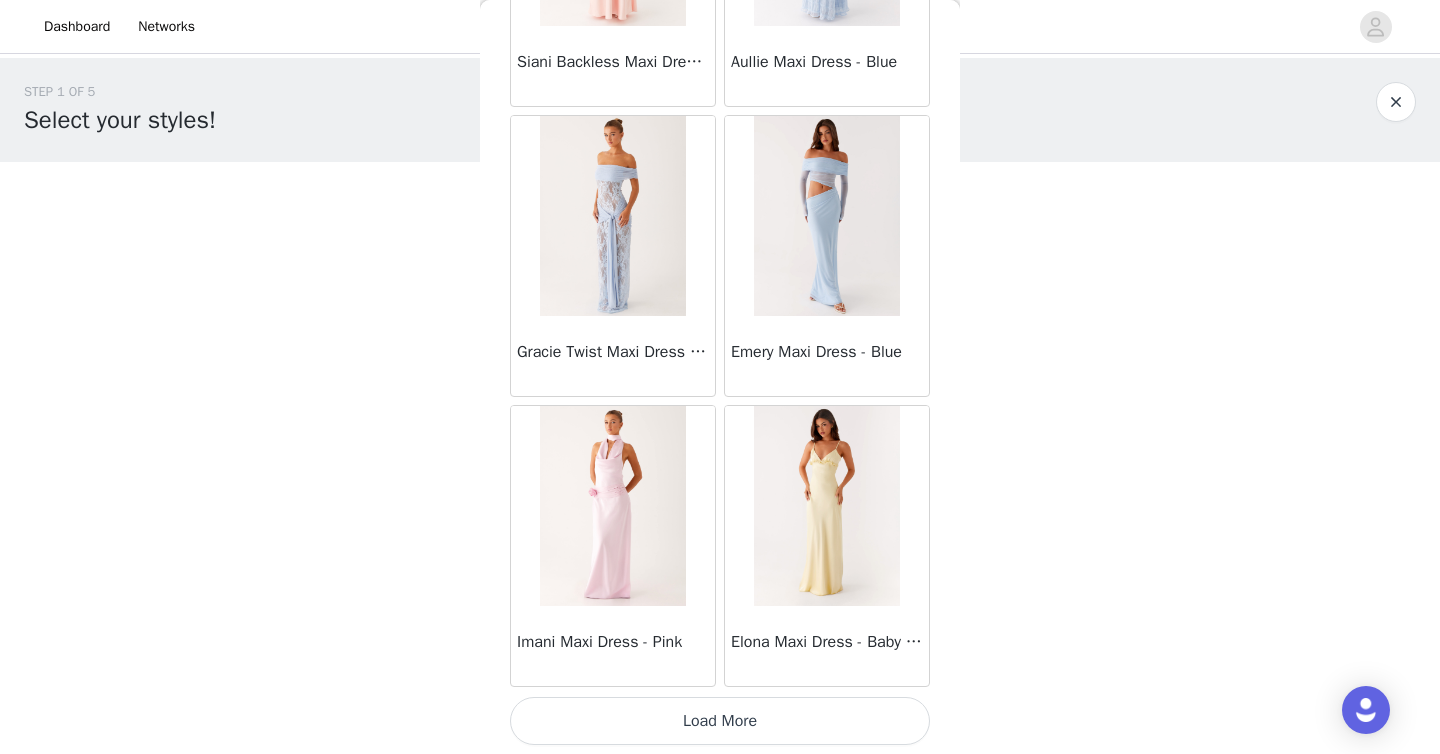 scroll, scrollTop: 31306, scrollLeft: 0, axis: vertical 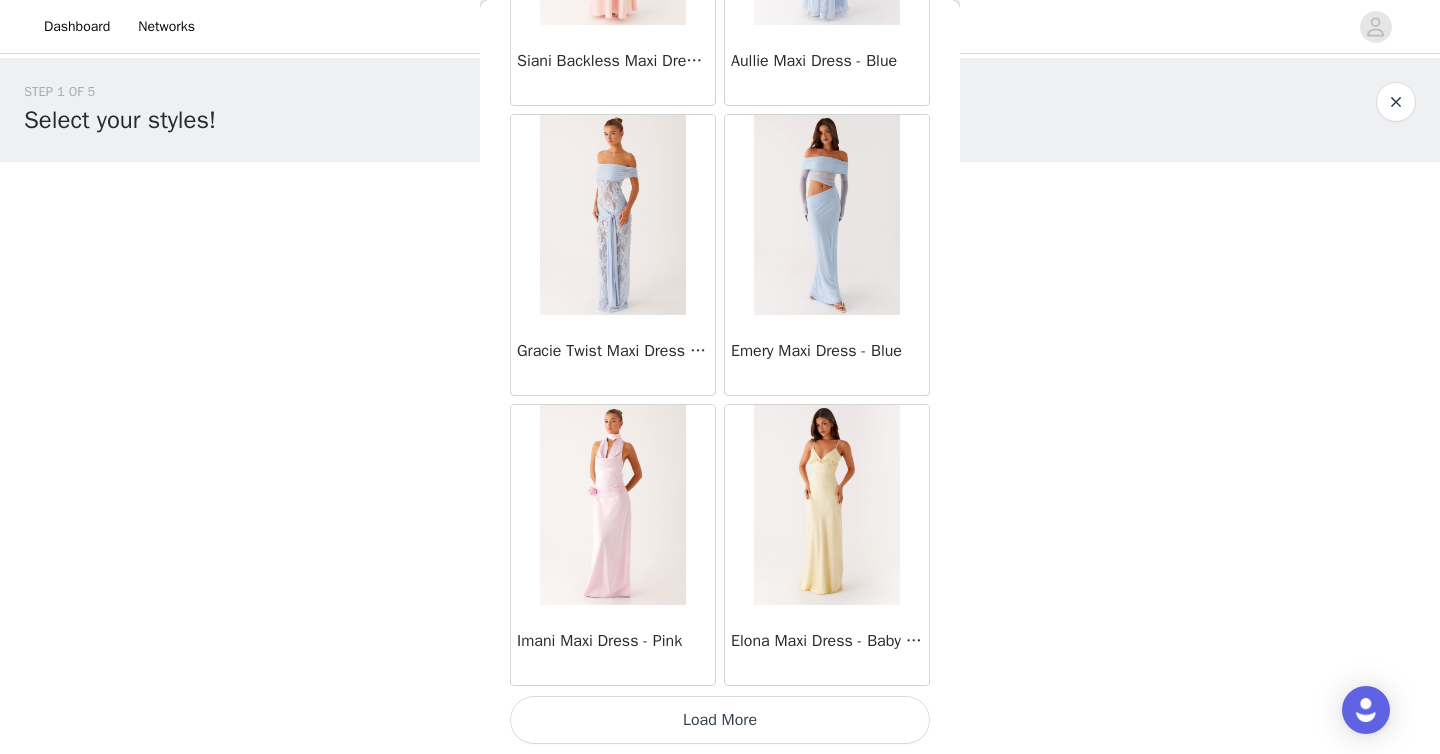 click on "Load More" at bounding box center [720, 720] 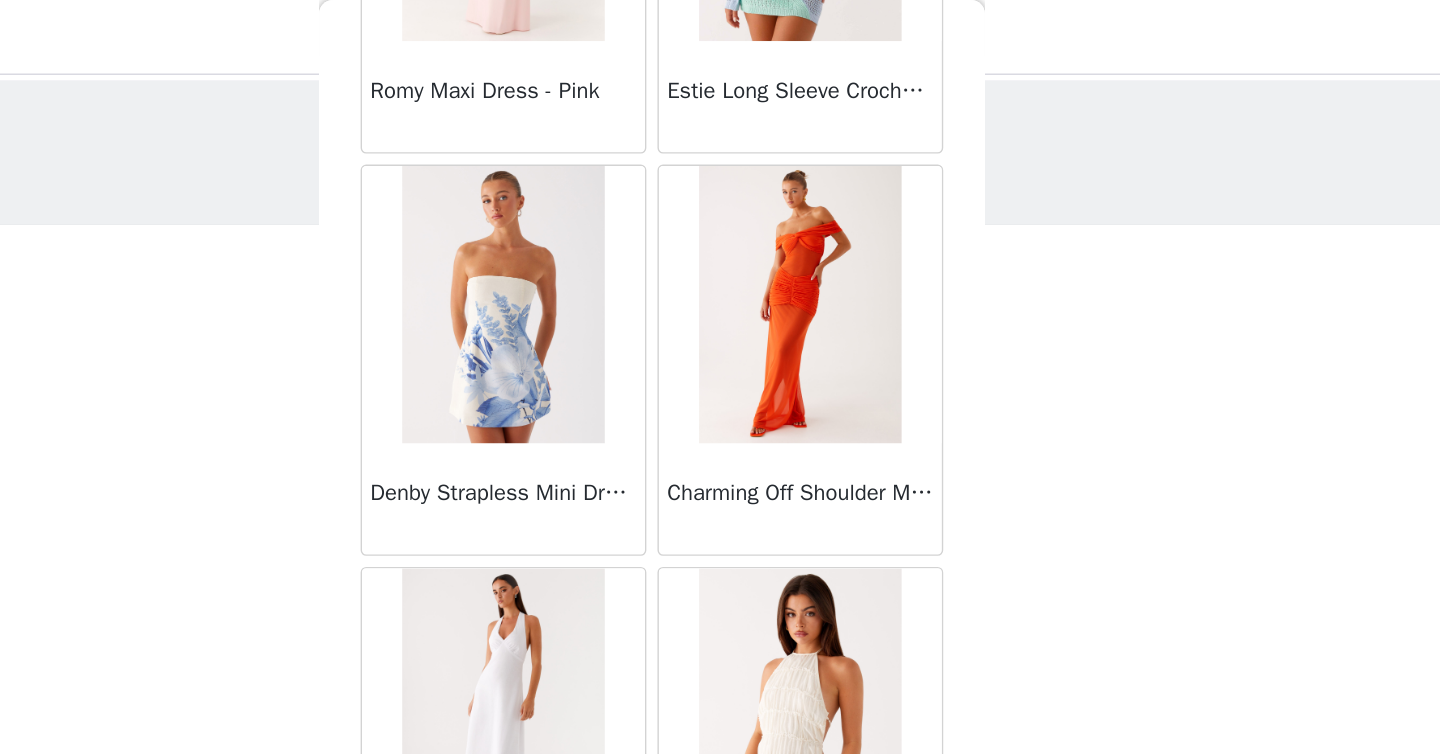 scroll, scrollTop: 34206, scrollLeft: 0, axis: vertical 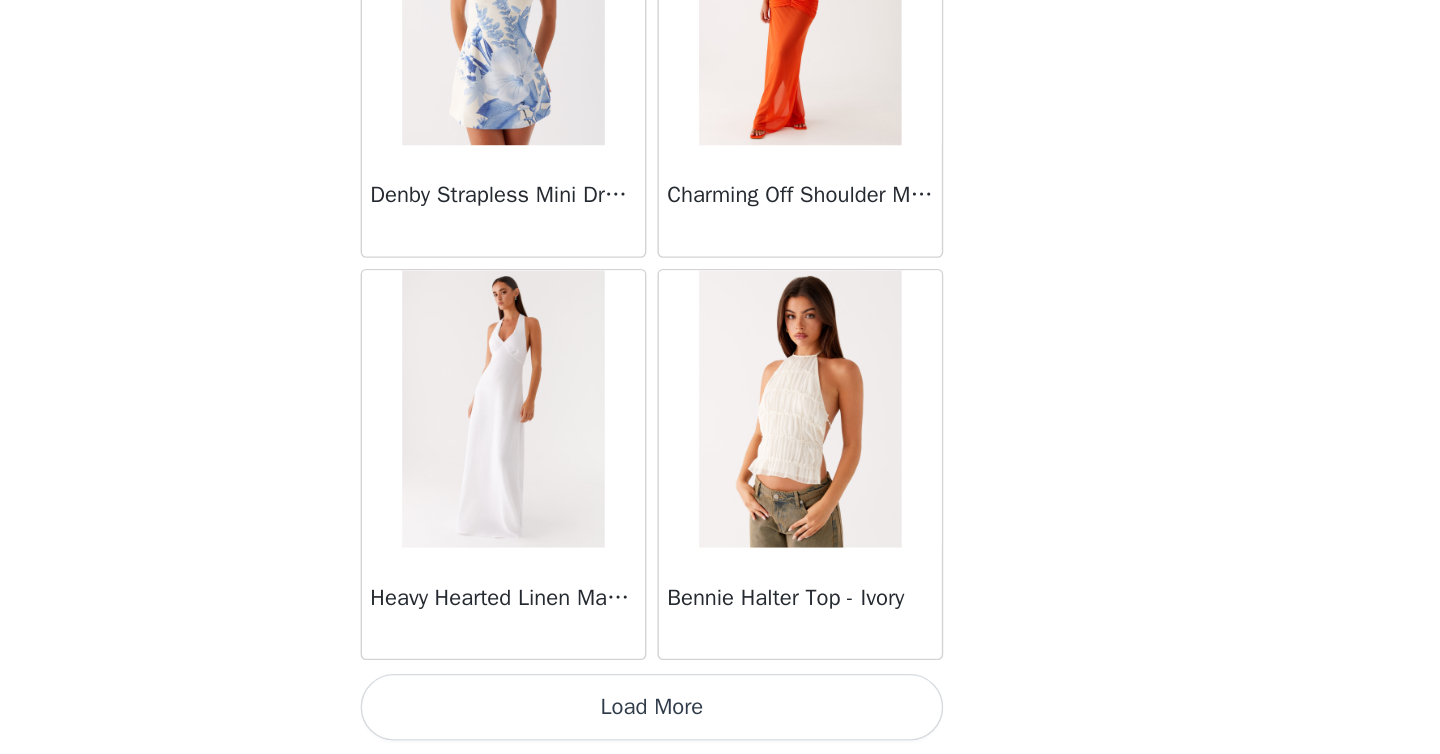 click on "Load More" at bounding box center (720, 720) 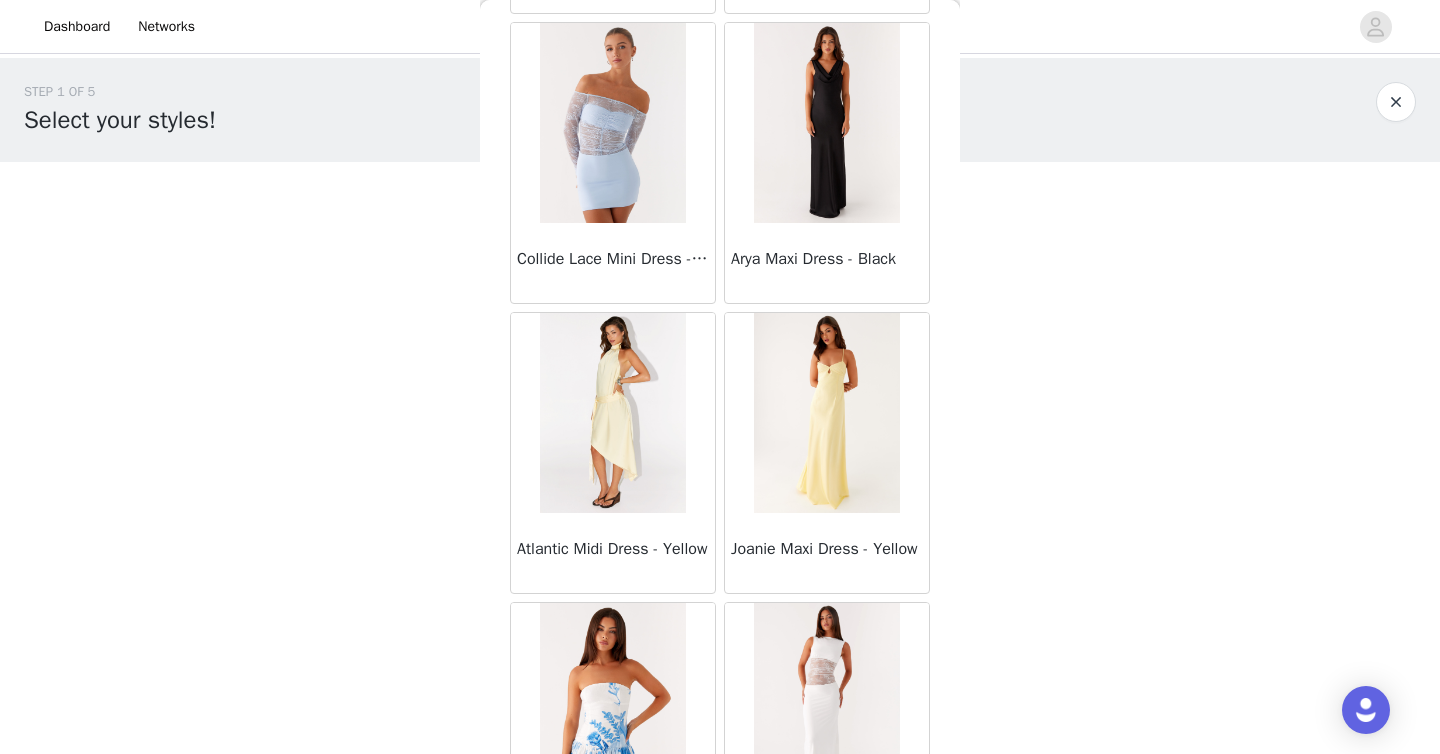 scroll, scrollTop: 37106, scrollLeft: 0, axis: vertical 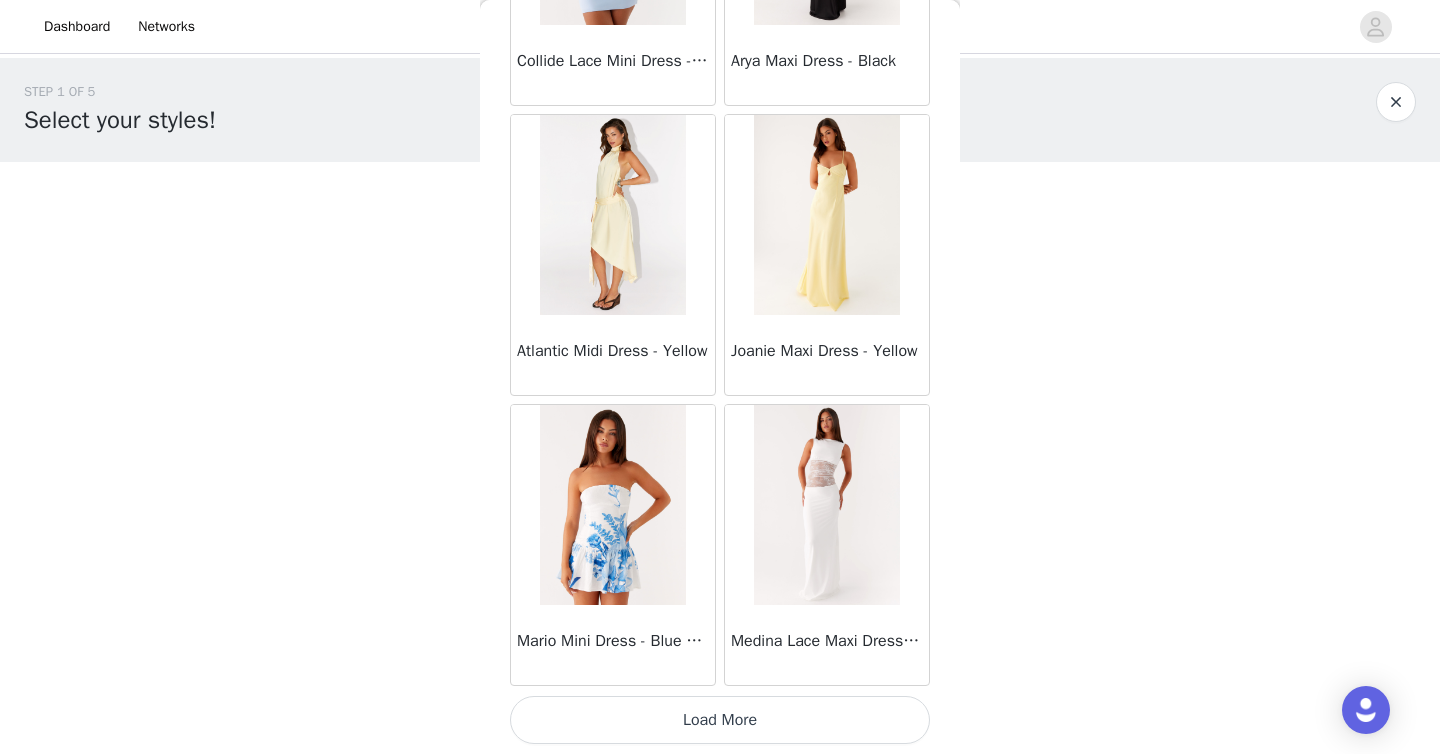 click on "Load More" at bounding box center [720, 720] 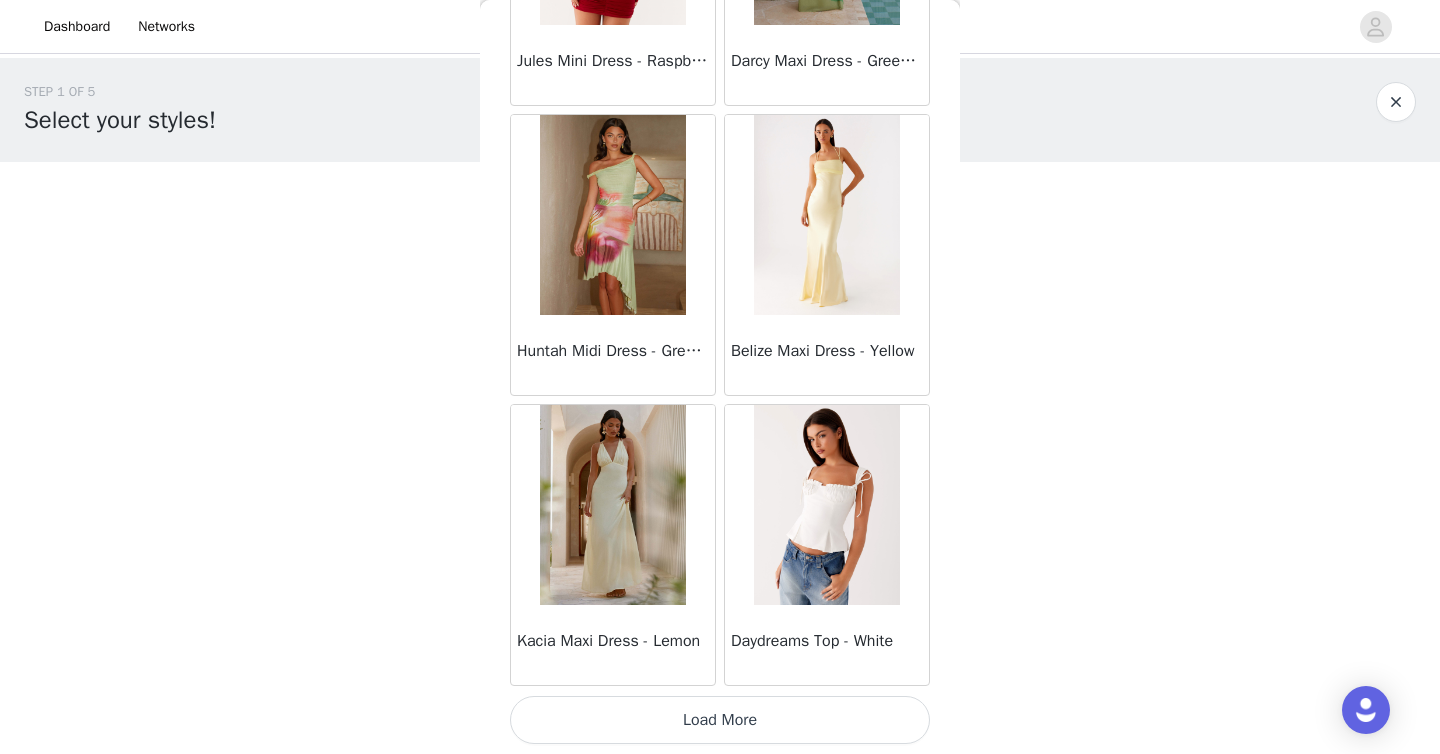 scroll, scrollTop: 40005, scrollLeft: 0, axis: vertical 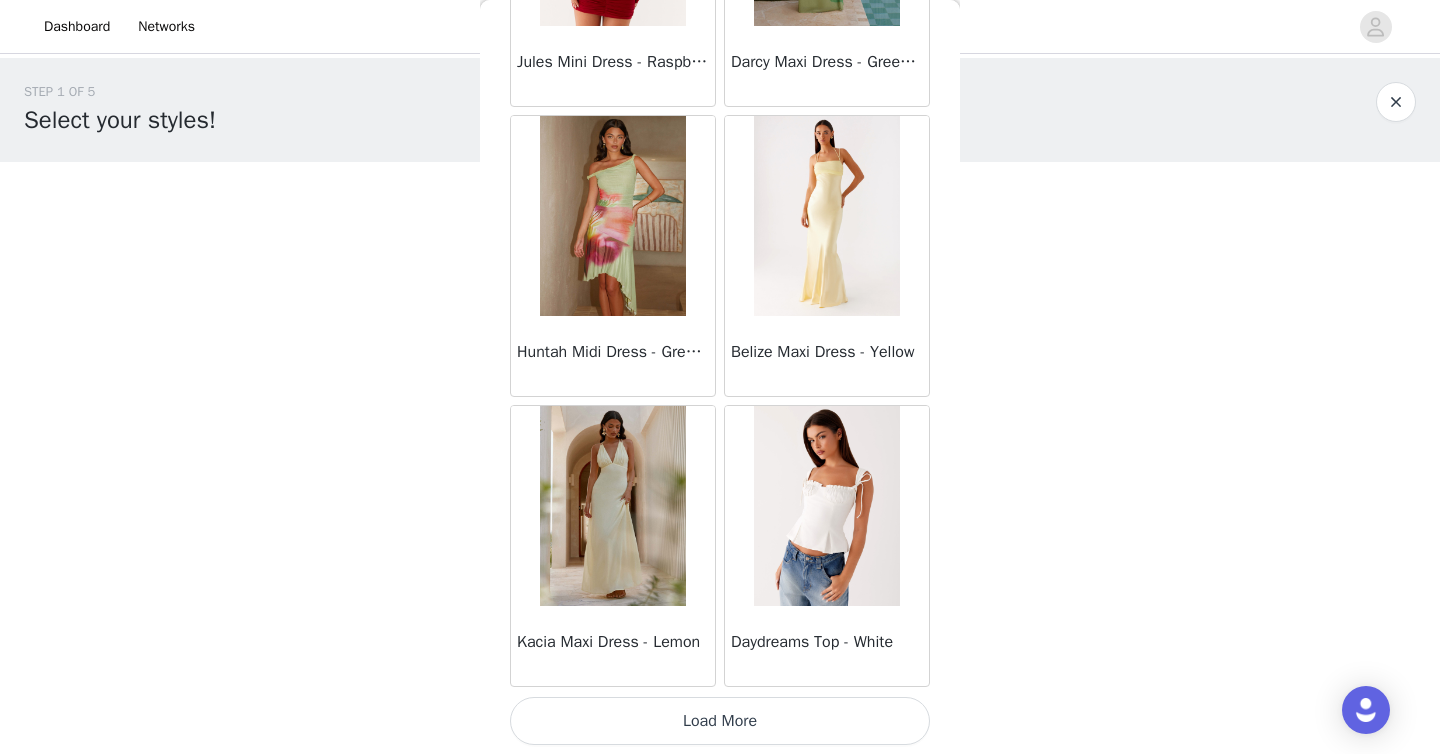 click on "Load More" at bounding box center (720, 721) 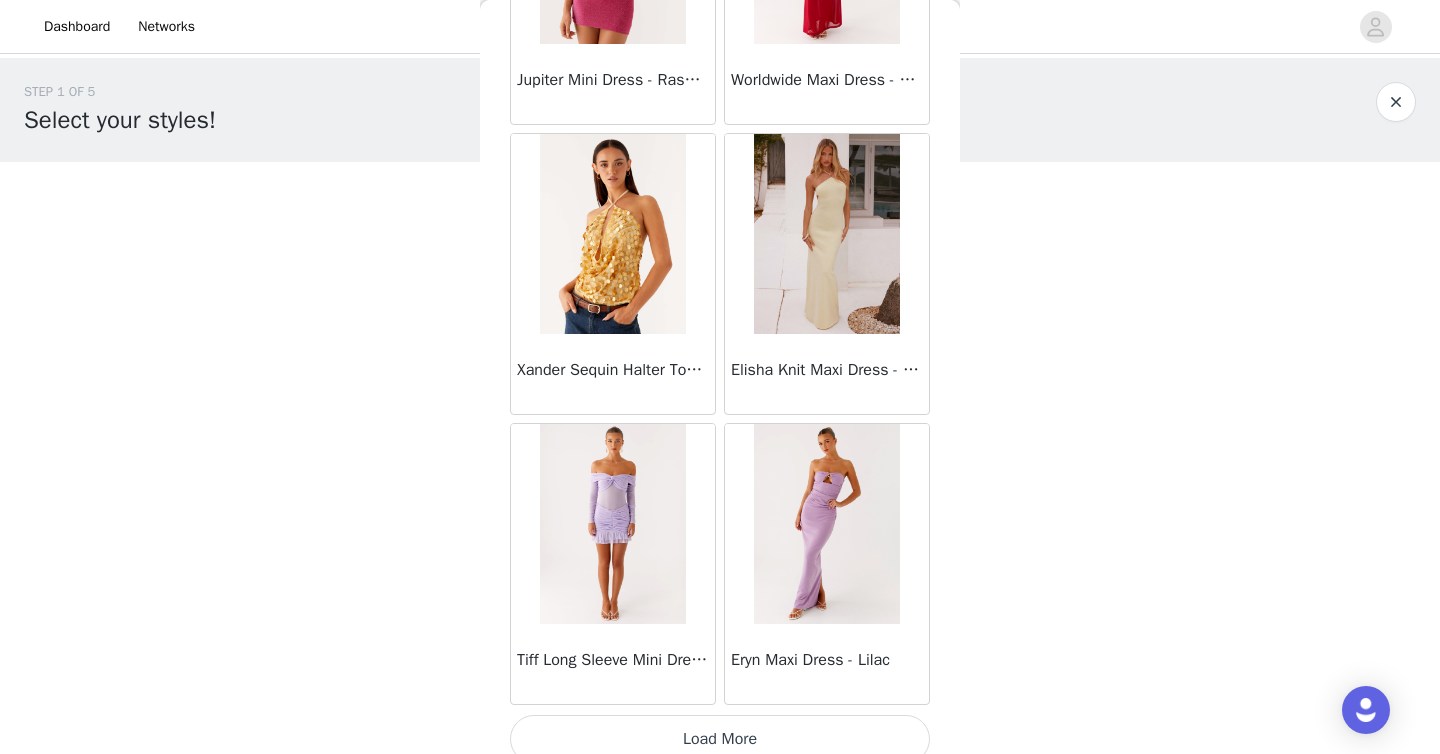 scroll, scrollTop: 42906, scrollLeft: 0, axis: vertical 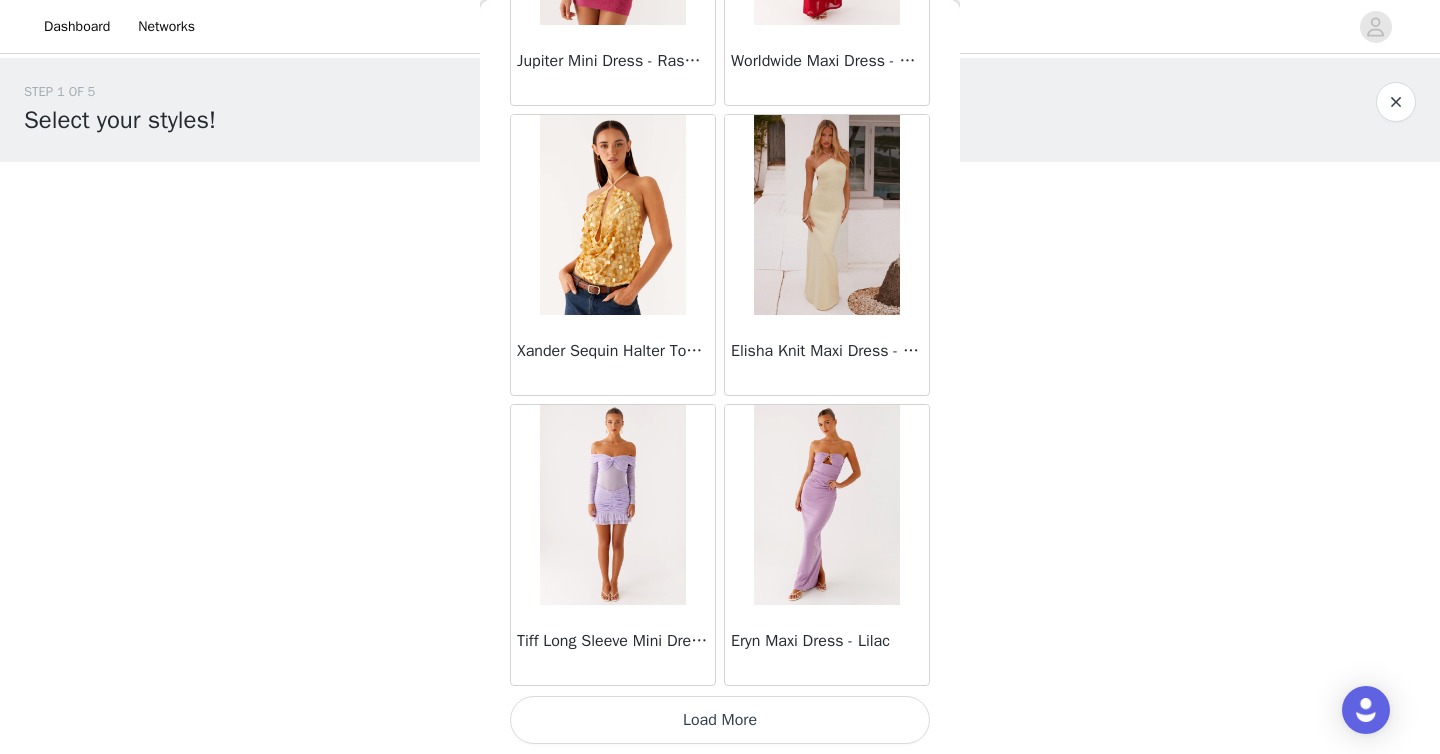 click on "Load More" at bounding box center [720, 720] 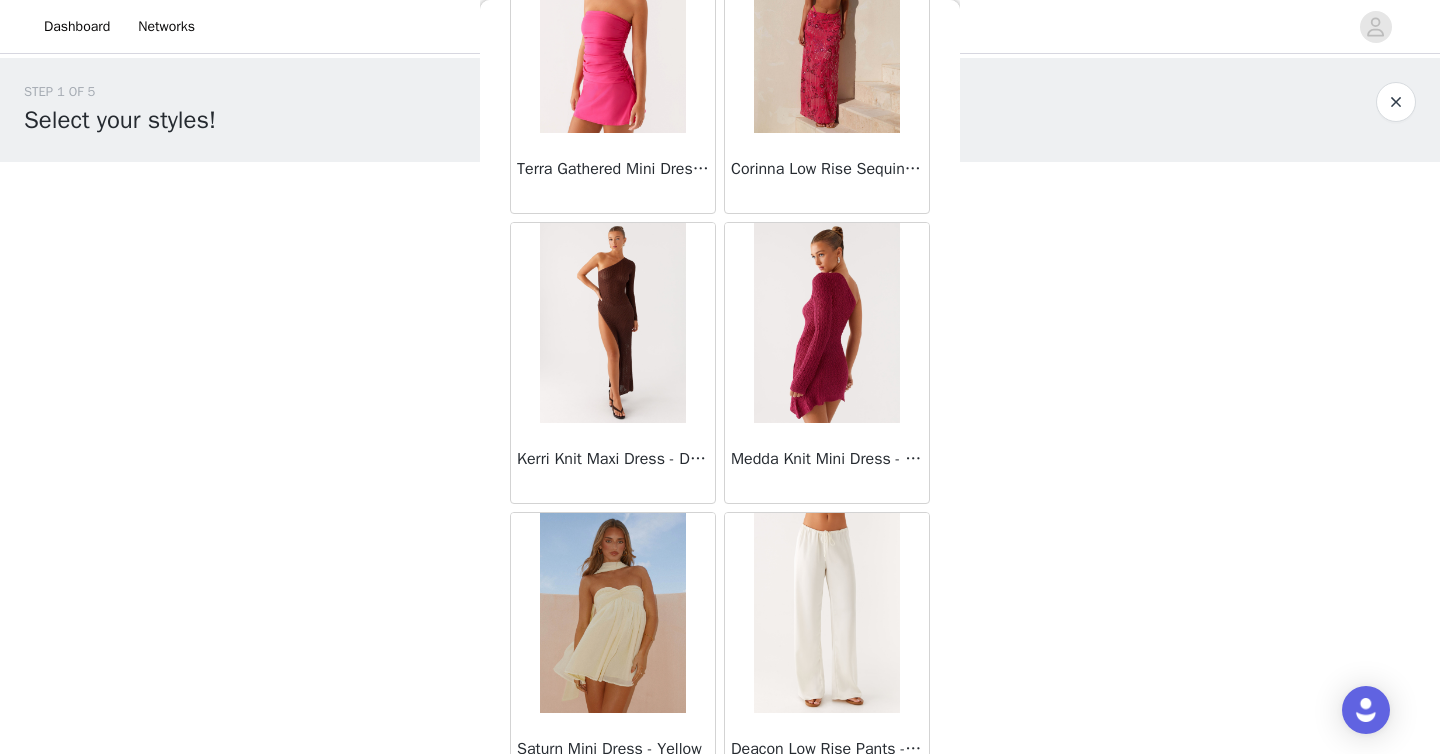 scroll, scrollTop: 43939, scrollLeft: 0, axis: vertical 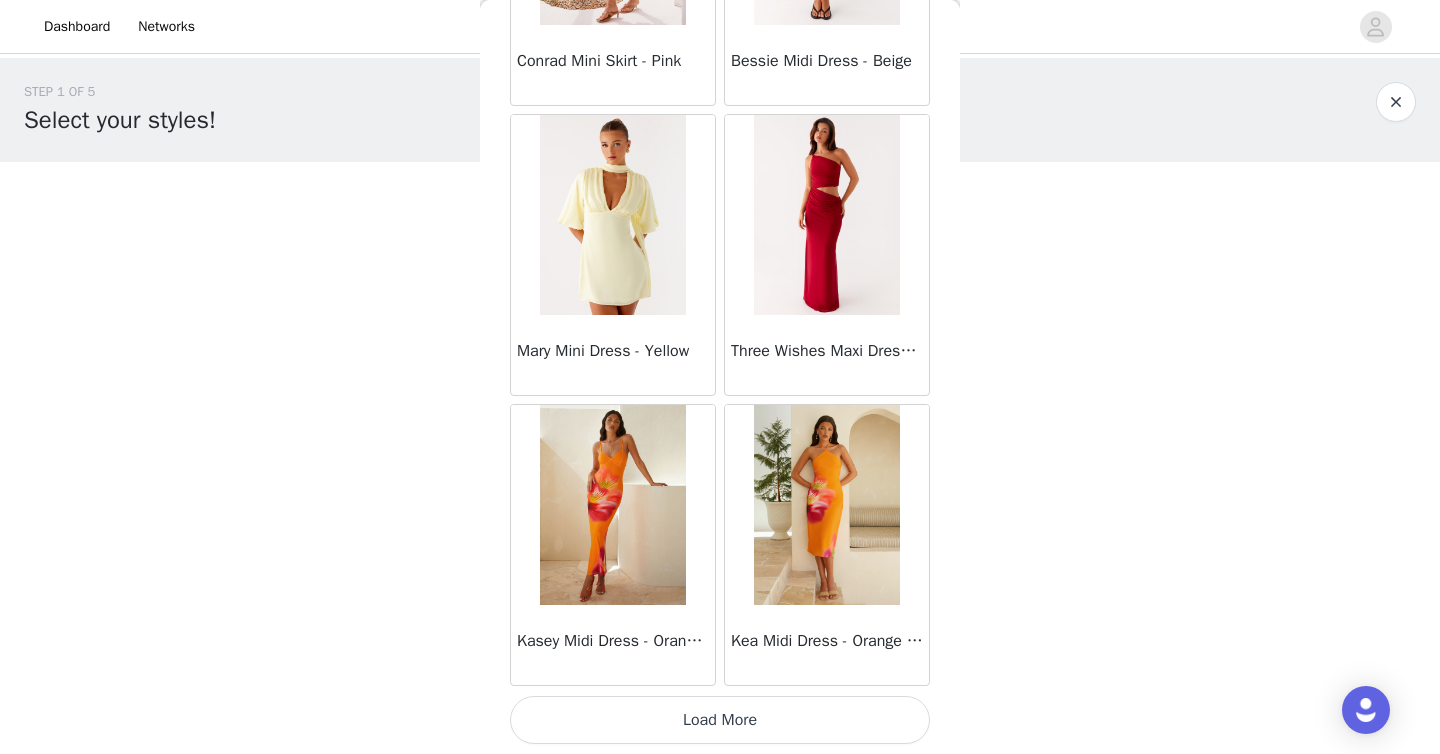 click on "Load More" at bounding box center (720, 720) 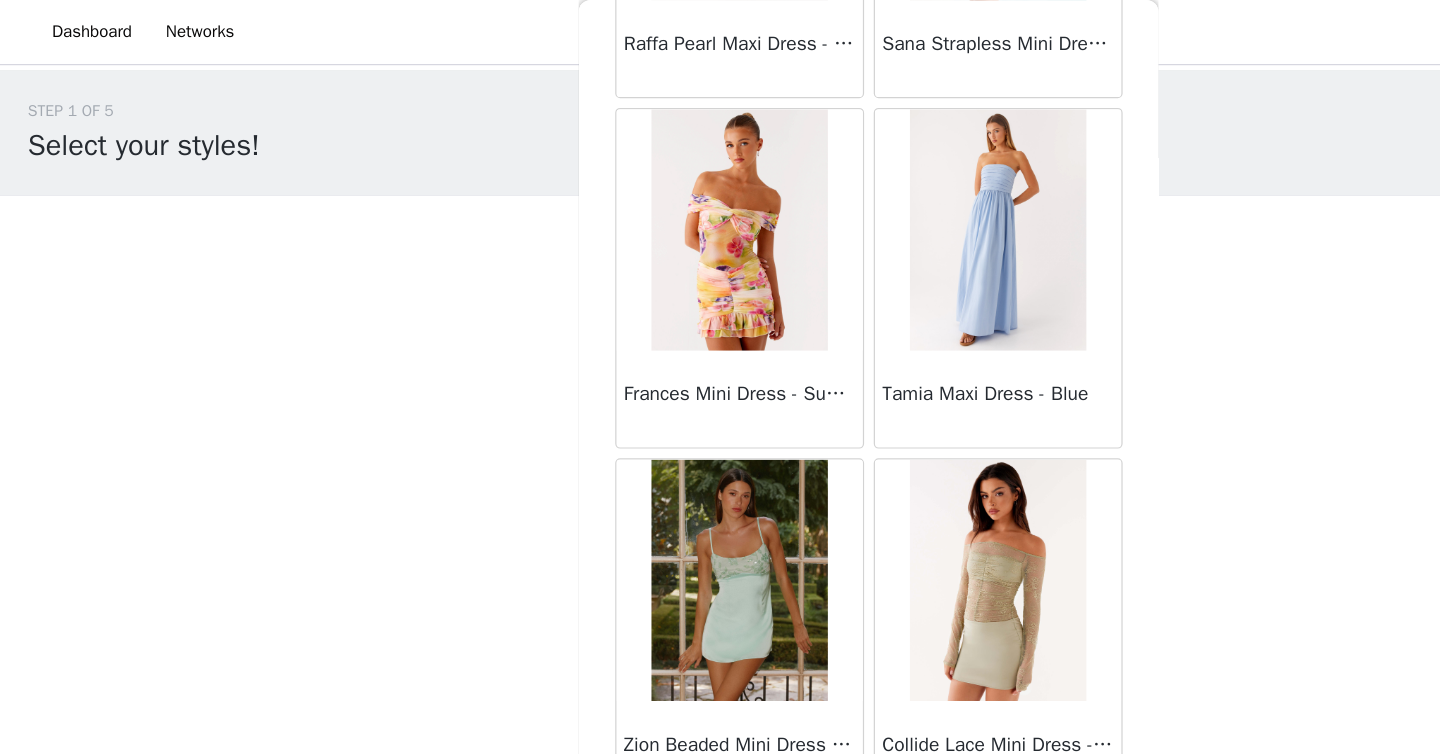 scroll, scrollTop: 48706, scrollLeft: 0, axis: vertical 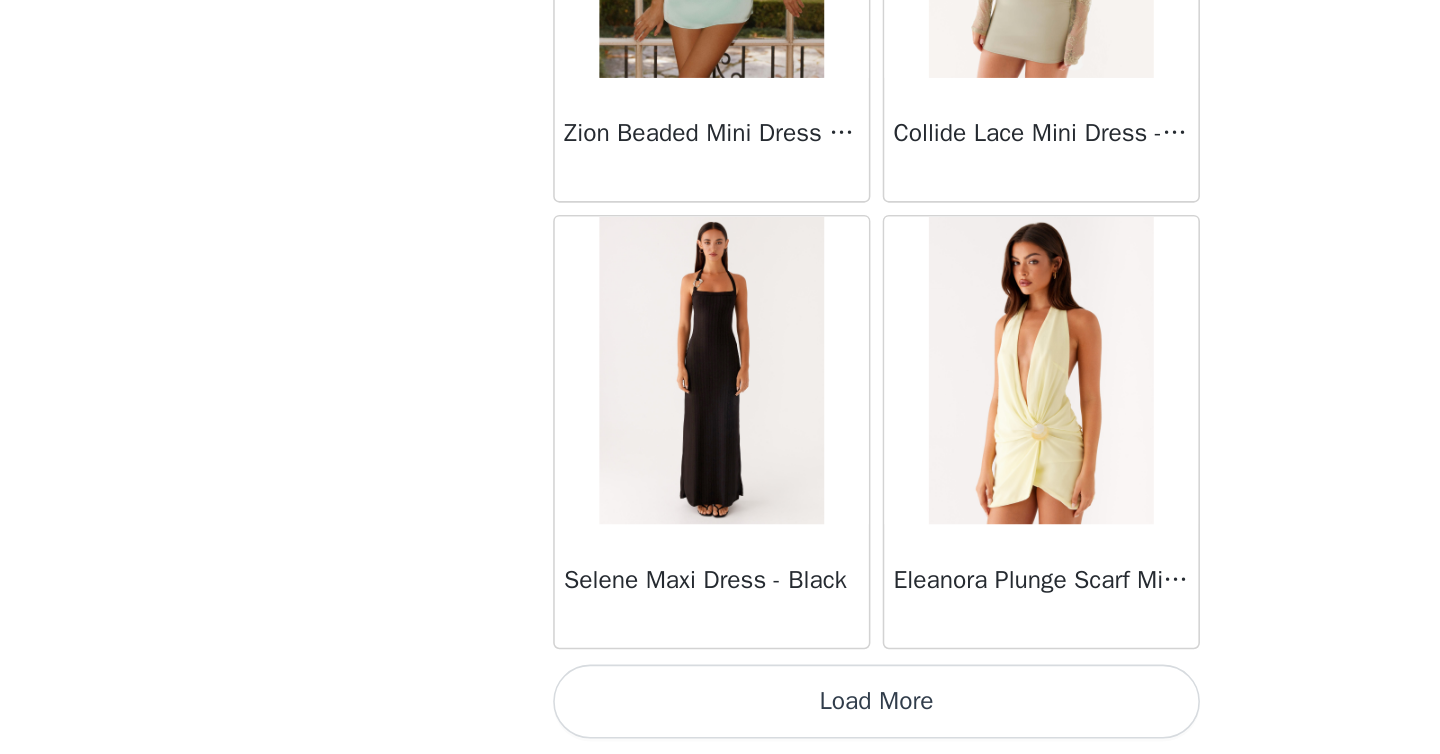 click on "Load More" at bounding box center (720, 720) 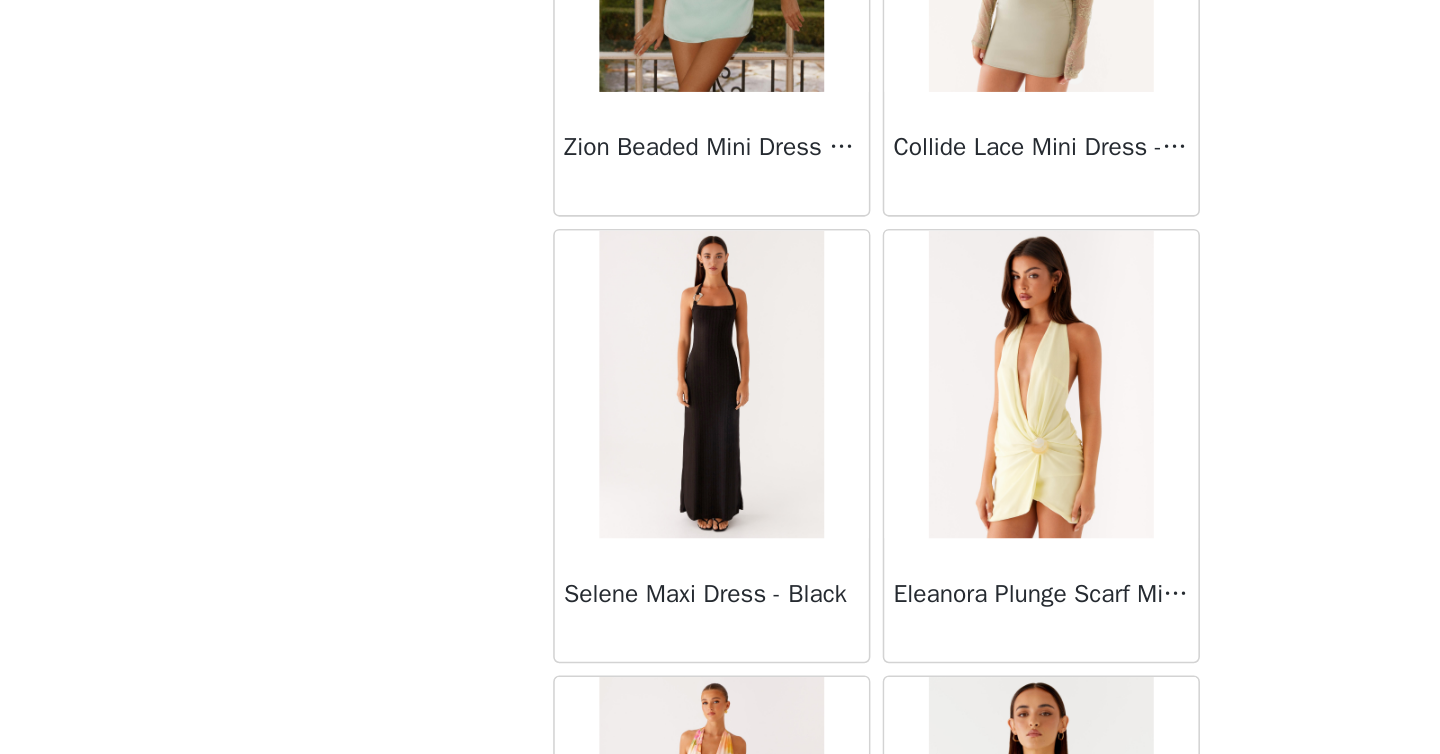 scroll, scrollTop: 48706, scrollLeft: 0, axis: vertical 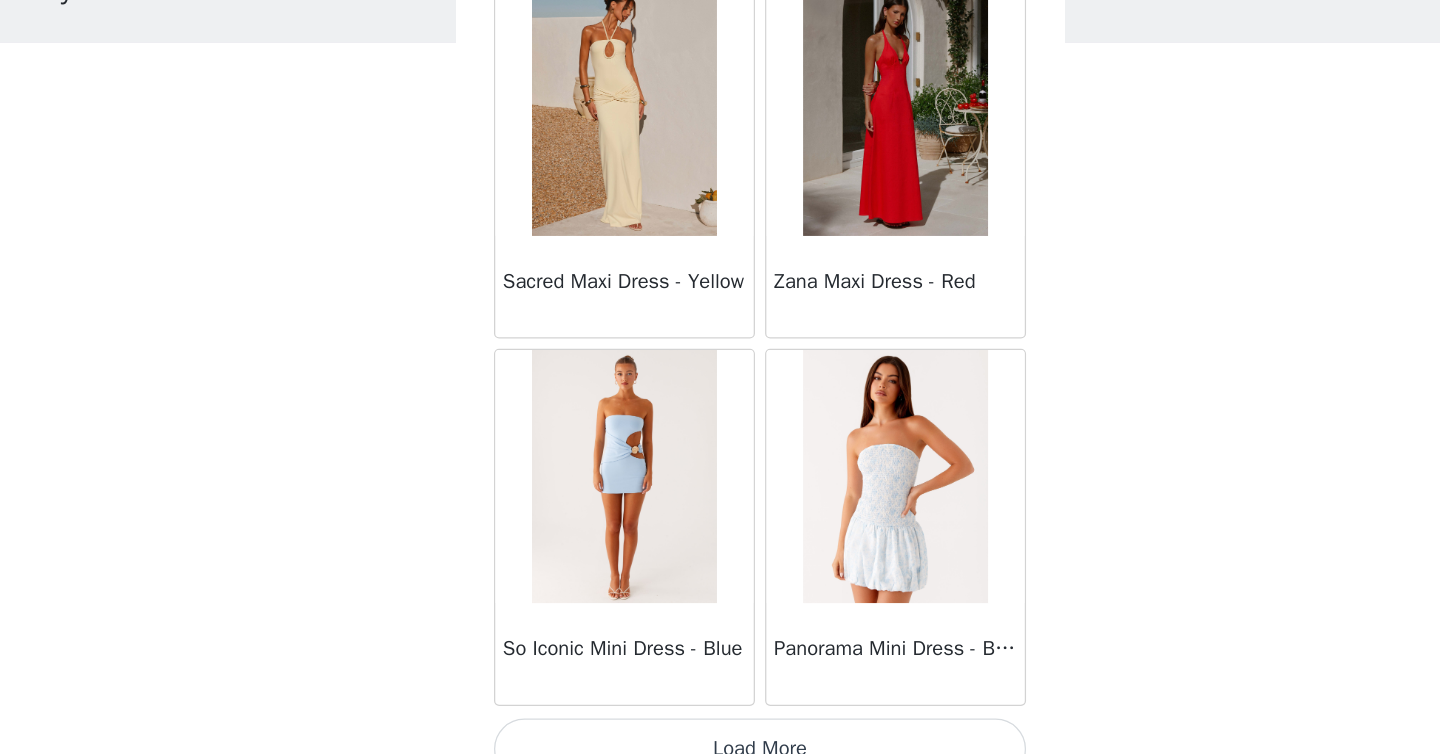 click on "Load More" at bounding box center (720, 720) 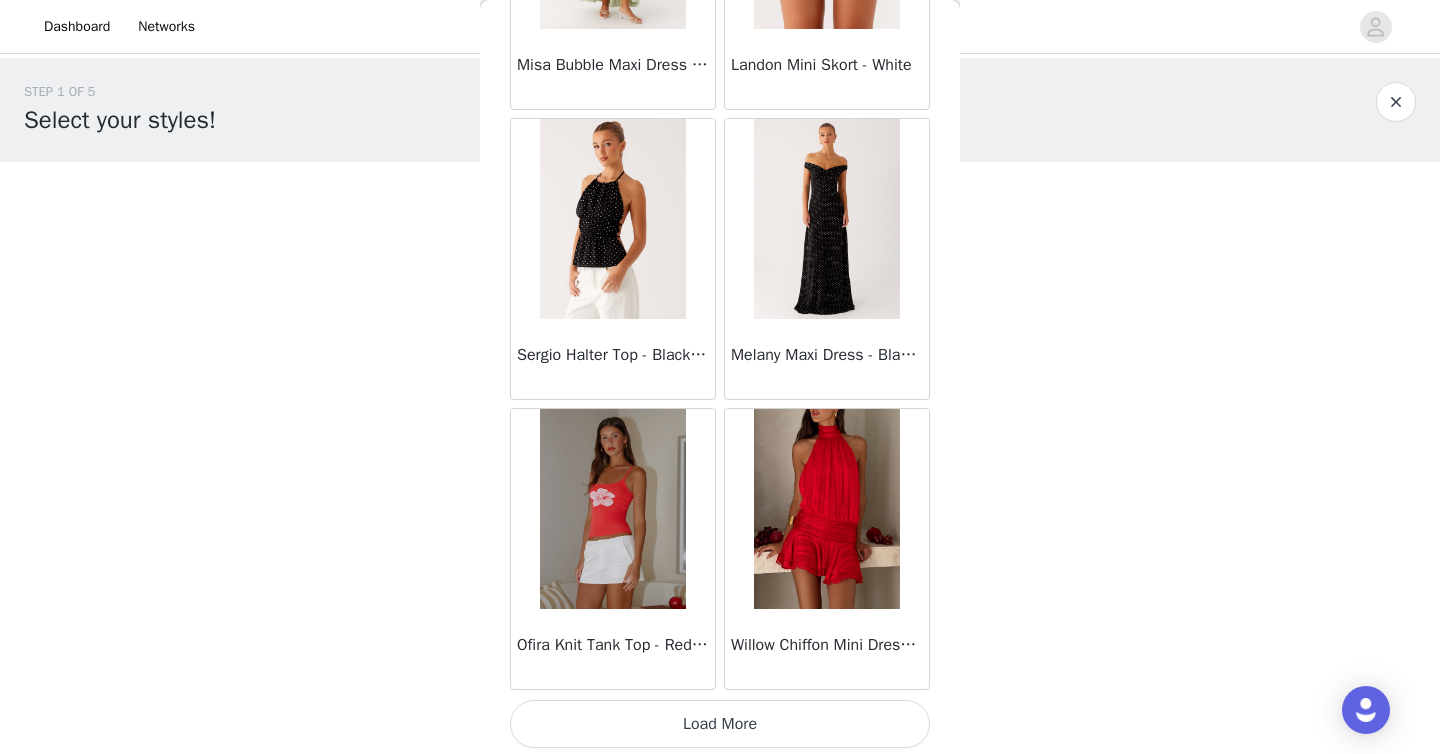 scroll, scrollTop: 54506, scrollLeft: 0, axis: vertical 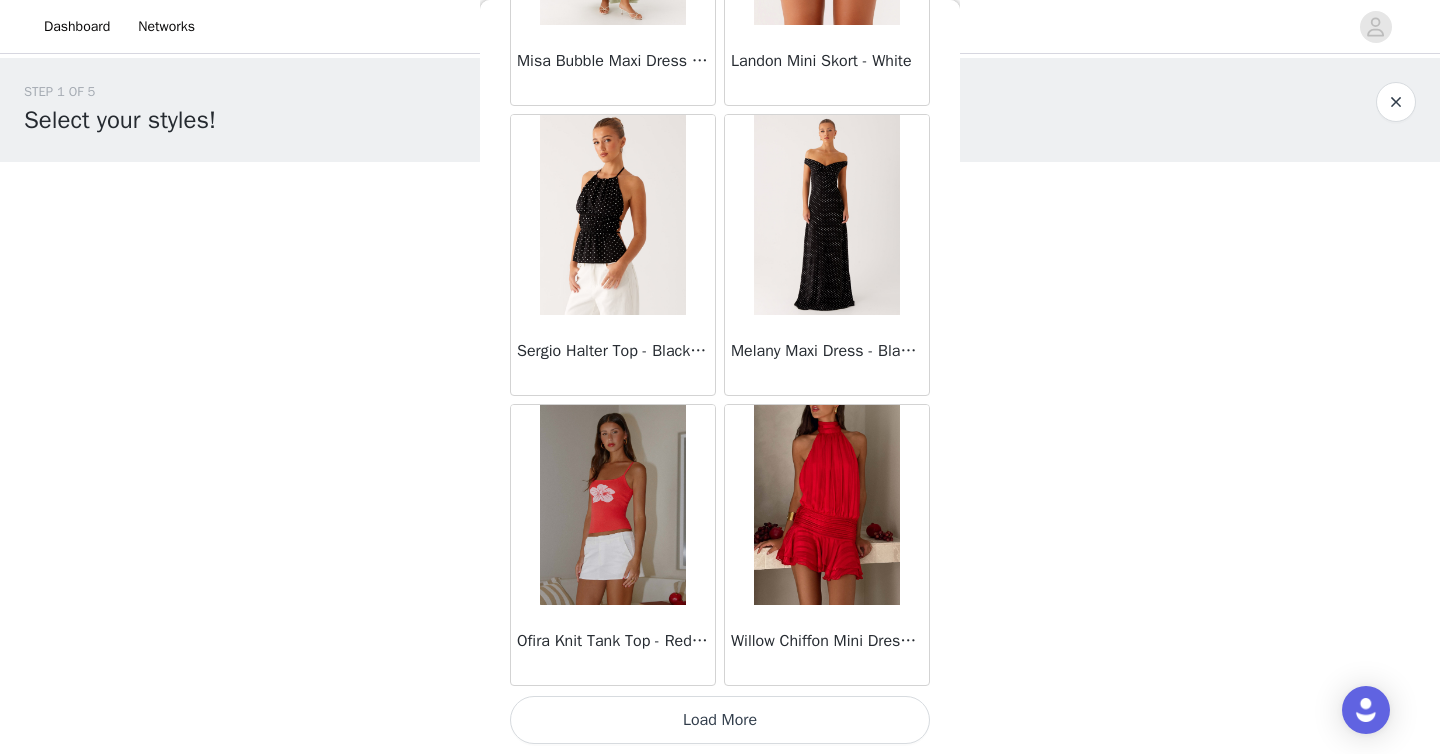 click on "Load More" at bounding box center (720, 720) 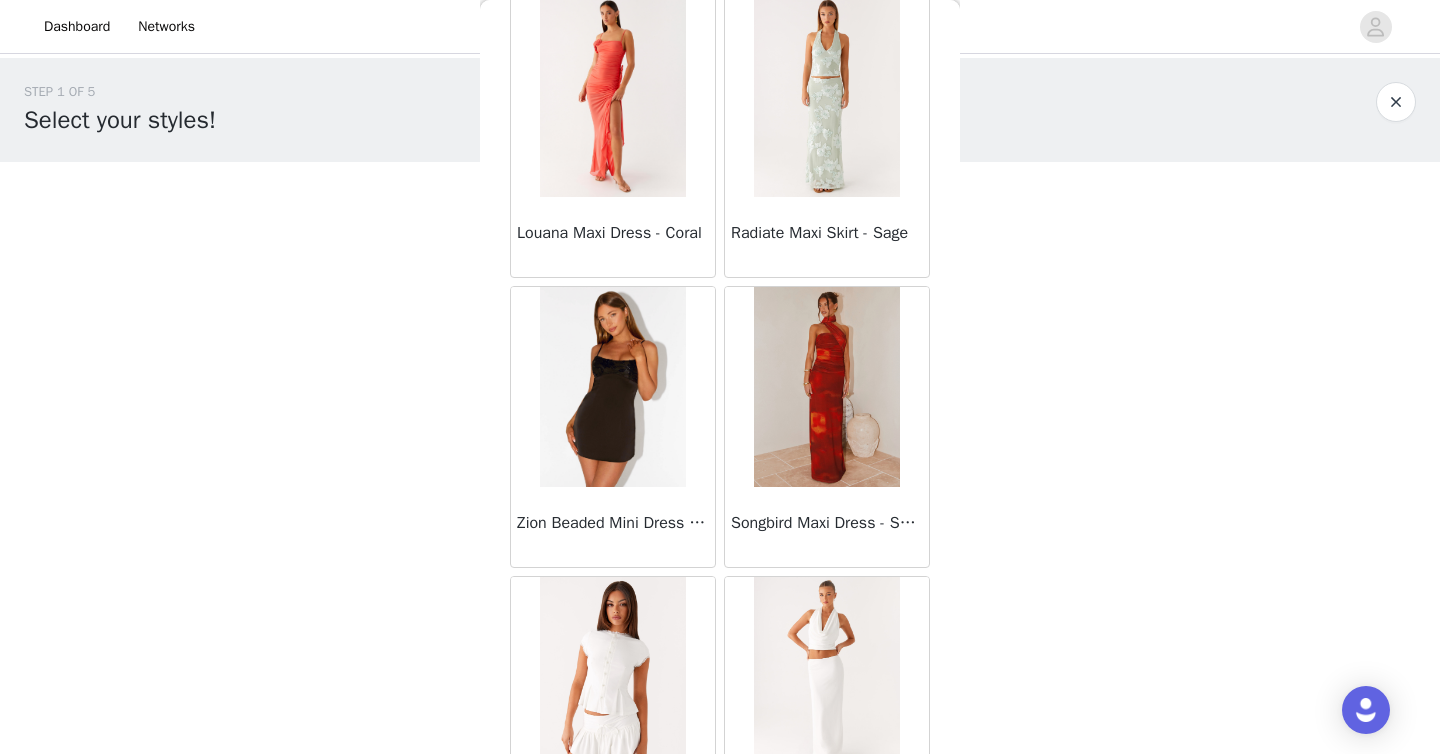 scroll, scrollTop: 57406, scrollLeft: 0, axis: vertical 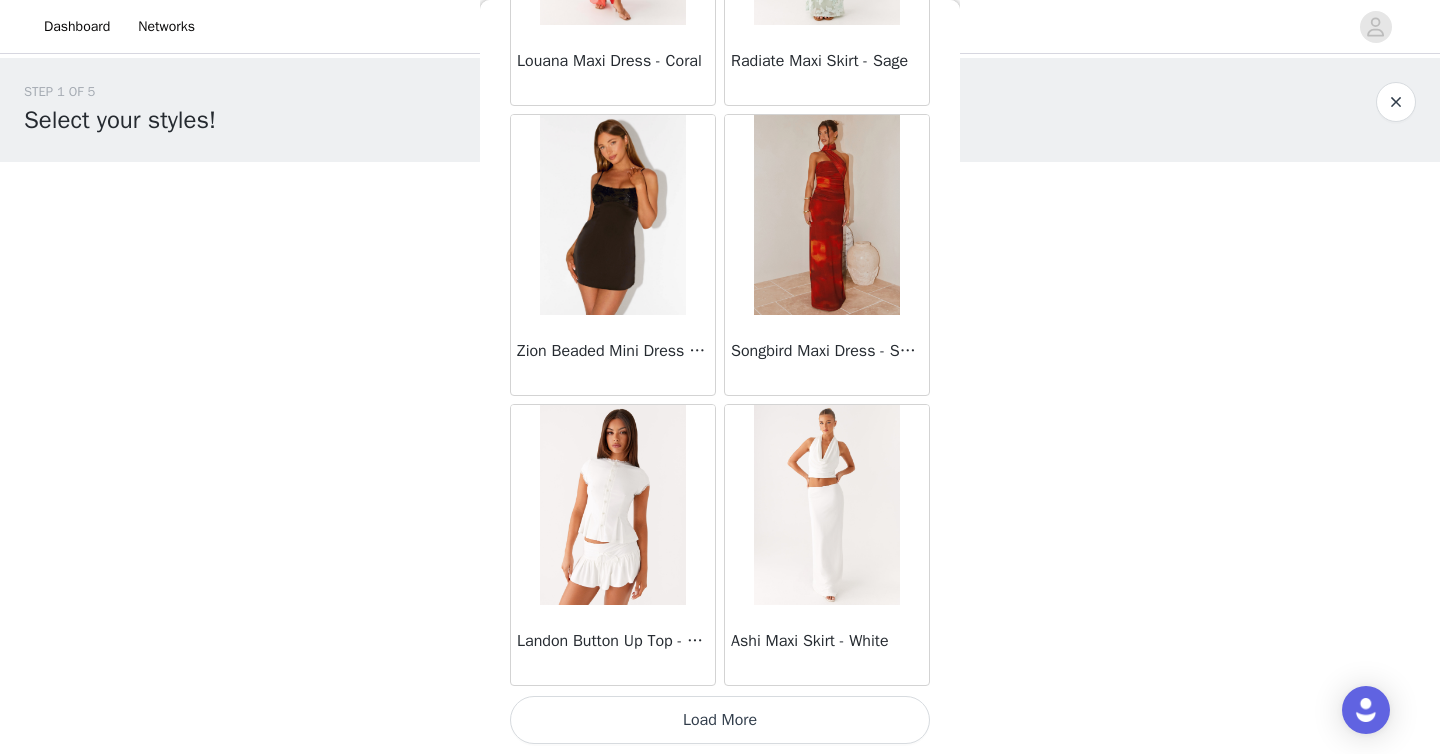 click on "Load More" at bounding box center [720, 720] 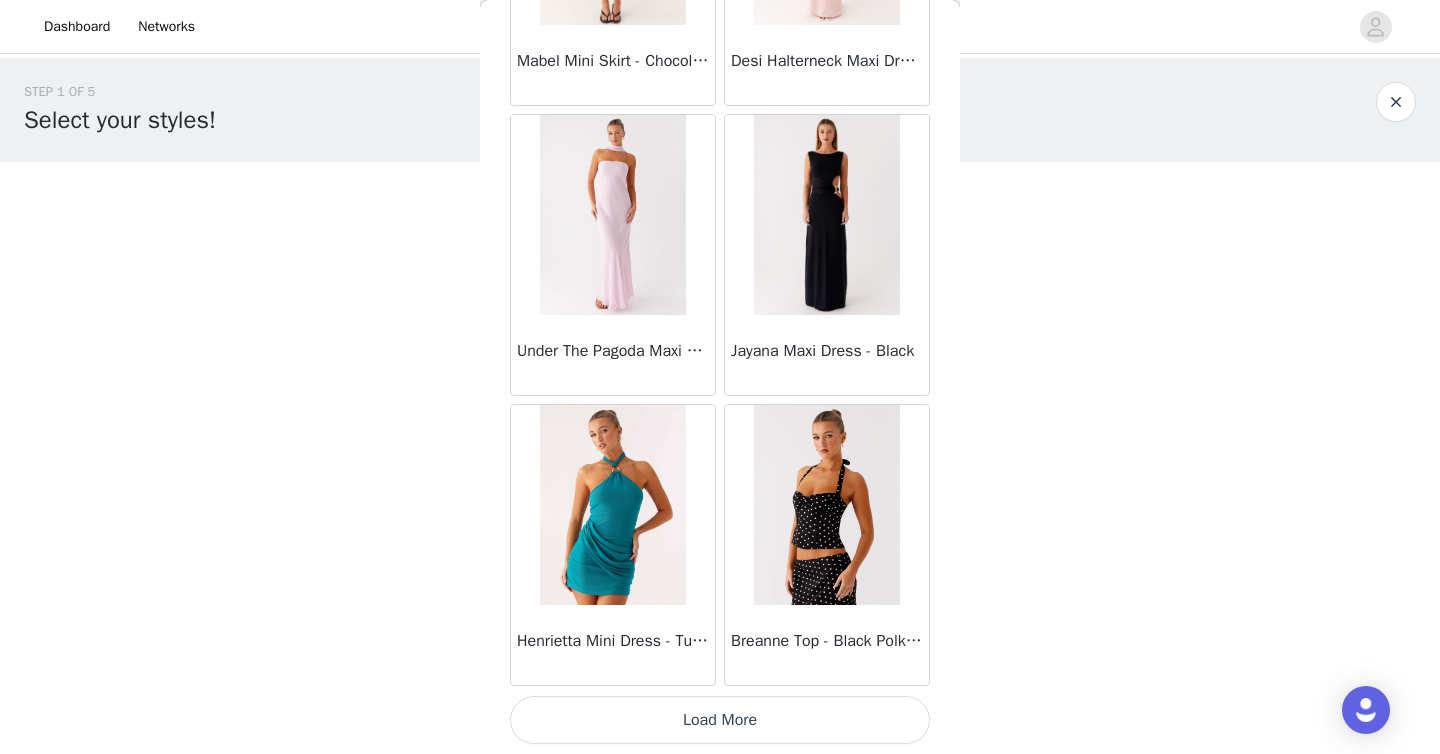 scroll, scrollTop: 60304, scrollLeft: 0, axis: vertical 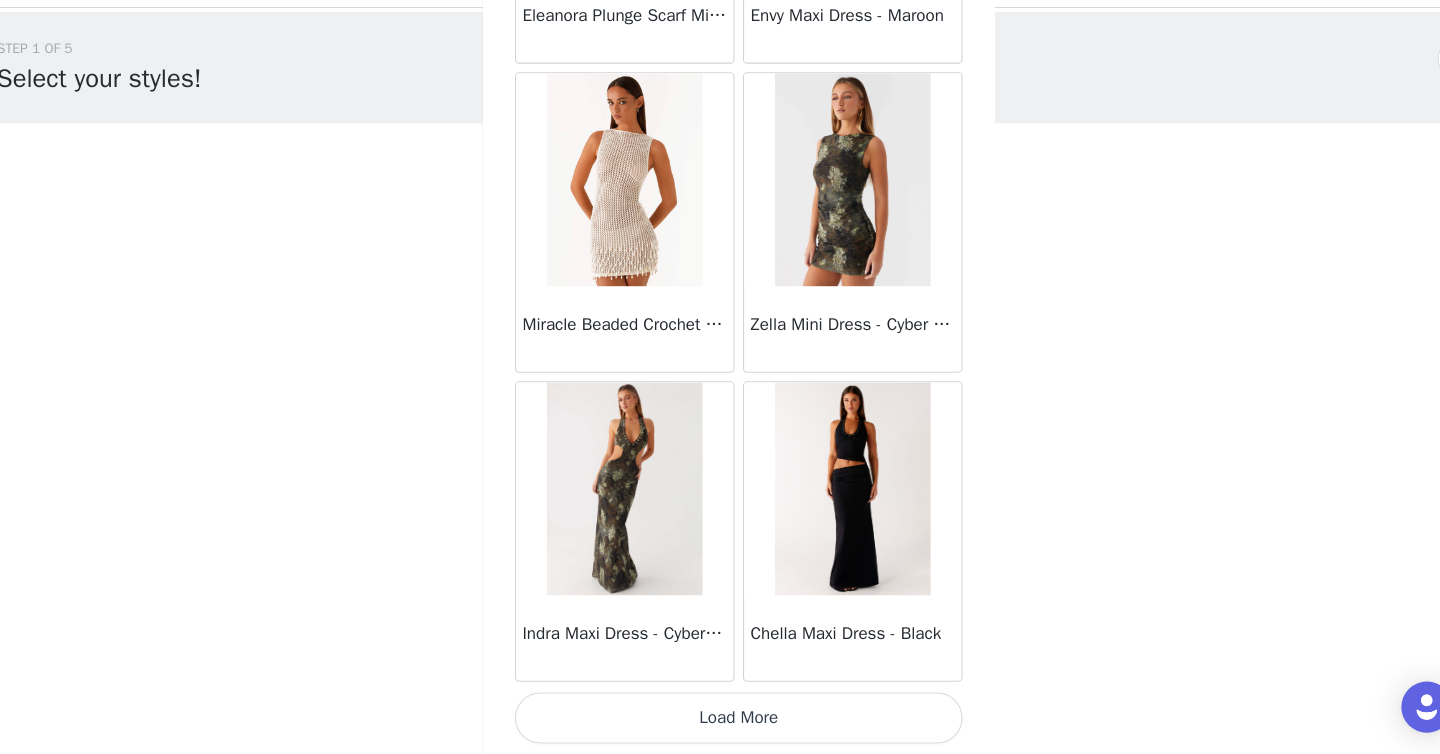click on "Load More" at bounding box center [720, 720] 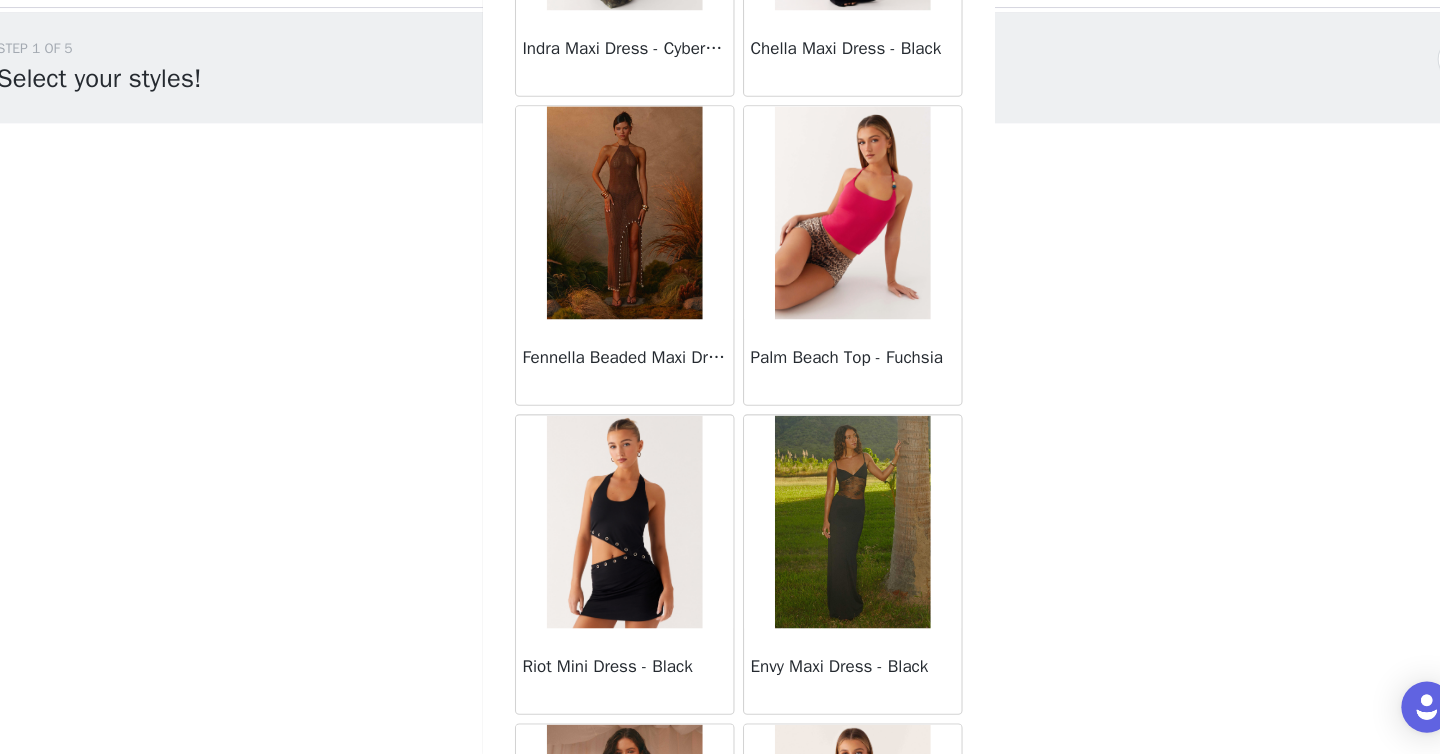 scroll, scrollTop: 63757, scrollLeft: 0, axis: vertical 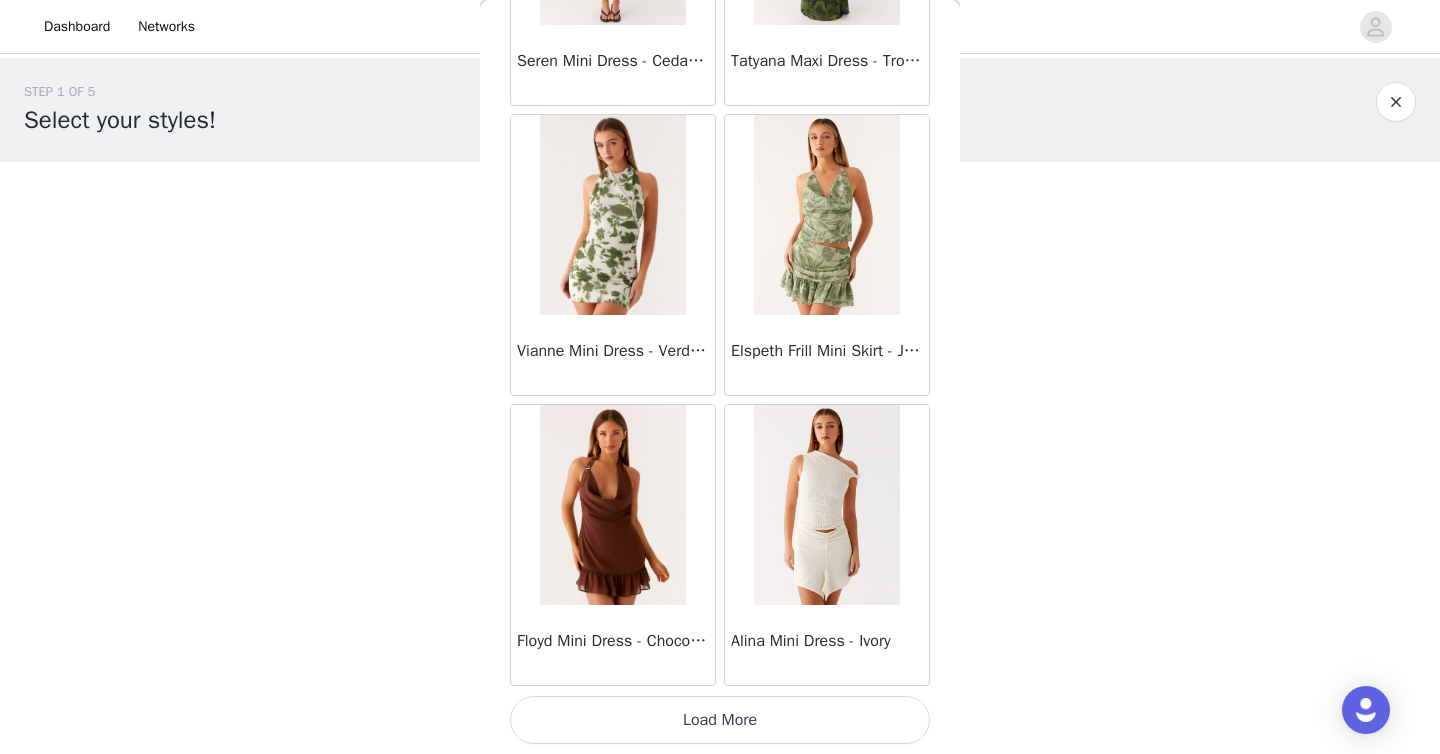 click on "Load More" at bounding box center [720, 720] 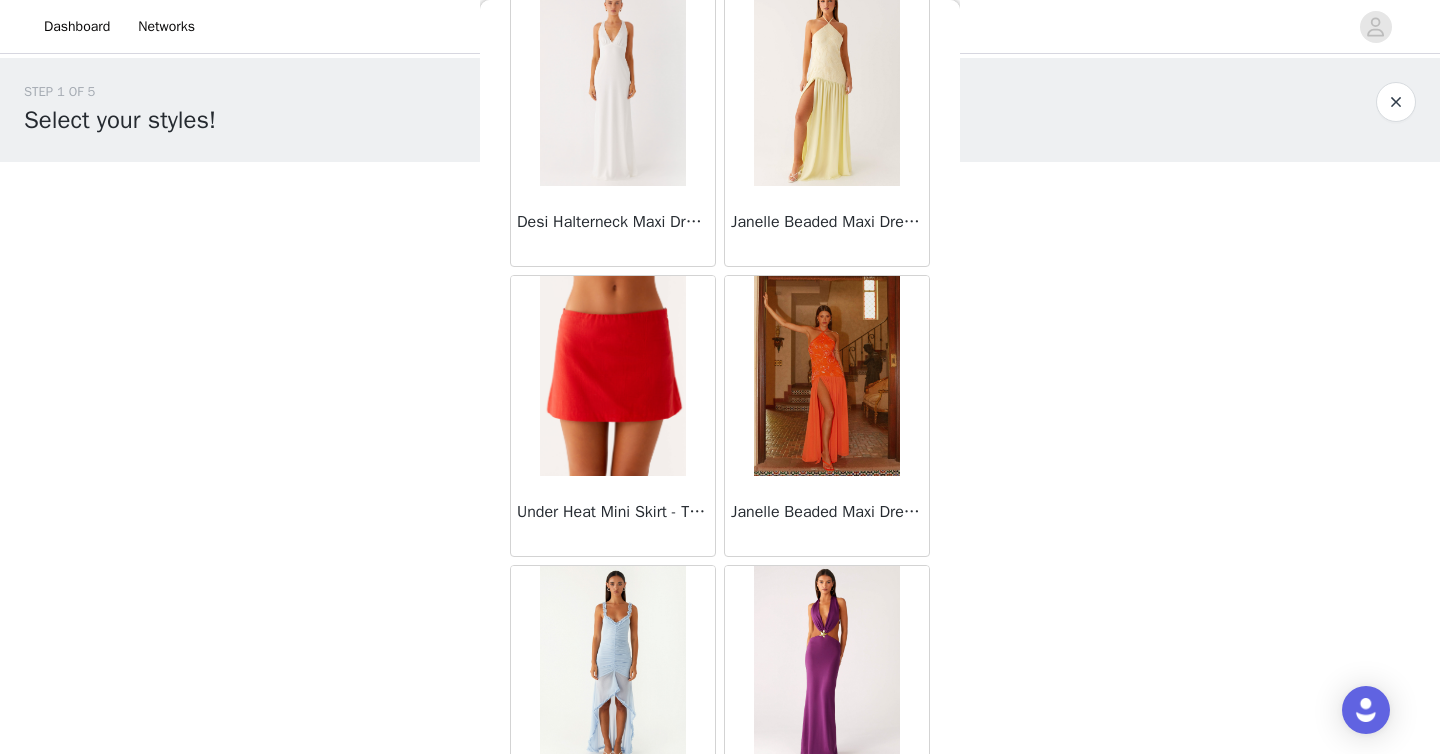 scroll, scrollTop: 69006, scrollLeft: 0, axis: vertical 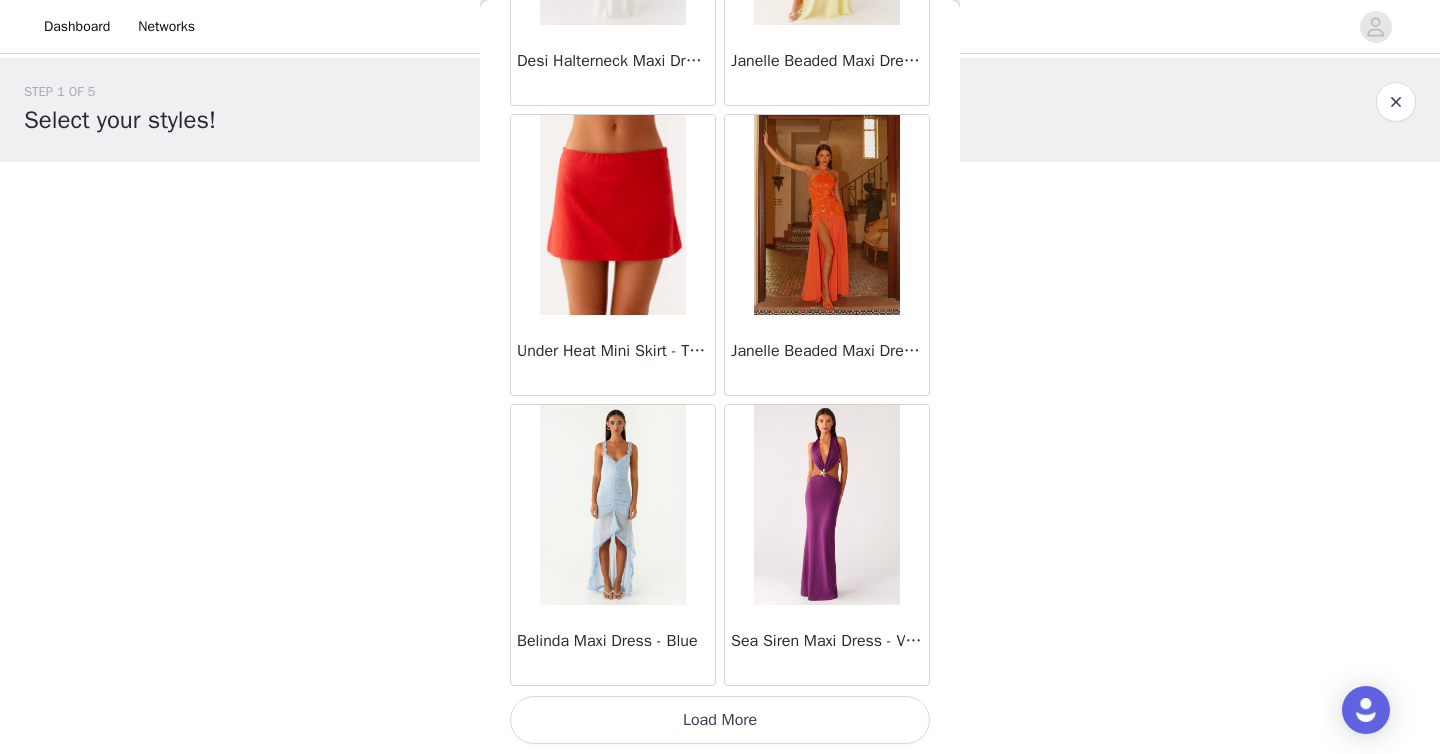 click on "Load More" at bounding box center [720, 720] 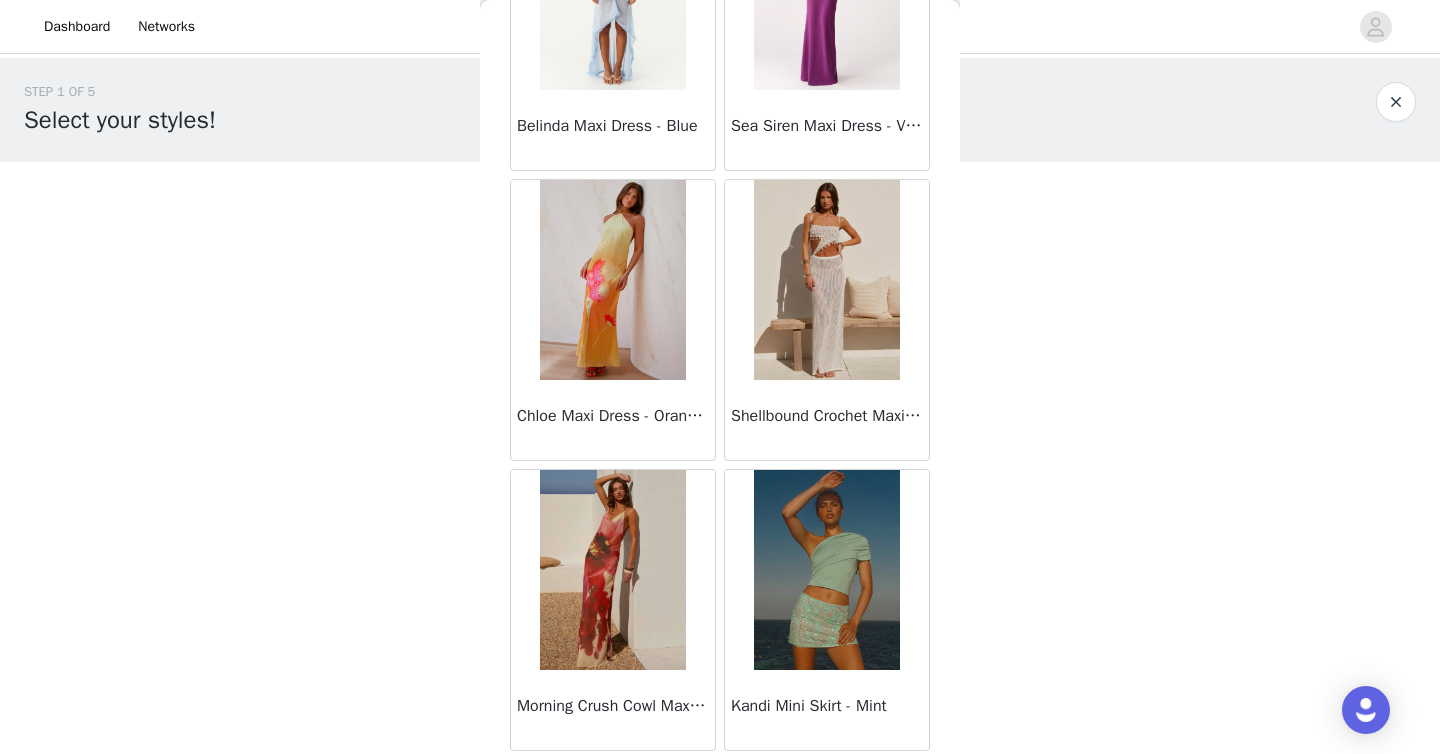 scroll, scrollTop: 69519, scrollLeft: 0, axis: vertical 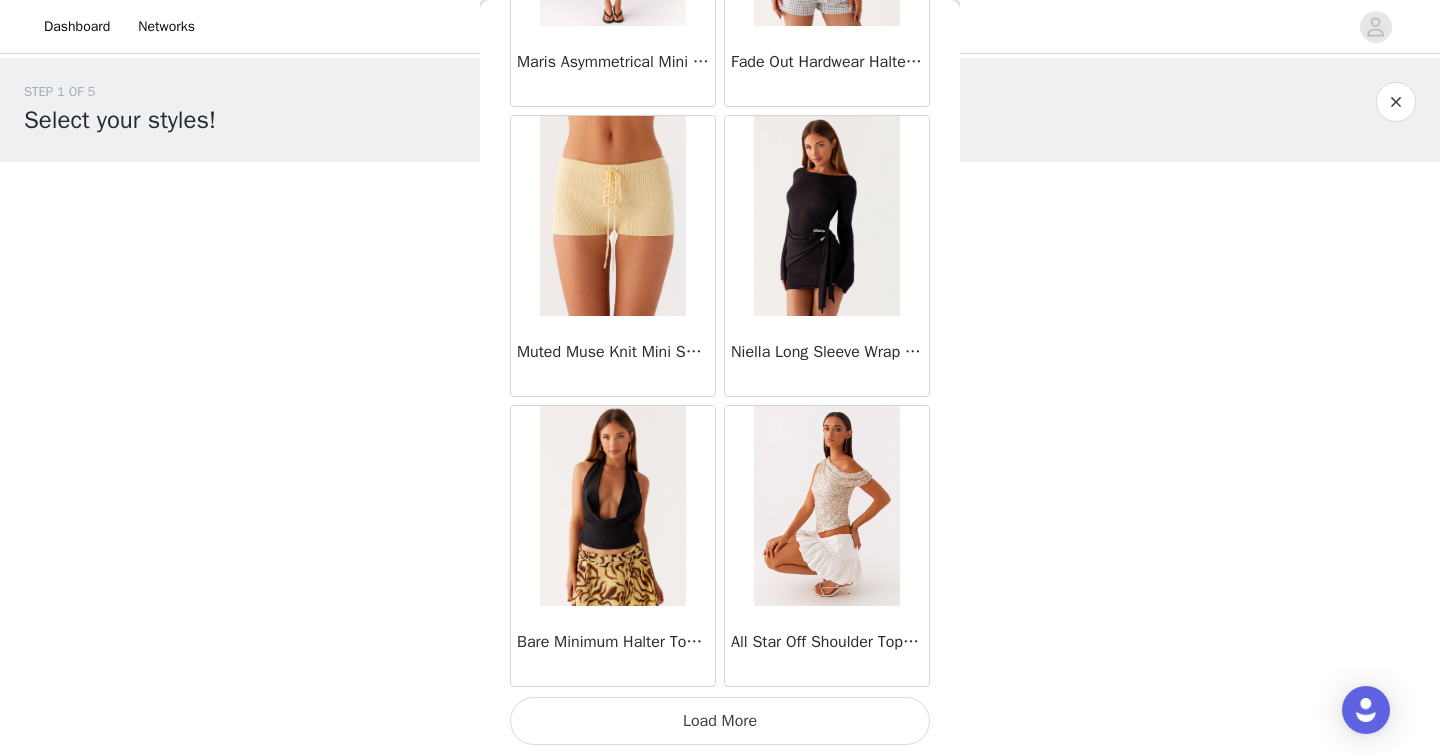 click on "Load More" at bounding box center (720, 721) 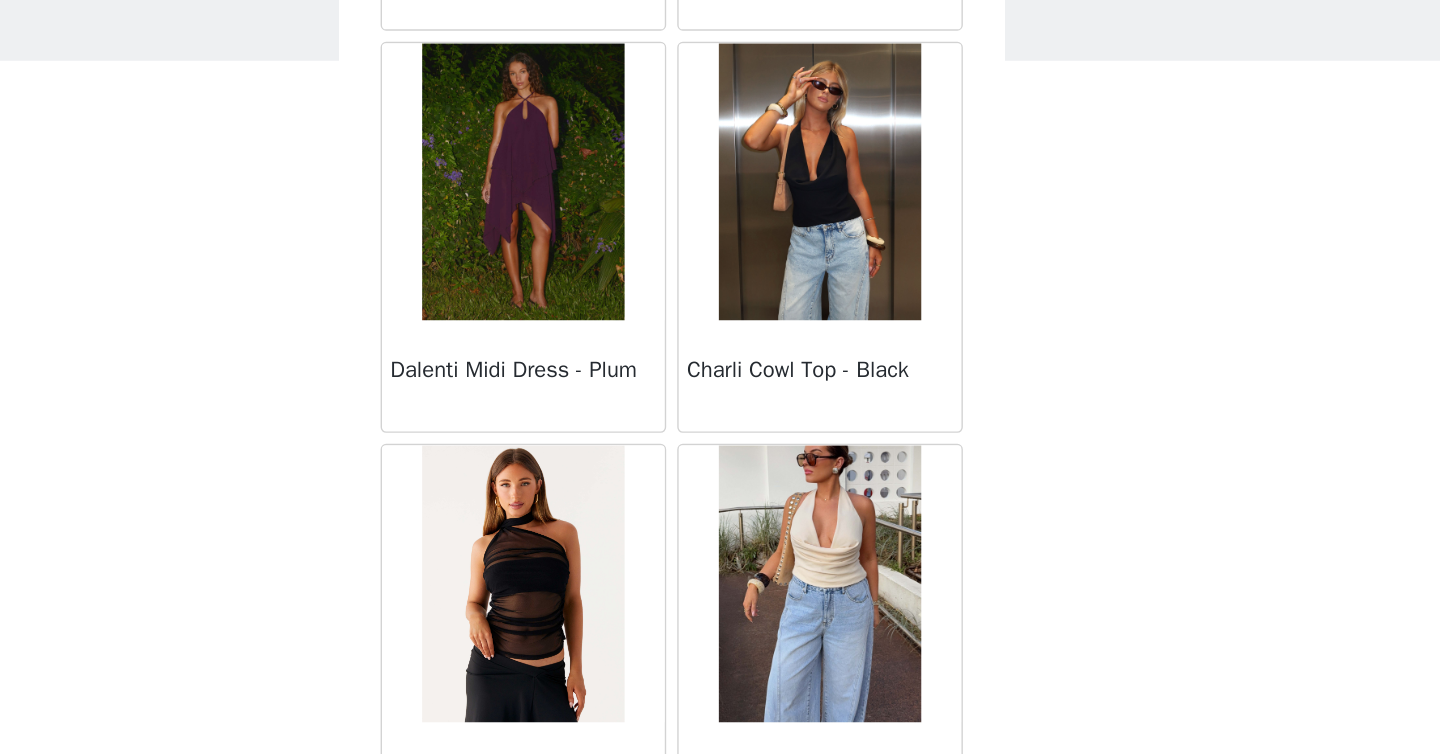 scroll, scrollTop: 74806, scrollLeft: 0, axis: vertical 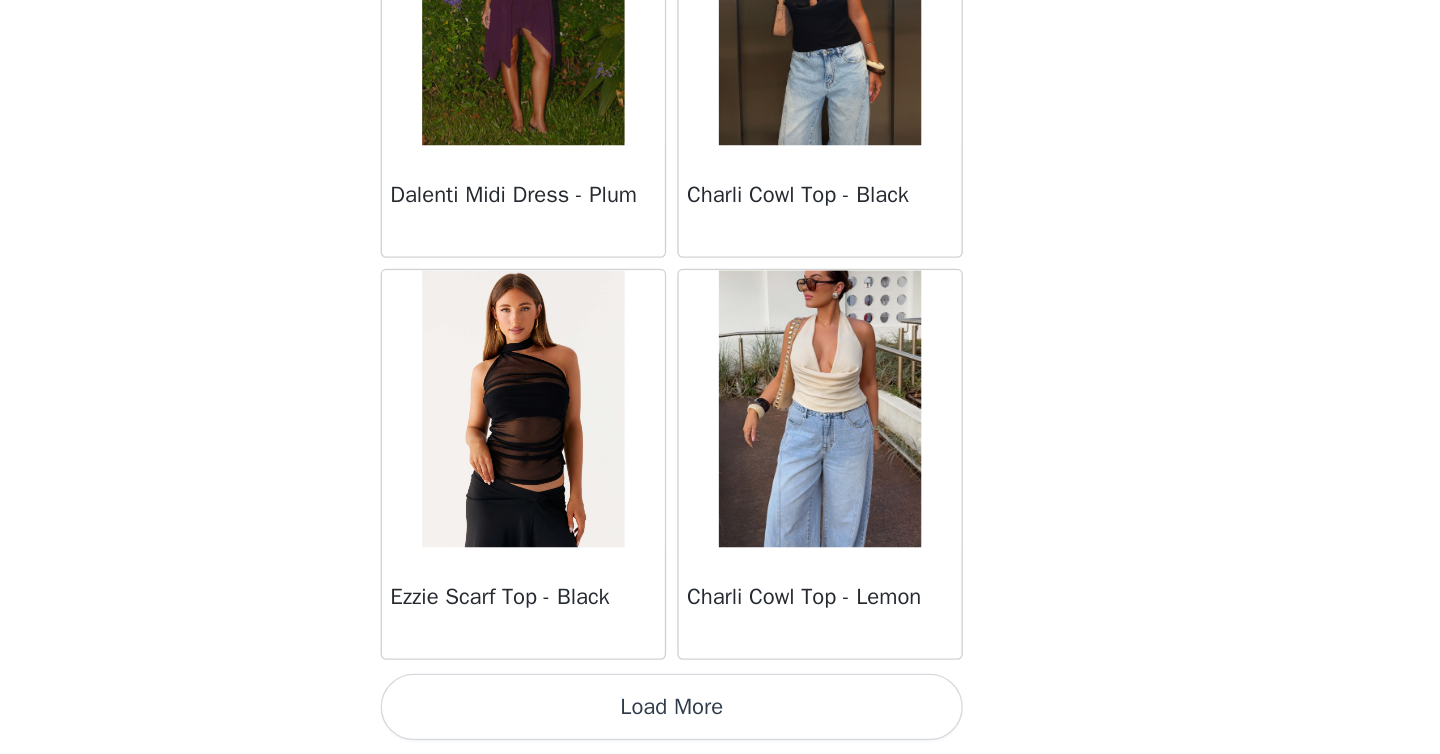 click on "Load More" at bounding box center [720, 720] 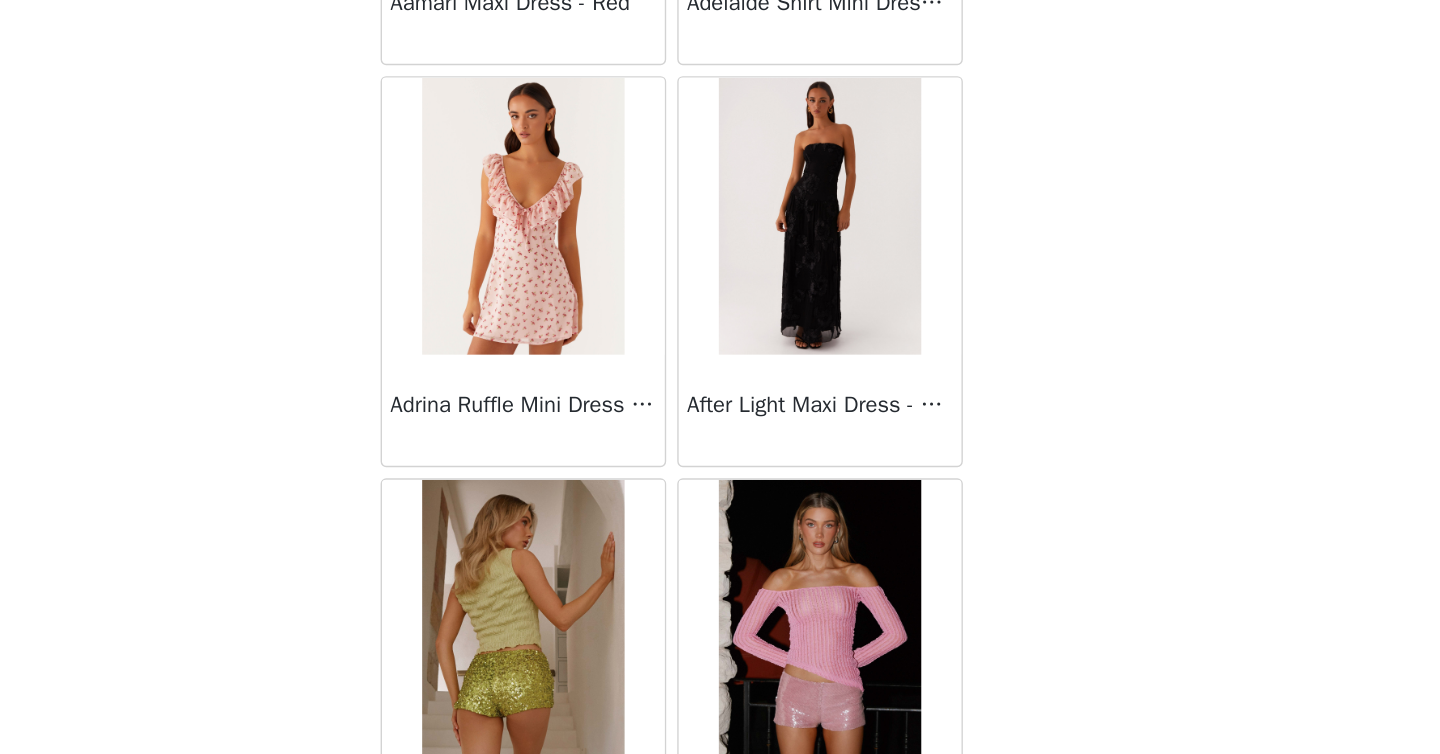 scroll, scrollTop: 77706, scrollLeft: 0, axis: vertical 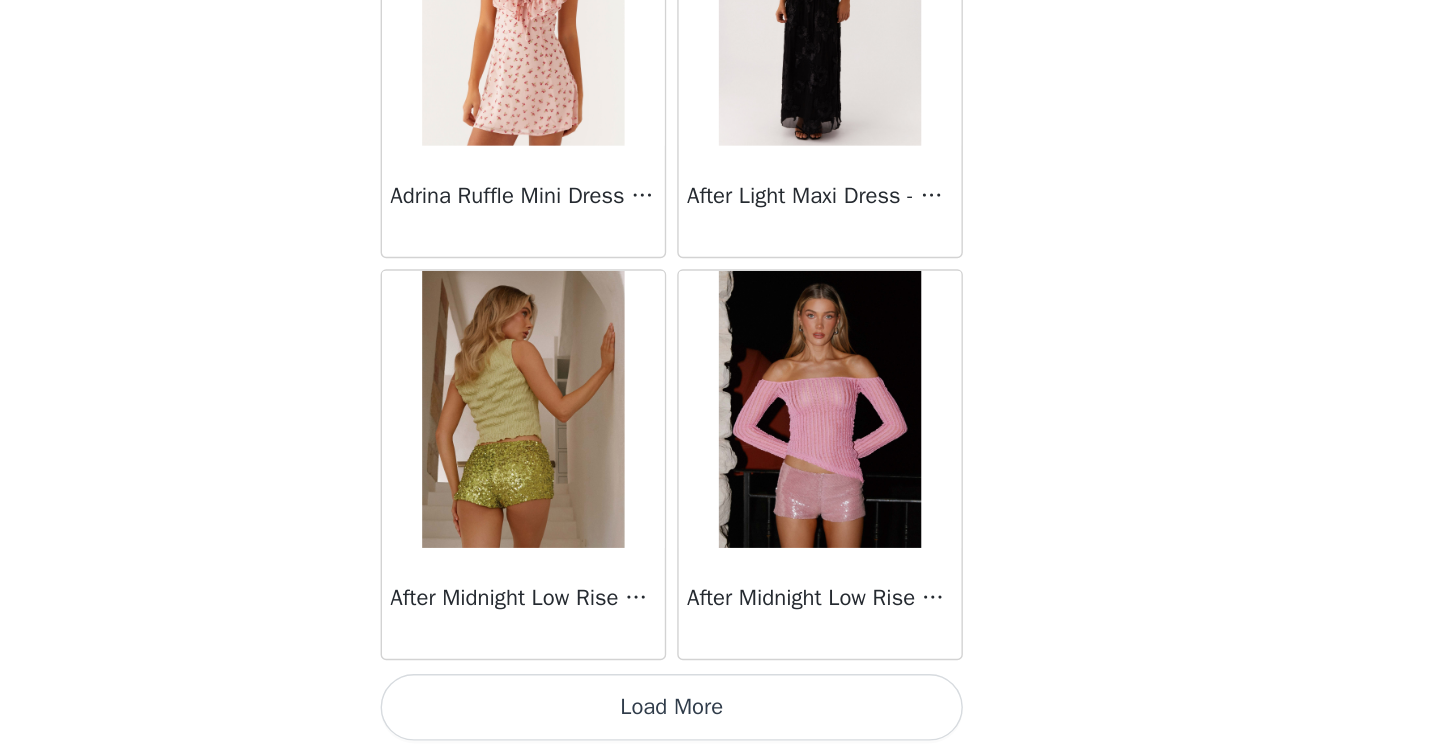 click on "Load More" at bounding box center (720, 720) 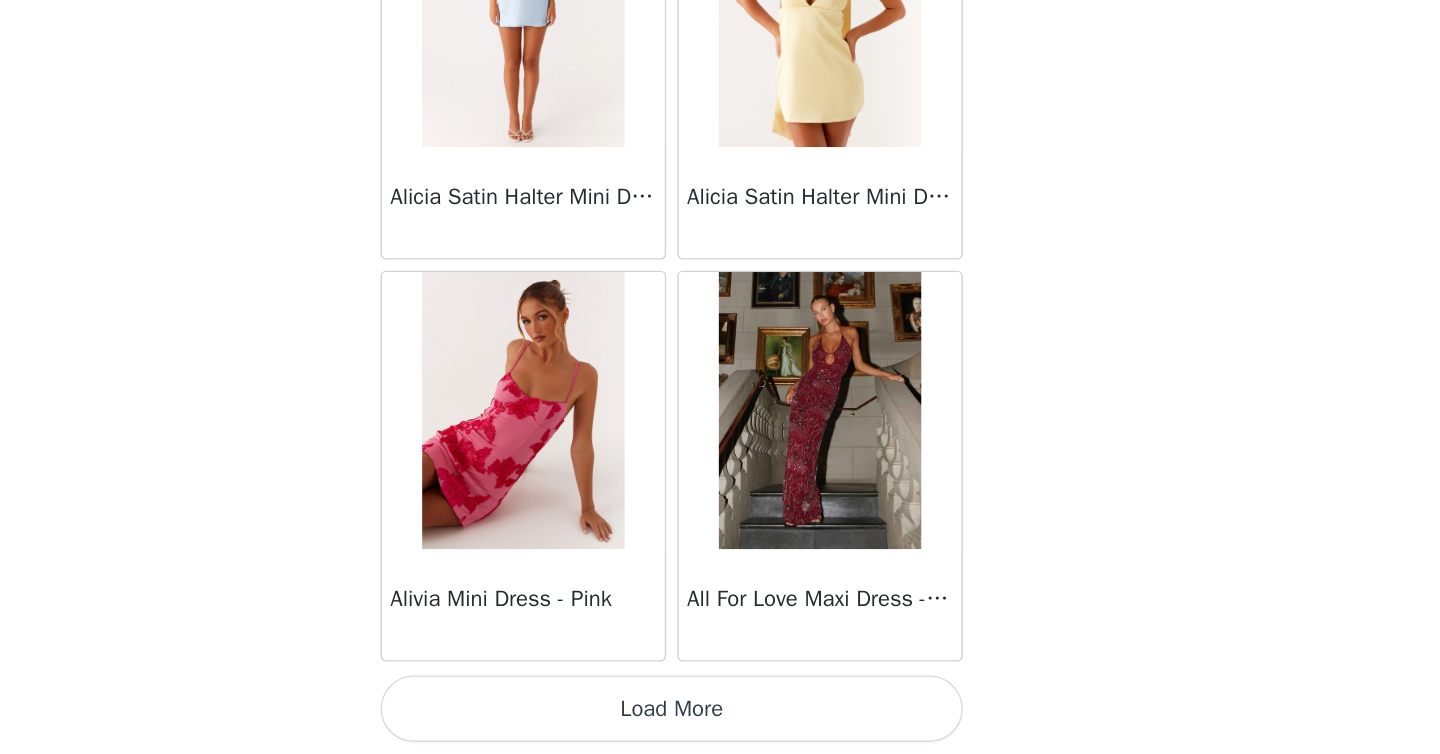 scroll, scrollTop: 80606, scrollLeft: 0, axis: vertical 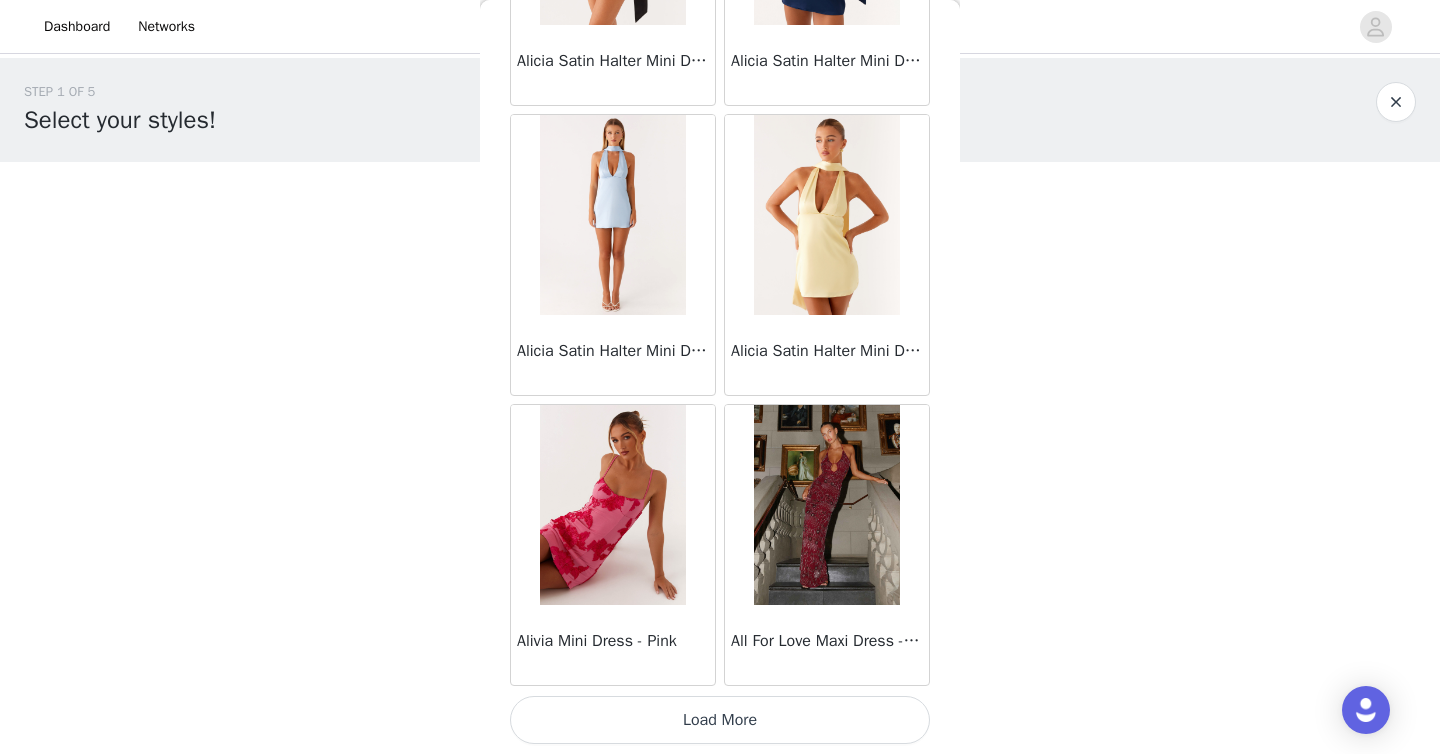 click on "Load More" at bounding box center [720, 720] 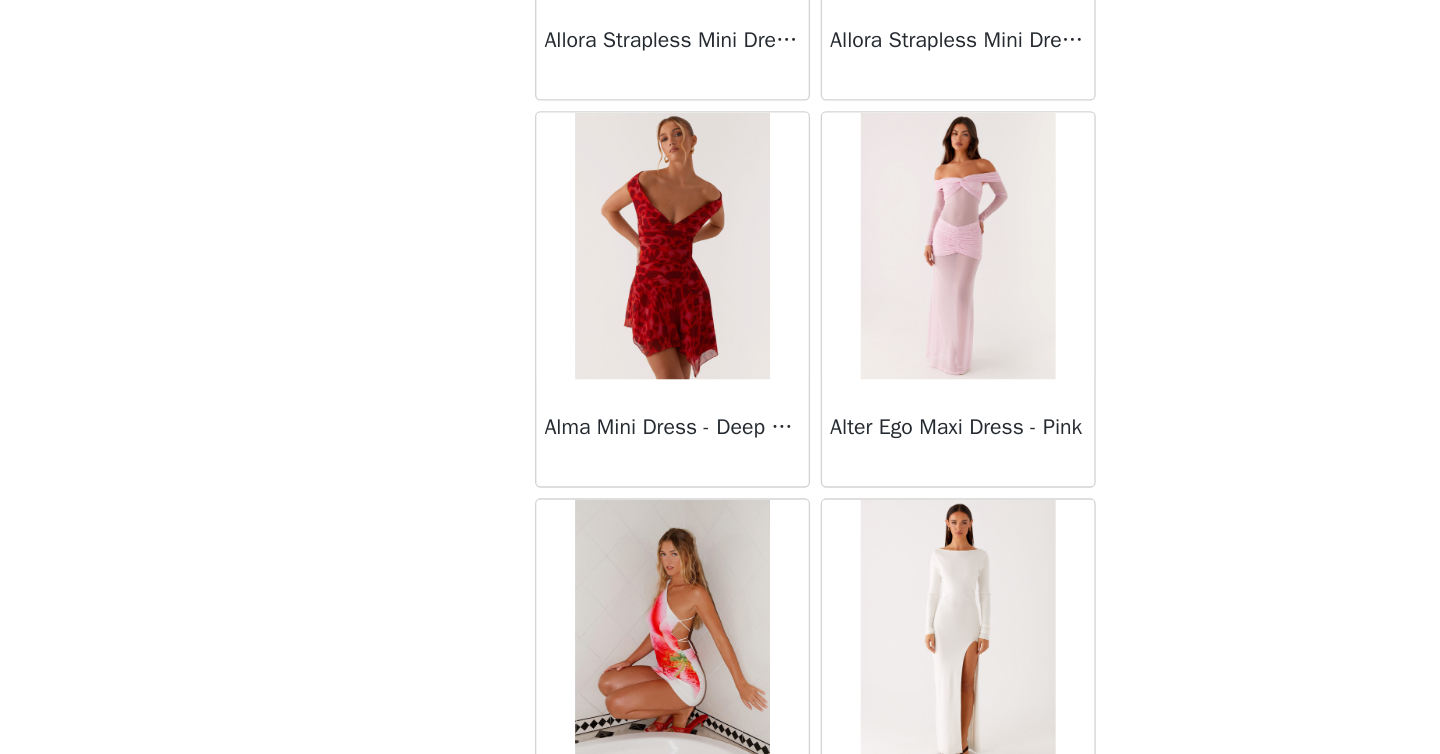 scroll, scrollTop: 81576, scrollLeft: 0, axis: vertical 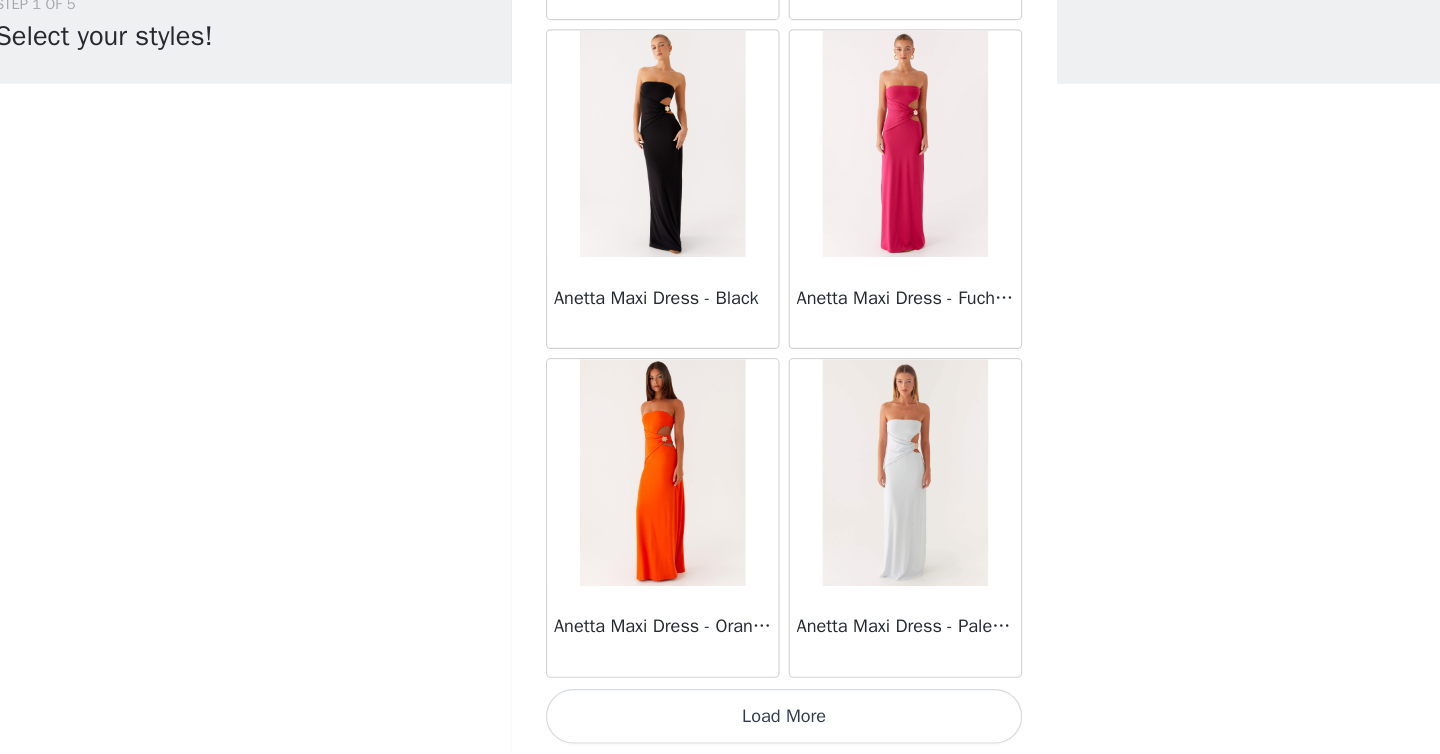 click on "Load More" at bounding box center [720, 720] 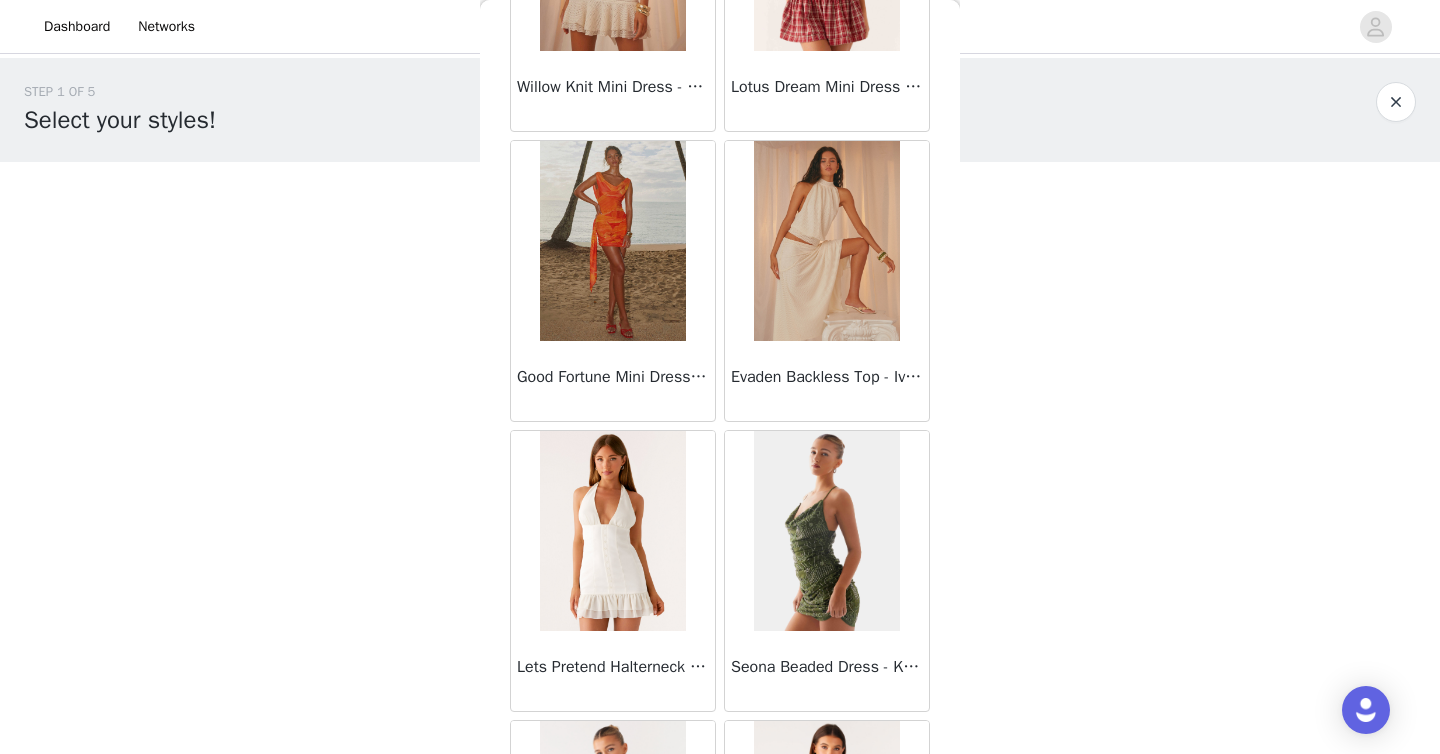 scroll, scrollTop: 65790, scrollLeft: 0, axis: vertical 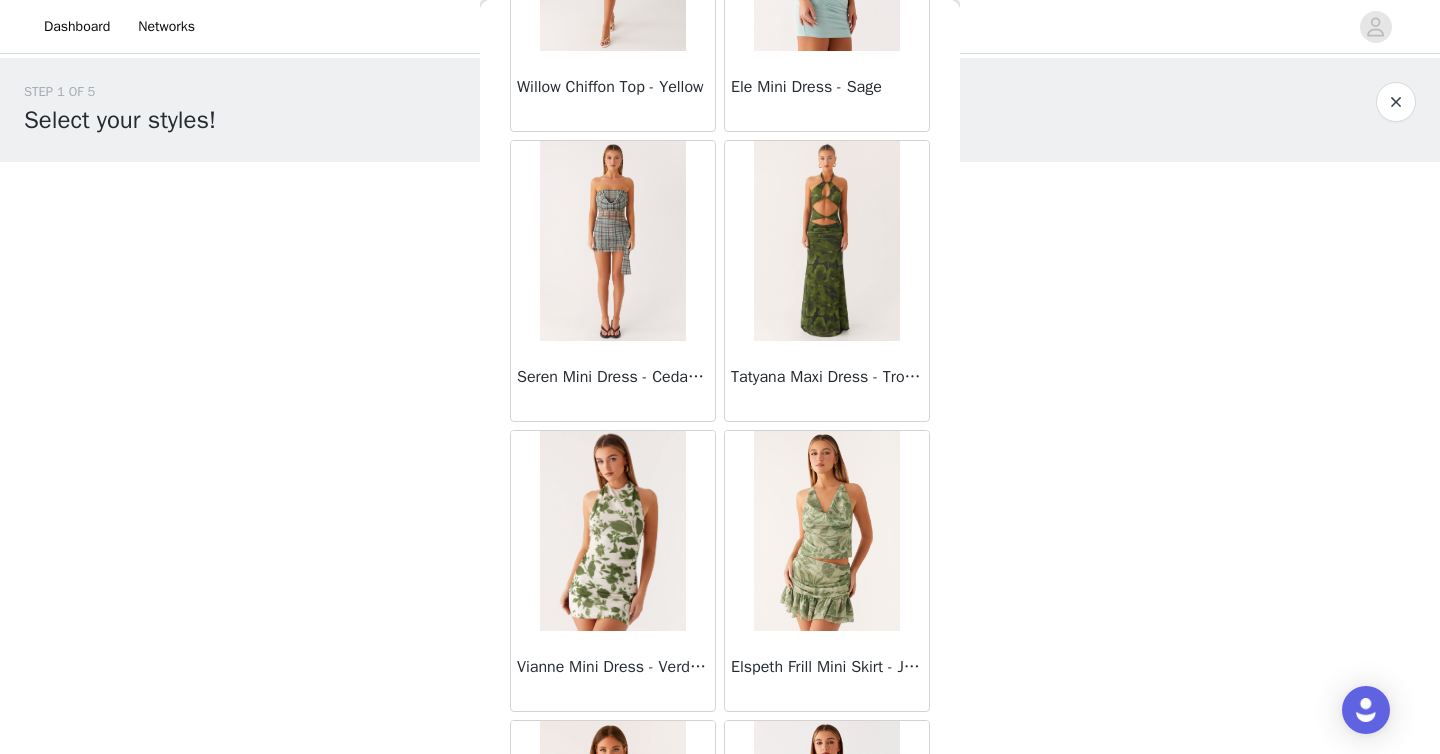 click at bounding box center (612, 241) 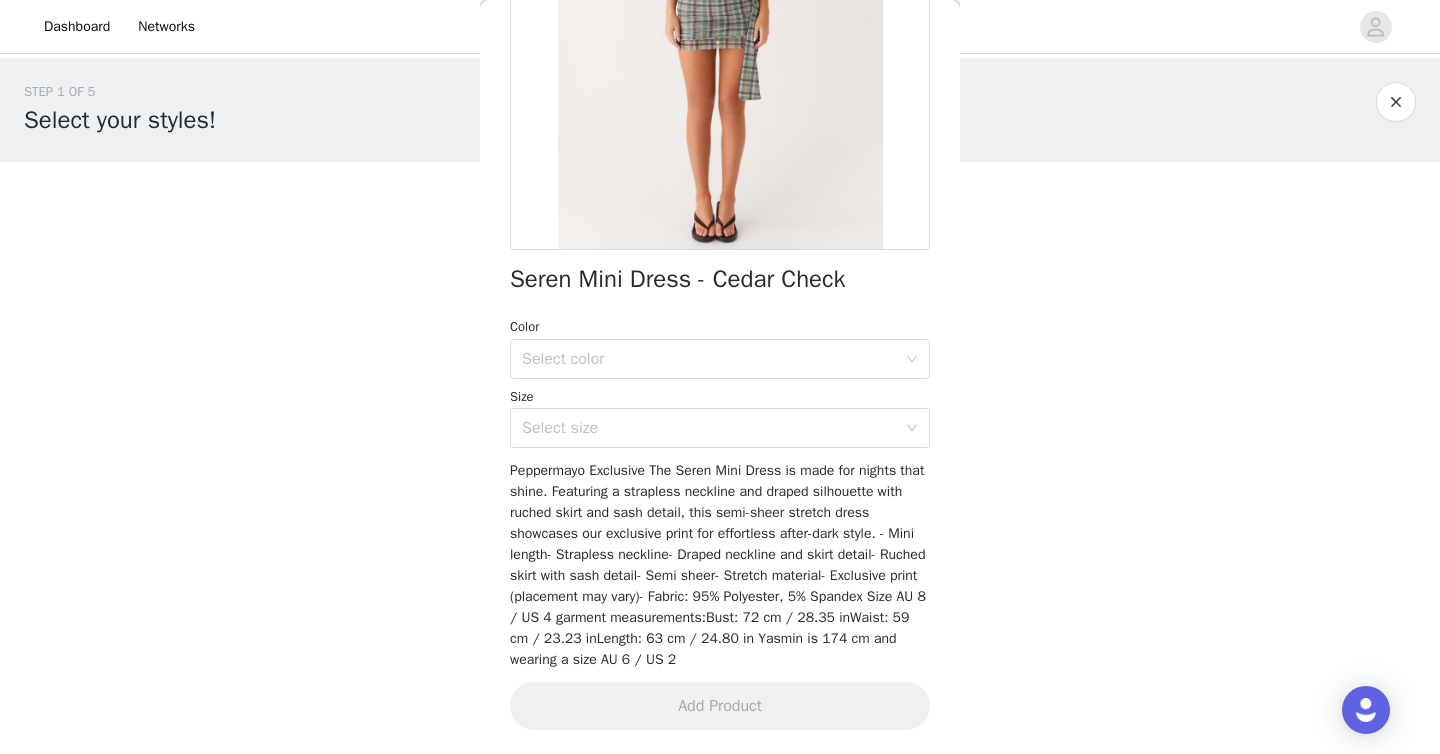 scroll, scrollTop: 300, scrollLeft: 0, axis: vertical 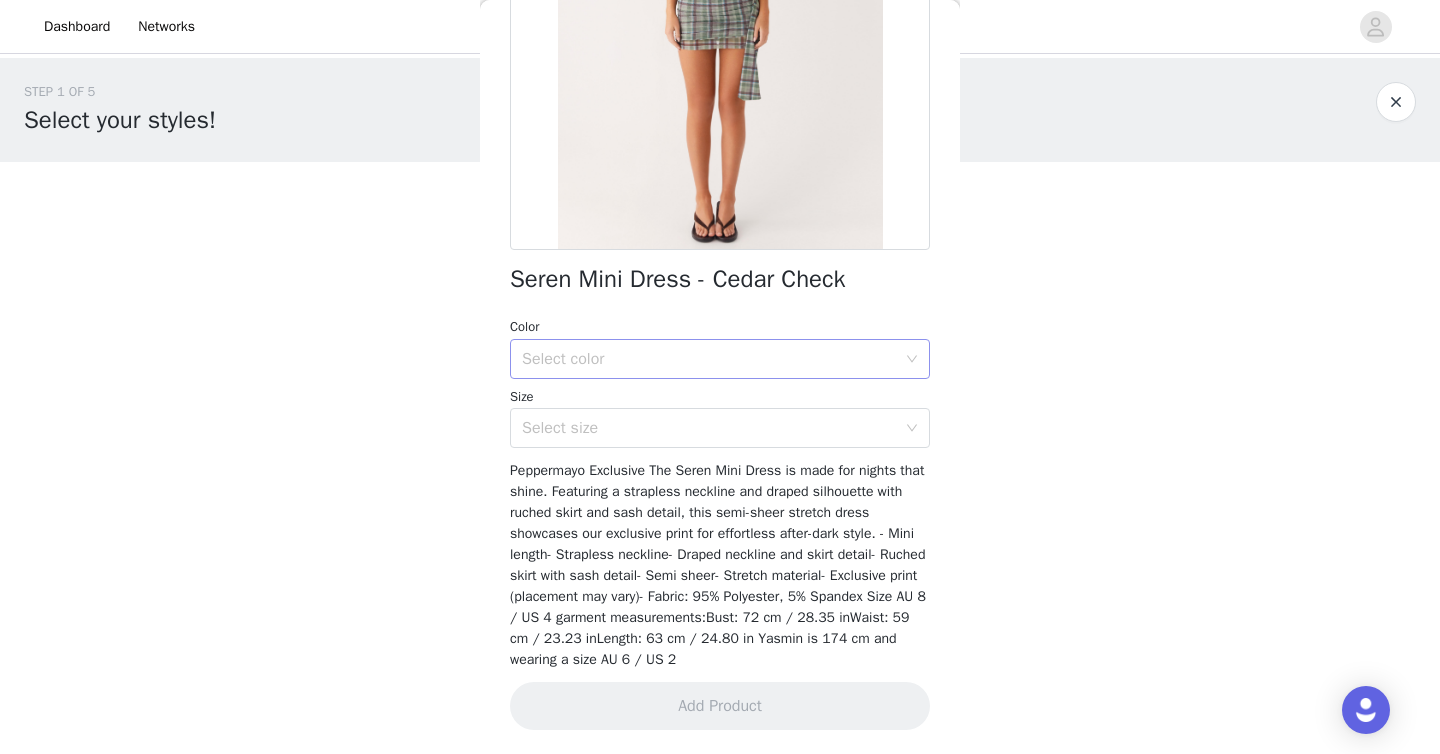 click on "Select color" at bounding box center (709, 359) 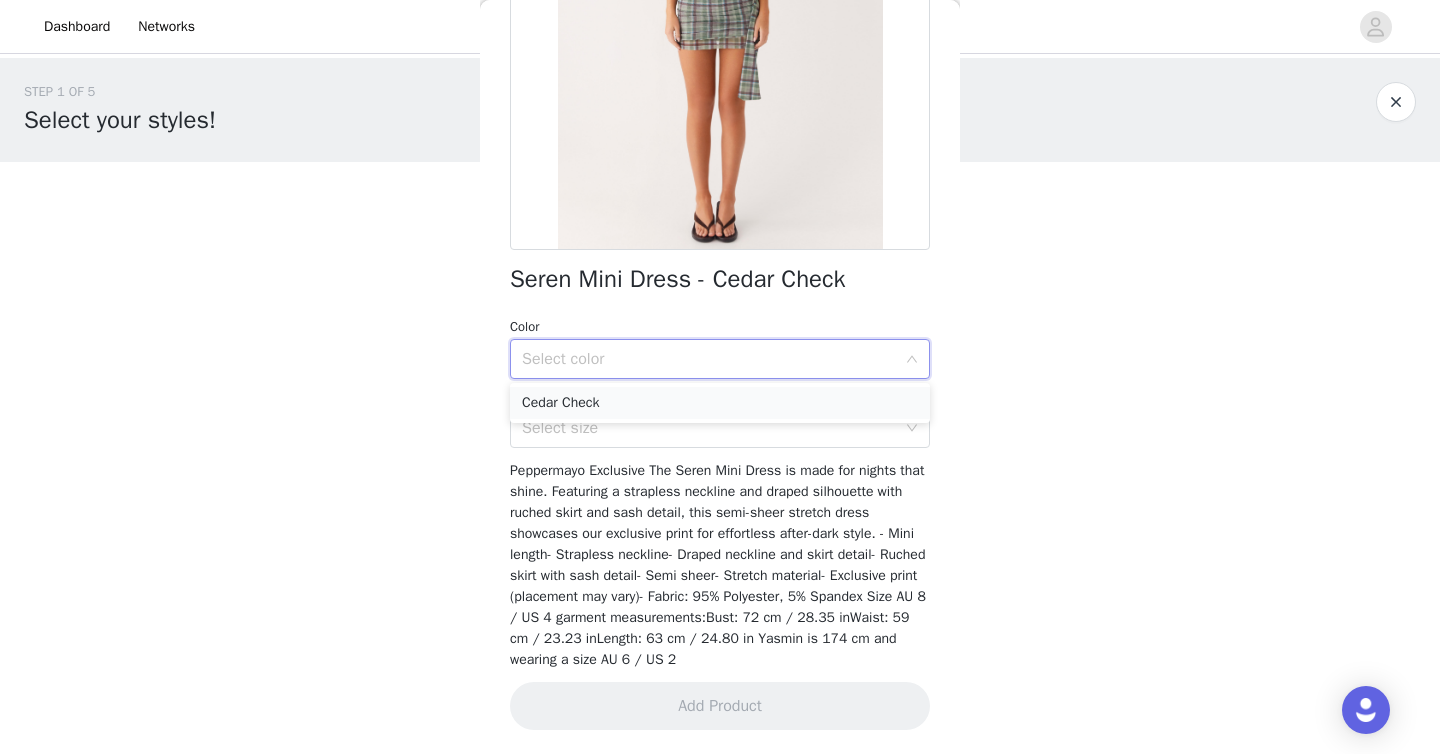 click on "Cedar Check" at bounding box center (720, 403) 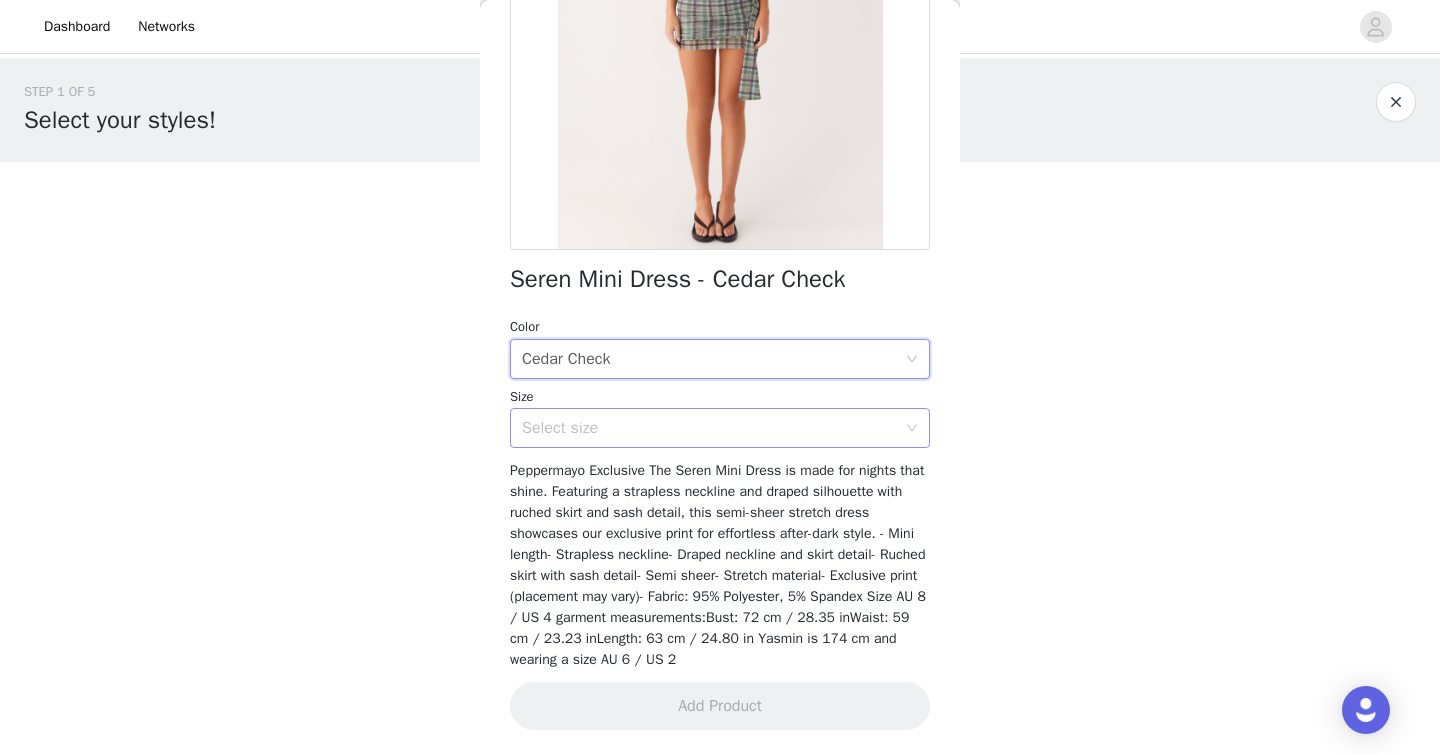 click on "Select size" at bounding box center [713, 428] 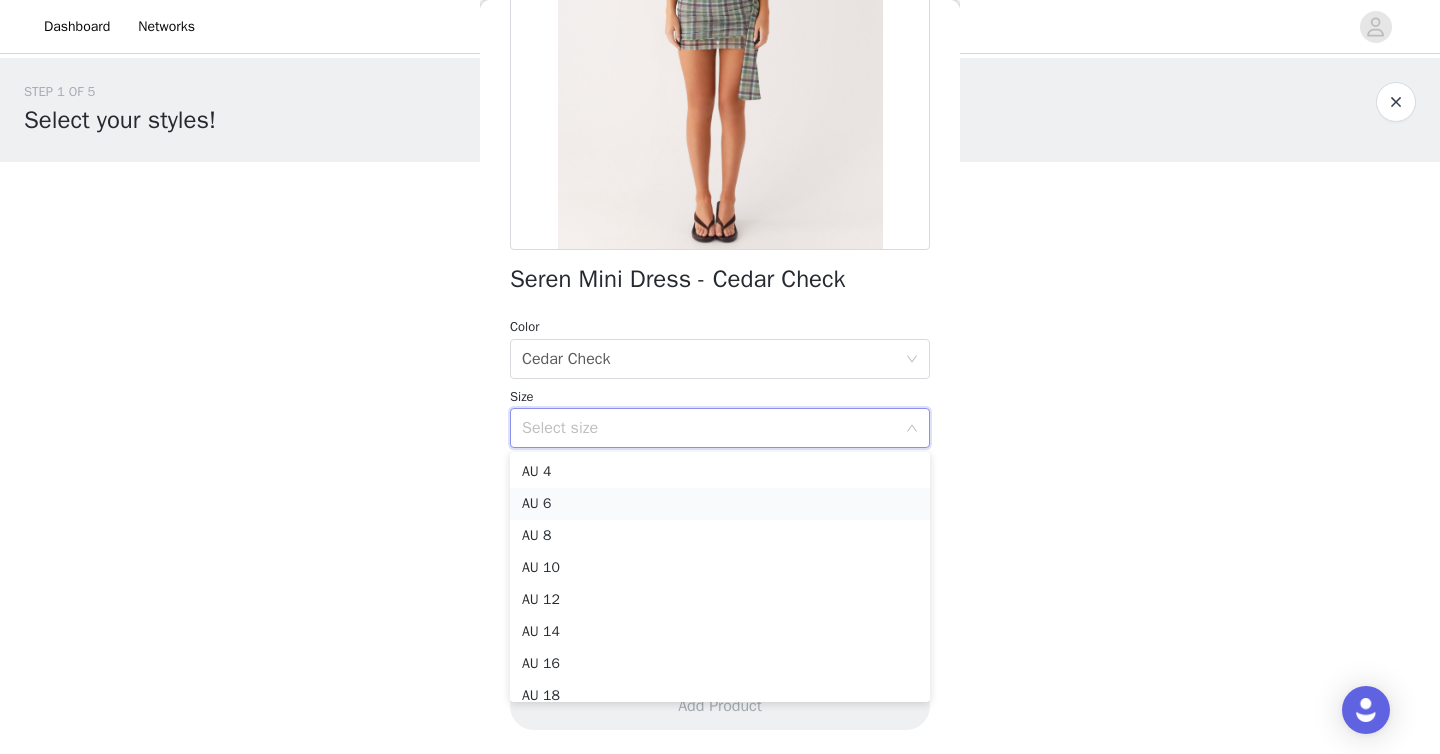 click on "AU 6" at bounding box center (720, 504) 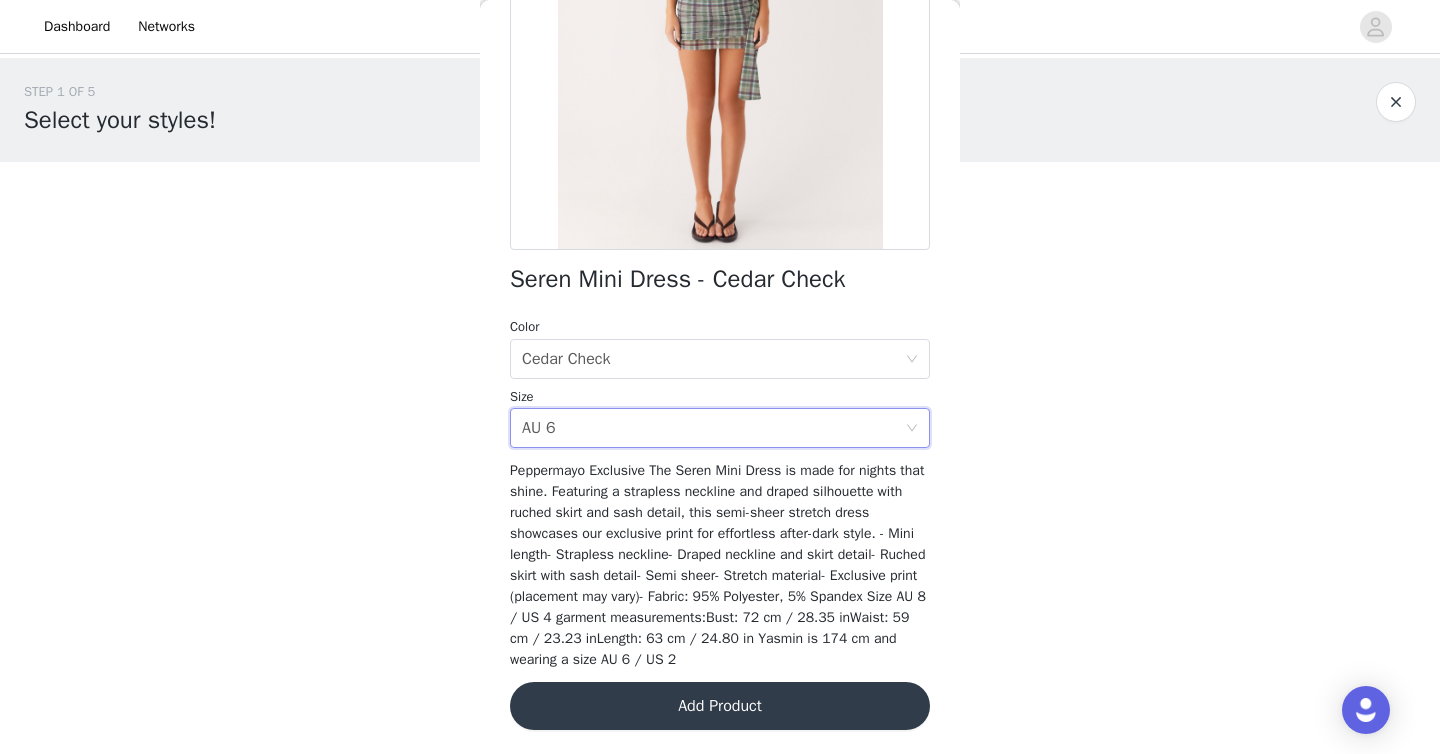 click on "Add Product" at bounding box center (720, 706) 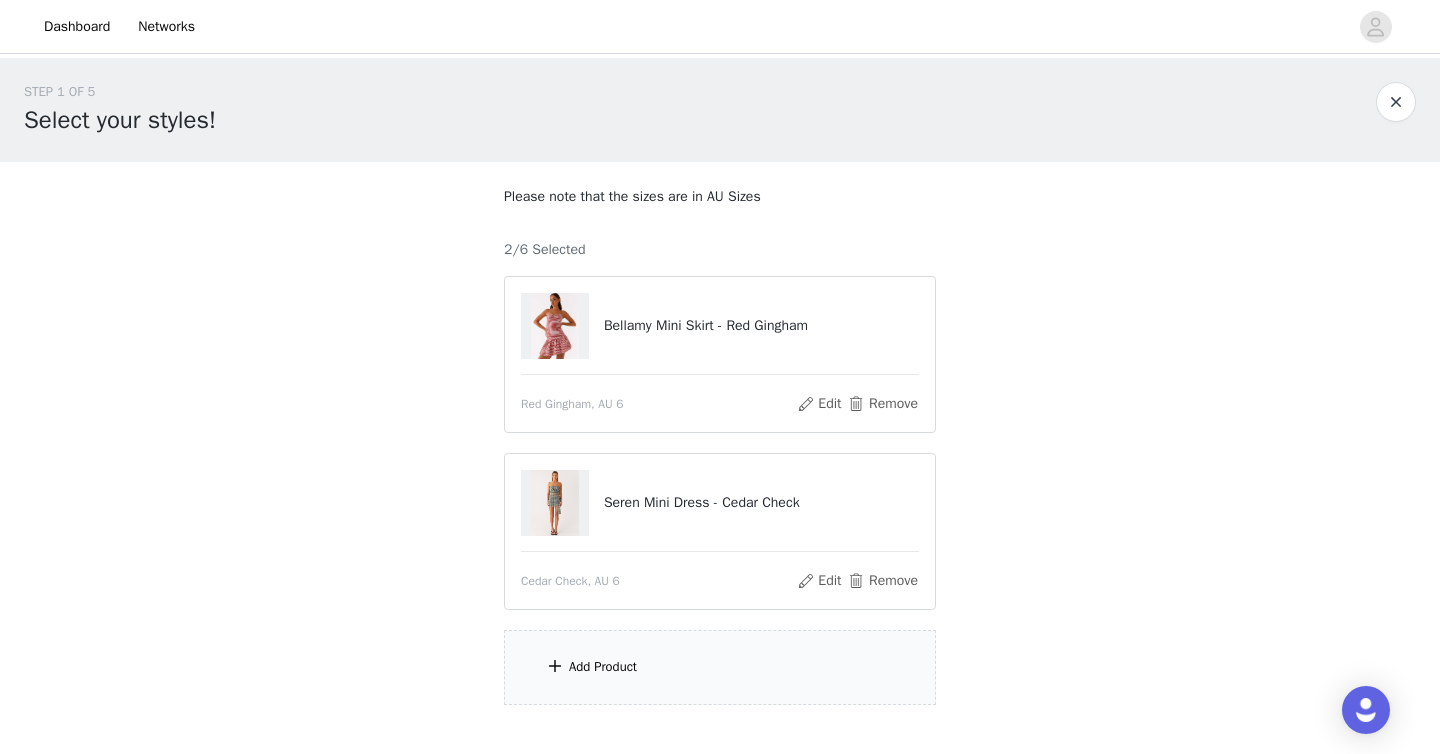 click on "Add Product" at bounding box center (720, 667) 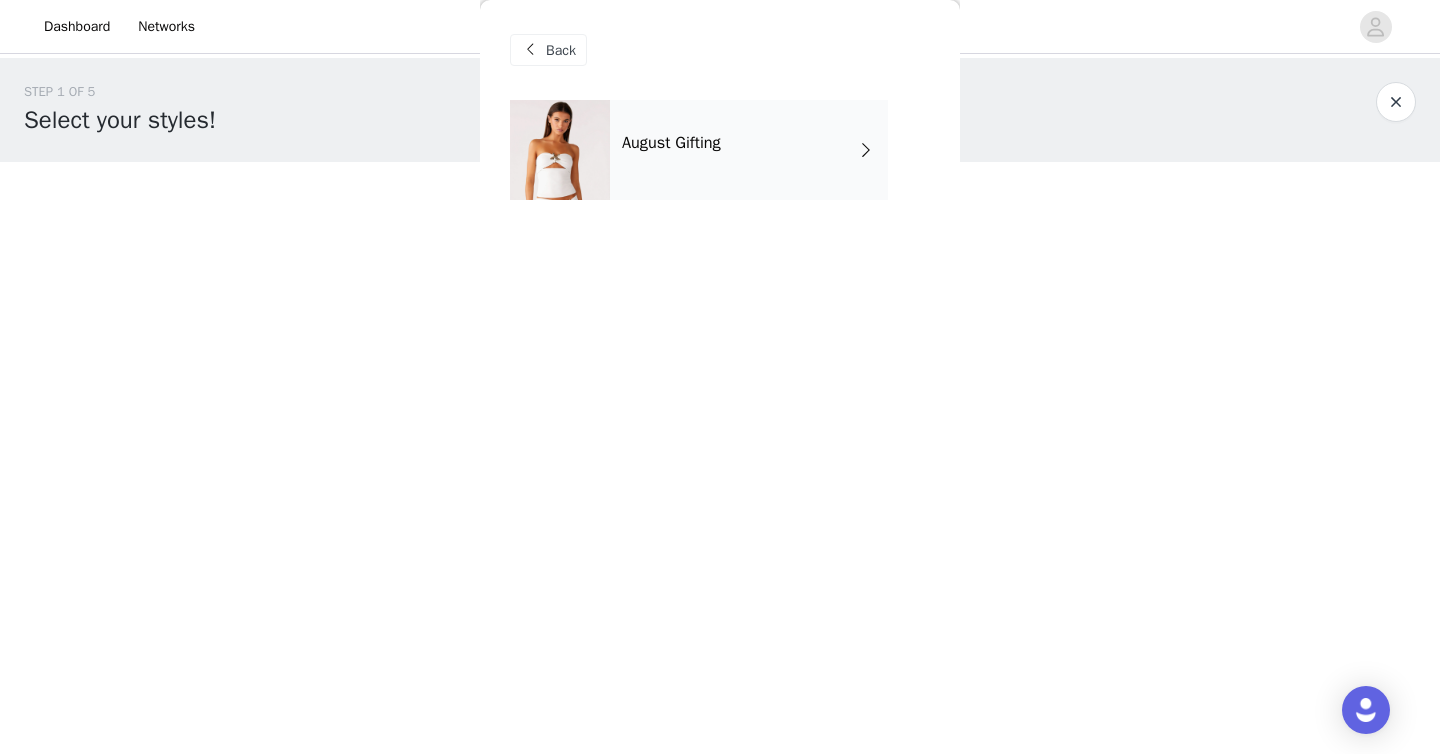 click on "August Gifting" at bounding box center [749, 150] 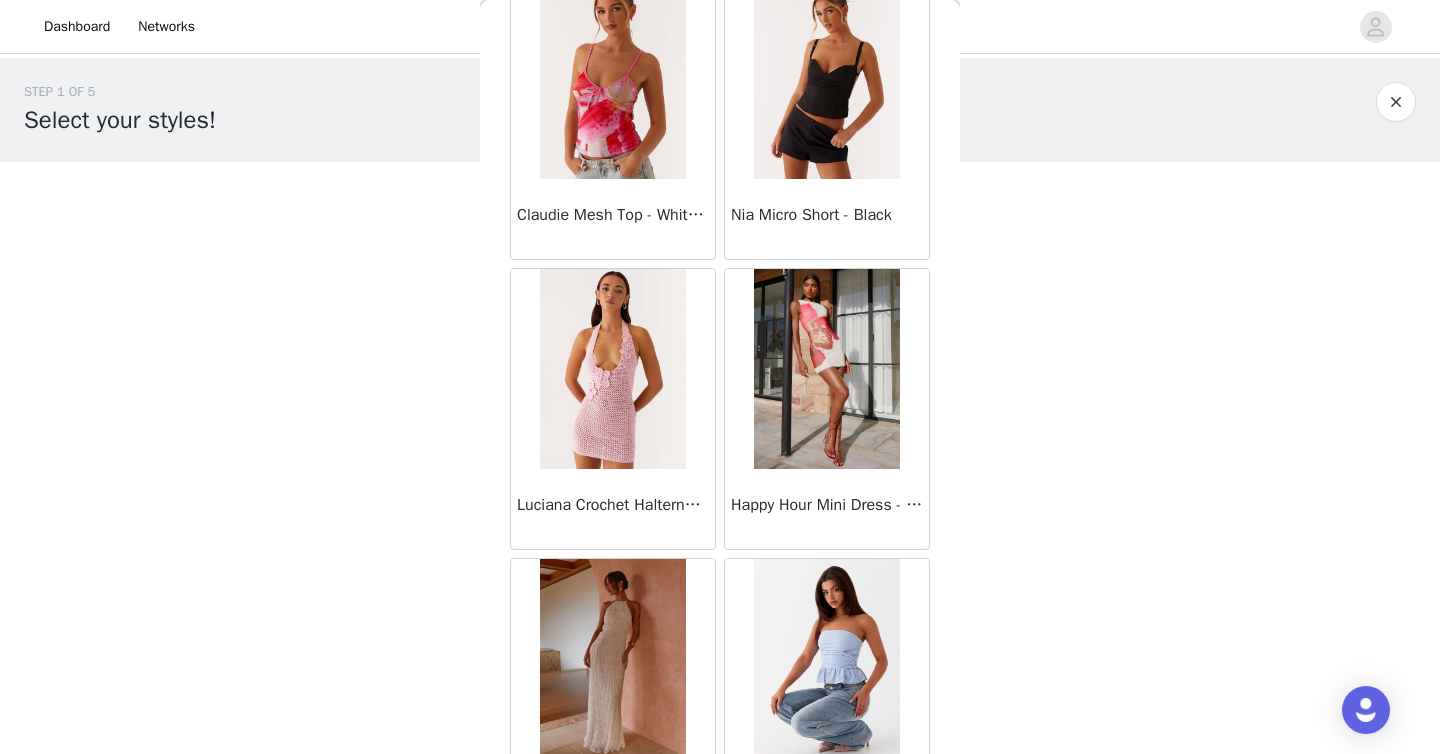 scroll, scrollTop: 2306, scrollLeft: 0, axis: vertical 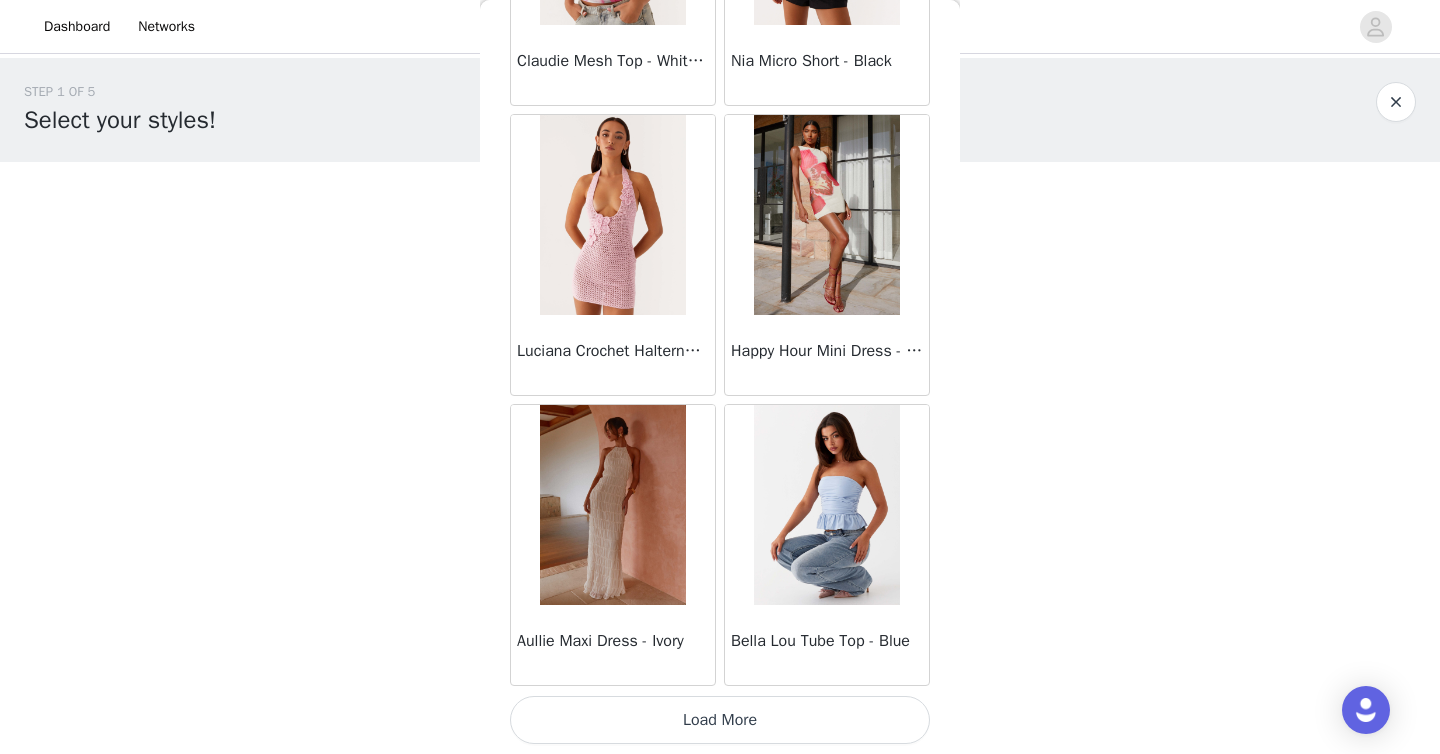 click on "Load More" at bounding box center (720, 720) 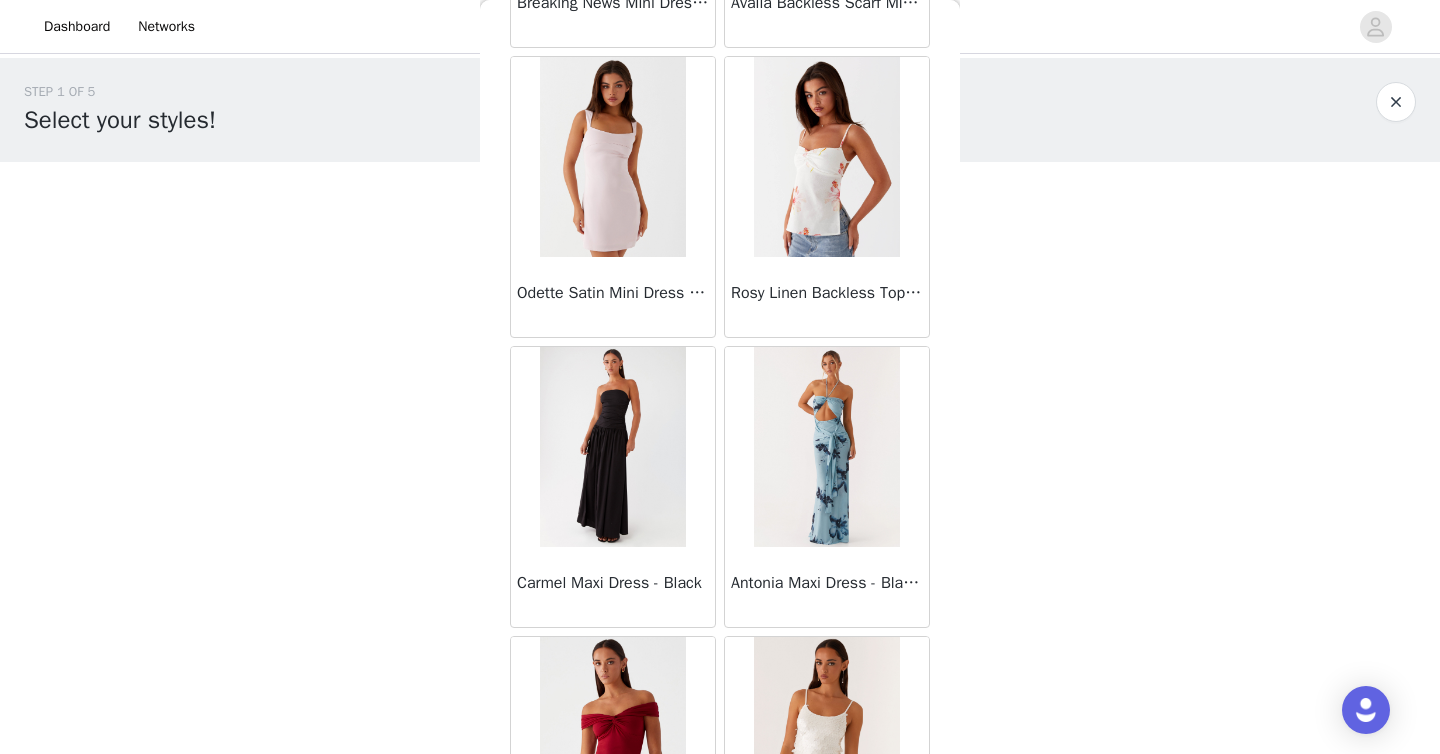 scroll, scrollTop: 5206, scrollLeft: 0, axis: vertical 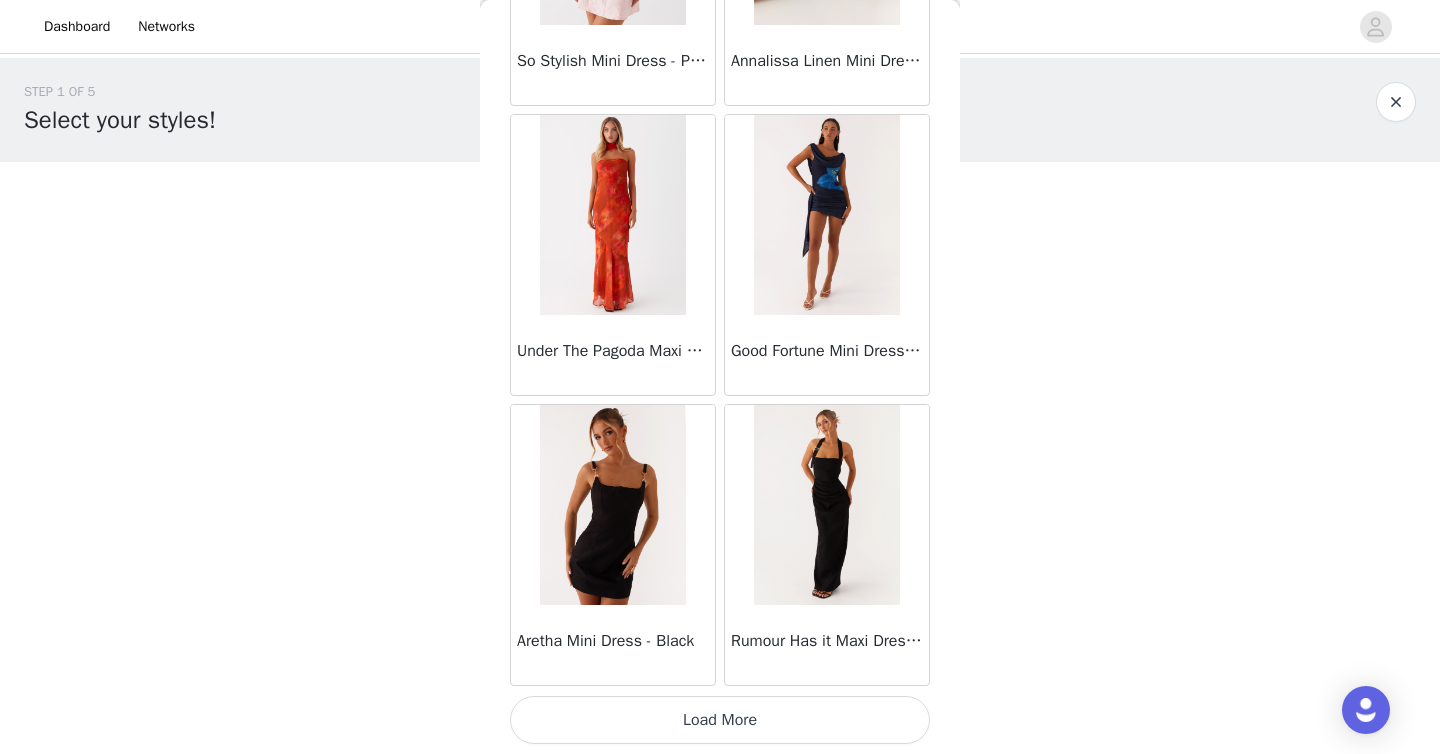 click on "Load More" at bounding box center [720, 720] 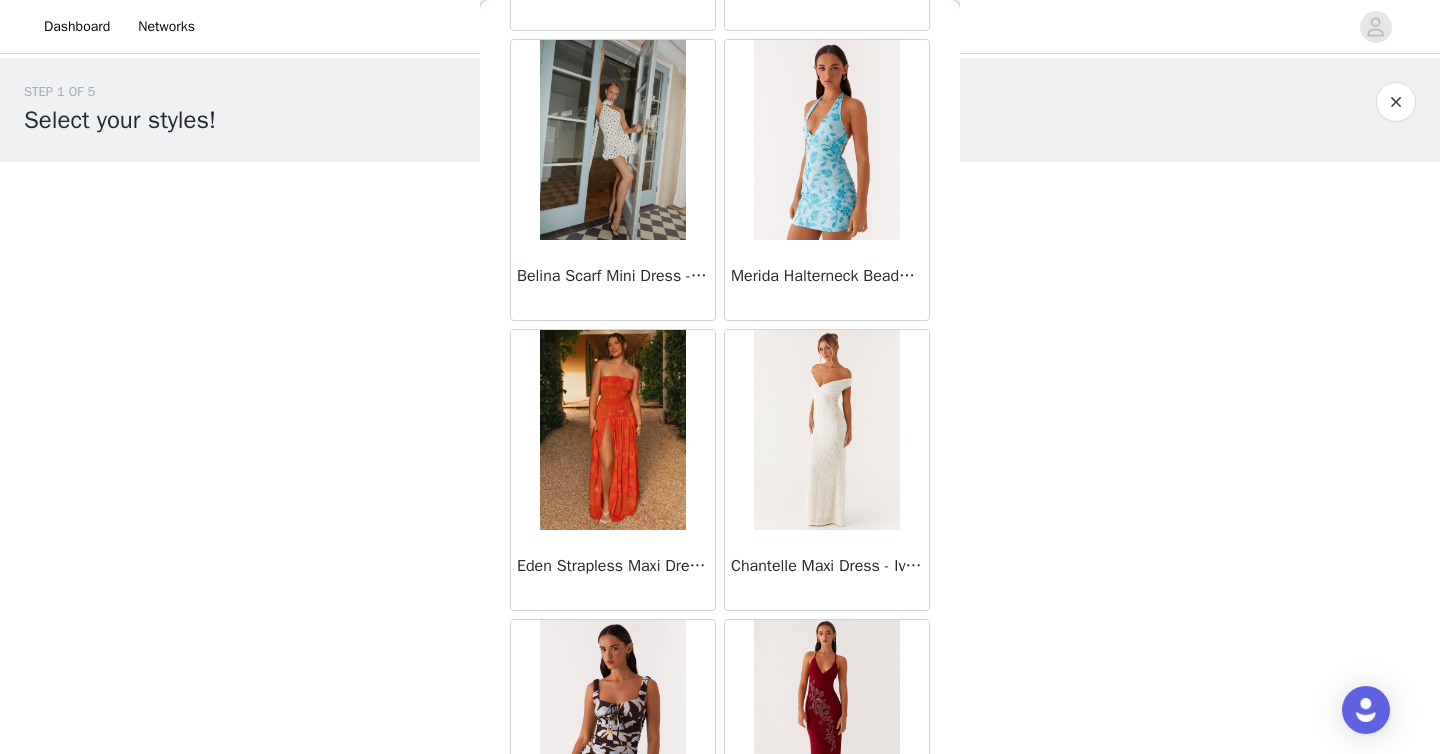 scroll, scrollTop: 8106, scrollLeft: 0, axis: vertical 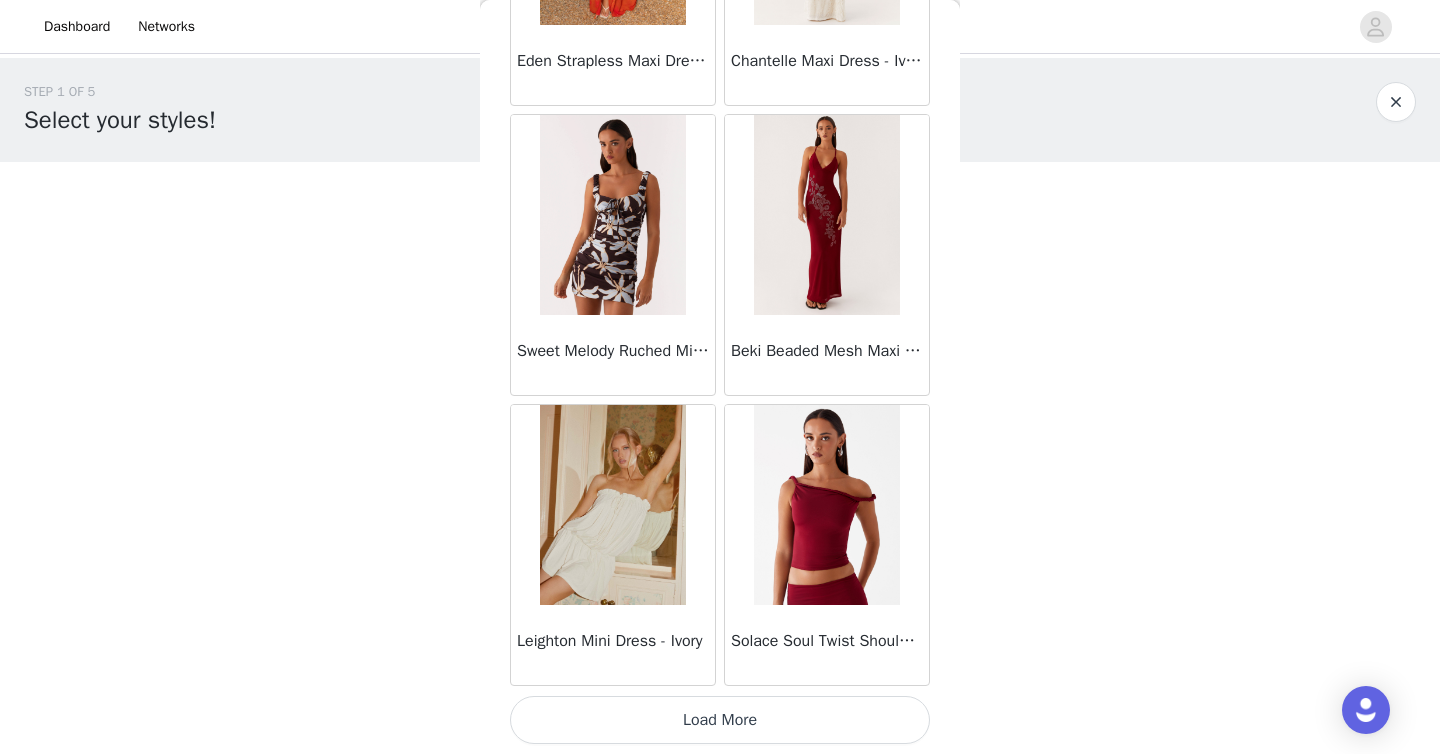 click on "Load More" at bounding box center (720, 720) 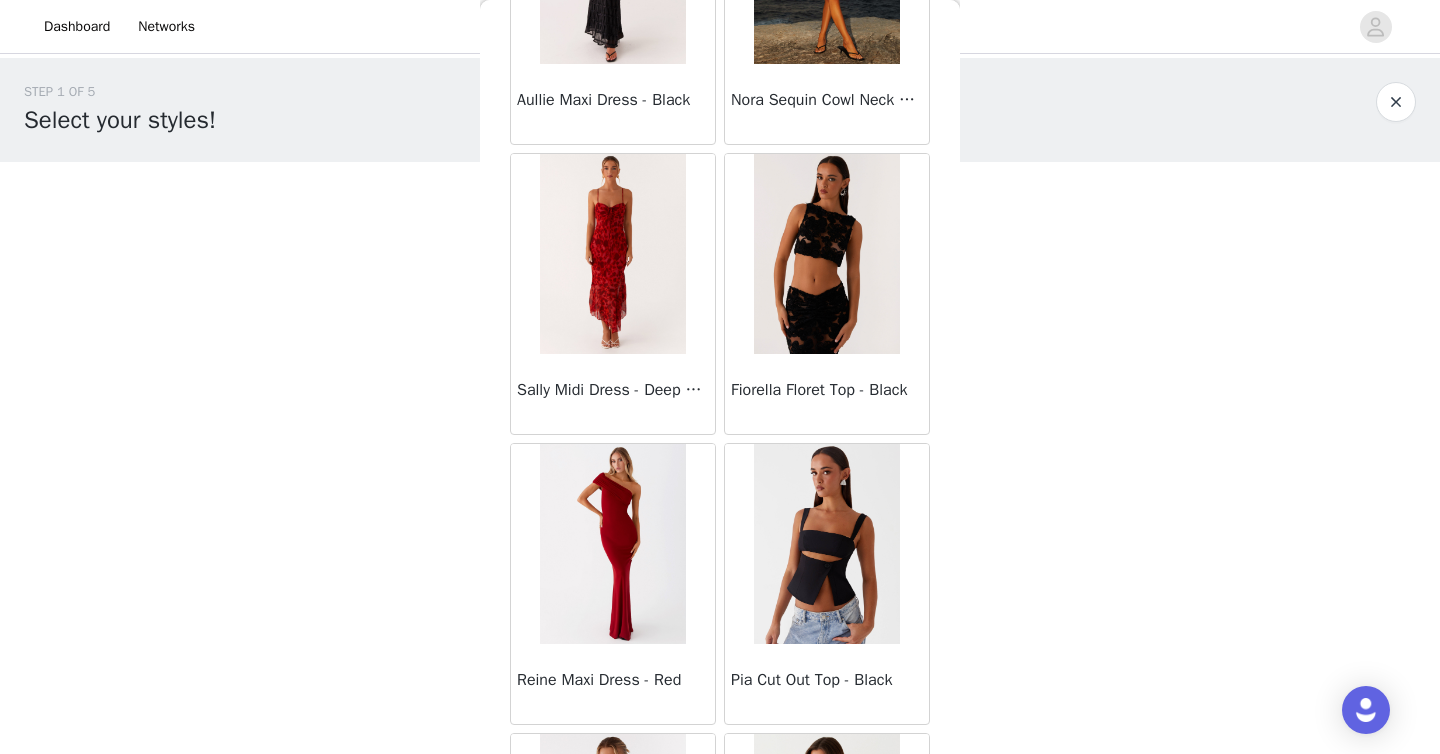 scroll, scrollTop: 11006, scrollLeft: 0, axis: vertical 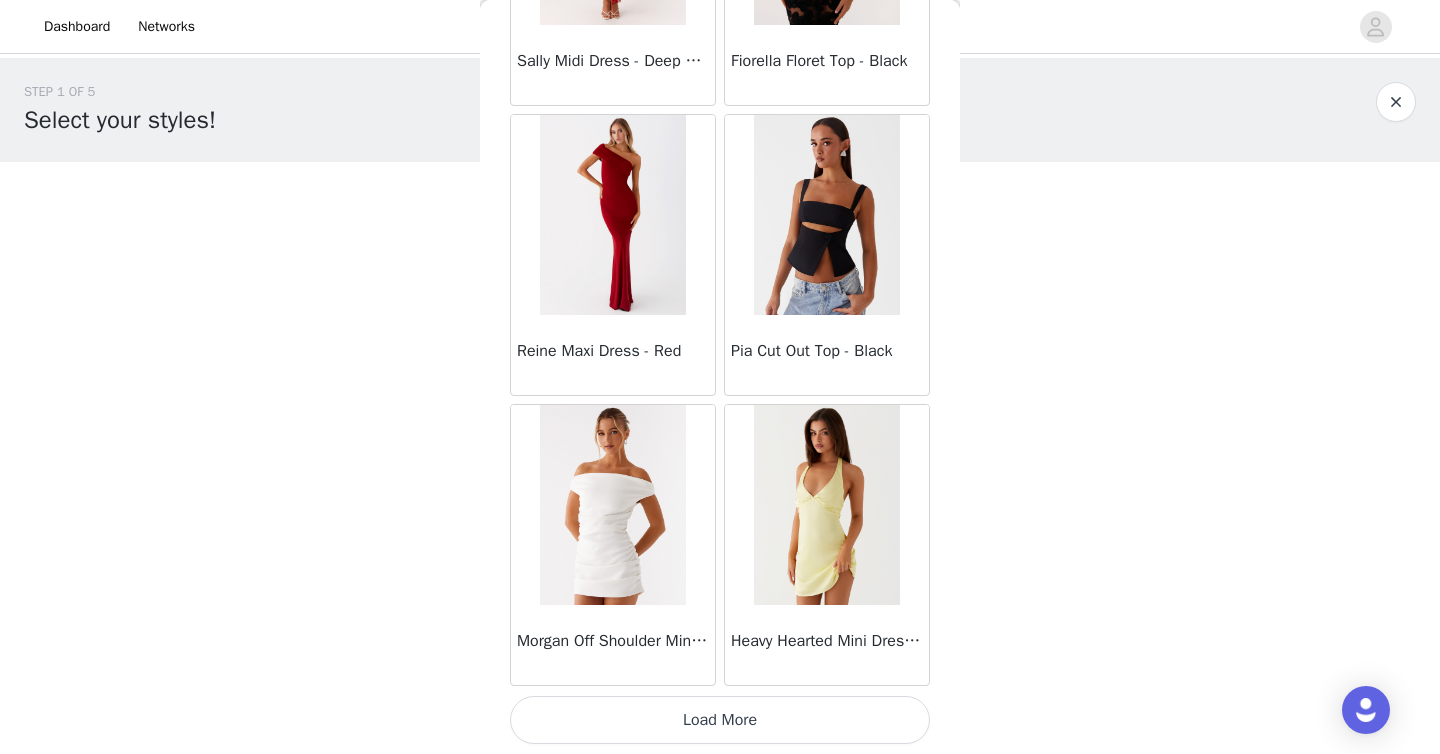 click on "Load More" at bounding box center [720, 720] 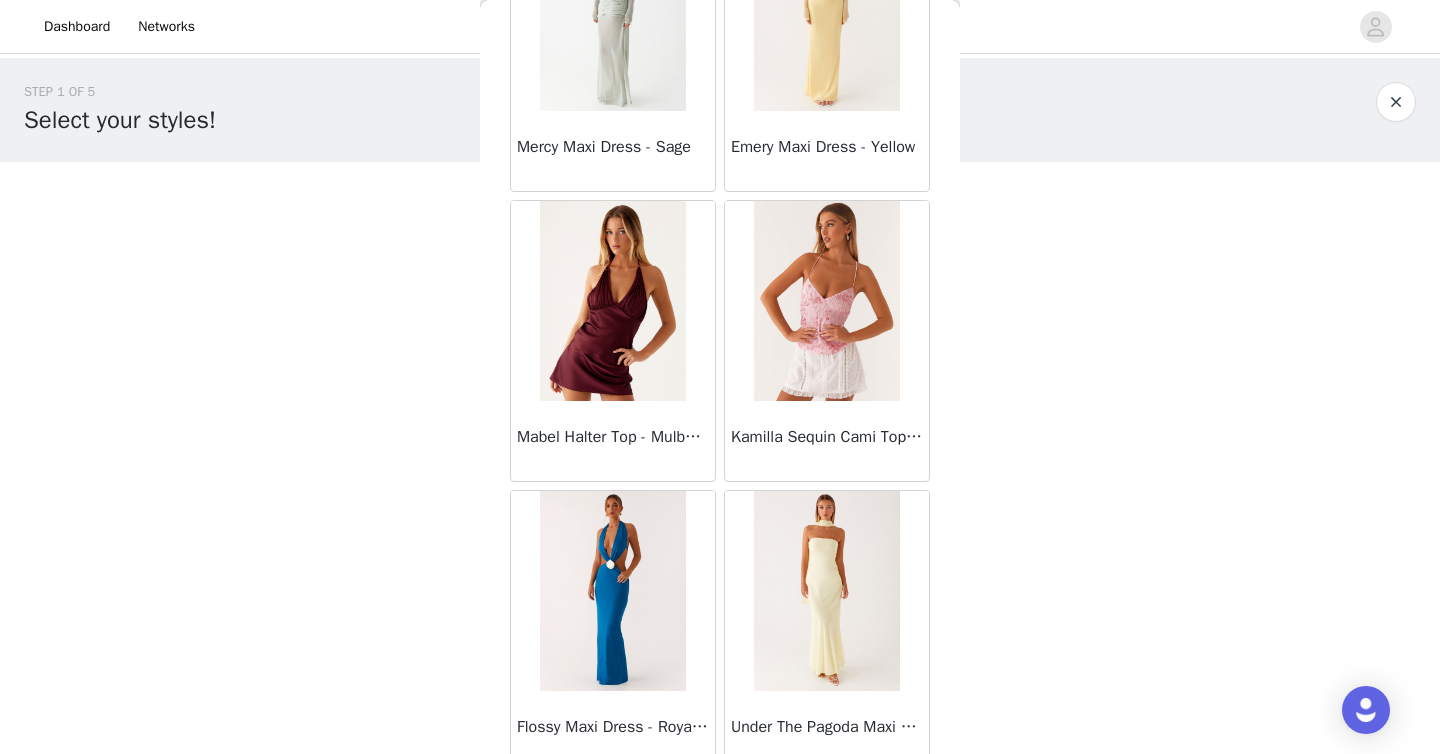 scroll, scrollTop: 9240, scrollLeft: 0, axis: vertical 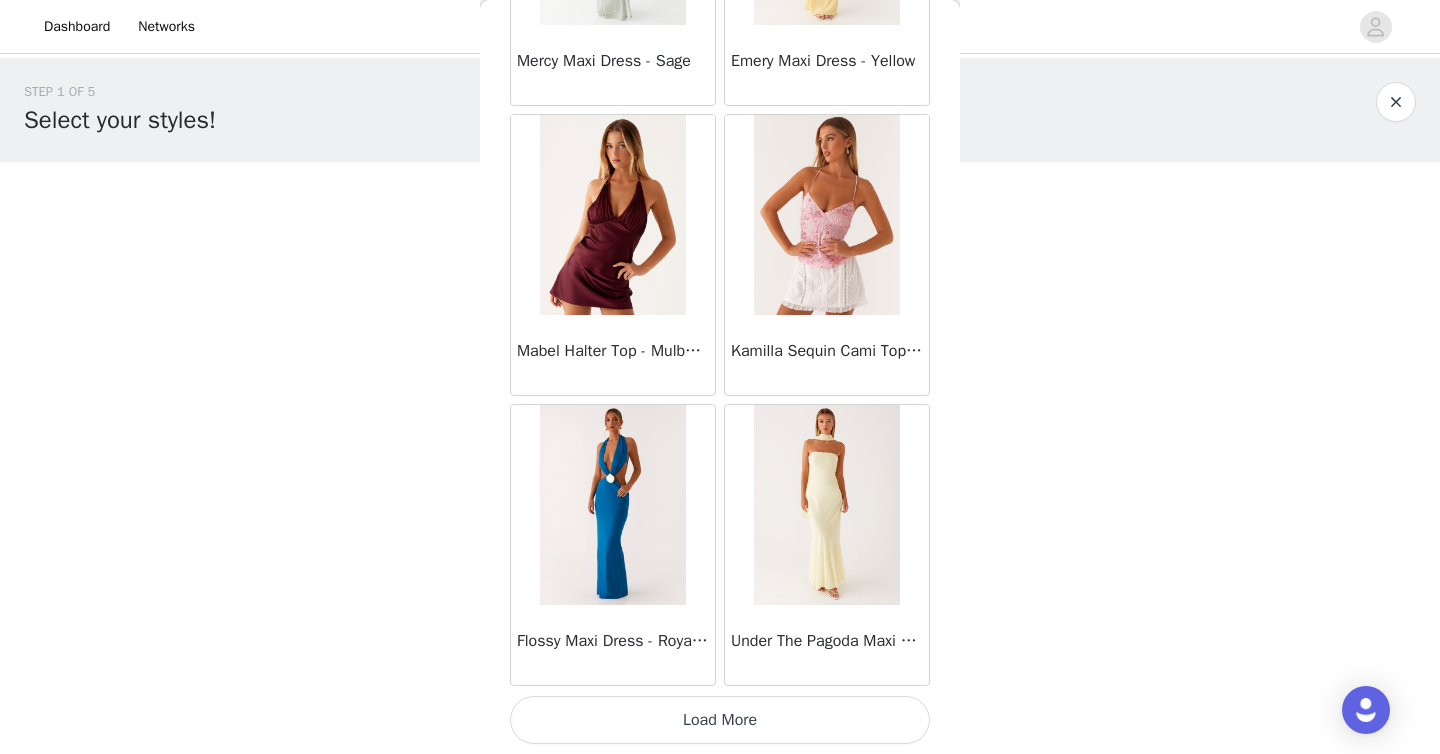 click on "Load More" at bounding box center [720, 720] 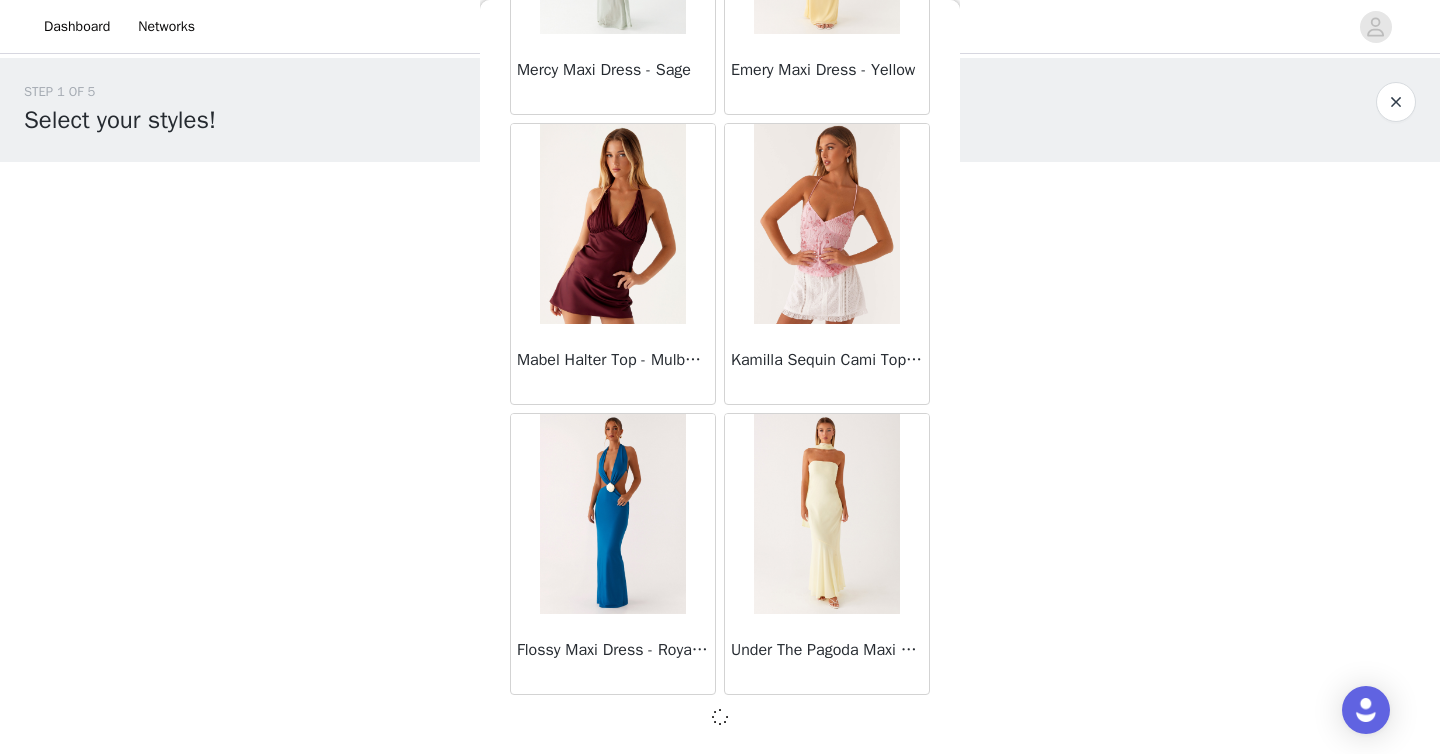 scroll, scrollTop: 13897, scrollLeft: 0, axis: vertical 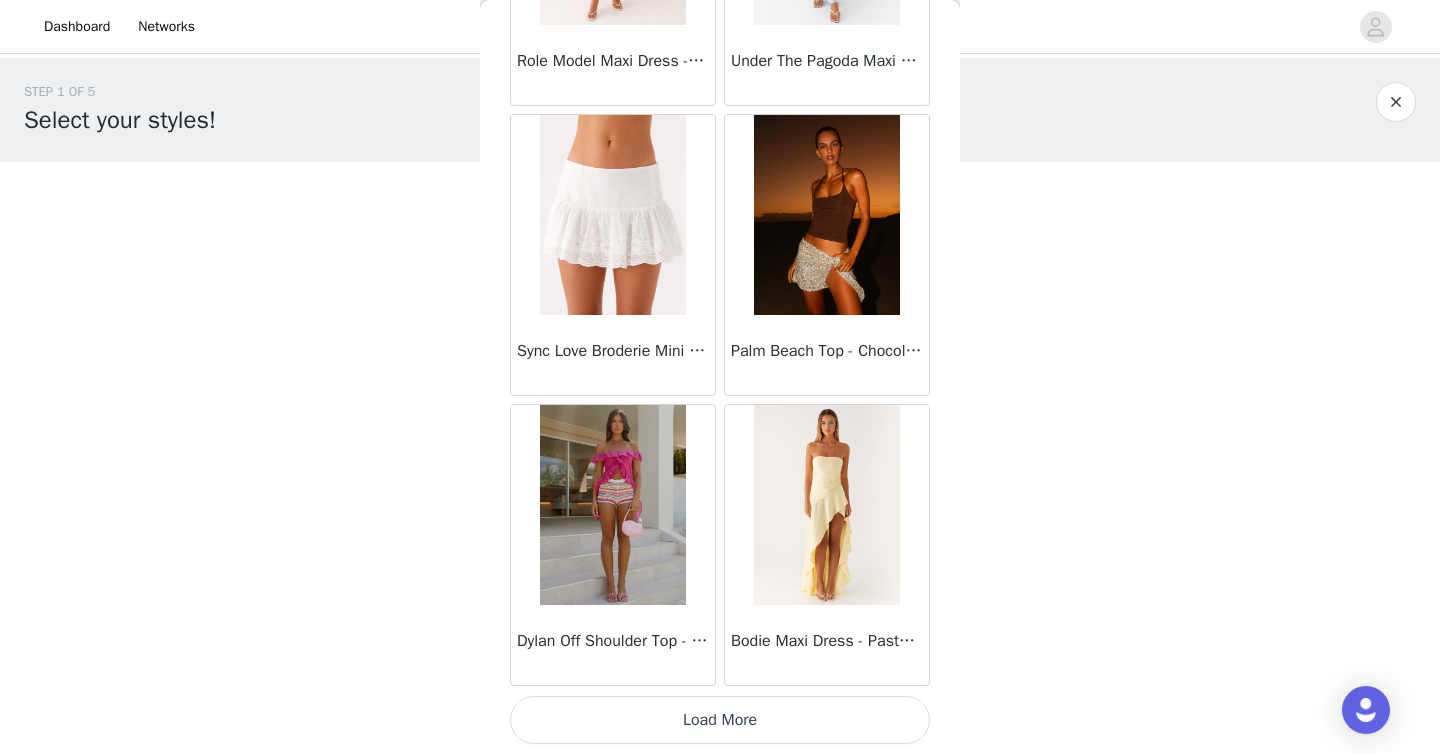 click on "Load More" at bounding box center (720, 720) 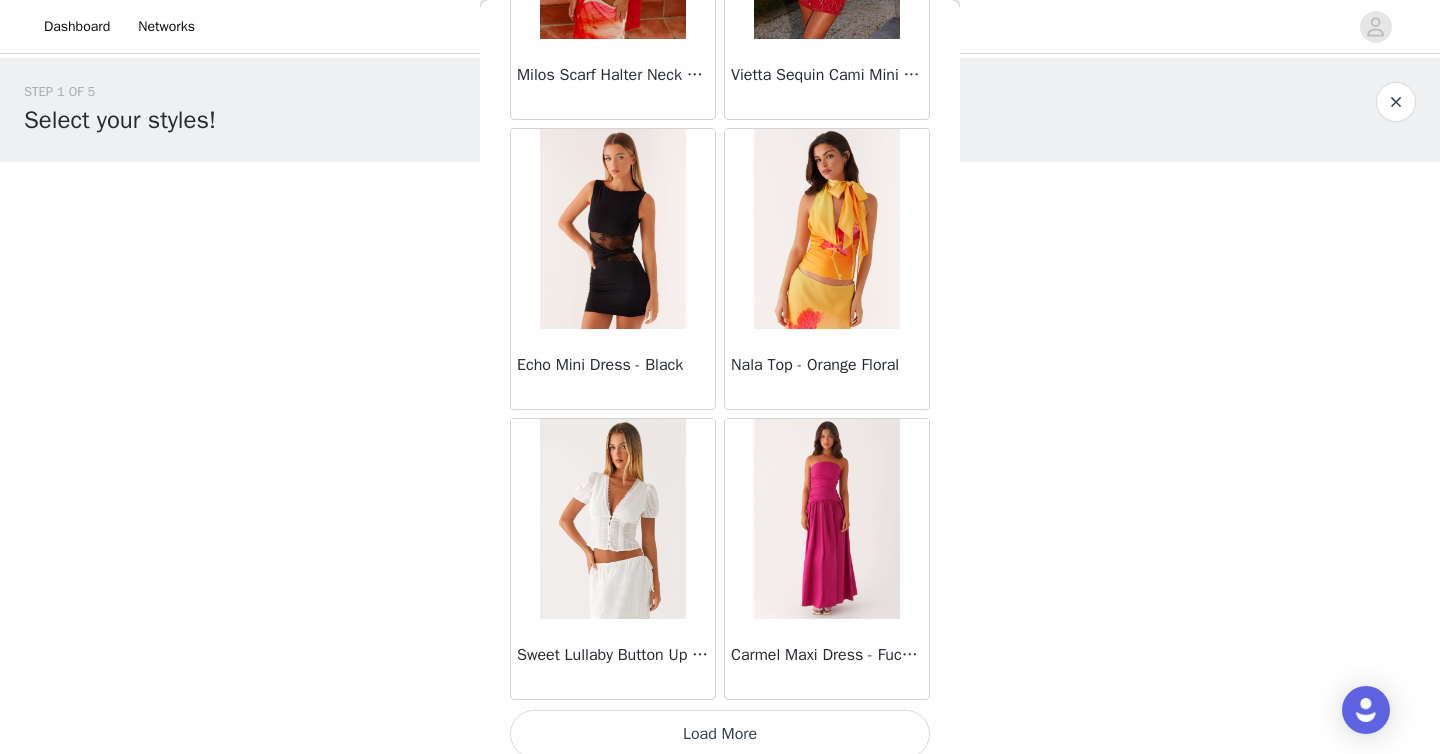 scroll, scrollTop: 16780, scrollLeft: 0, axis: vertical 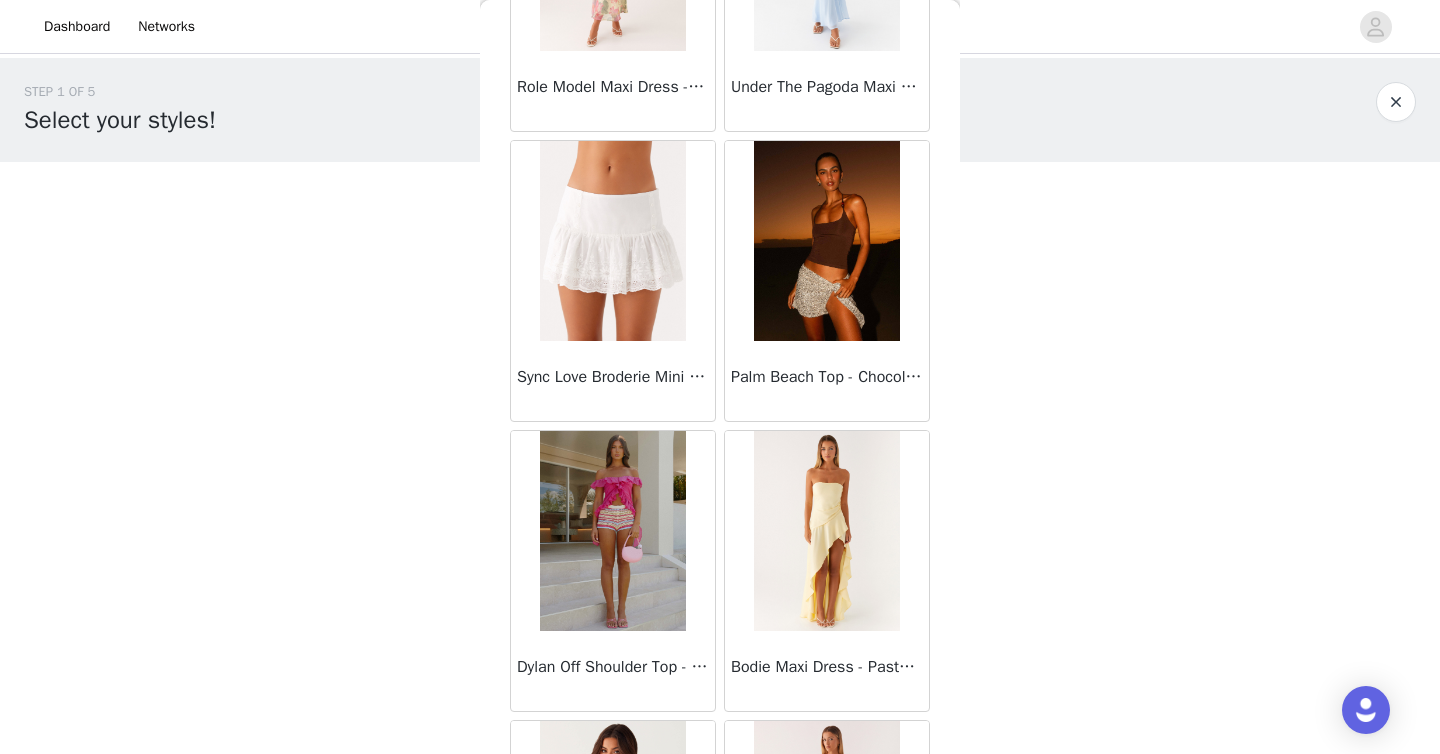 click at bounding box center (826, 241) 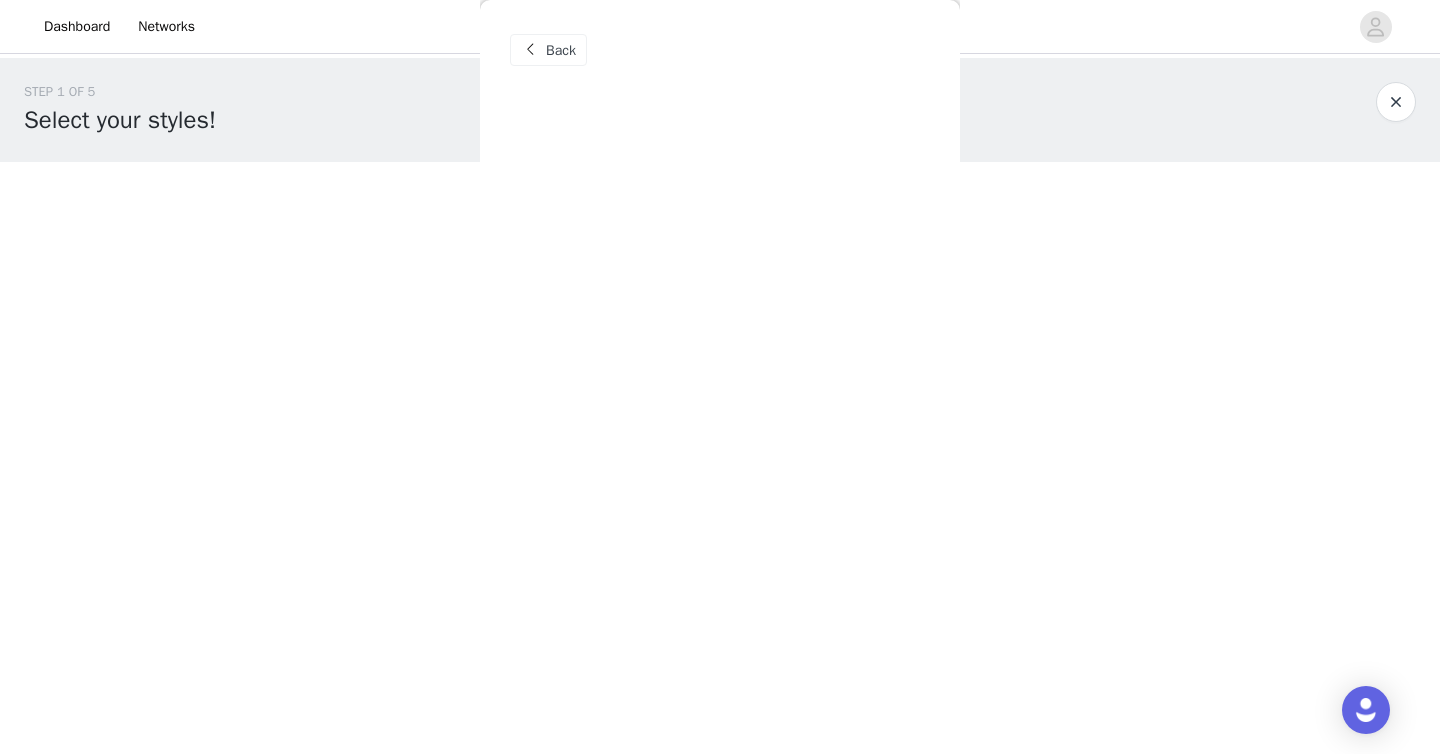 scroll, scrollTop: 0, scrollLeft: 0, axis: both 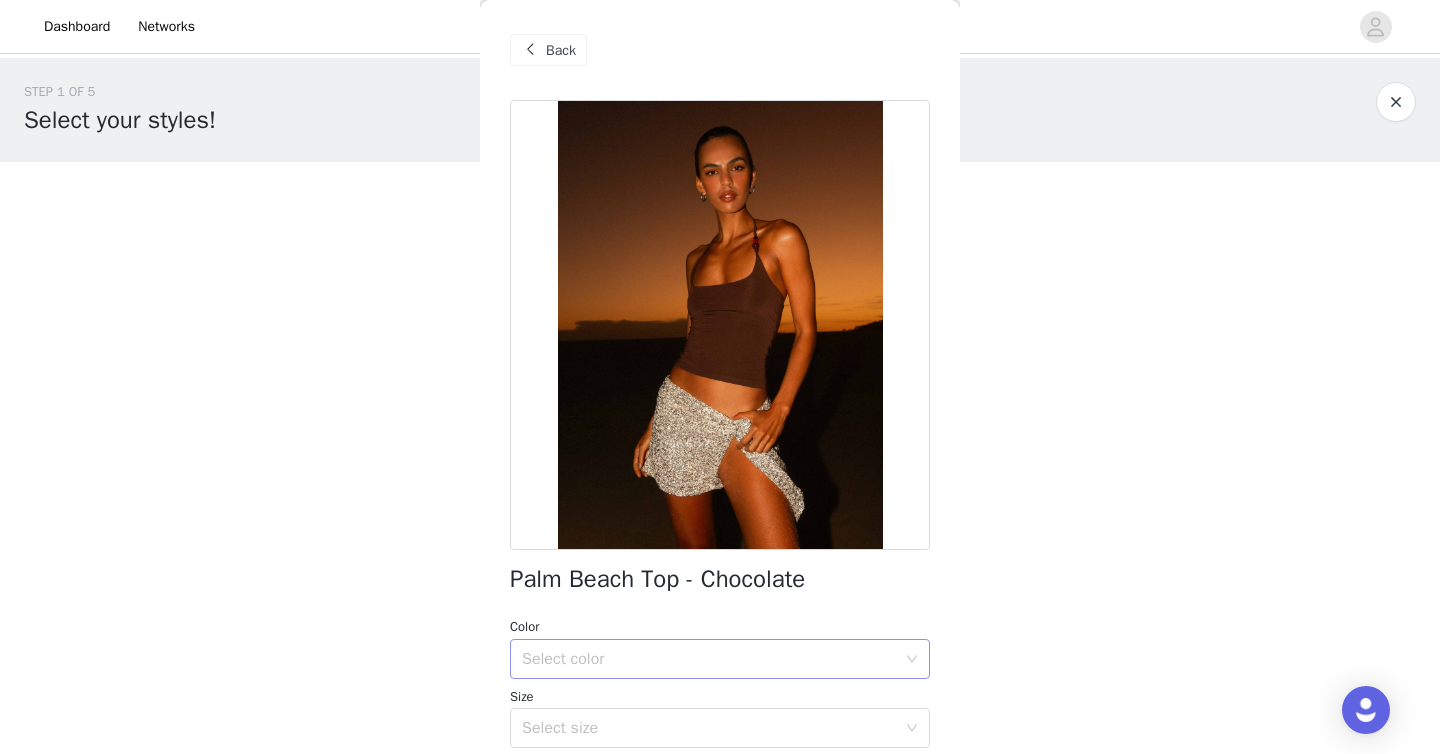 click on "Select color" at bounding box center (713, 659) 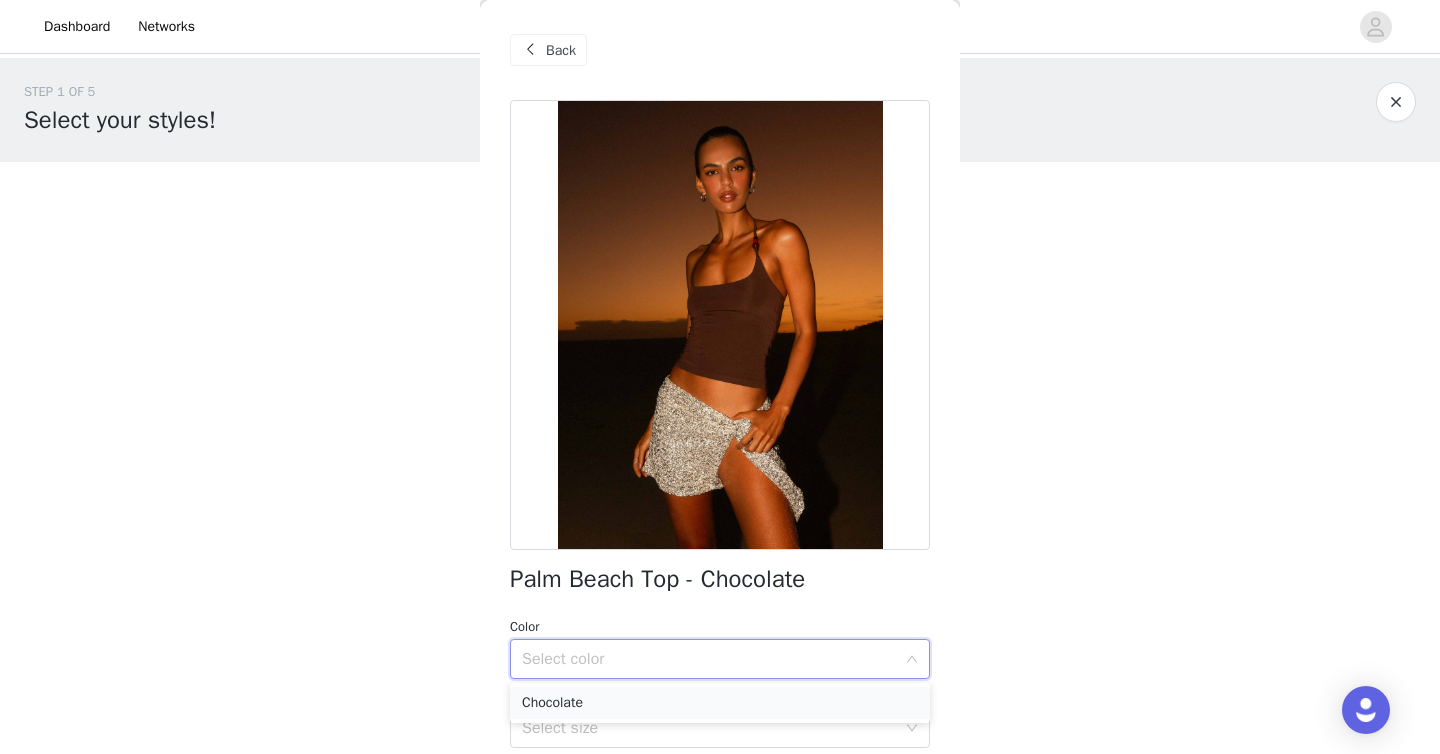 click on "Chocolate" at bounding box center [720, 703] 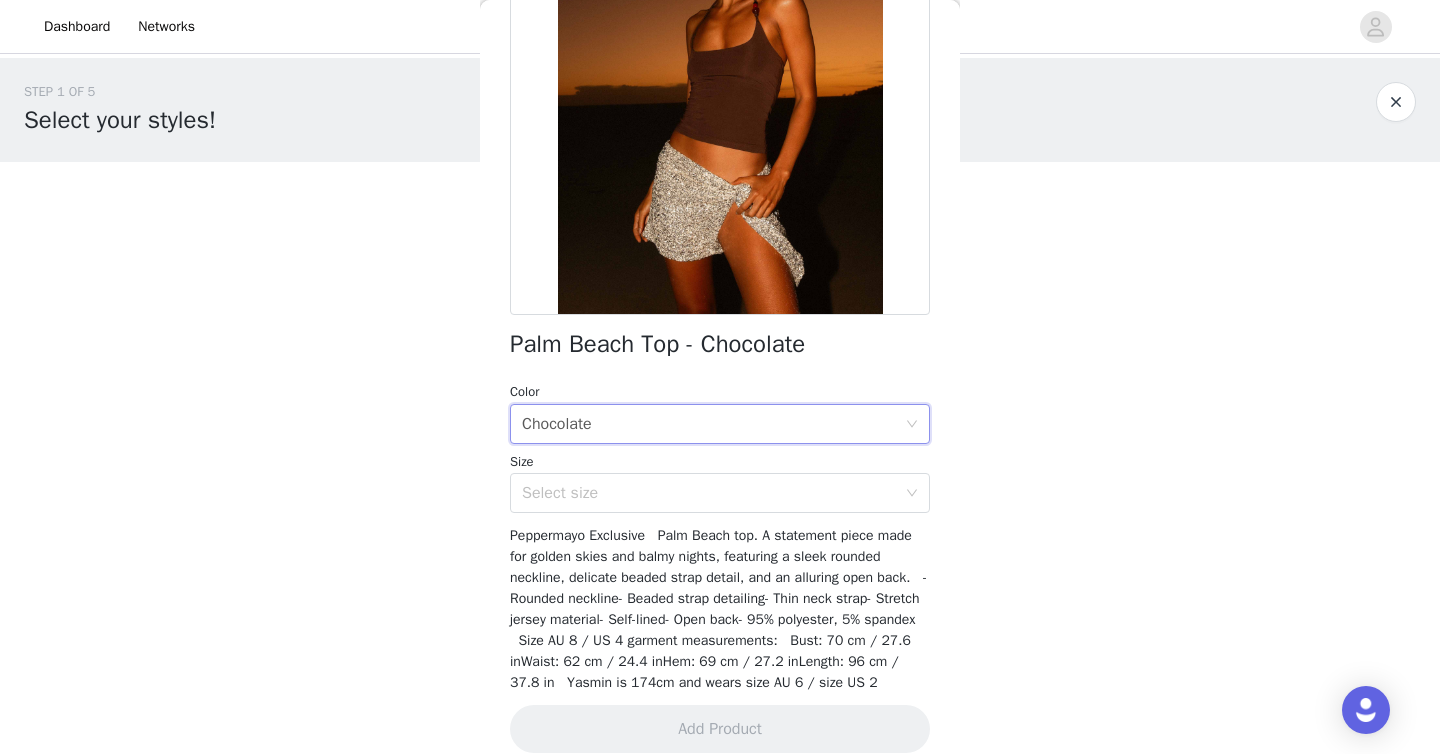 scroll, scrollTop: 236, scrollLeft: 0, axis: vertical 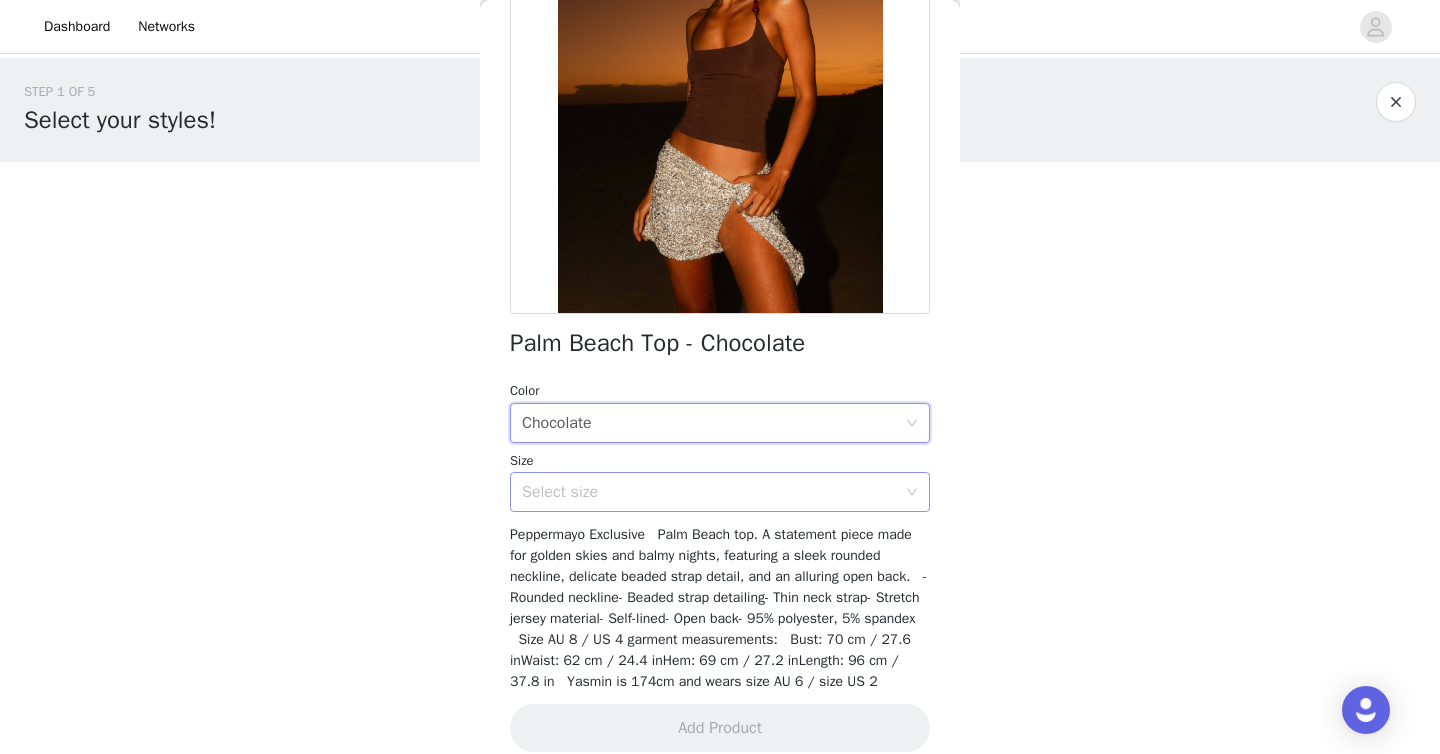 click on "Select size" at bounding box center (709, 492) 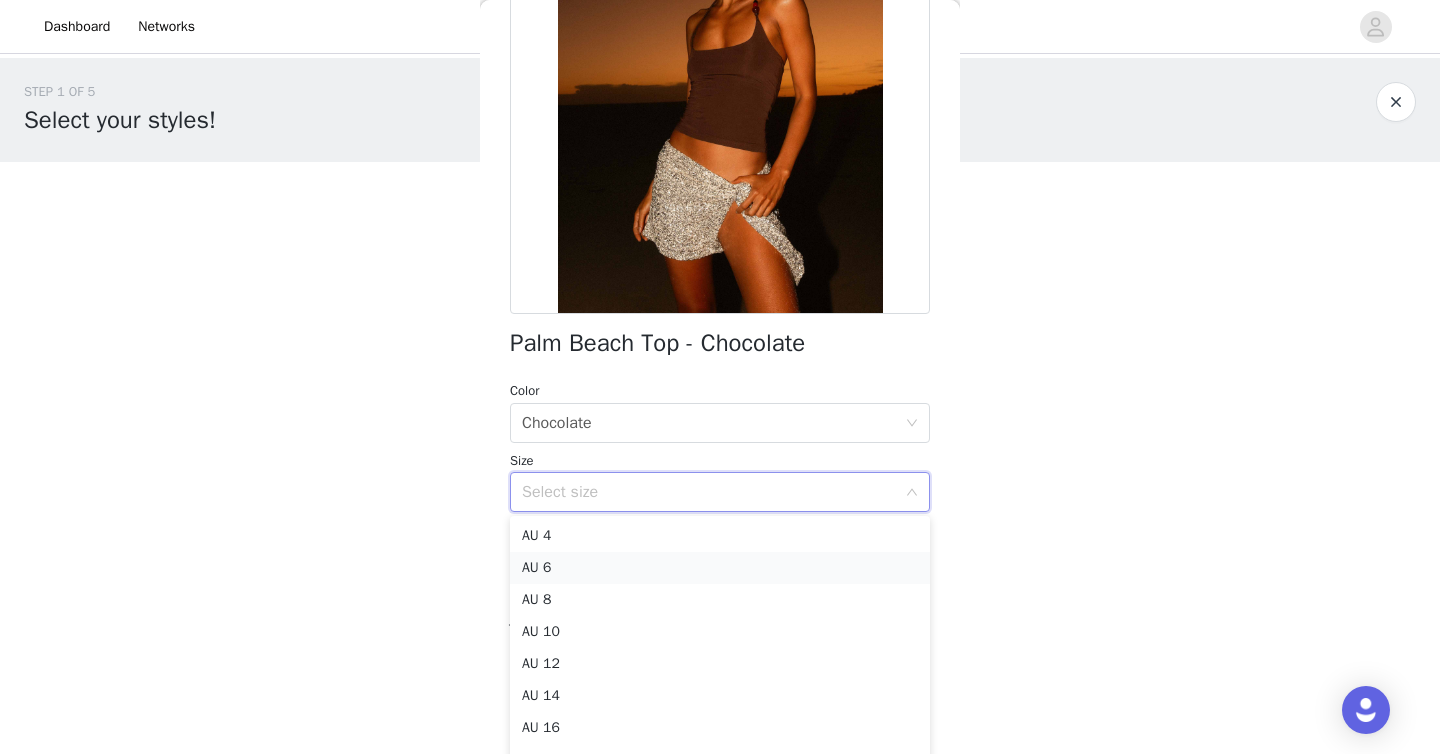click on "AU 6" at bounding box center (720, 568) 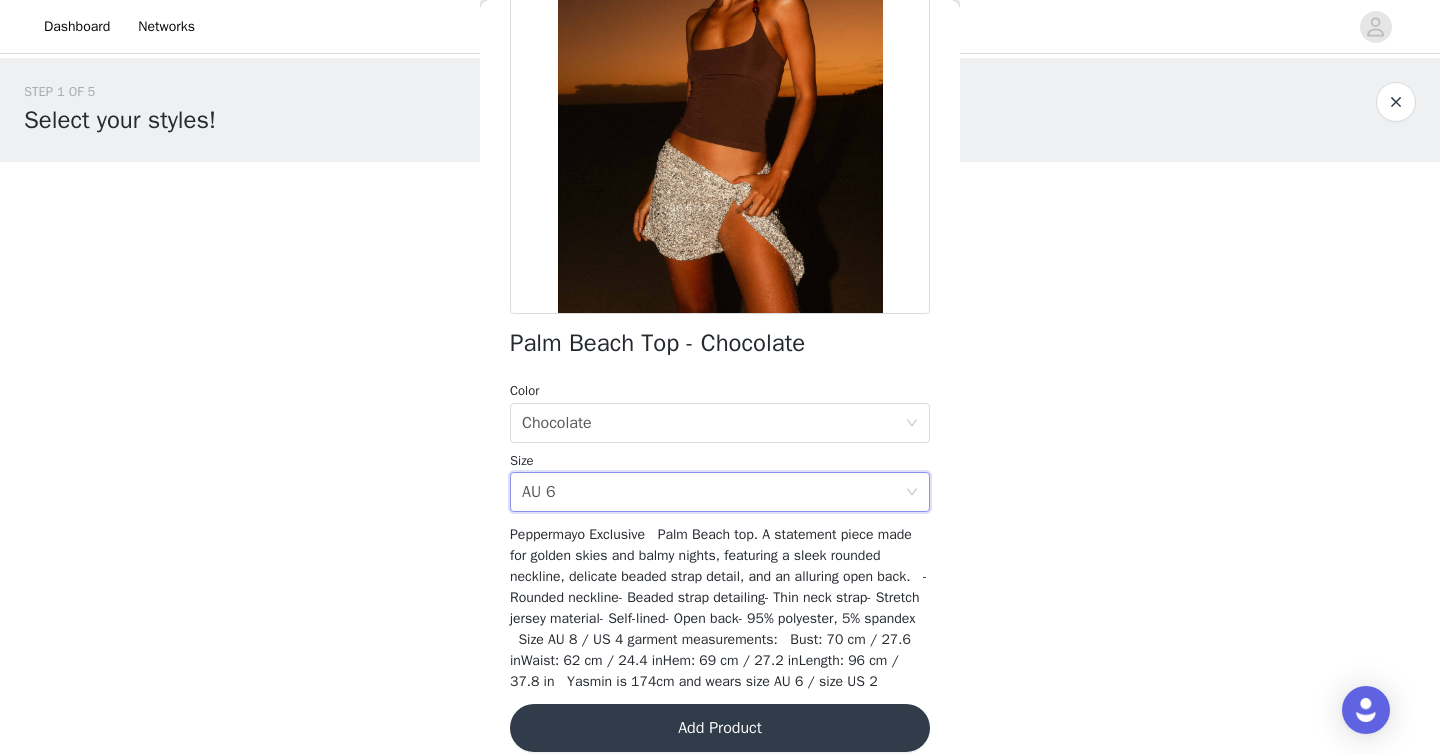 scroll, scrollTop: 279, scrollLeft: 0, axis: vertical 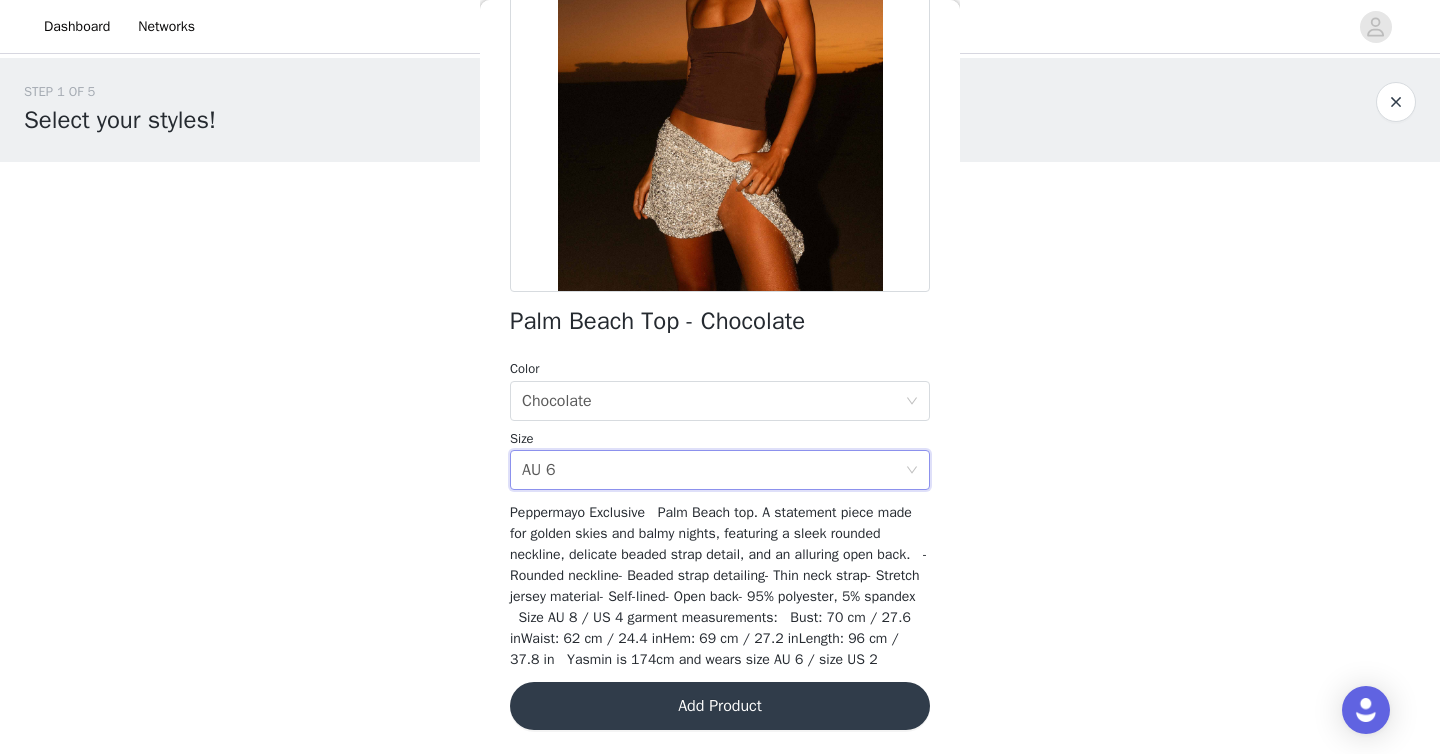 click on "Add Product" at bounding box center [720, 706] 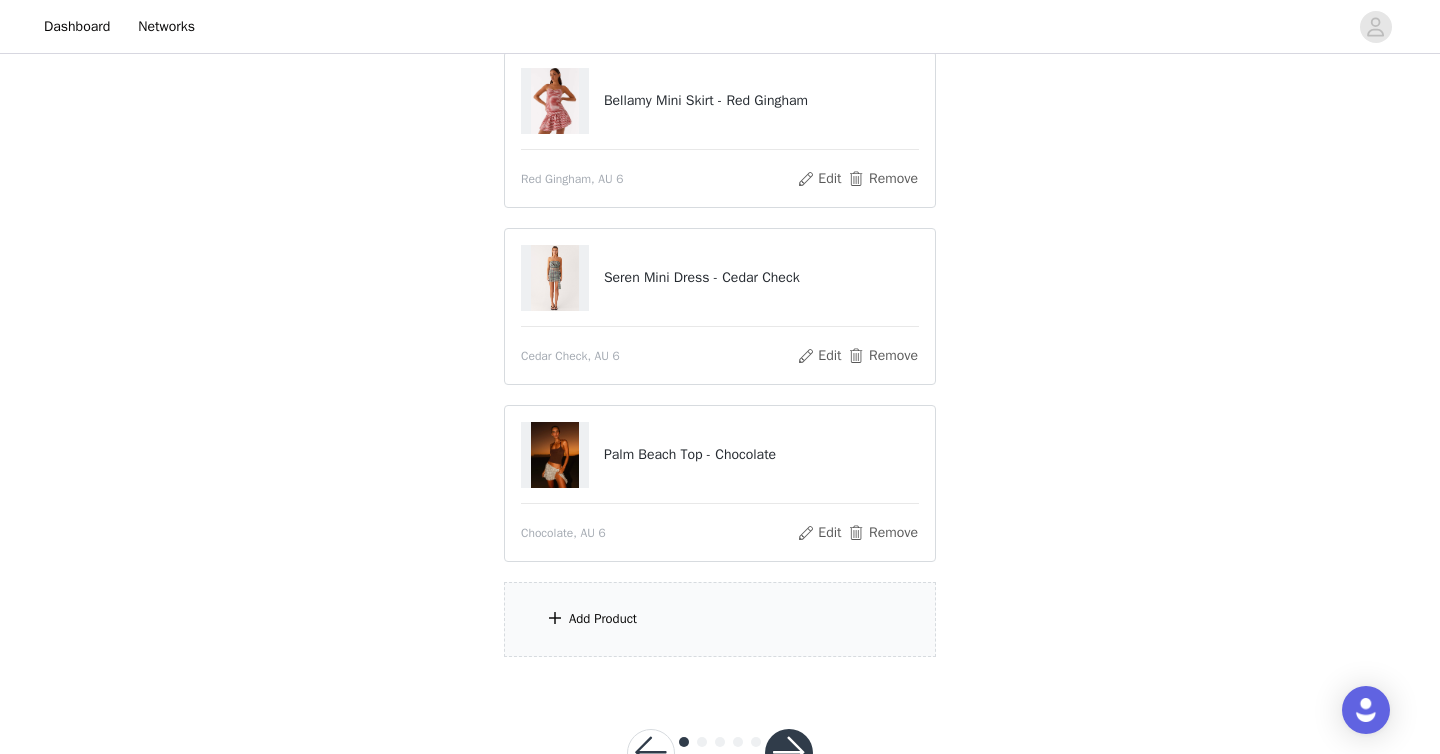 scroll, scrollTop: 223, scrollLeft: 0, axis: vertical 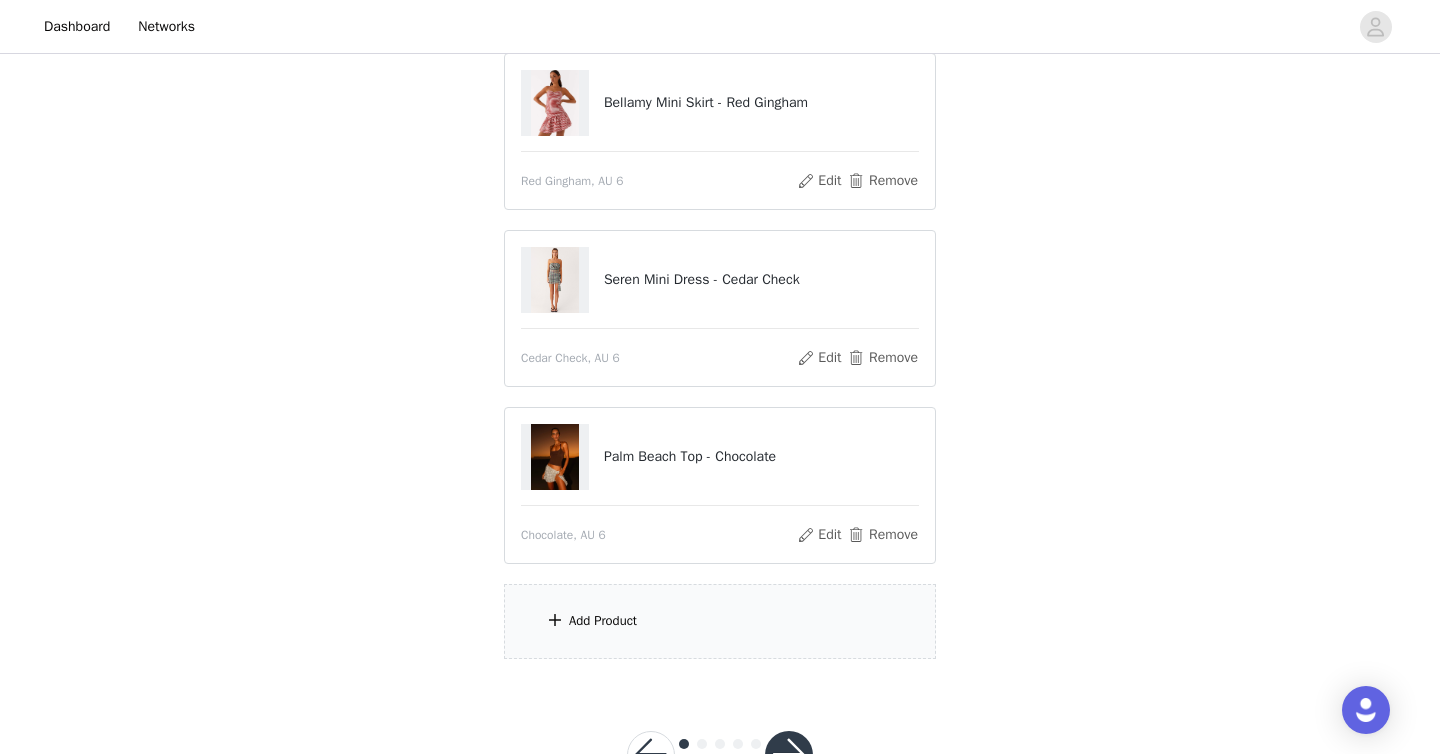 click on "Add Product" at bounding box center [720, 621] 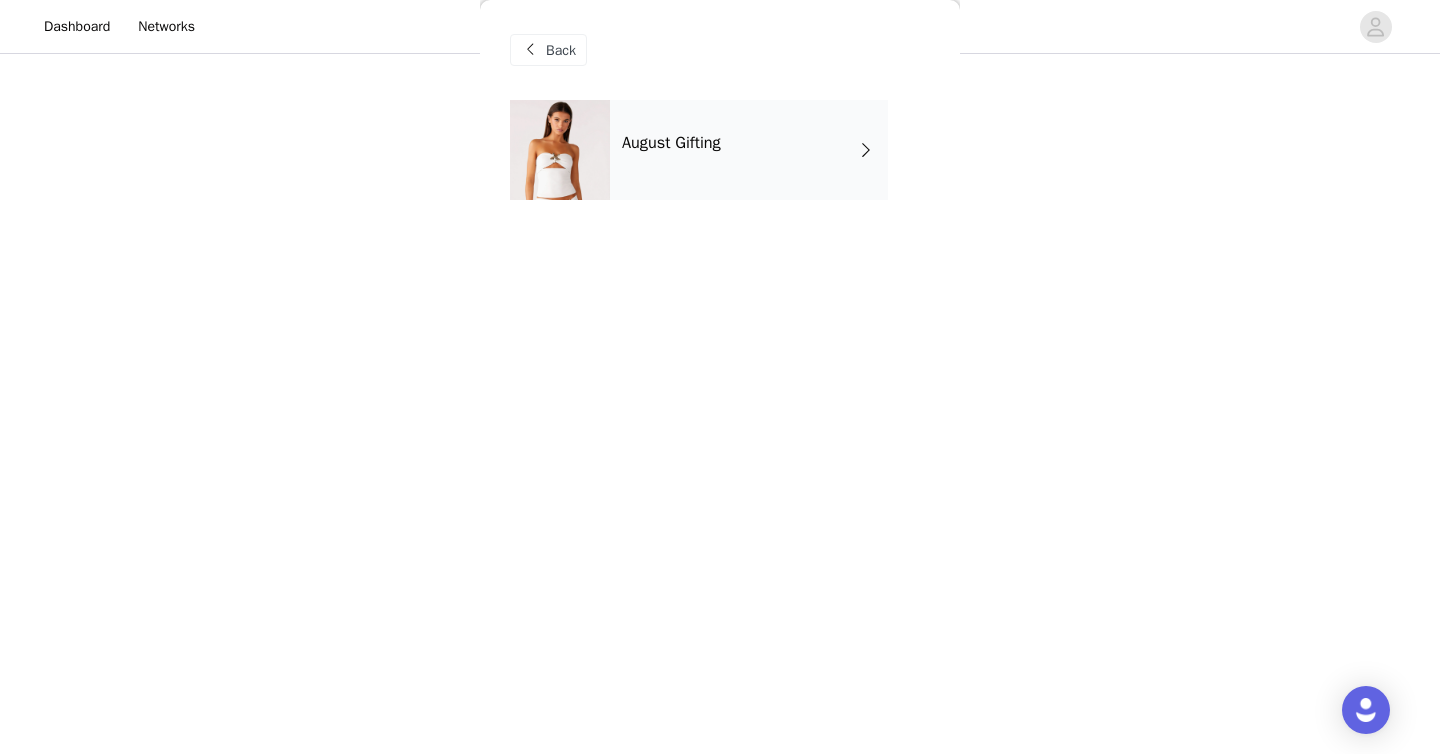 click on "August Gifting" at bounding box center [671, 143] 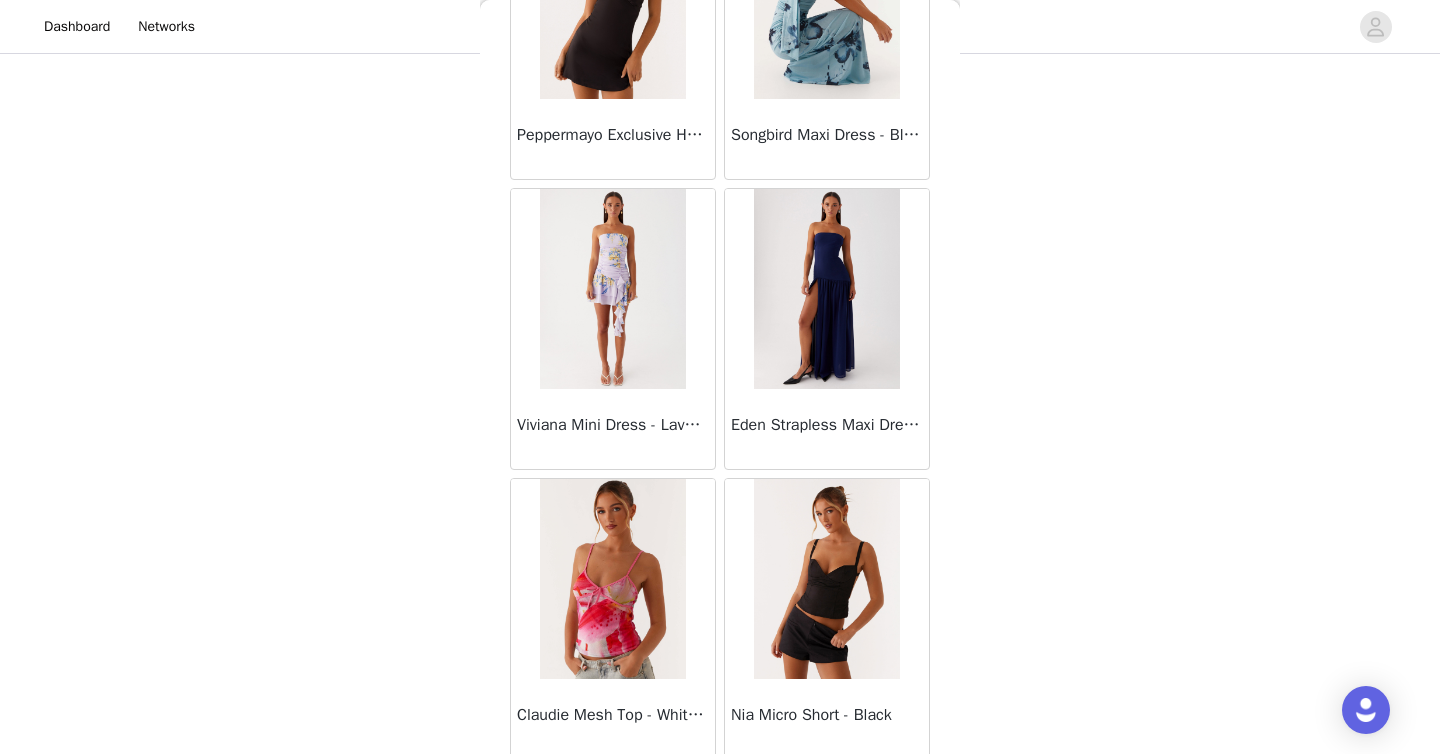 scroll, scrollTop: 2306, scrollLeft: 0, axis: vertical 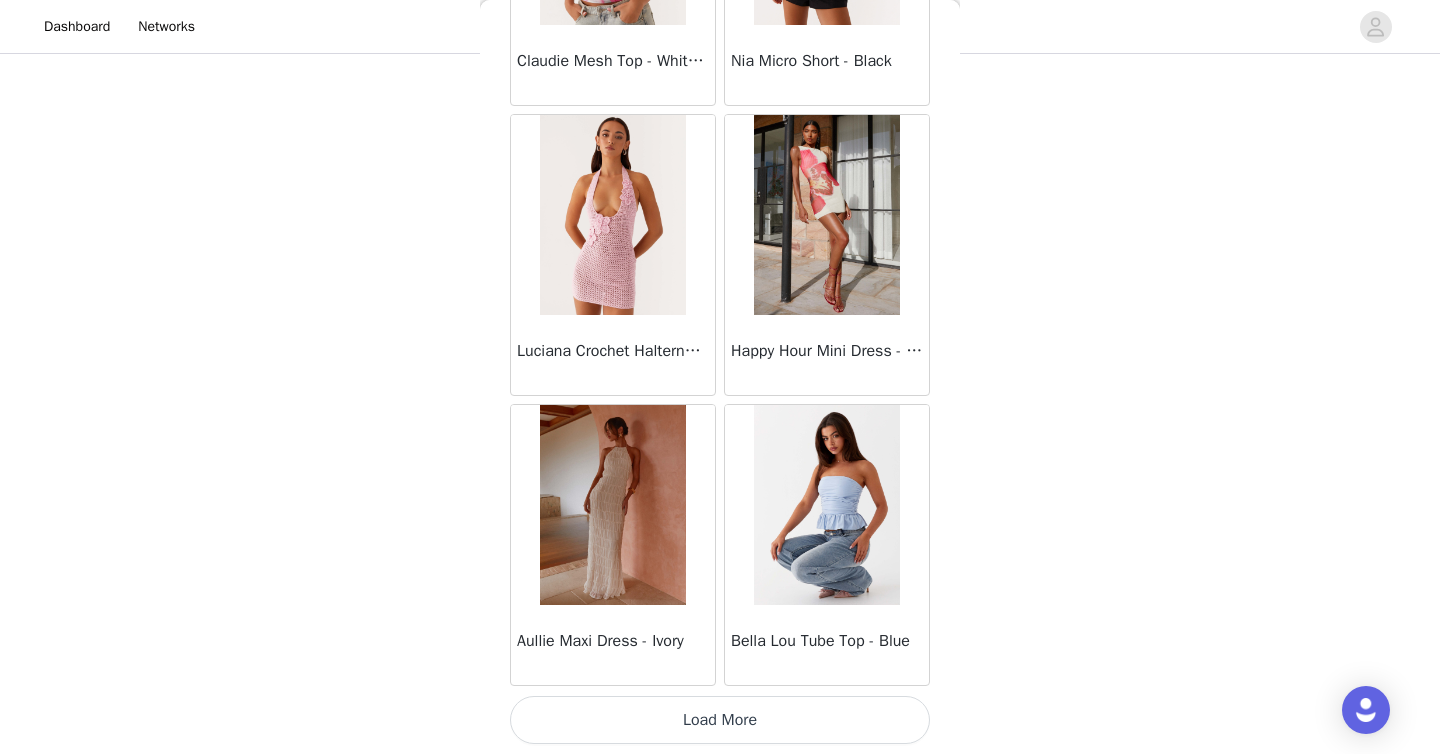 click on "Load More" at bounding box center (720, 720) 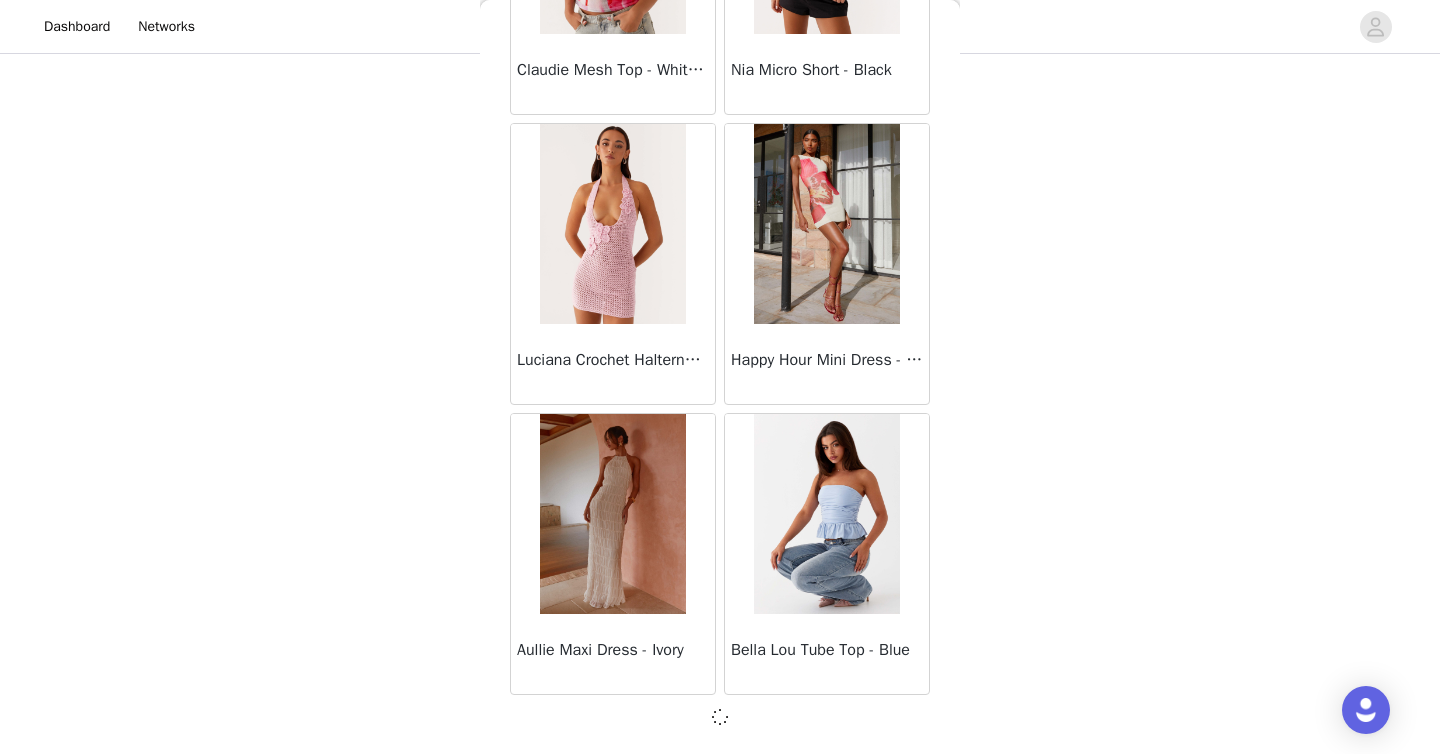 scroll, scrollTop: 2297, scrollLeft: 0, axis: vertical 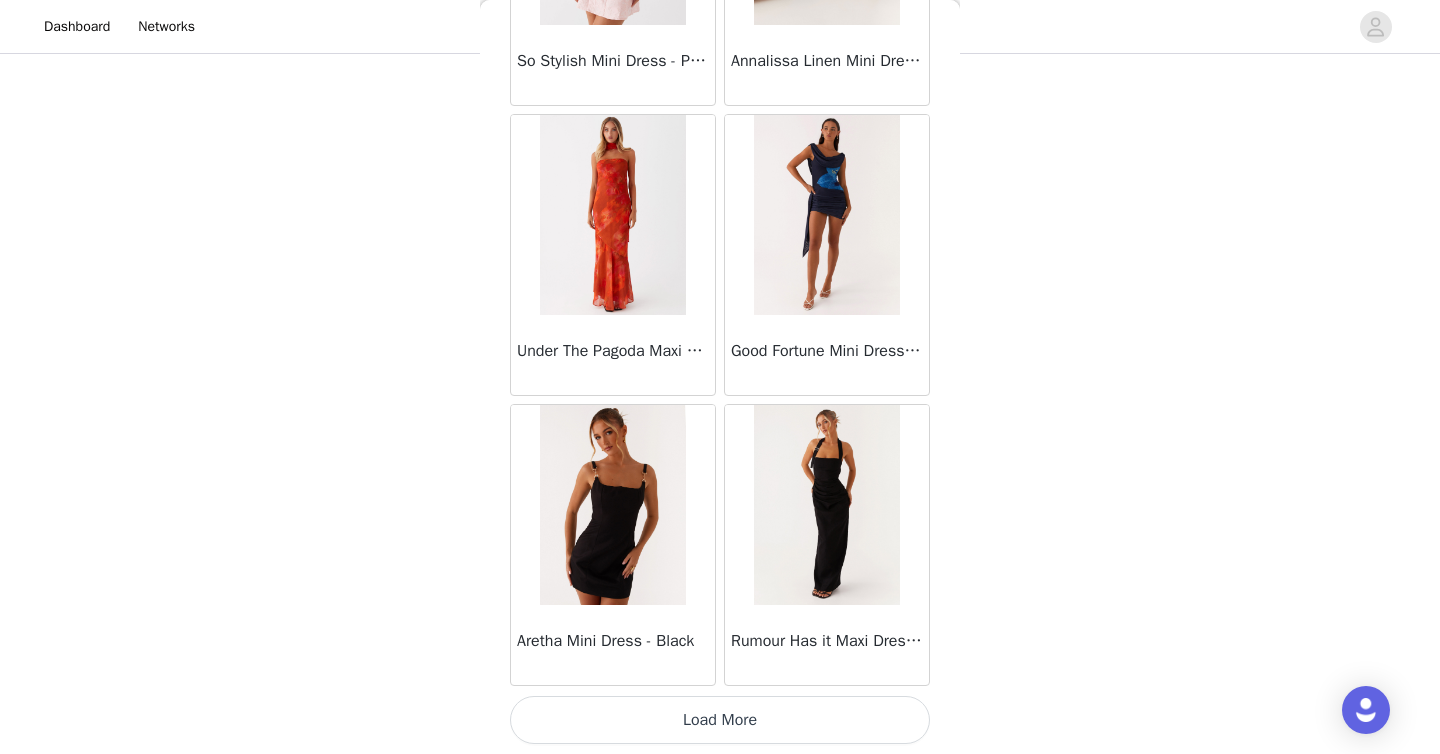 click on "Load More" at bounding box center [720, 720] 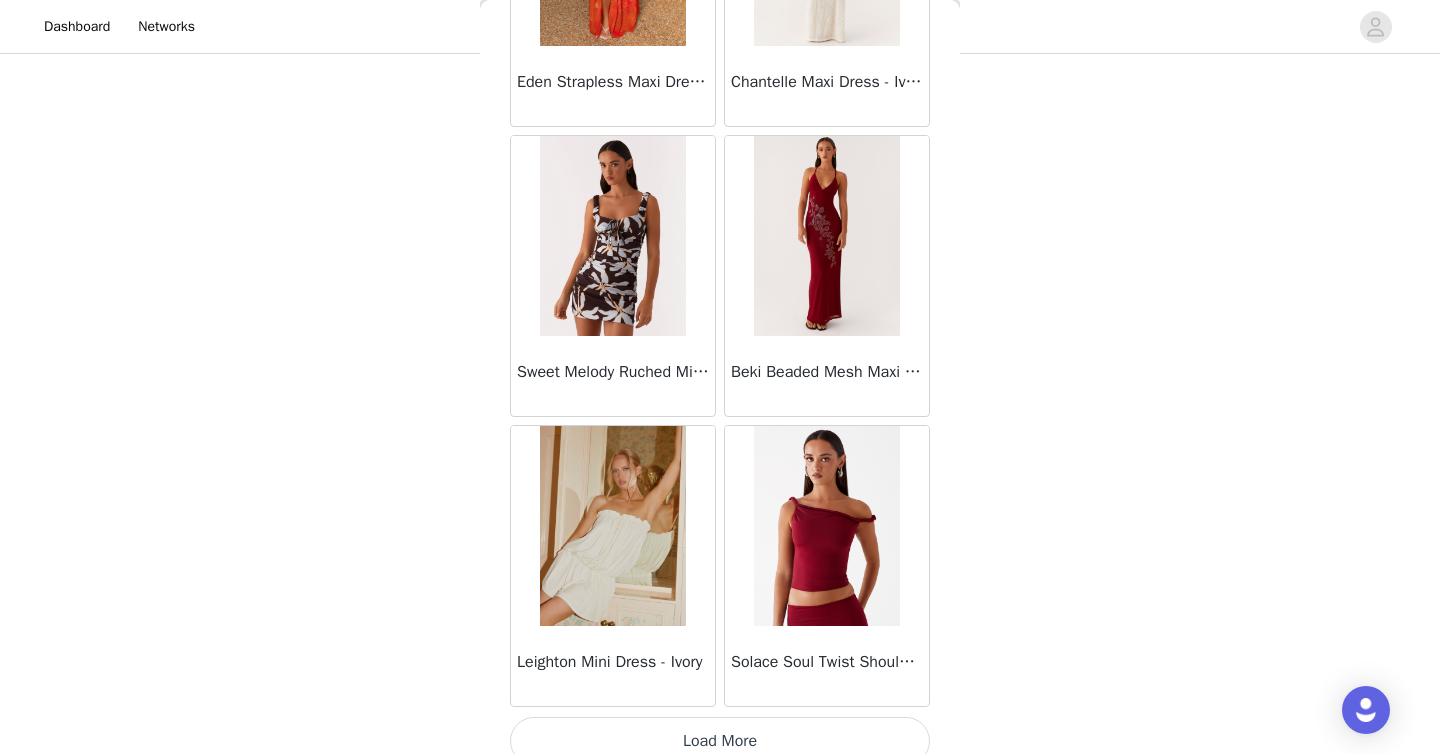 scroll, scrollTop: 8106, scrollLeft: 0, axis: vertical 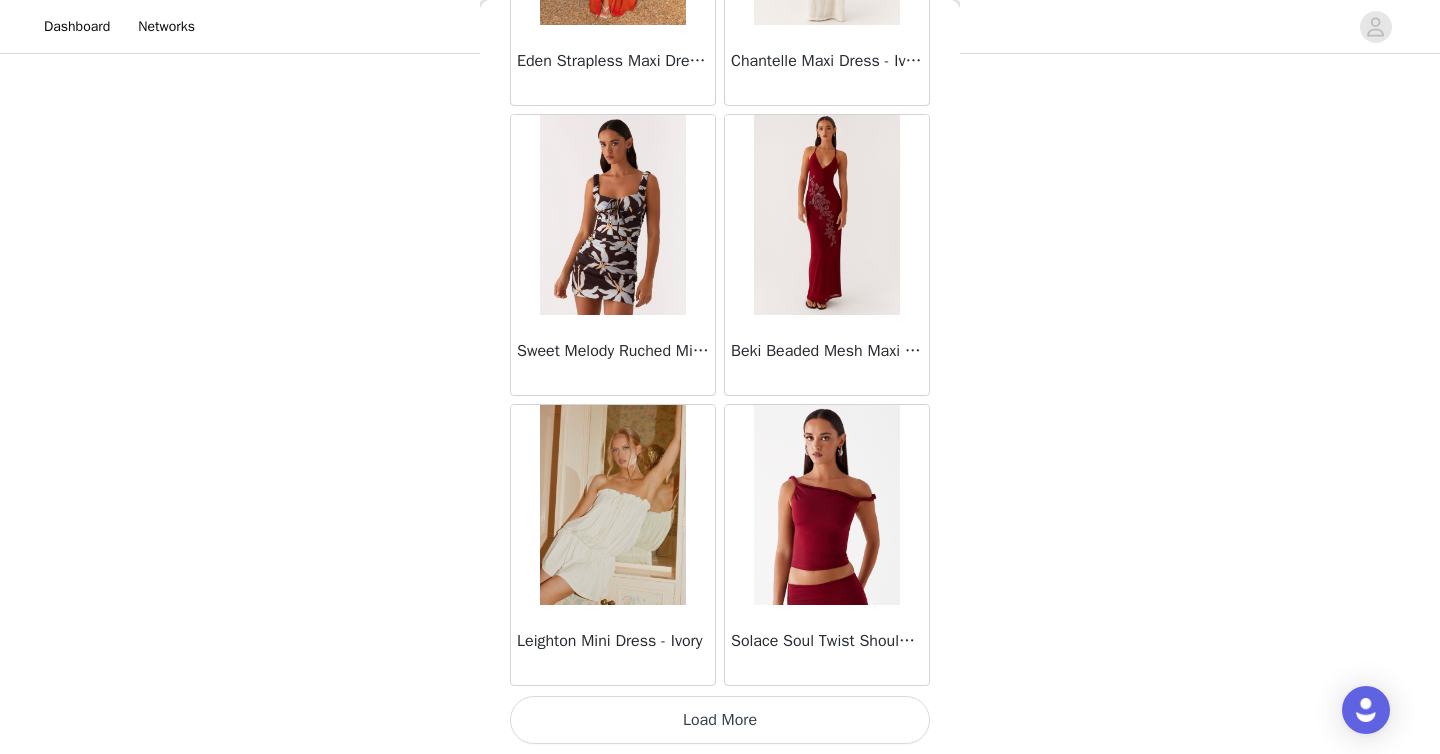 click at bounding box center (826, 505) 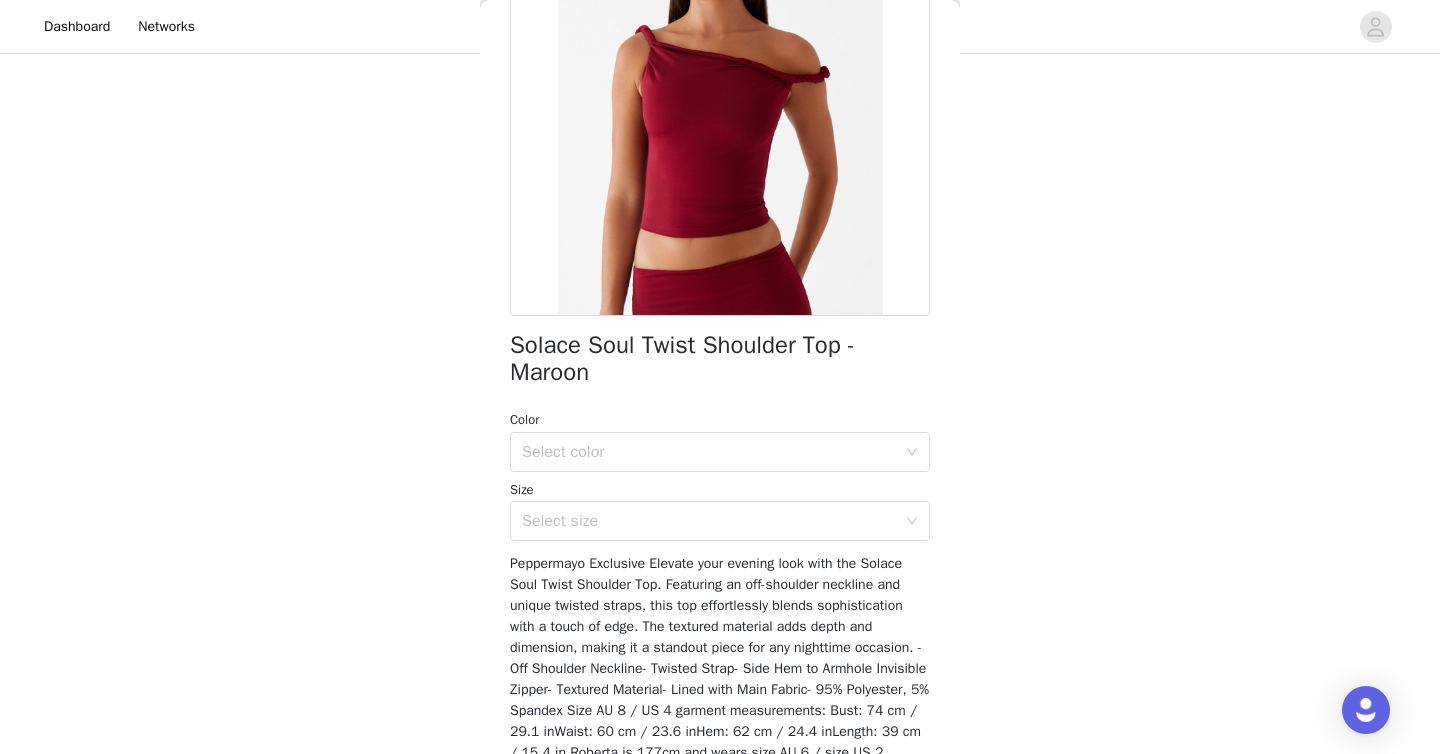 scroll, scrollTop: 245, scrollLeft: 0, axis: vertical 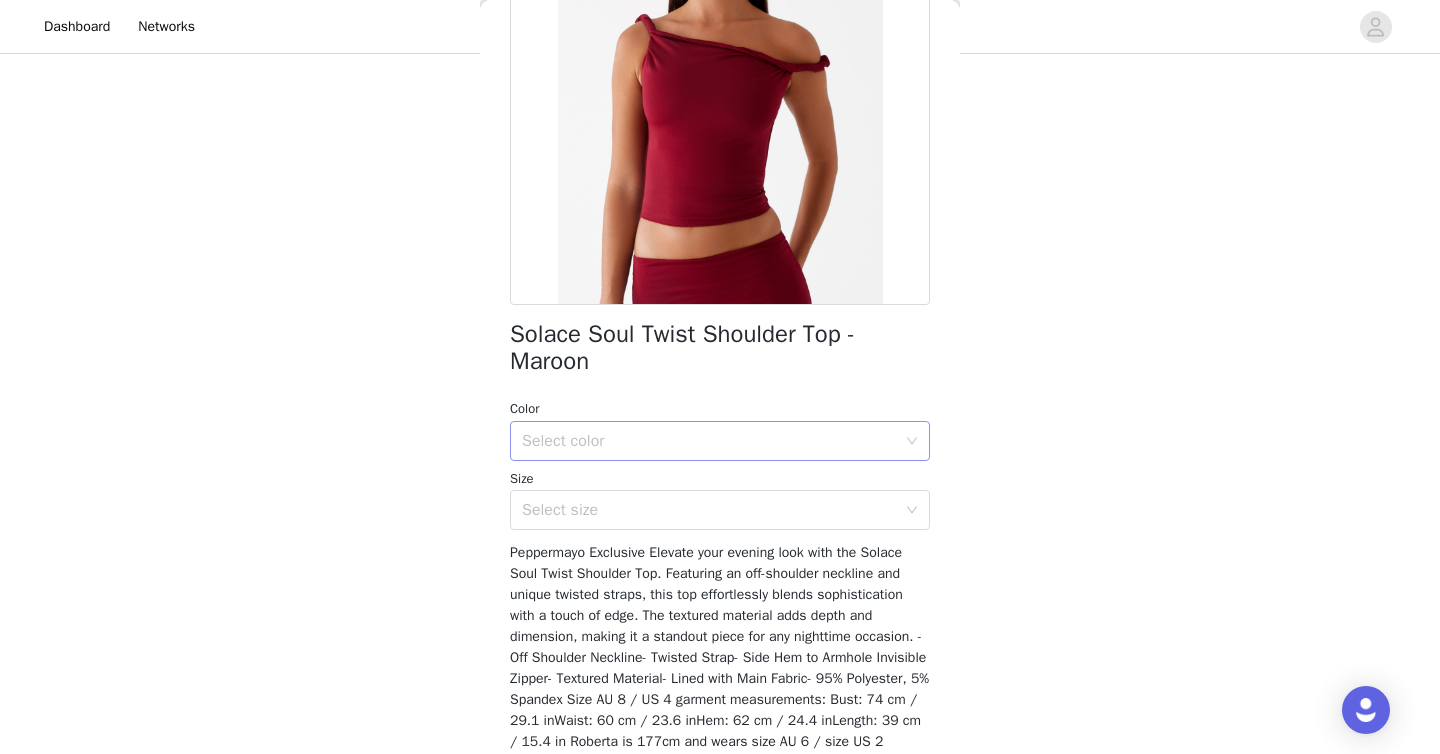 click on "Select color" at bounding box center [713, 441] 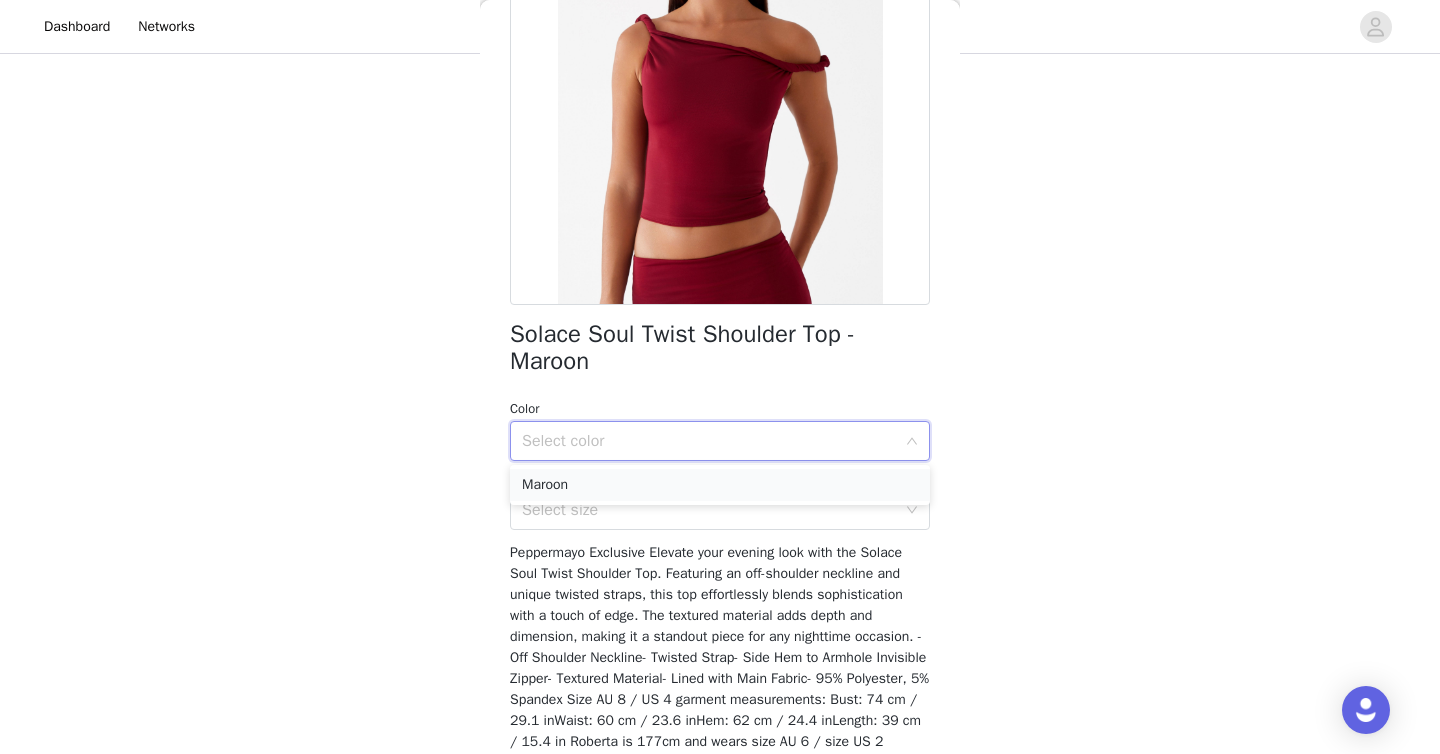 click on "Maroon" at bounding box center (720, 485) 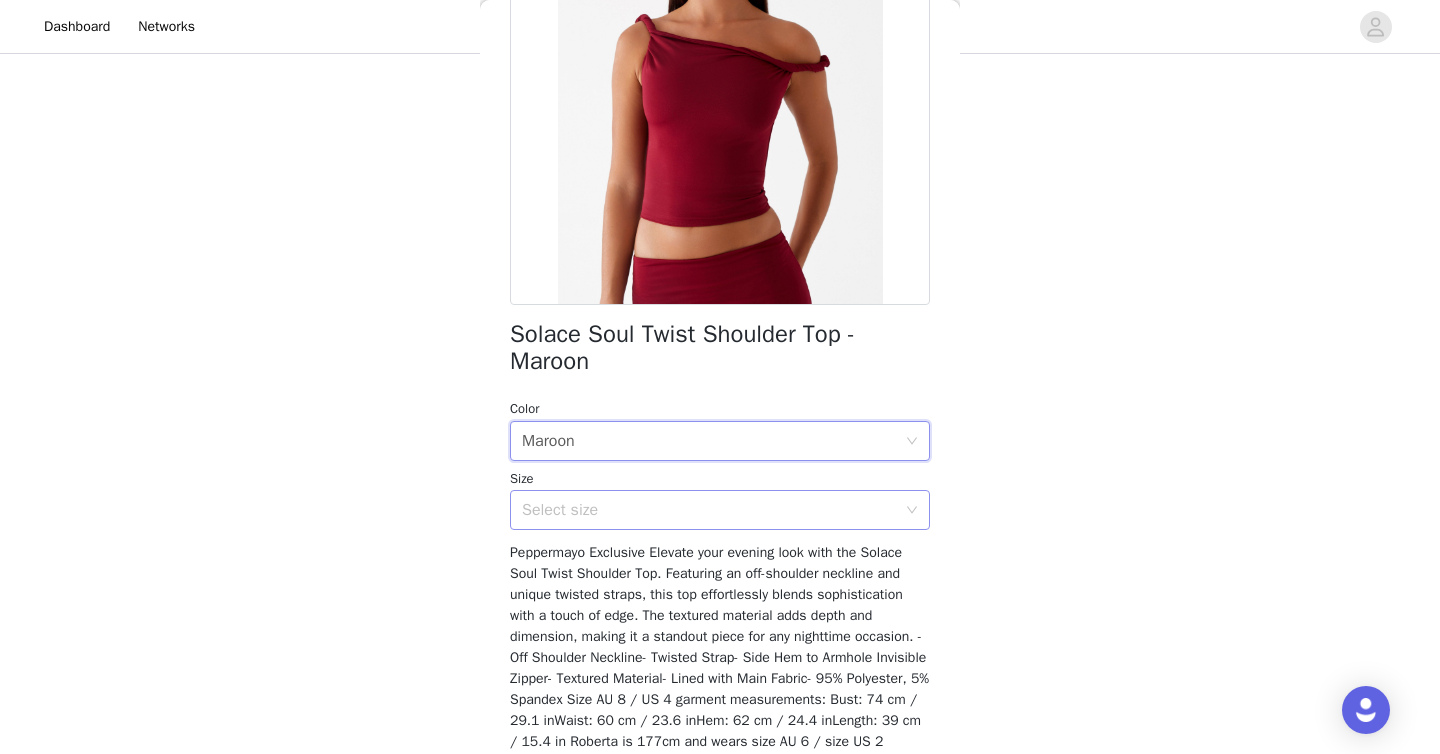 click on "Select size" at bounding box center (709, 510) 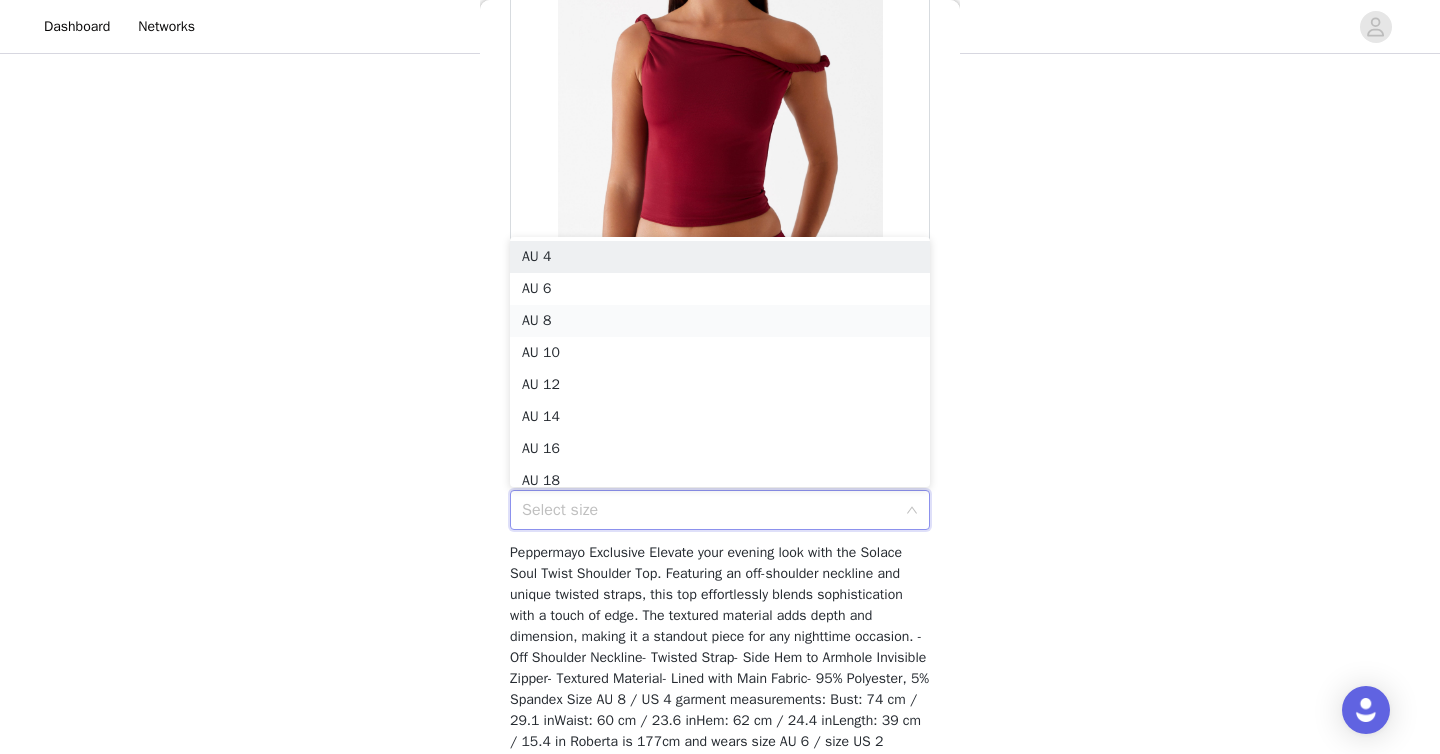 scroll, scrollTop: 10, scrollLeft: 0, axis: vertical 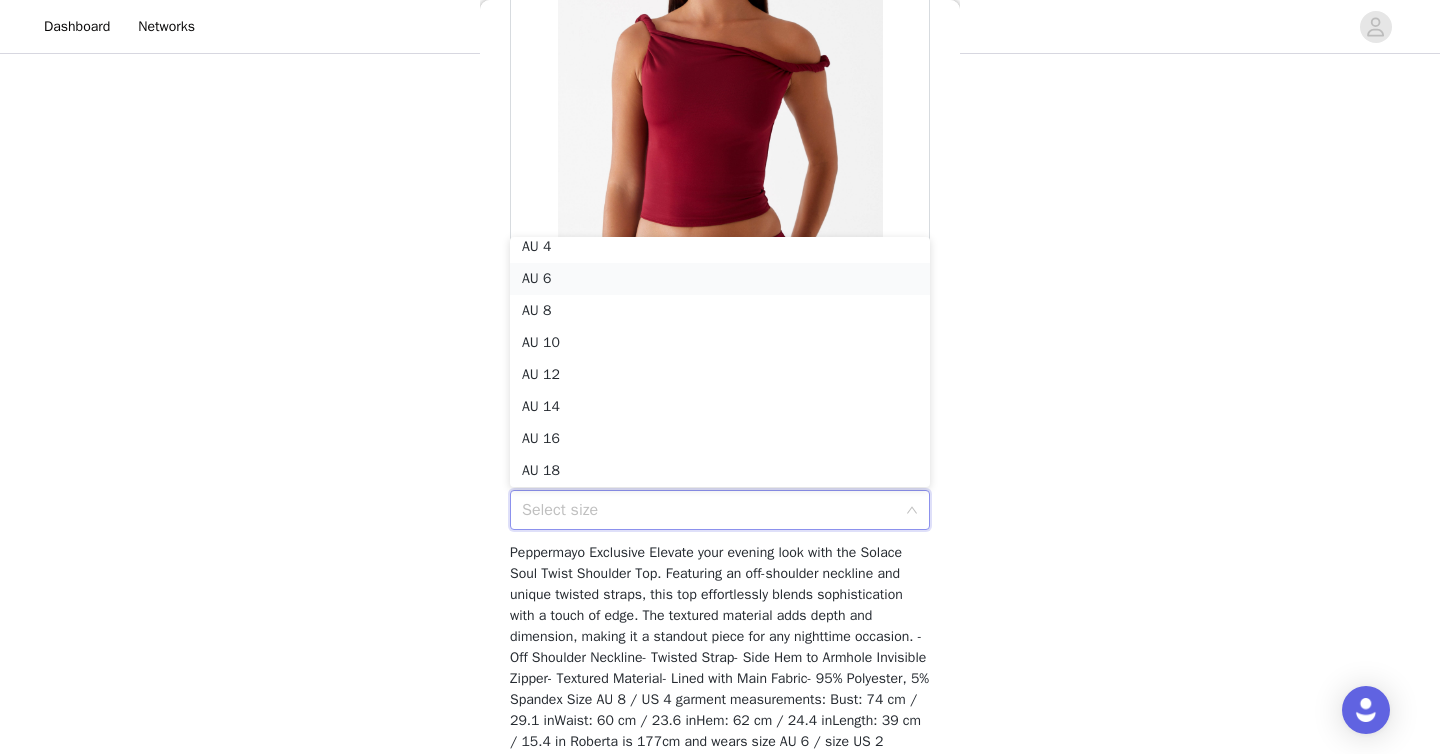click on "AU 6" at bounding box center [720, 279] 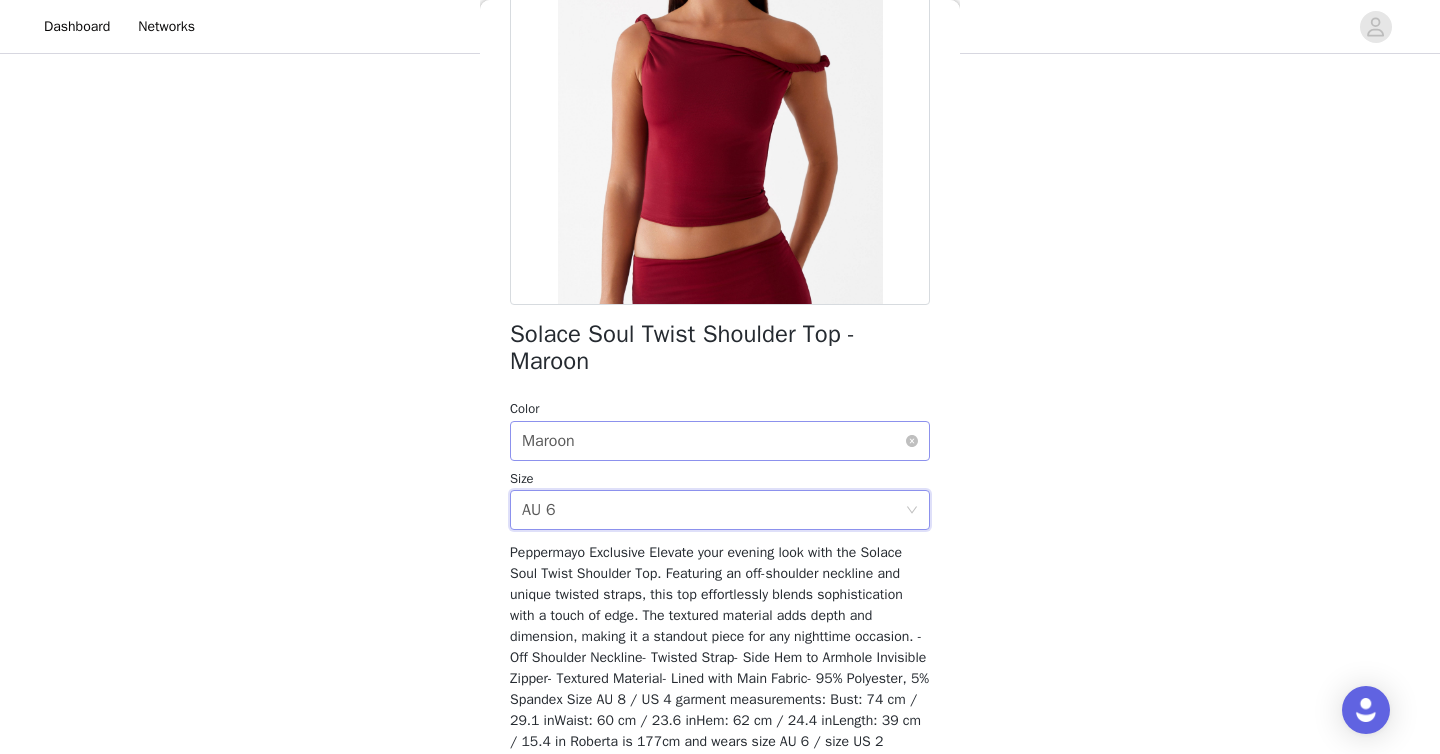 scroll, scrollTop: 348, scrollLeft: 0, axis: vertical 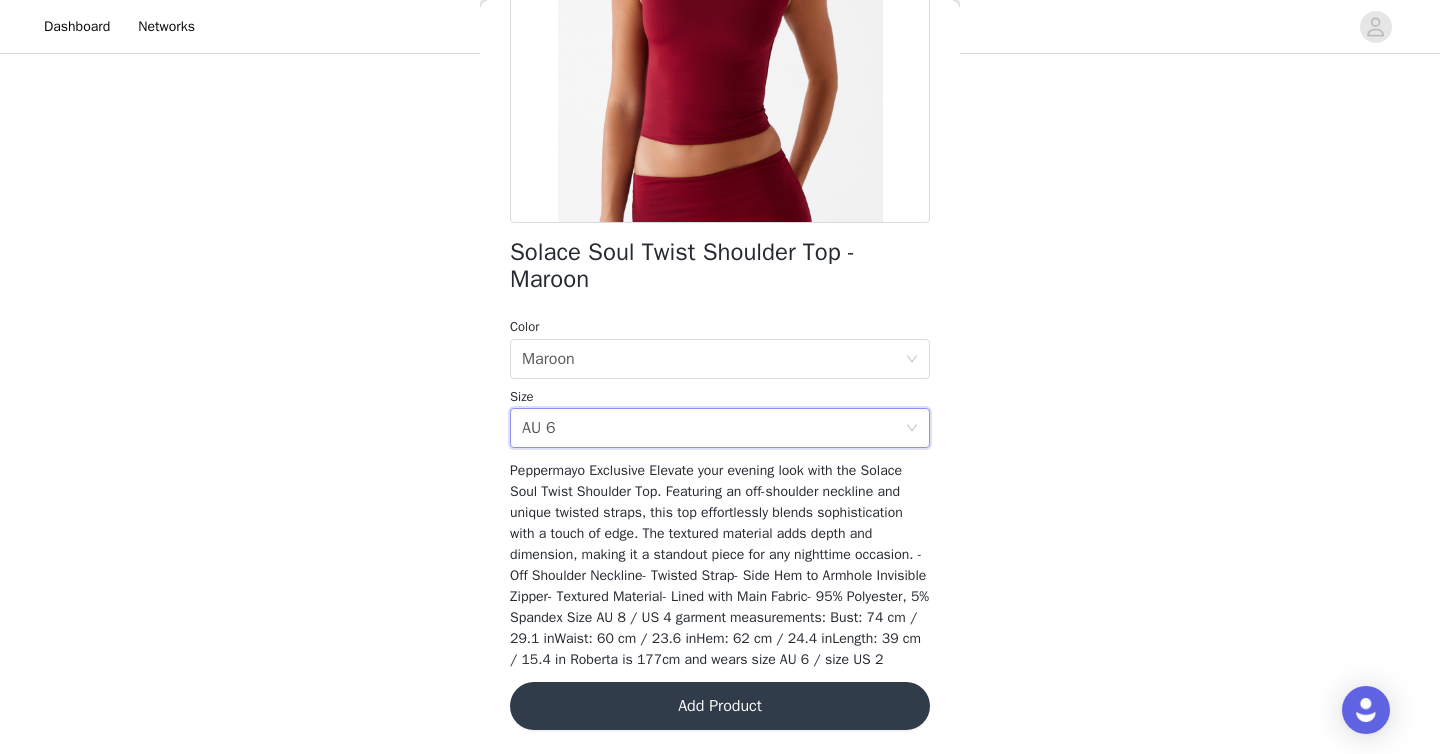 click on "Add Product" at bounding box center [720, 706] 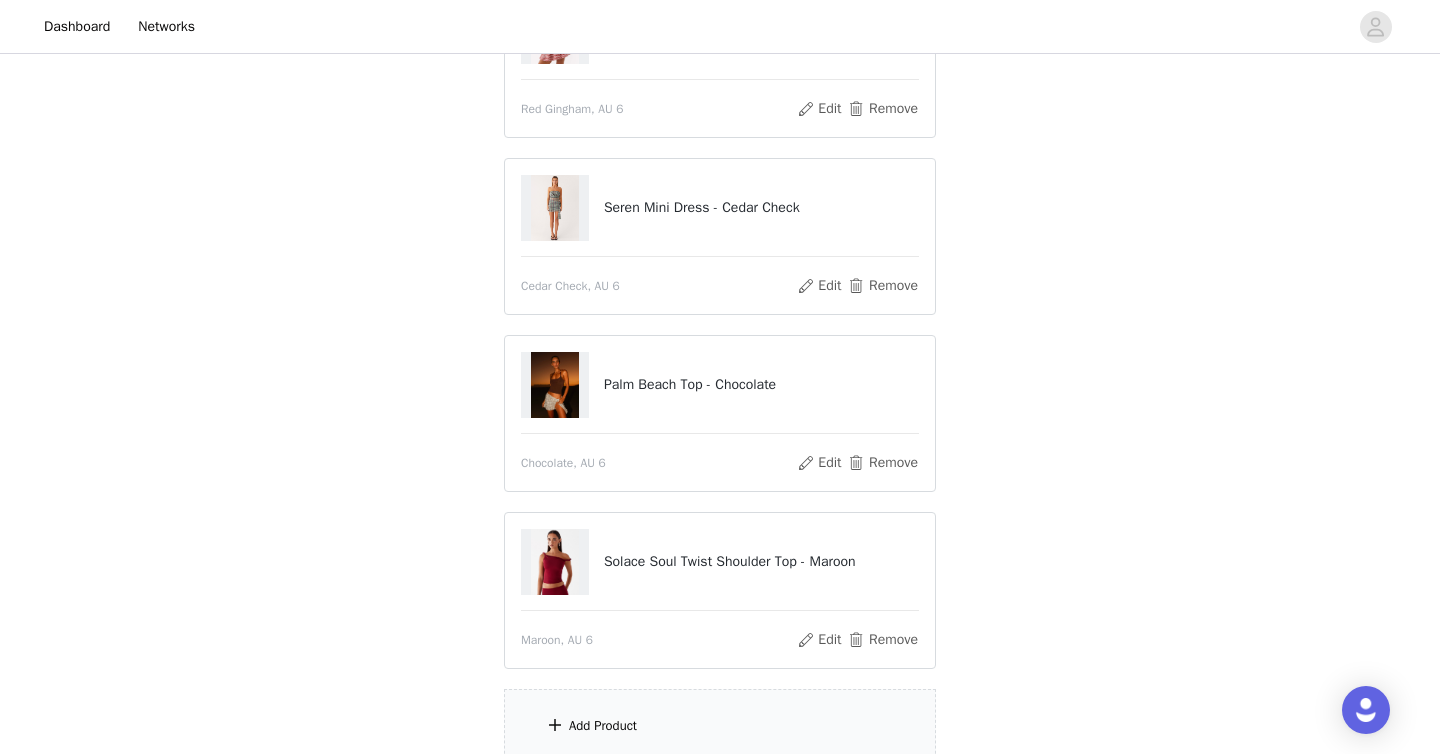 click on "Add Product" at bounding box center (603, 726) 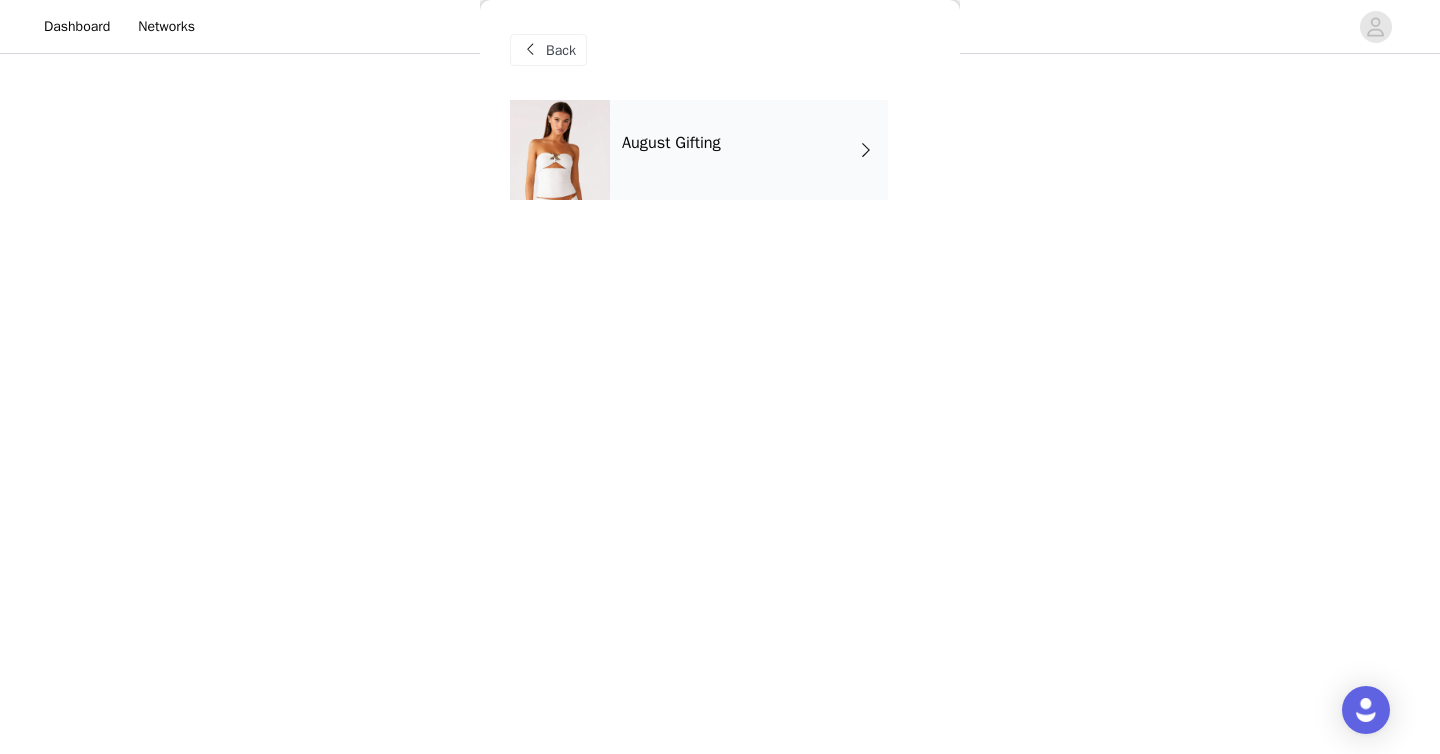 click on "August Gifting" at bounding box center (671, 143) 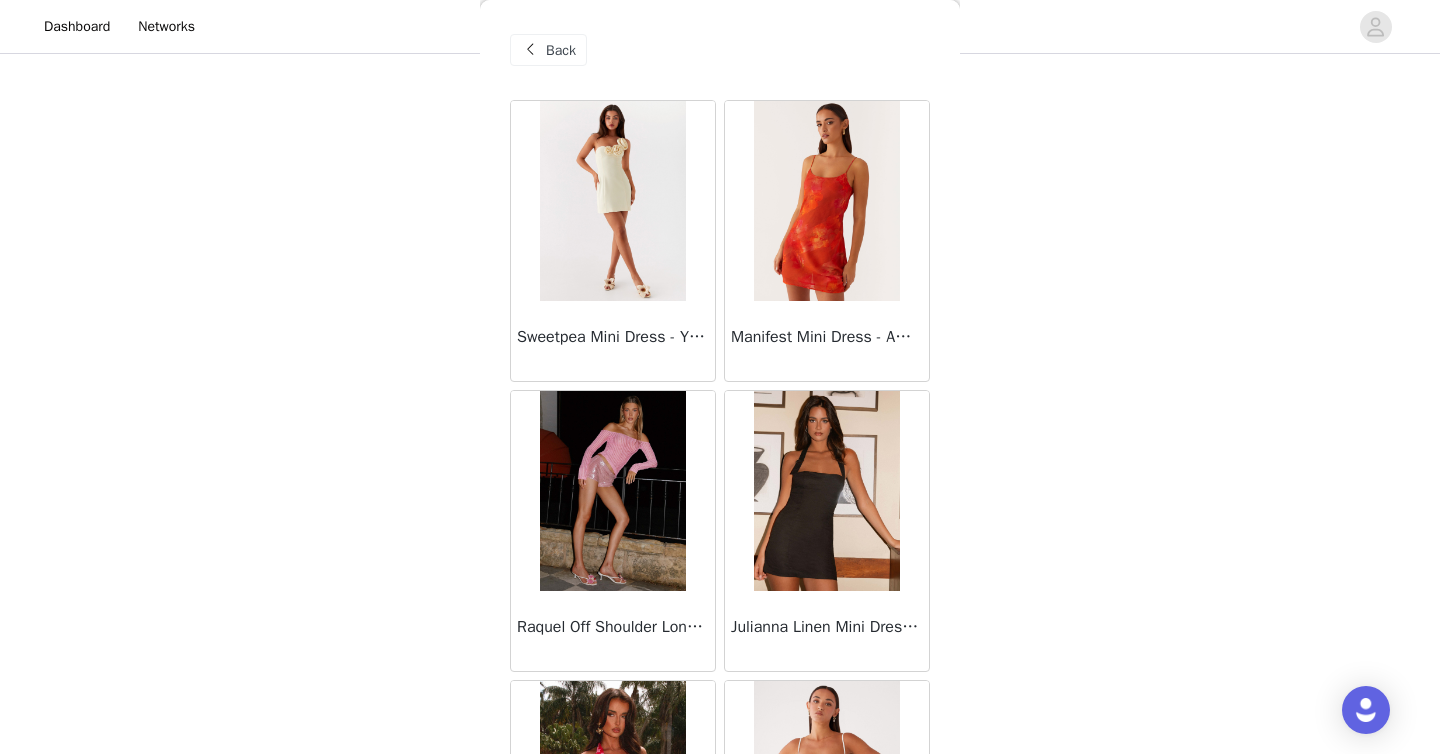 scroll, scrollTop: 2306, scrollLeft: 0, axis: vertical 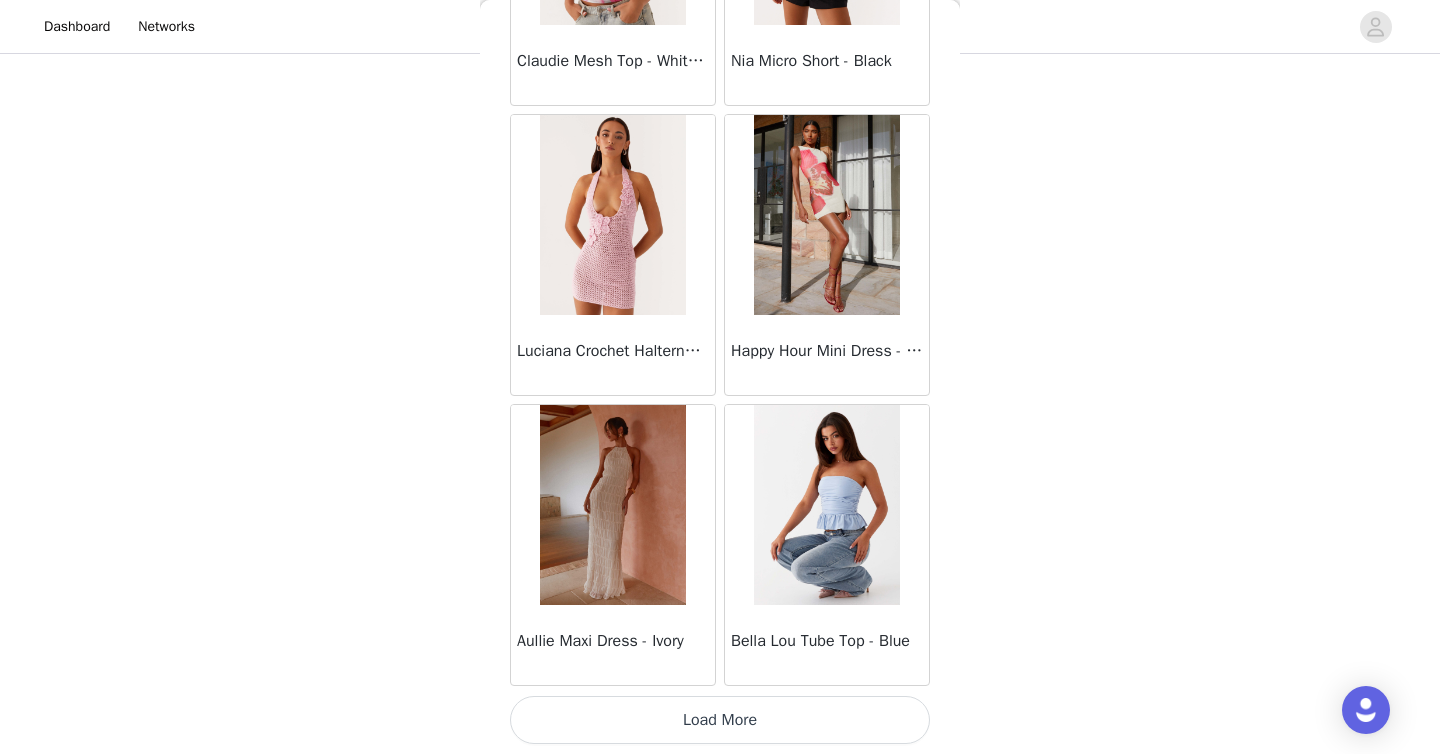 click on "Load More" at bounding box center [720, 720] 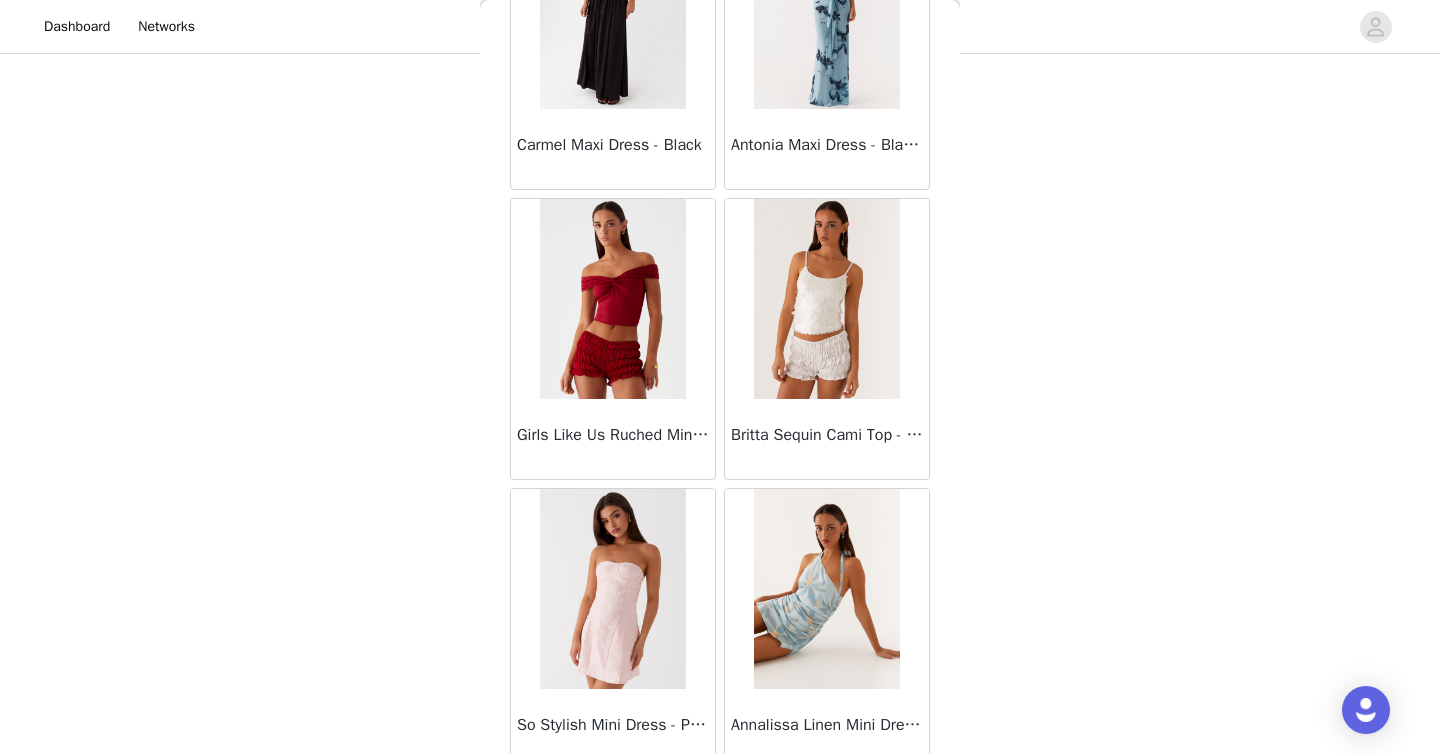 scroll, scrollTop: 5206, scrollLeft: 0, axis: vertical 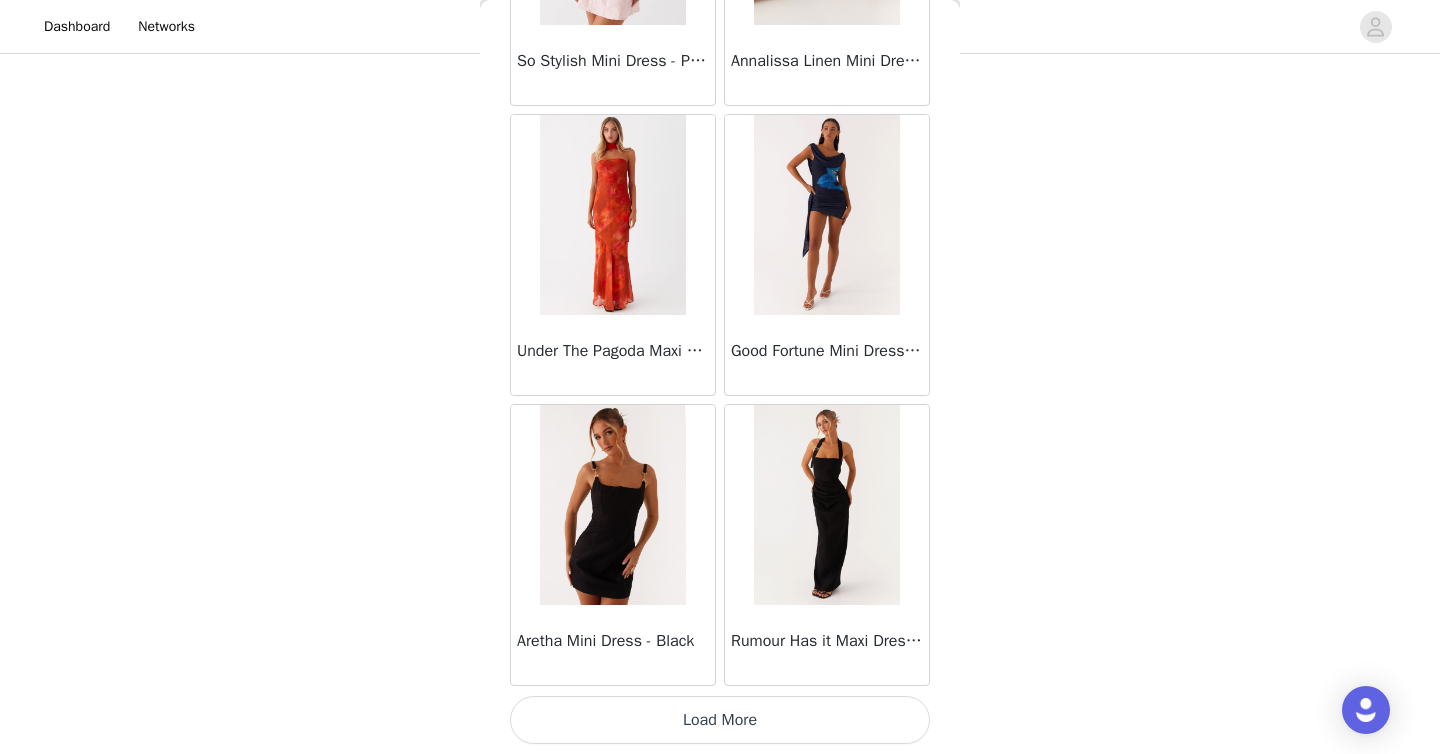 click on "Load More" at bounding box center (720, 720) 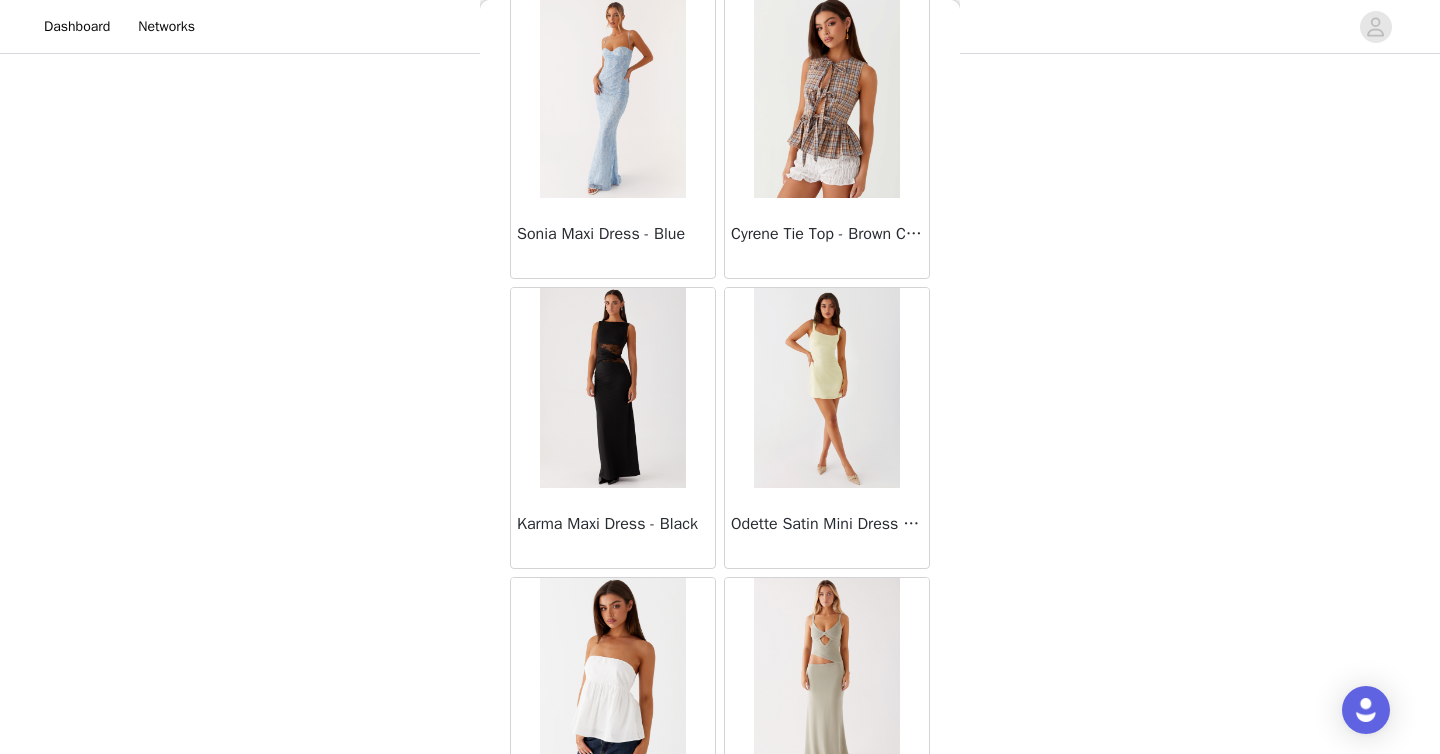 scroll, scrollTop: 8106, scrollLeft: 0, axis: vertical 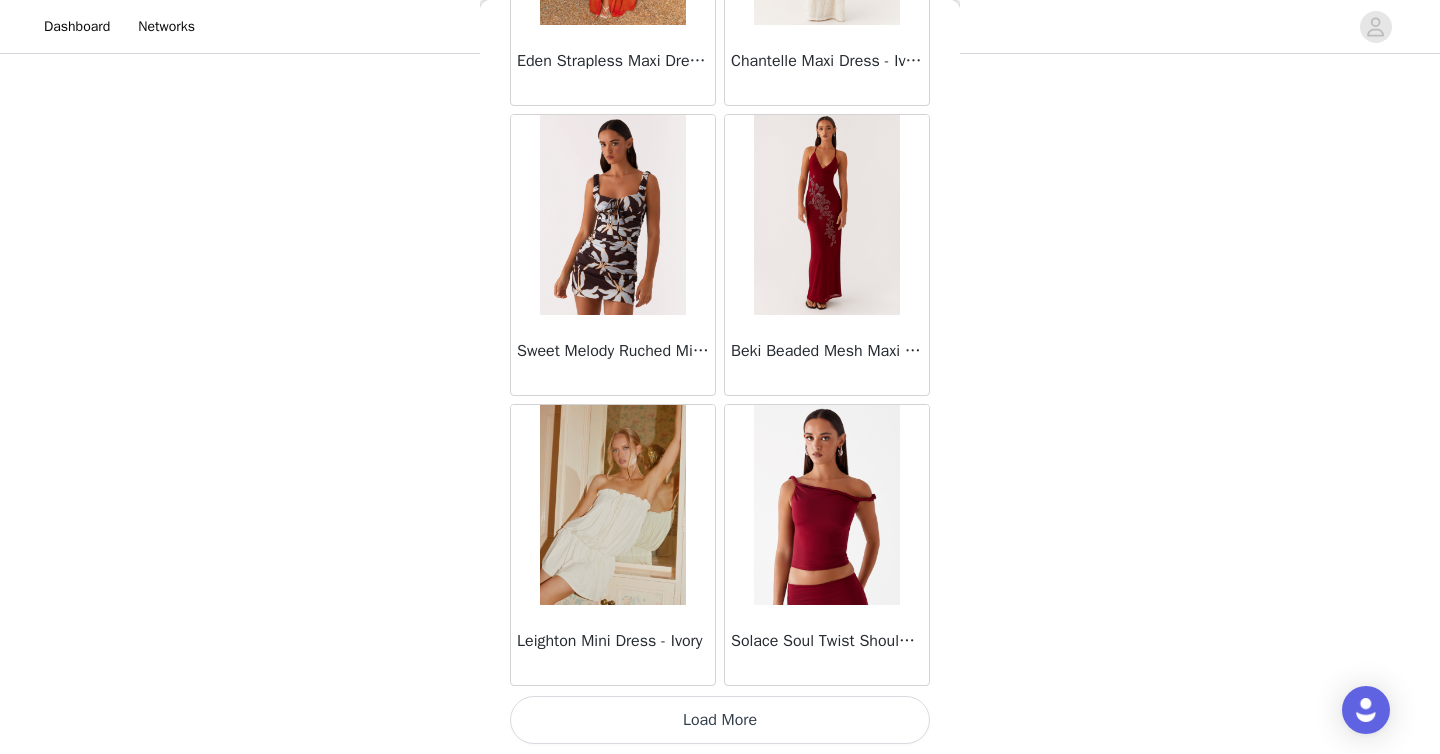 click on "Load More" at bounding box center (720, 720) 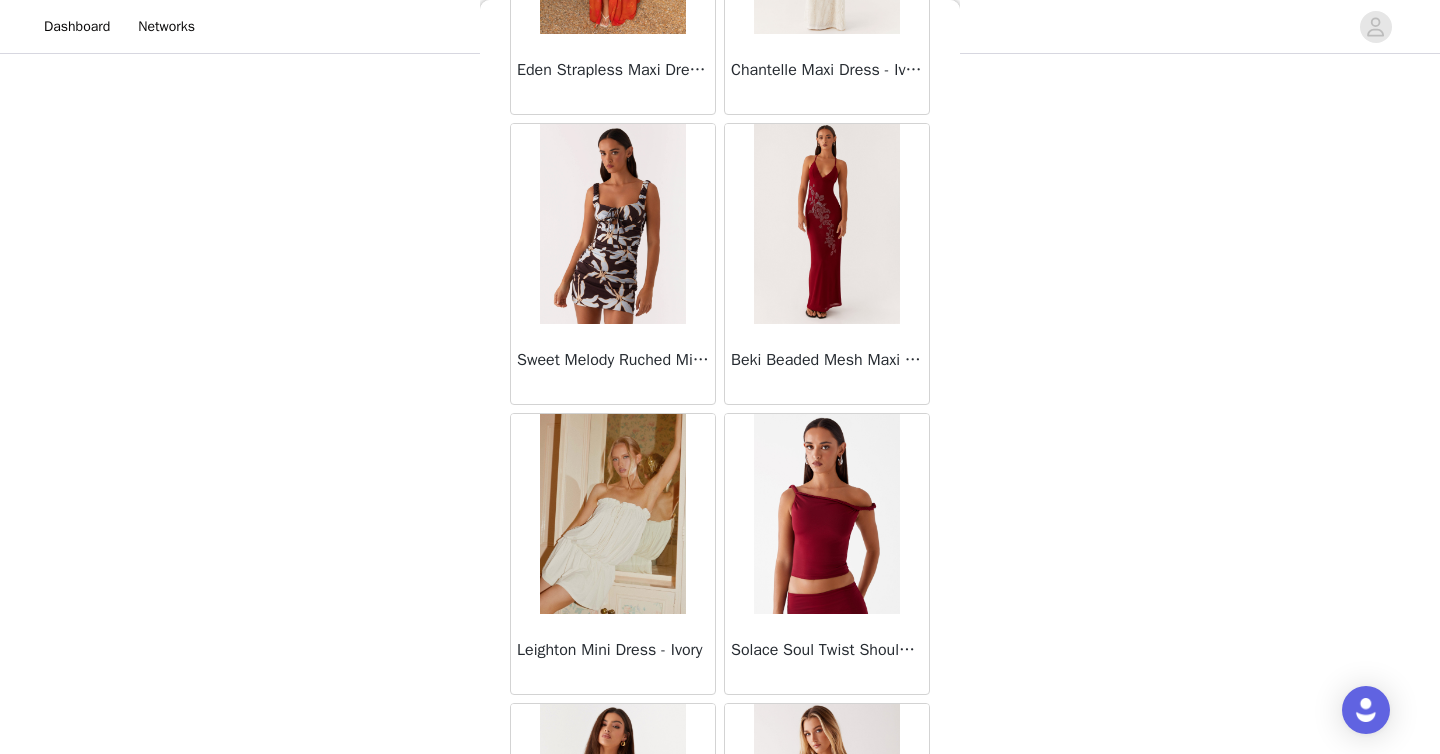 scroll, scrollTop: 8106, scrollLeft: 0, axis: vertical 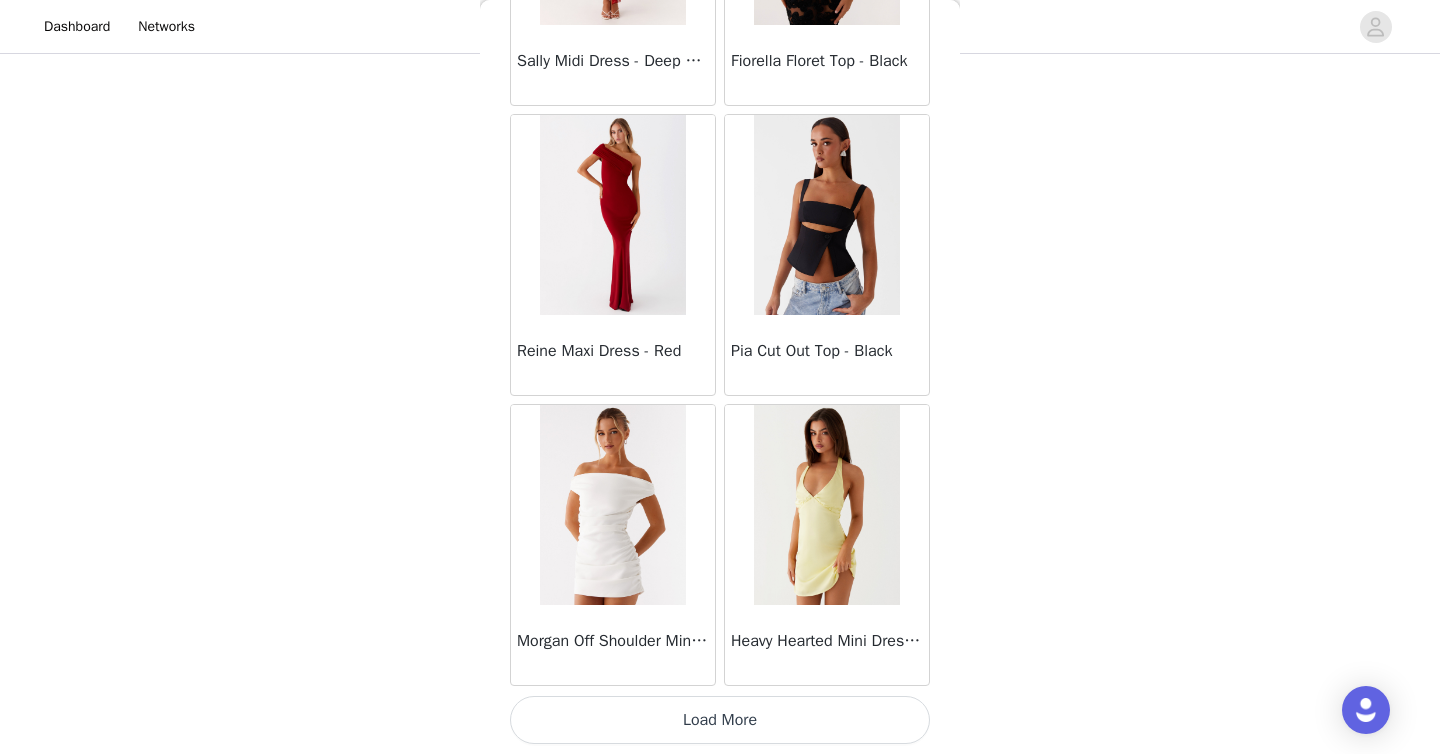 click on "Load More" at bounding box center (720, 720) 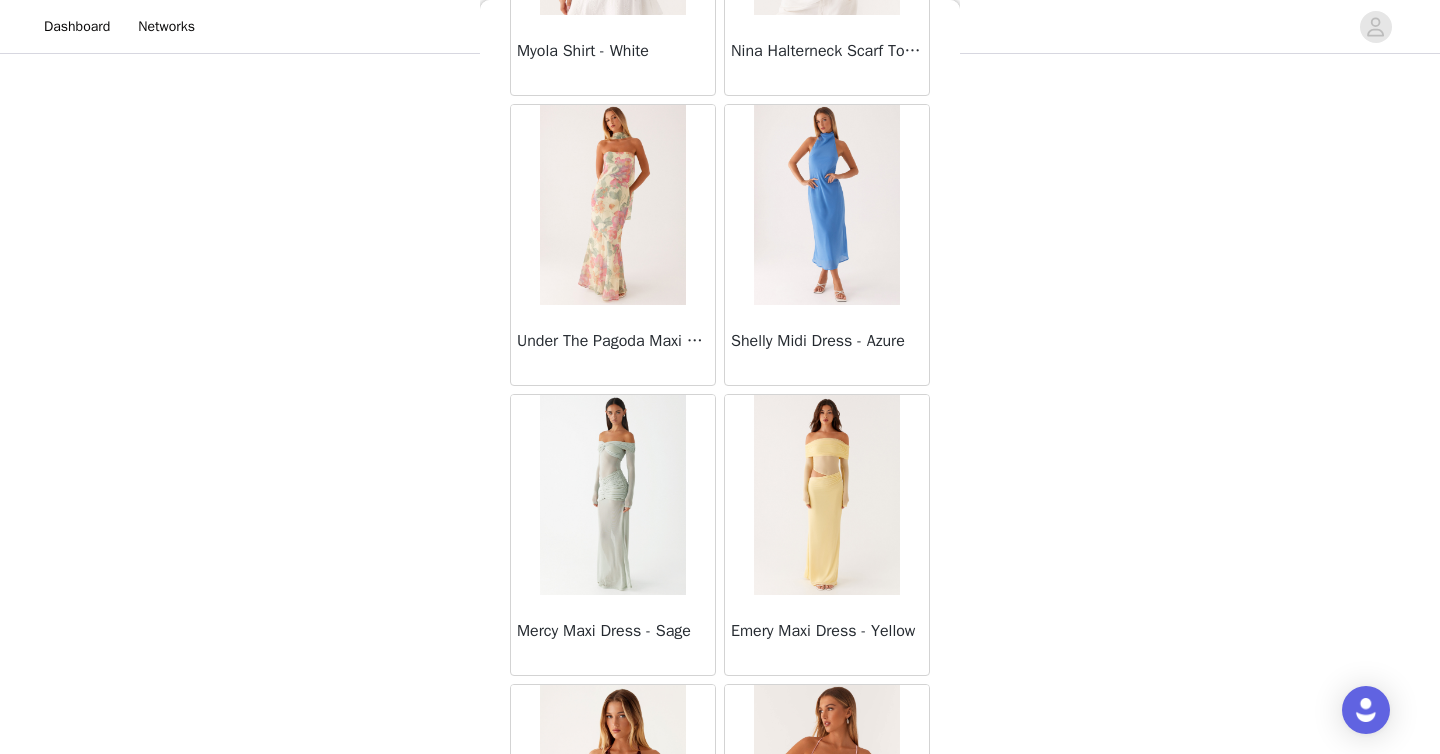 scroll, scrollTop: 13906, scrollLeft: 0, axis: vertical 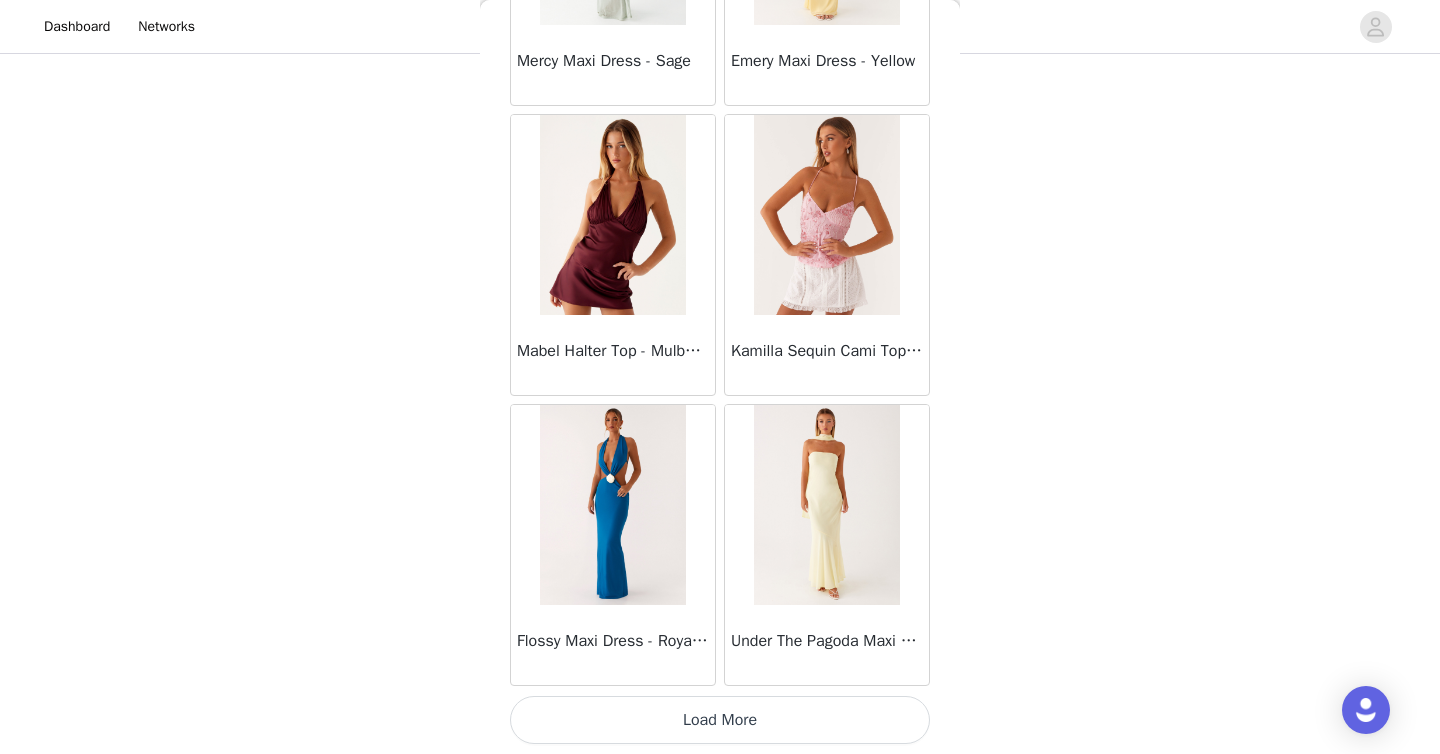 click on "Load More" at bounding box center (720, 720) 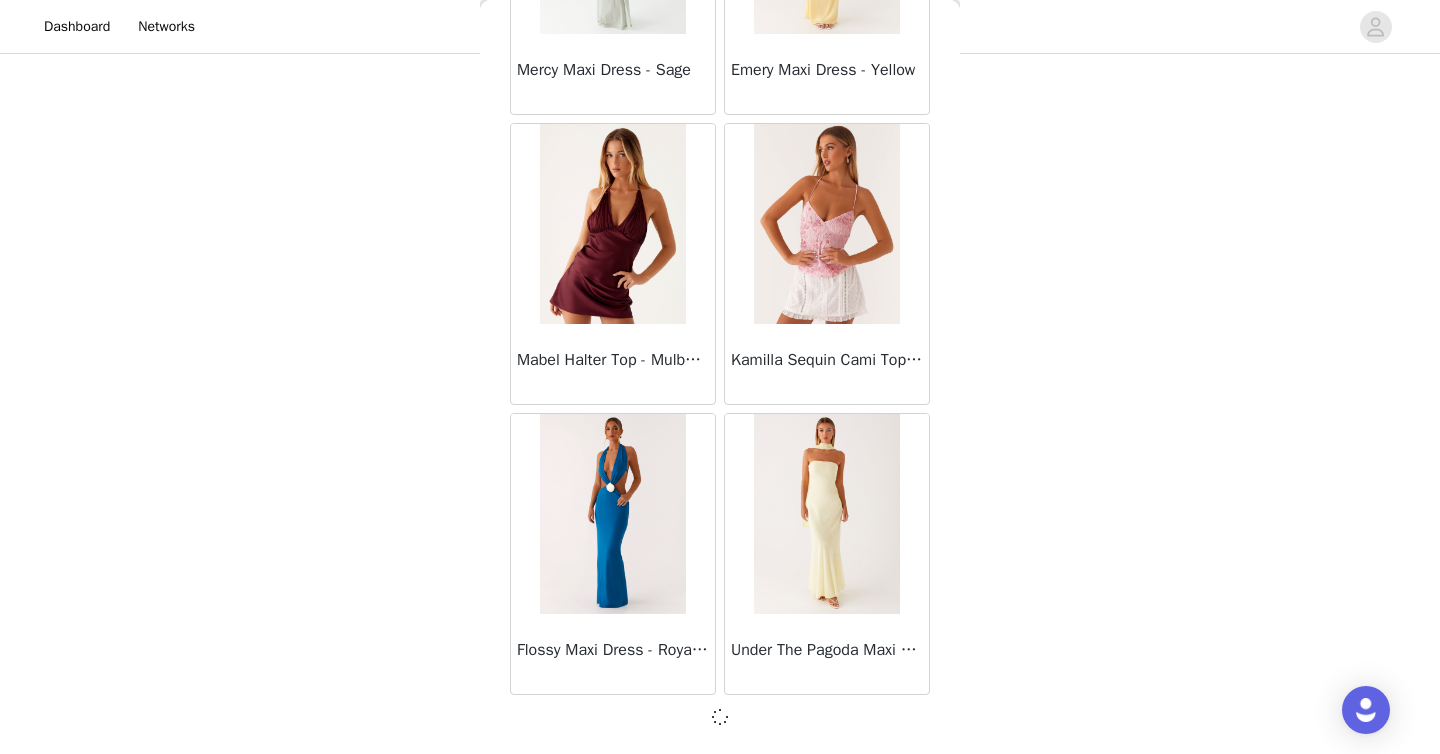 scroll, scrollTop: 13897, scrollLeft: 0, axis: vertical 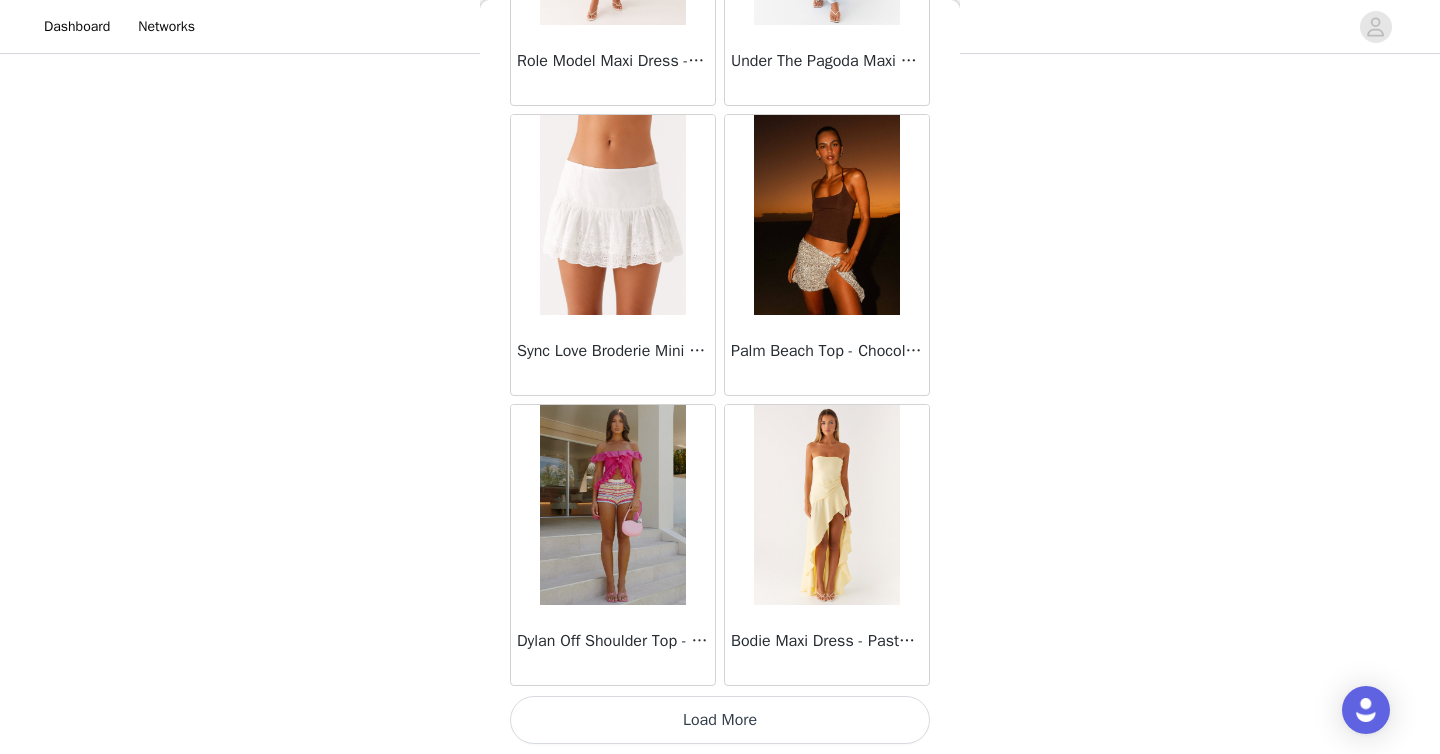 click on "Load More" at bounding box center (720, 720) 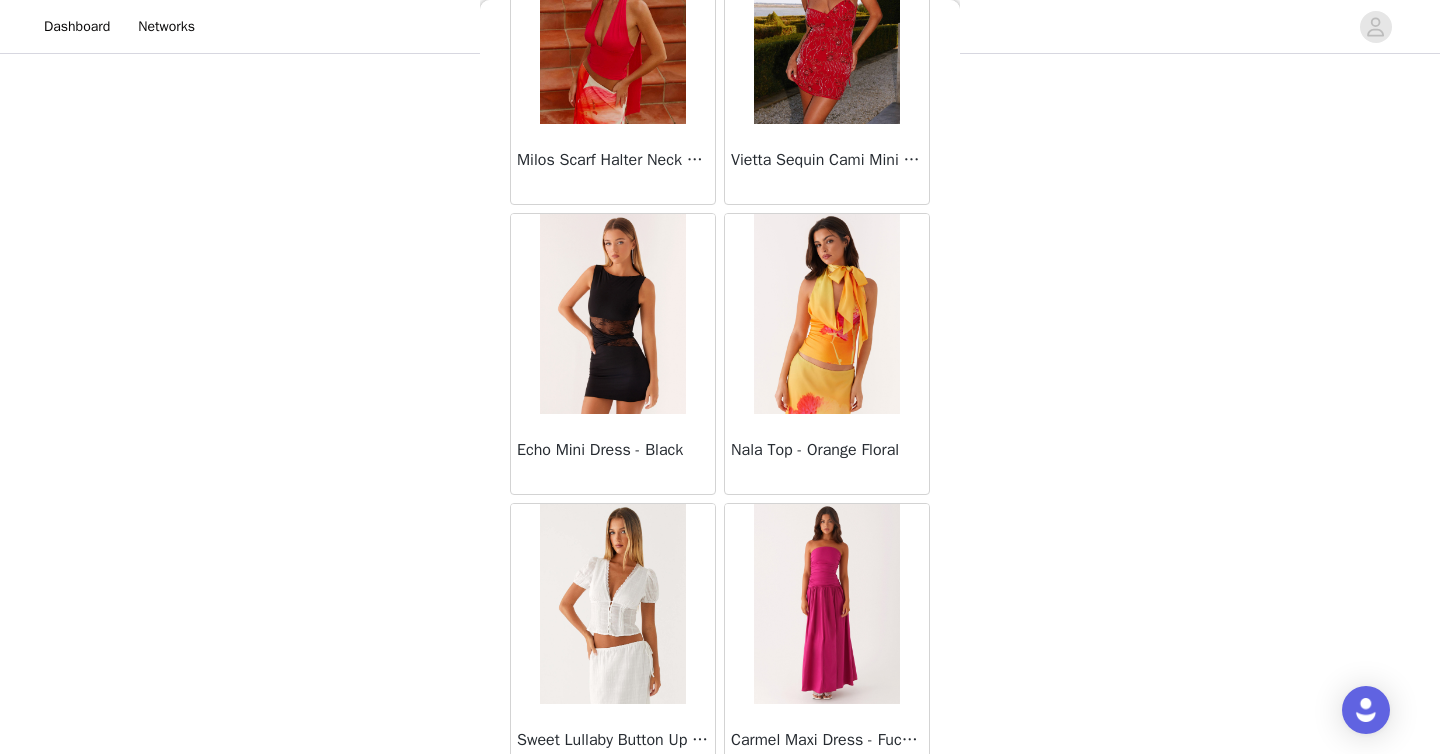 scroll, scrollTop: 19706, scrollLeft: 0, axis: vertical 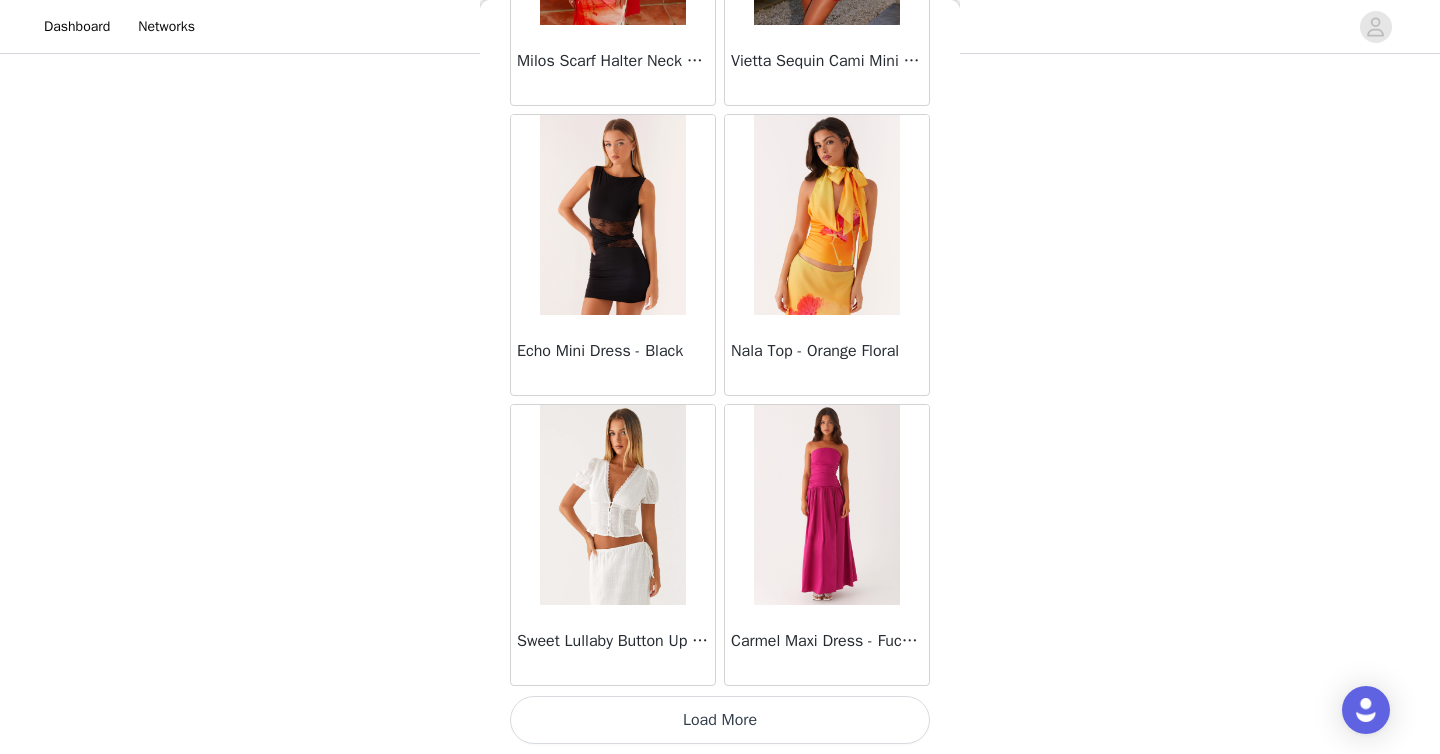 click on "Load More" at bounding box center (720, 720) 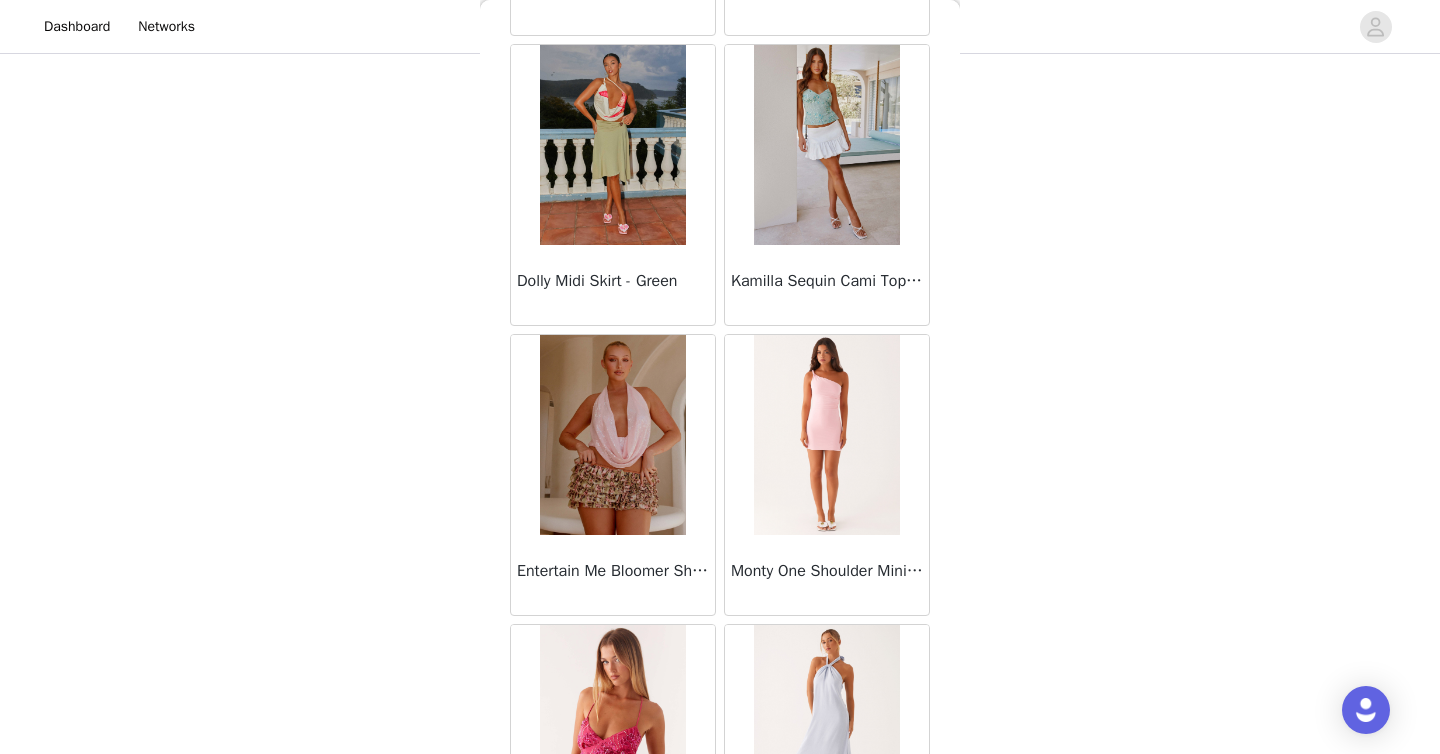 scroll, scrollTop: 22606, scrollLeft: 0, axis: vertical 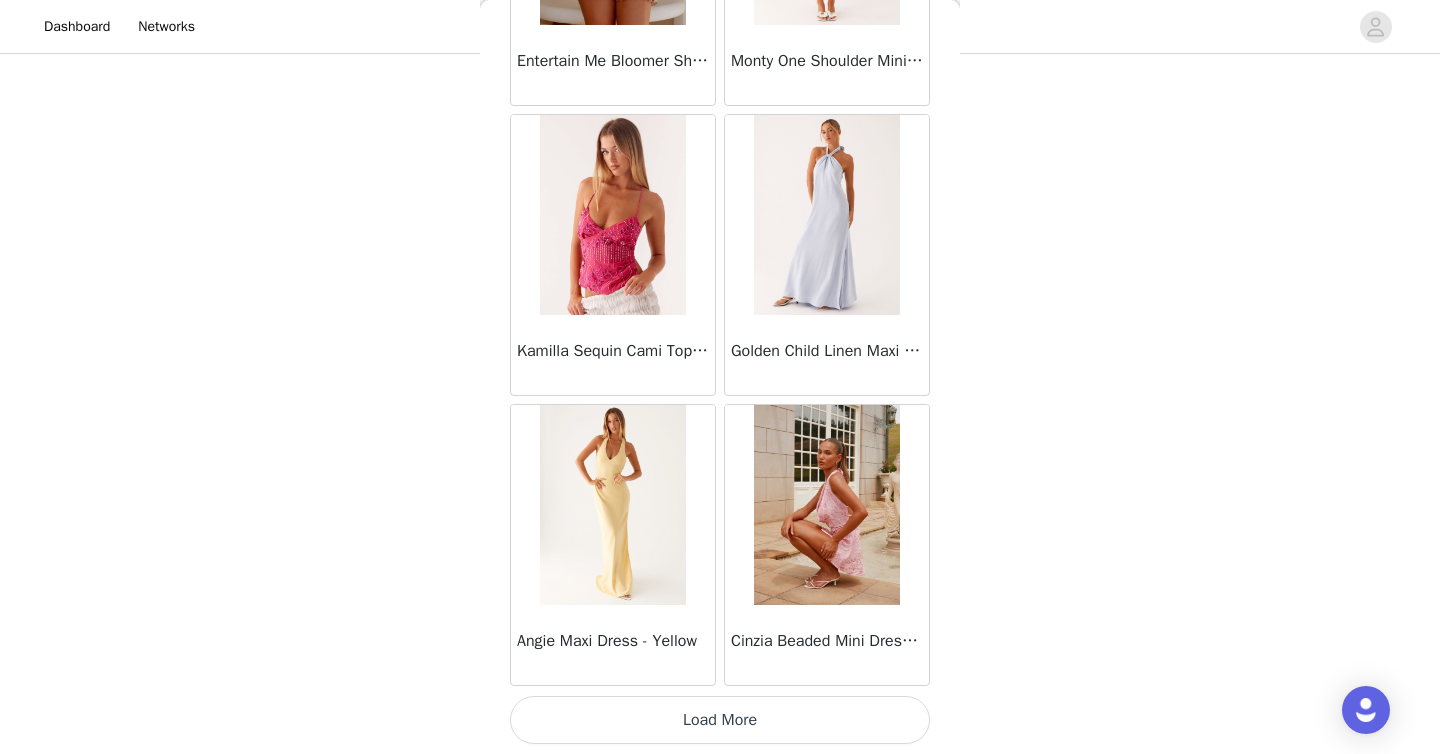 click on "Load More" at bounding box center (720, 720) 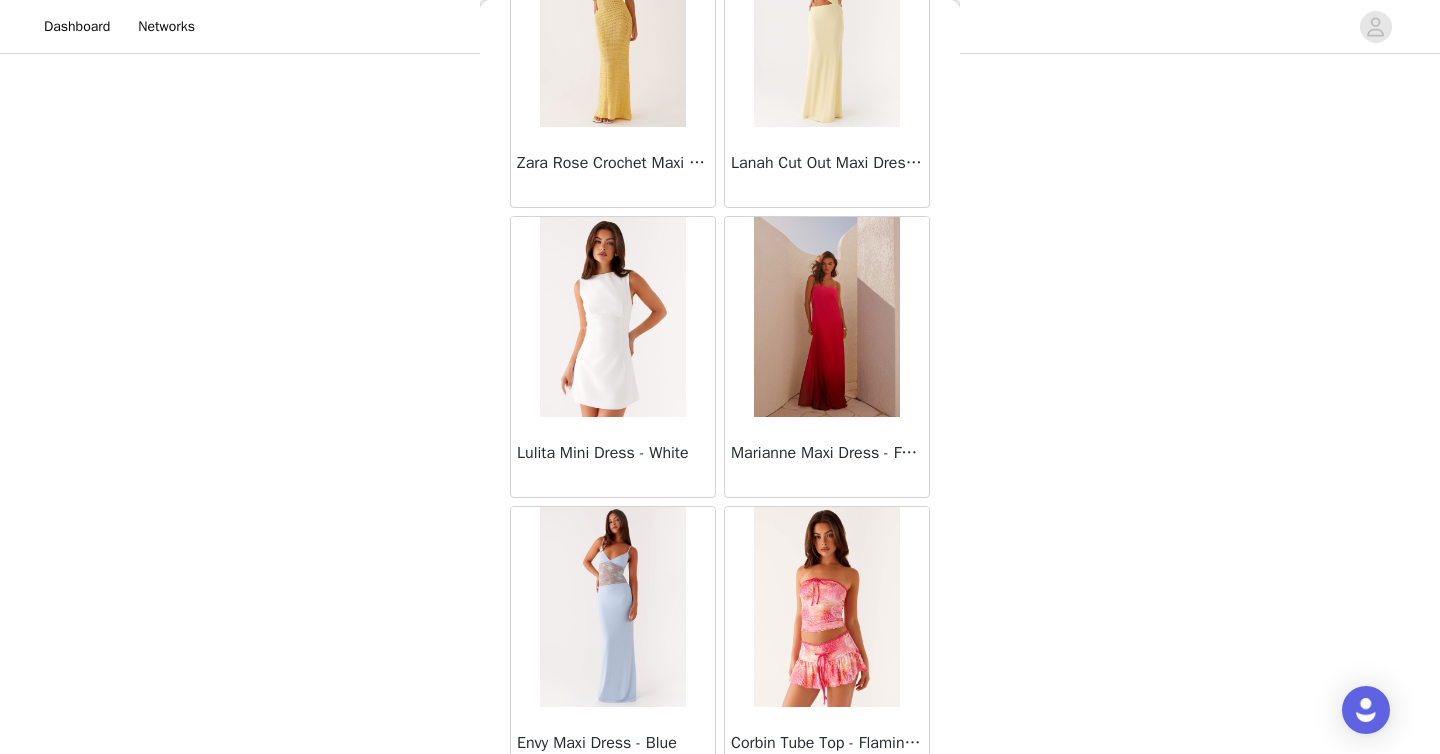 scroll, scrollTop: 25506, scrollLeft: 0, axis: vertical 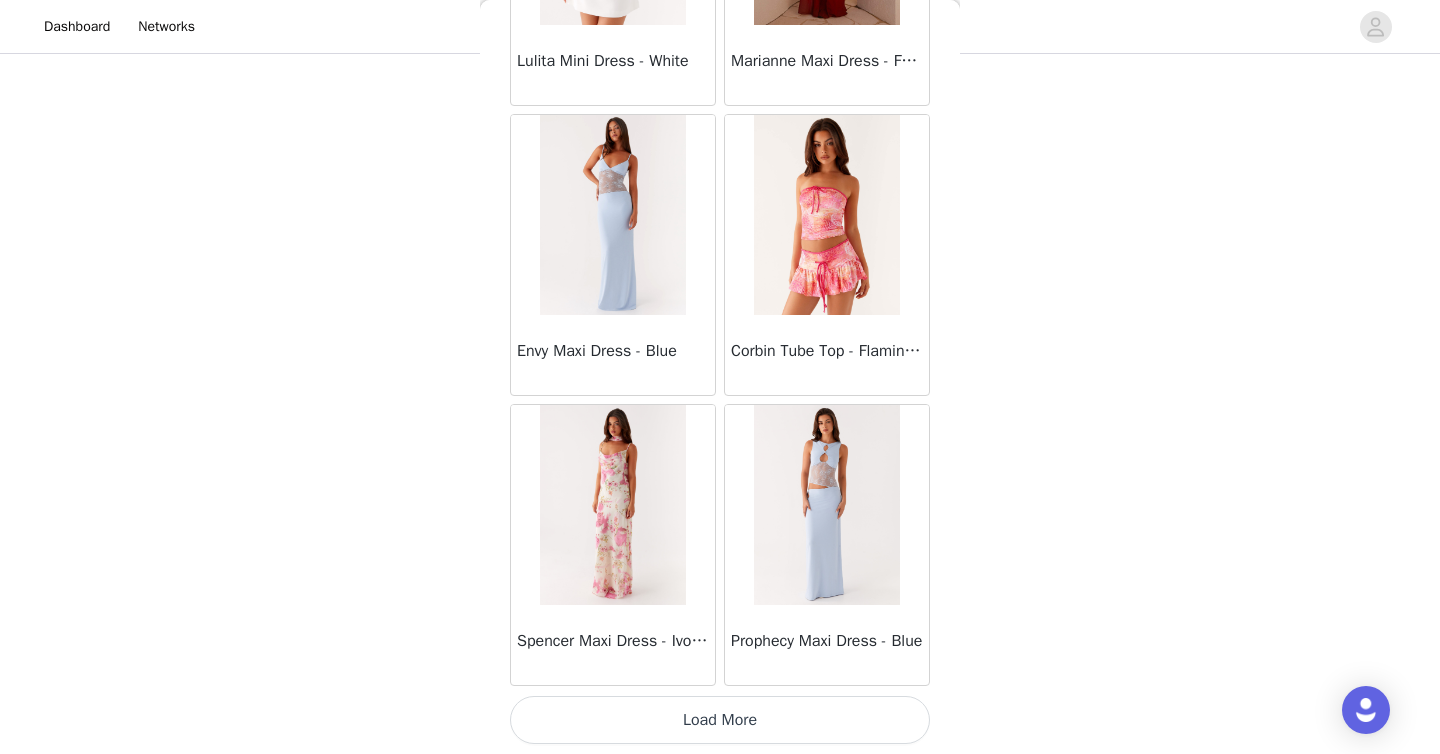 click on "Load More" at bounding box center [720, 720] 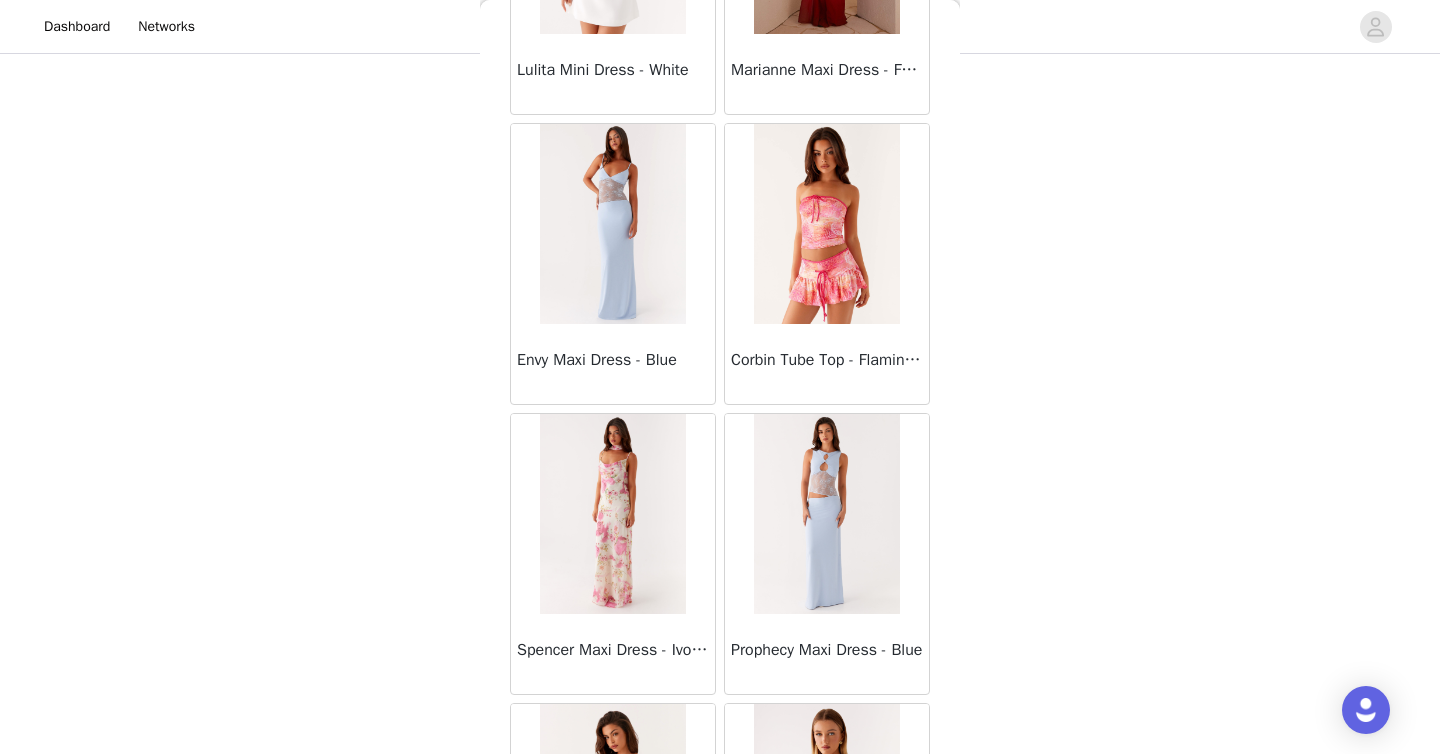 scroll, scrollTop: 25506, scrollLeft: 0, axis: vertical 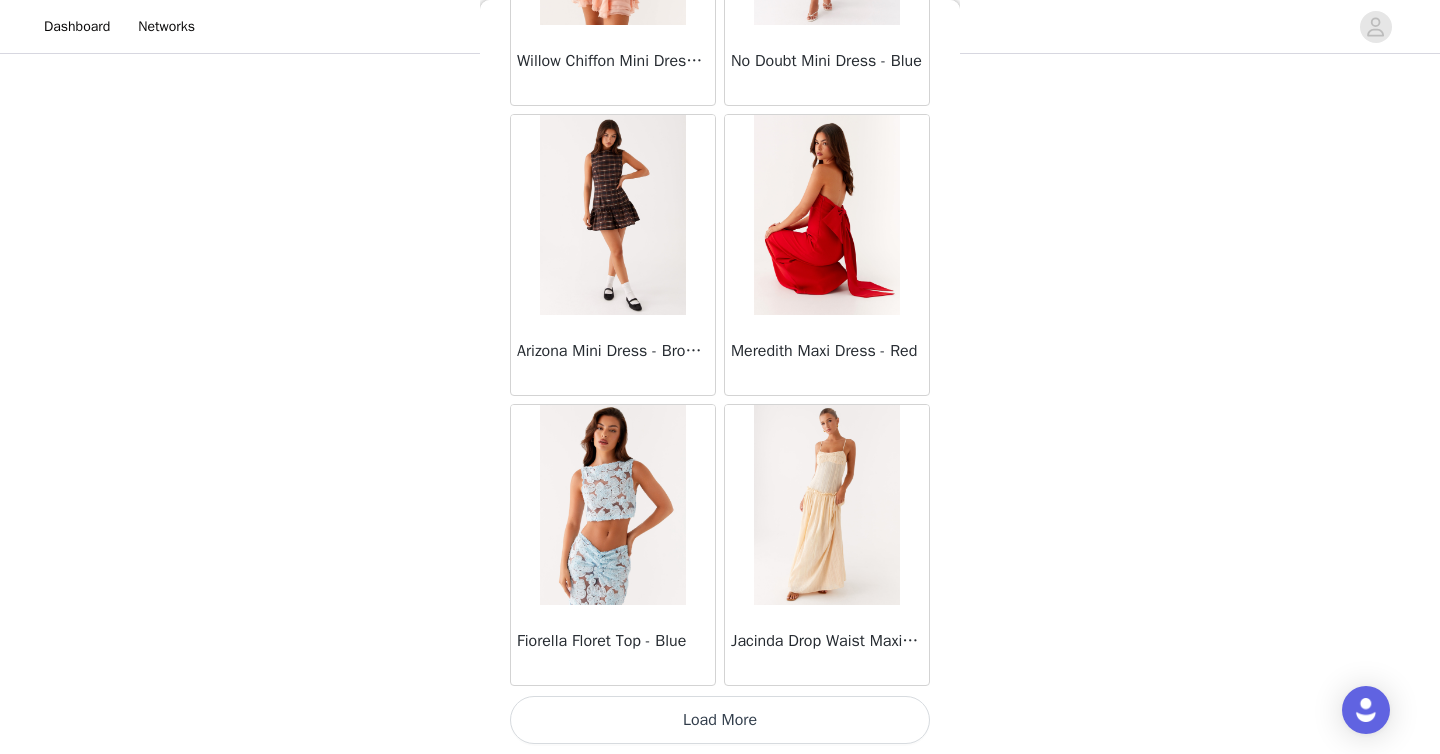 click on "Load More" at bounding box center (720, 720) 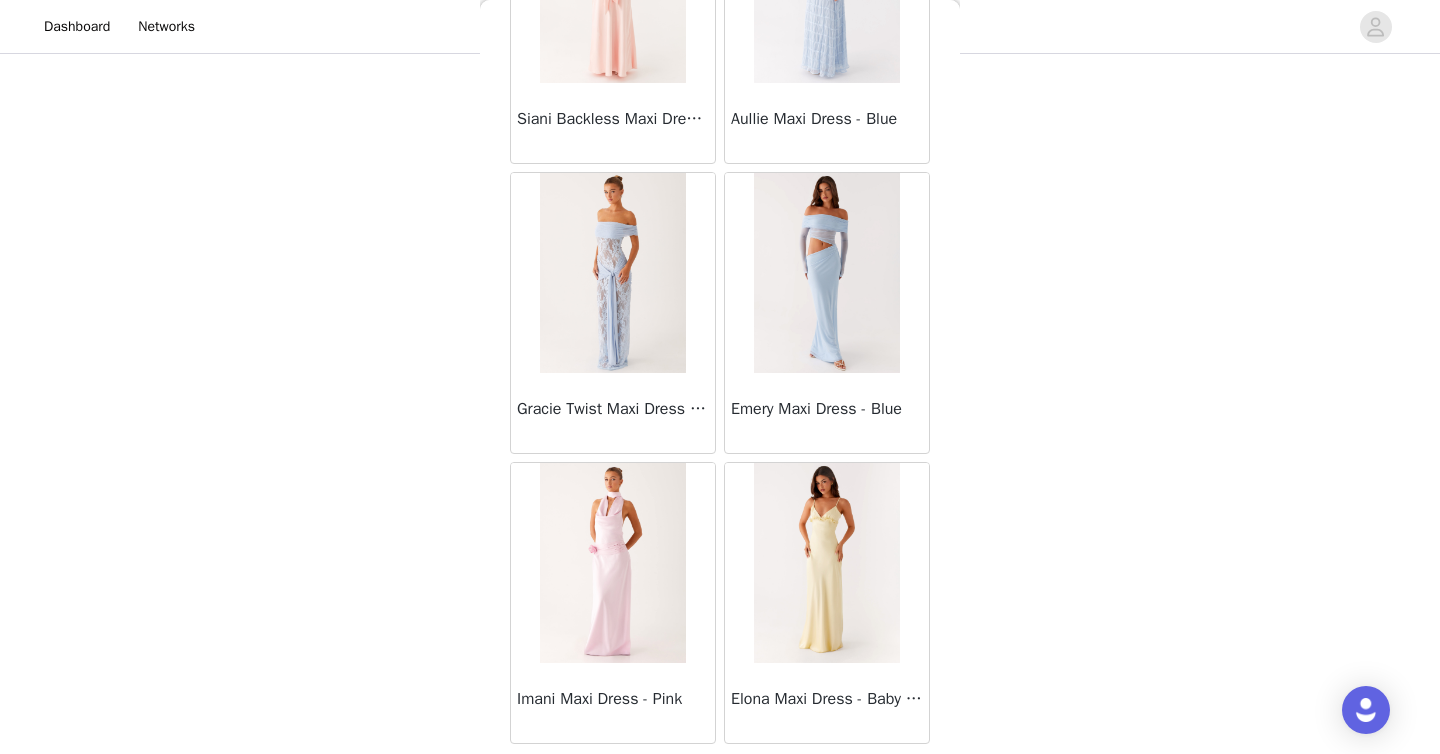 scroll, scrollTop: 31306, scrollLeft: 0, axis: vertical 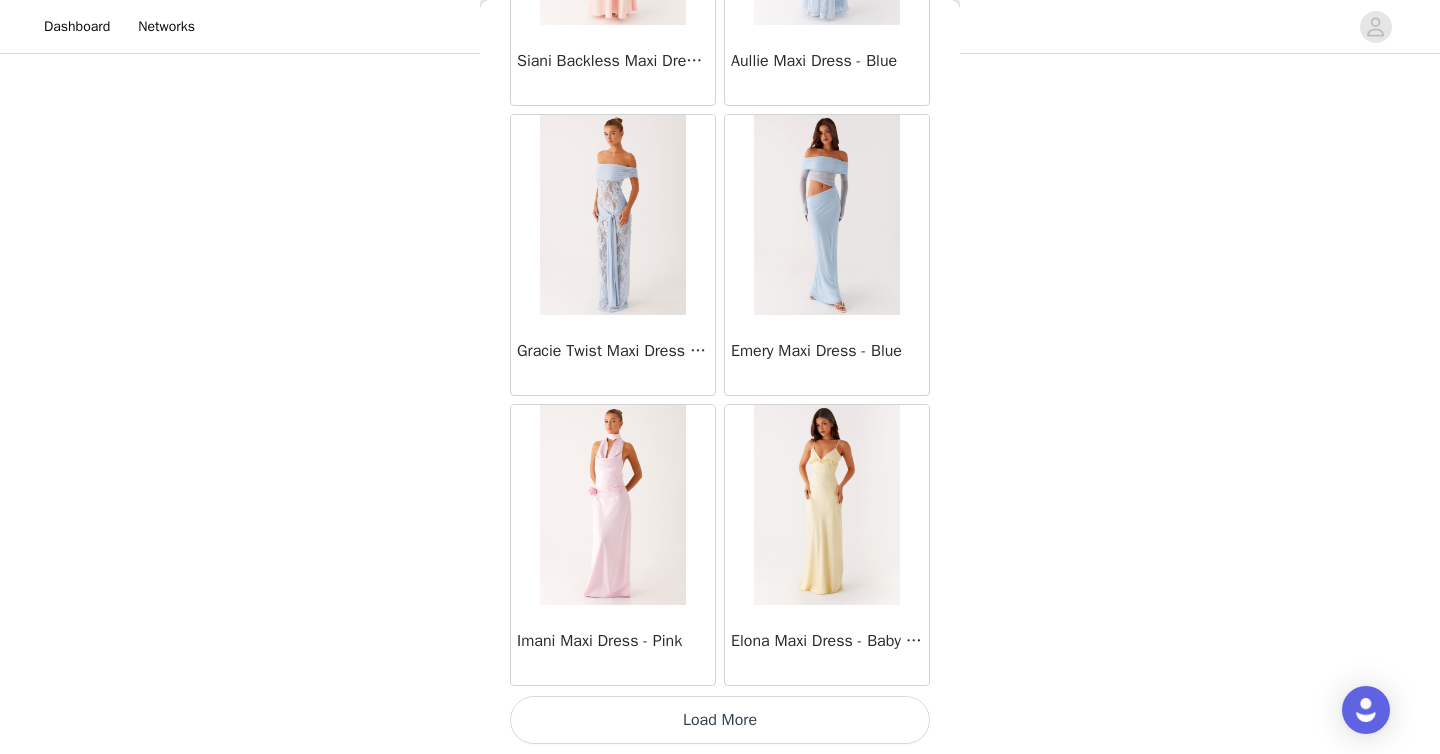 click on "Load More" at bounding box center (720, 720) 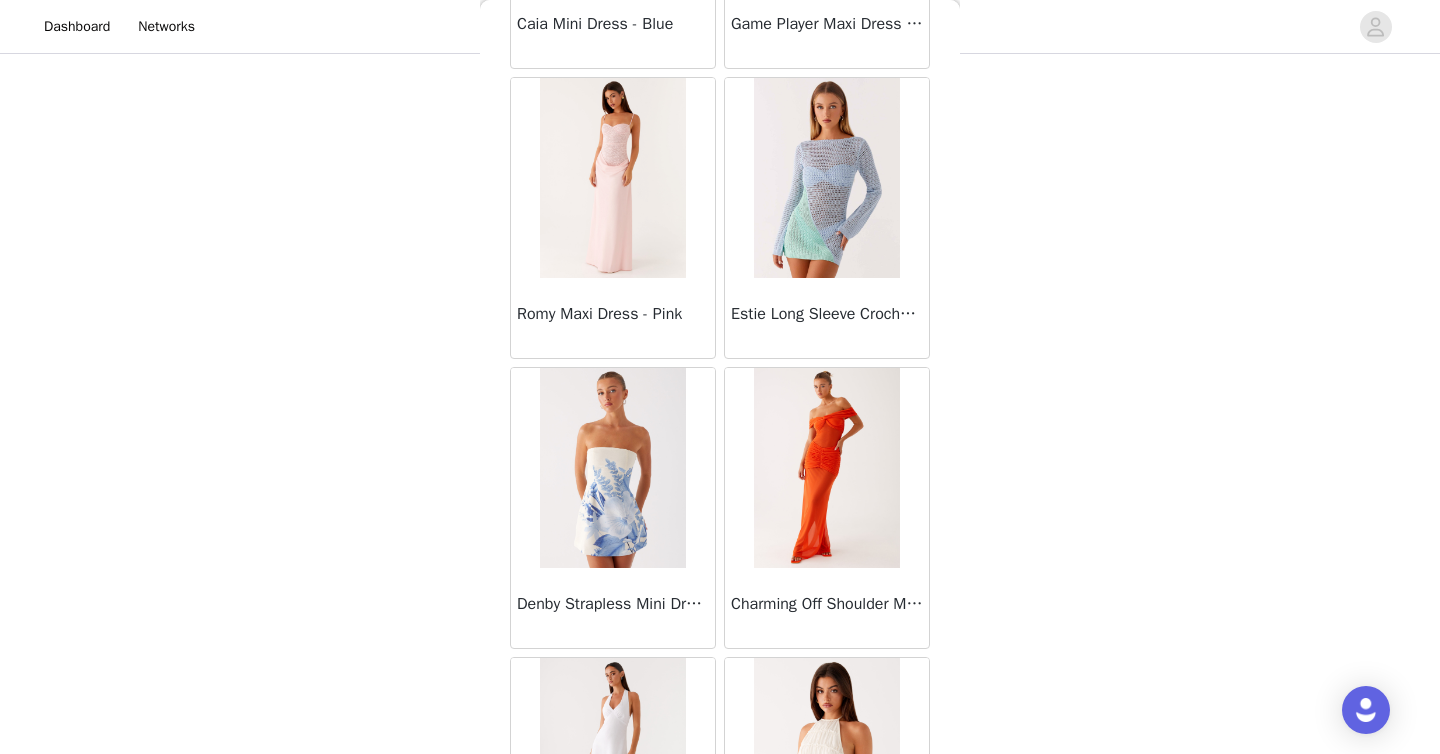 scroll, scrollTop: 34206, scrollLeft: 0, axis: vertical 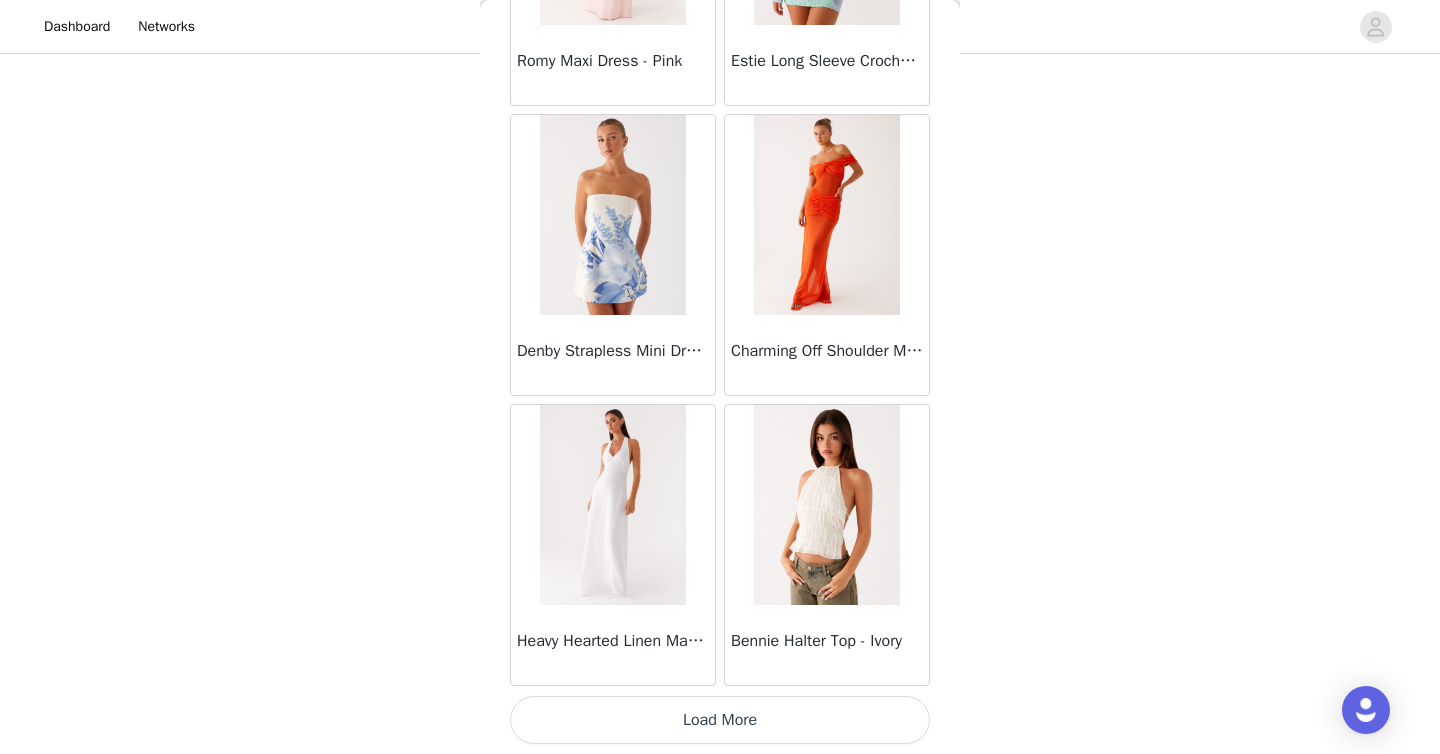 click on "Load More" at bounding box center [720, 720] 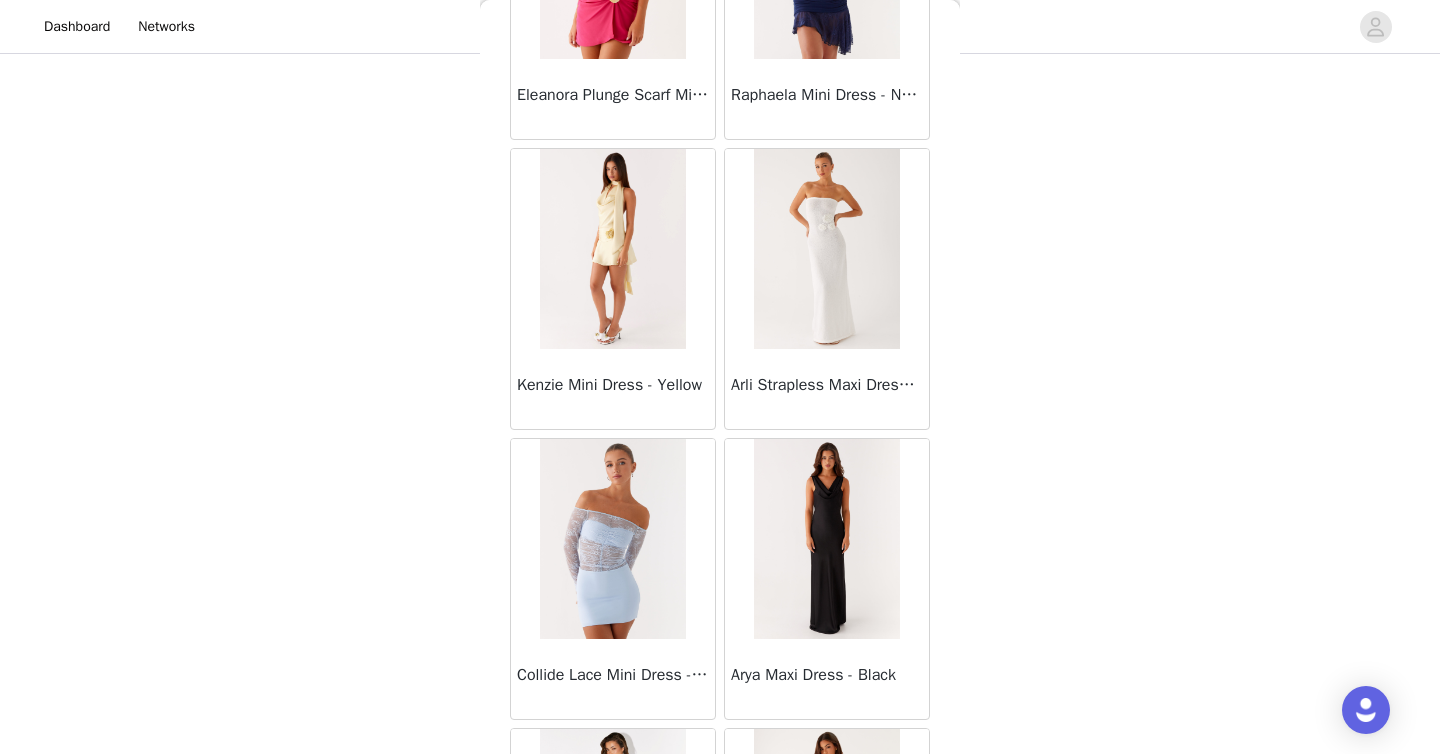 scroll, scrollTop: 37106, scrollLeft: 0, axis: vertical 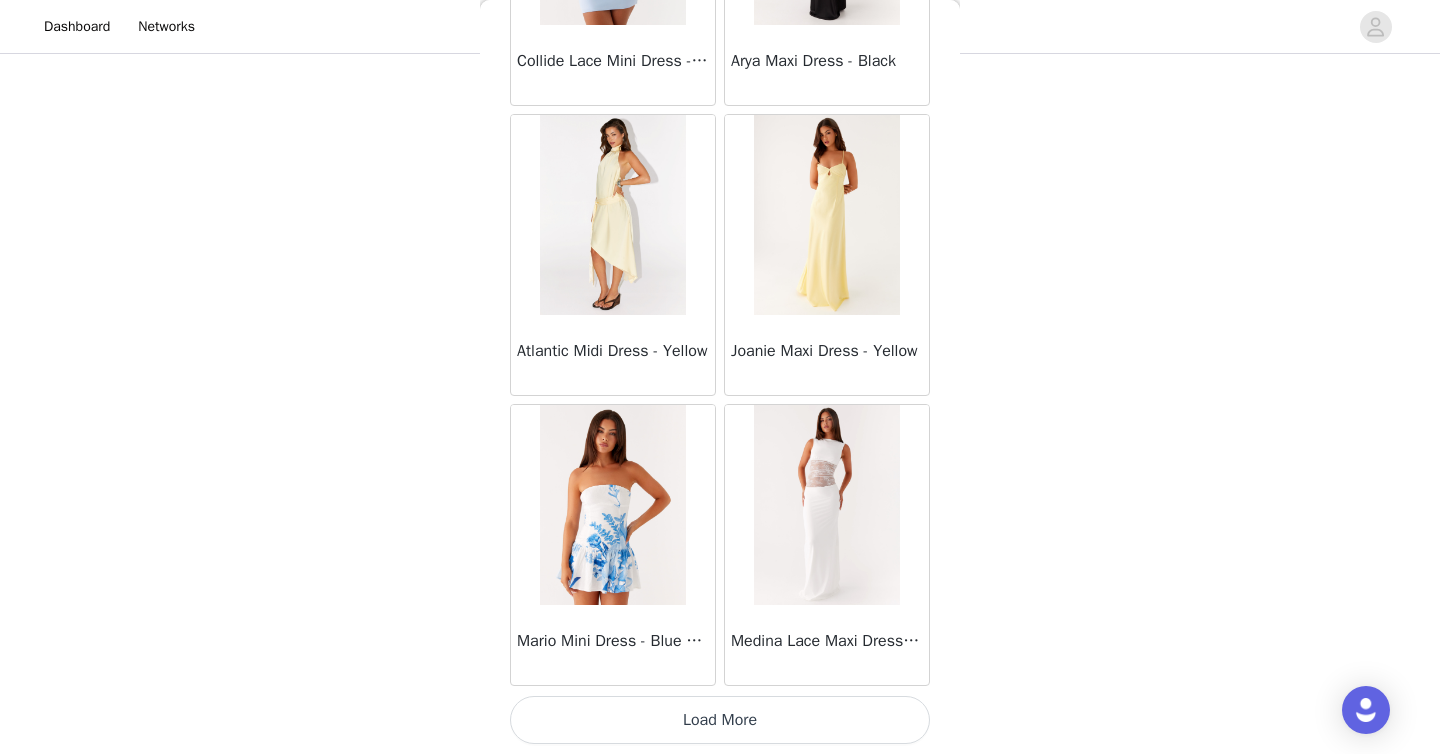 click on "Load More" at bounding box center (720, 720) 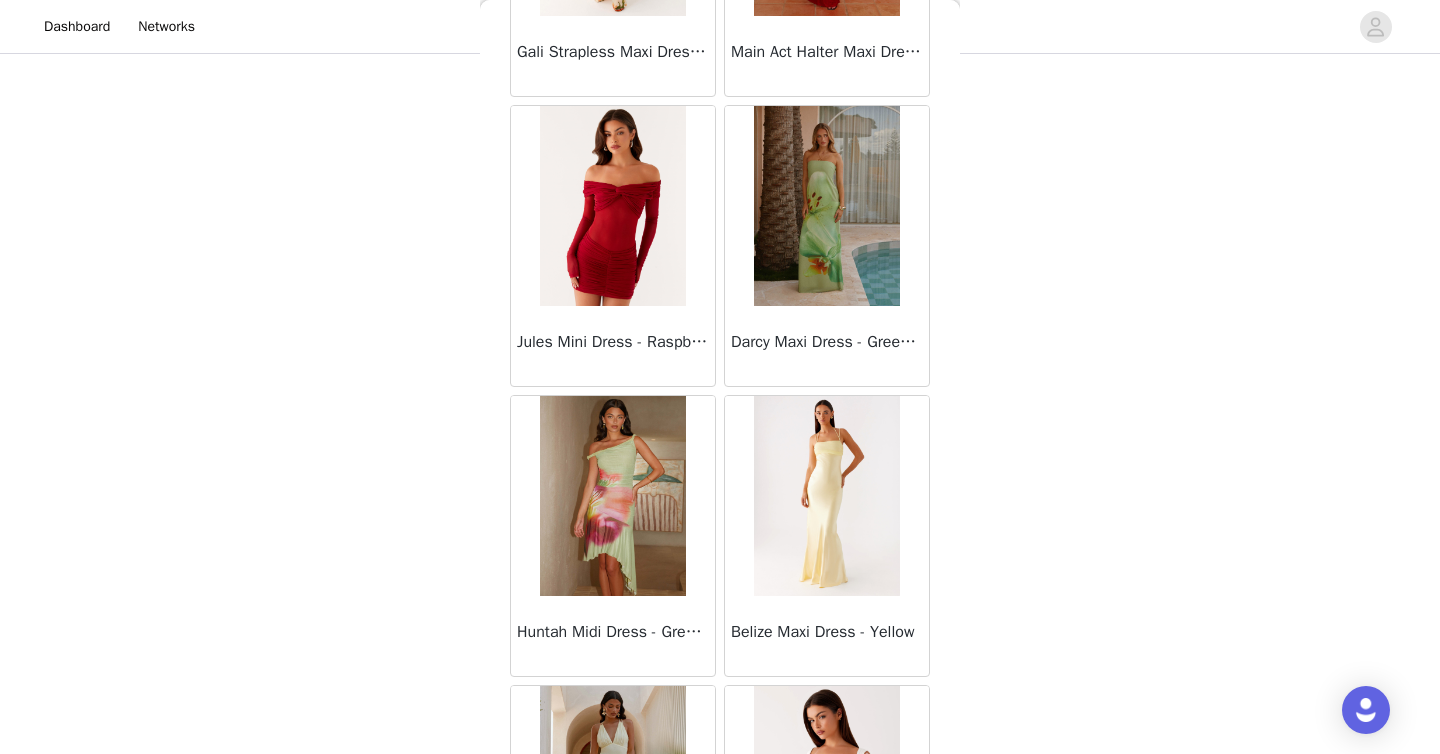 scroll, scrollTop: 40006, scrollLeft: 0, axis: vertical 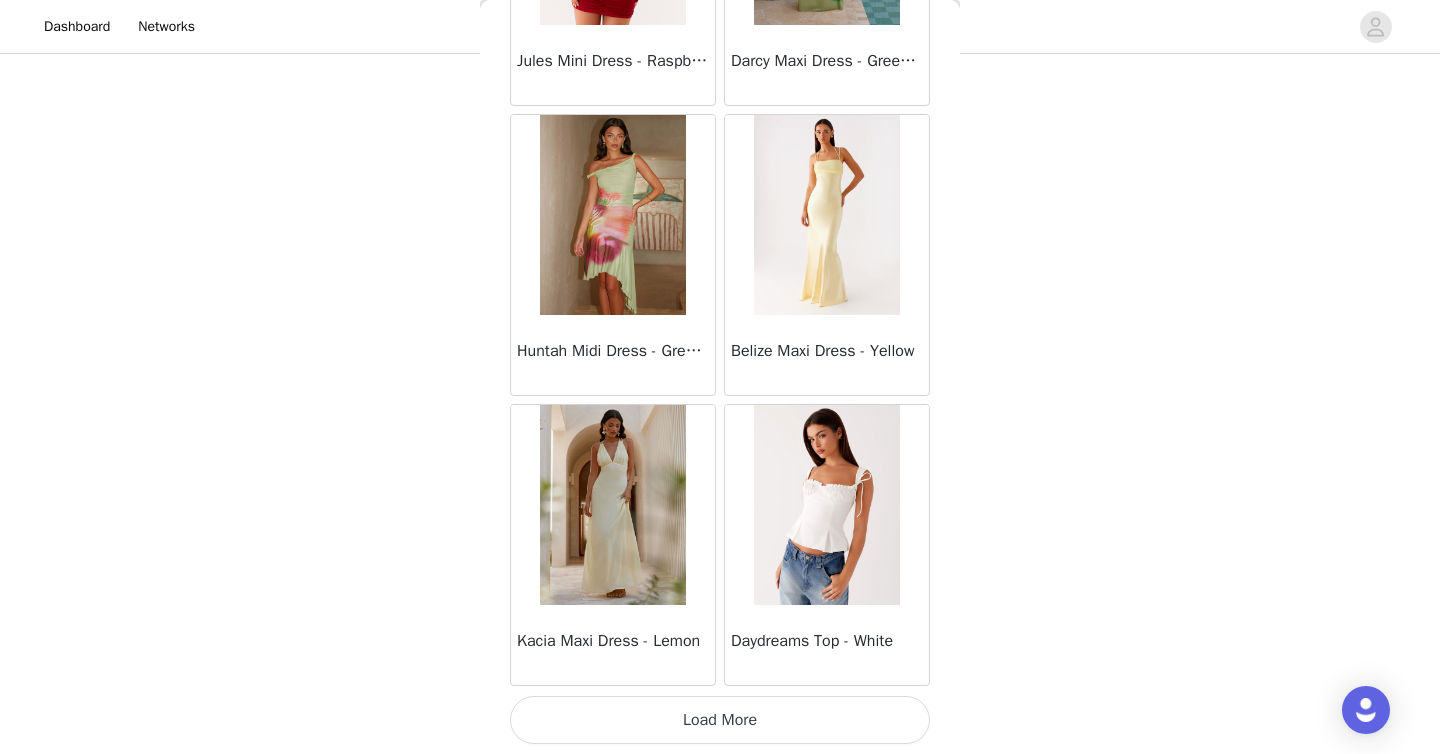 click on "Load More" at bounding box center (720, 720) 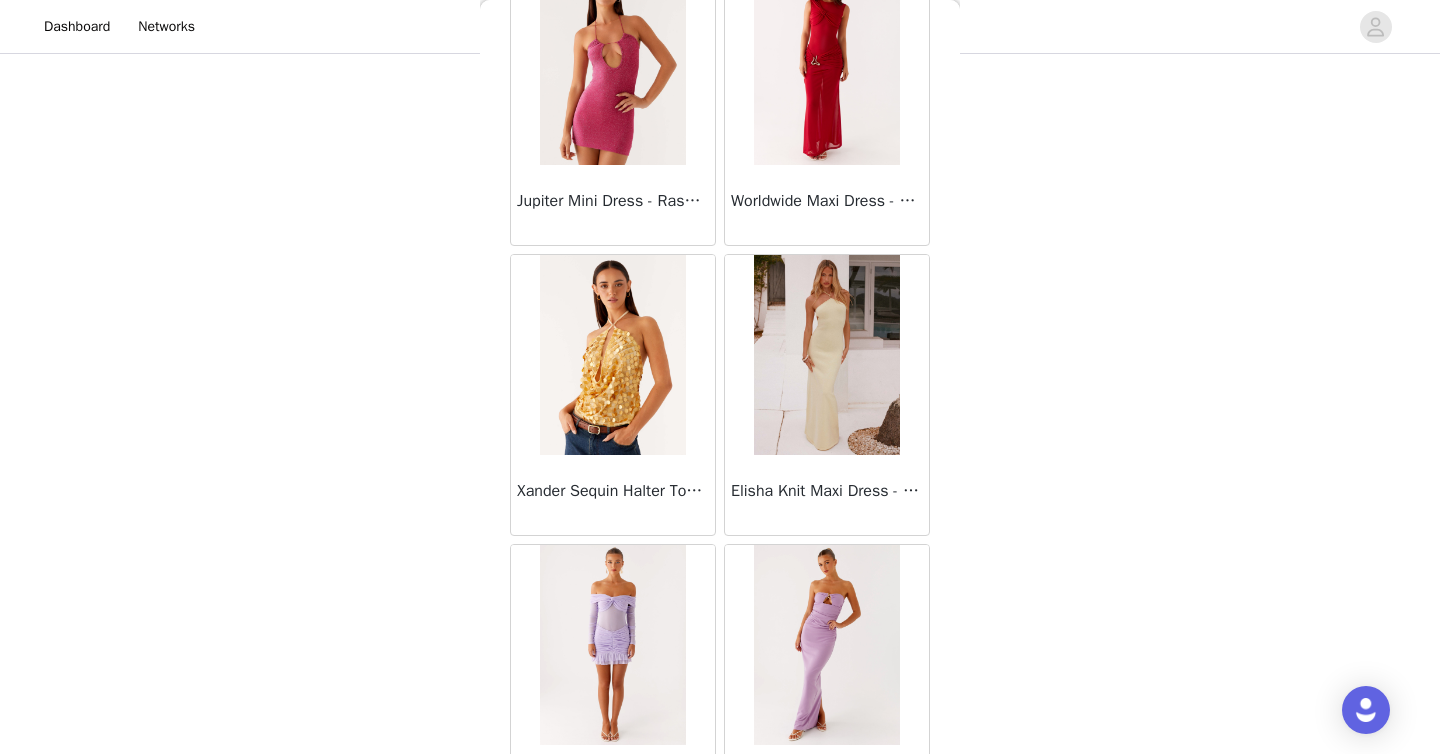 scroll, scrollTop: 42906, scrollLeft: 0, axis: vertical 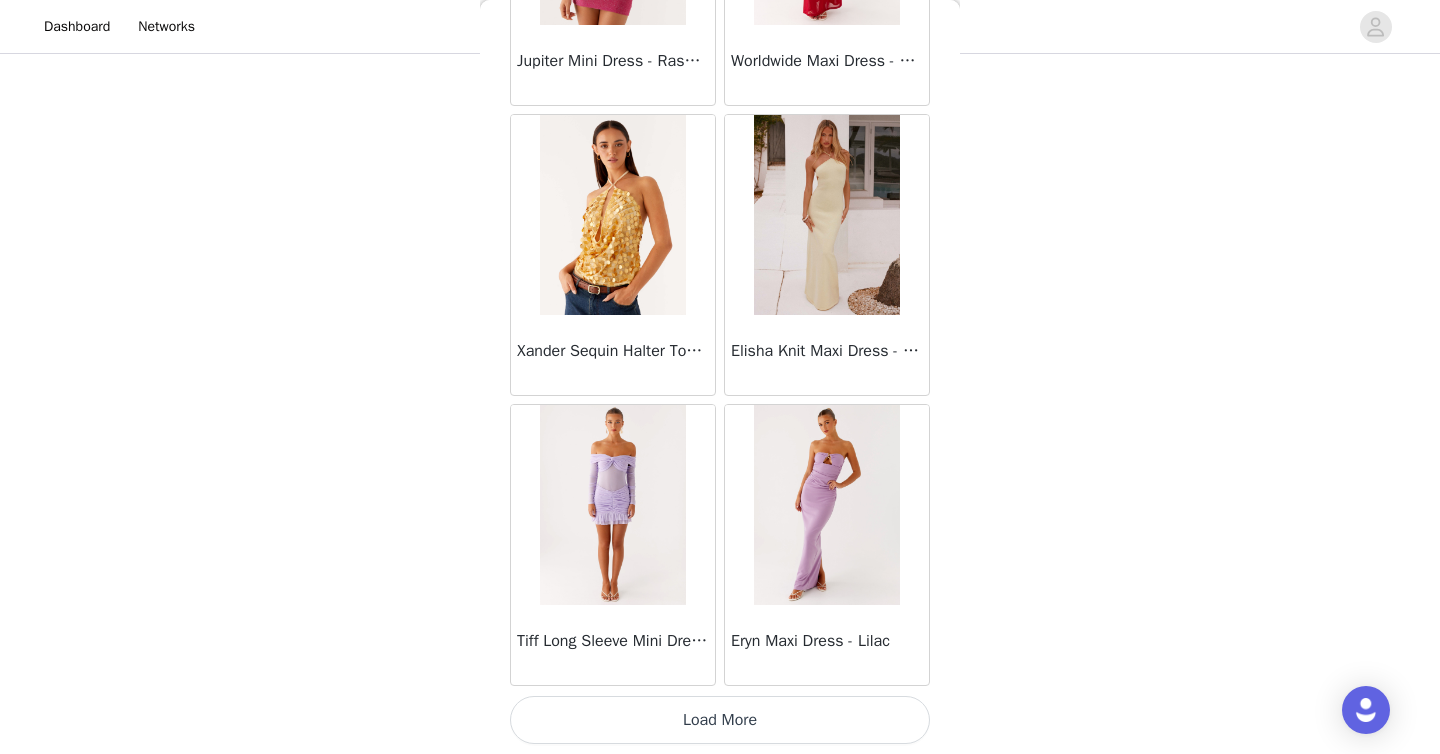 click on "Load More" at bounding box center [720, 720] 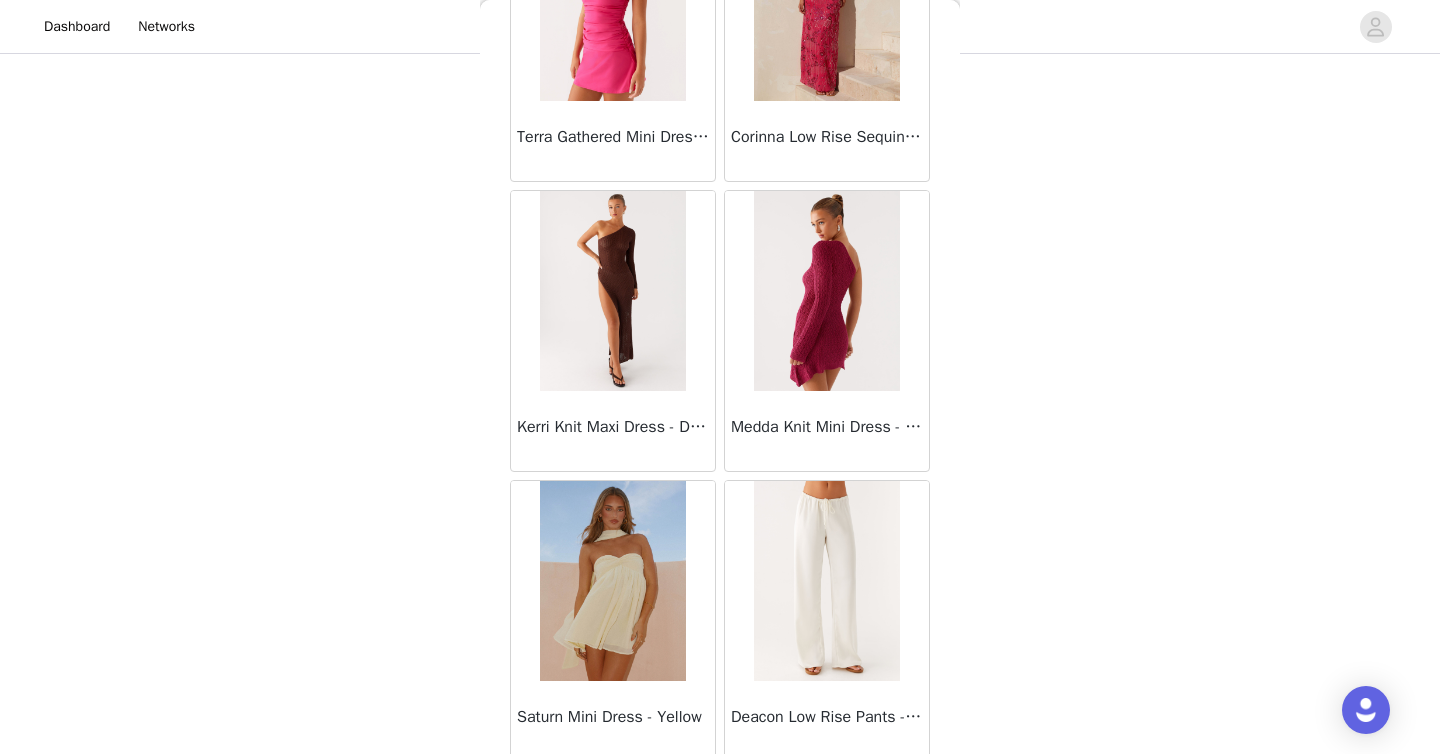 scroll, scrollTop: 45806, scrollLeft: 0, axis: vertical 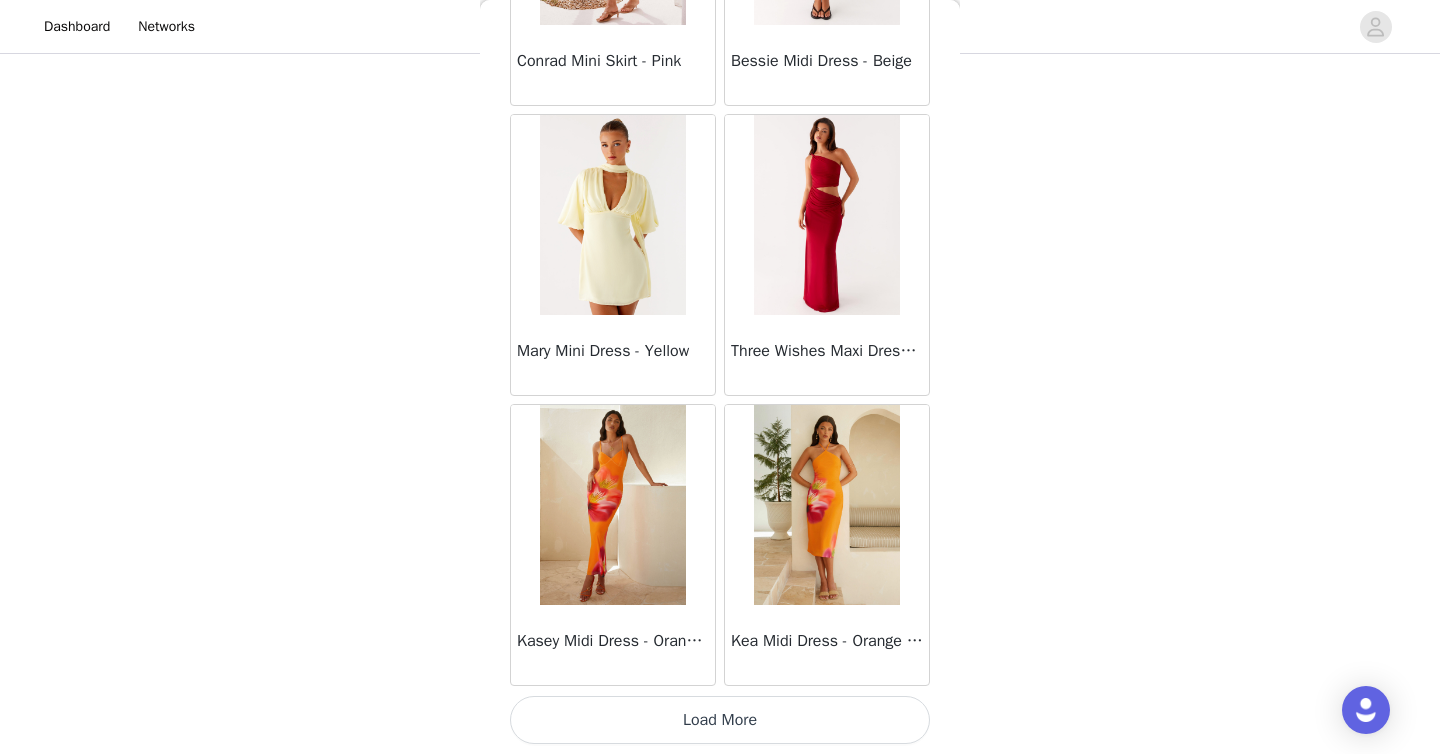 click on "Load More" at bounding box center (720, 720) 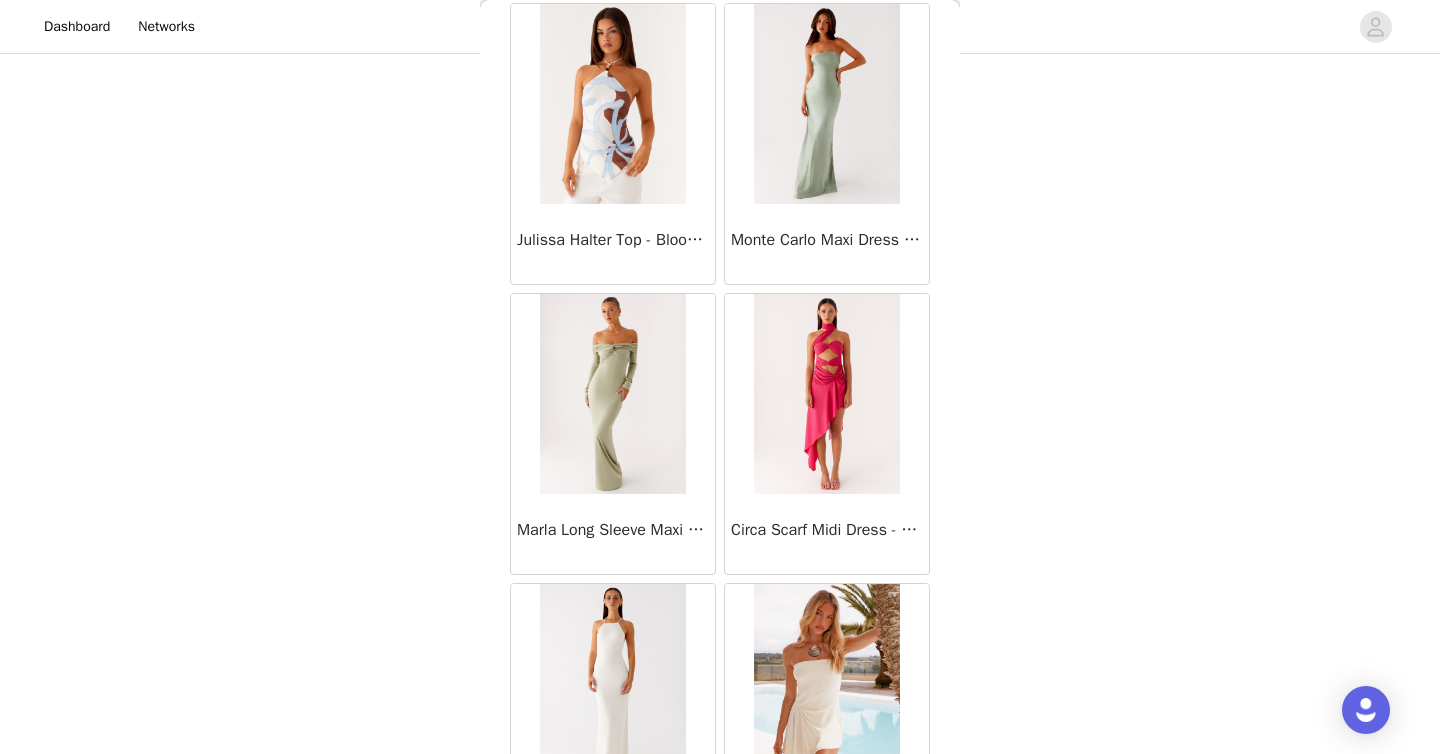 scroll, scrollTop: 48706, scrollLeft: 0, axis: vertical 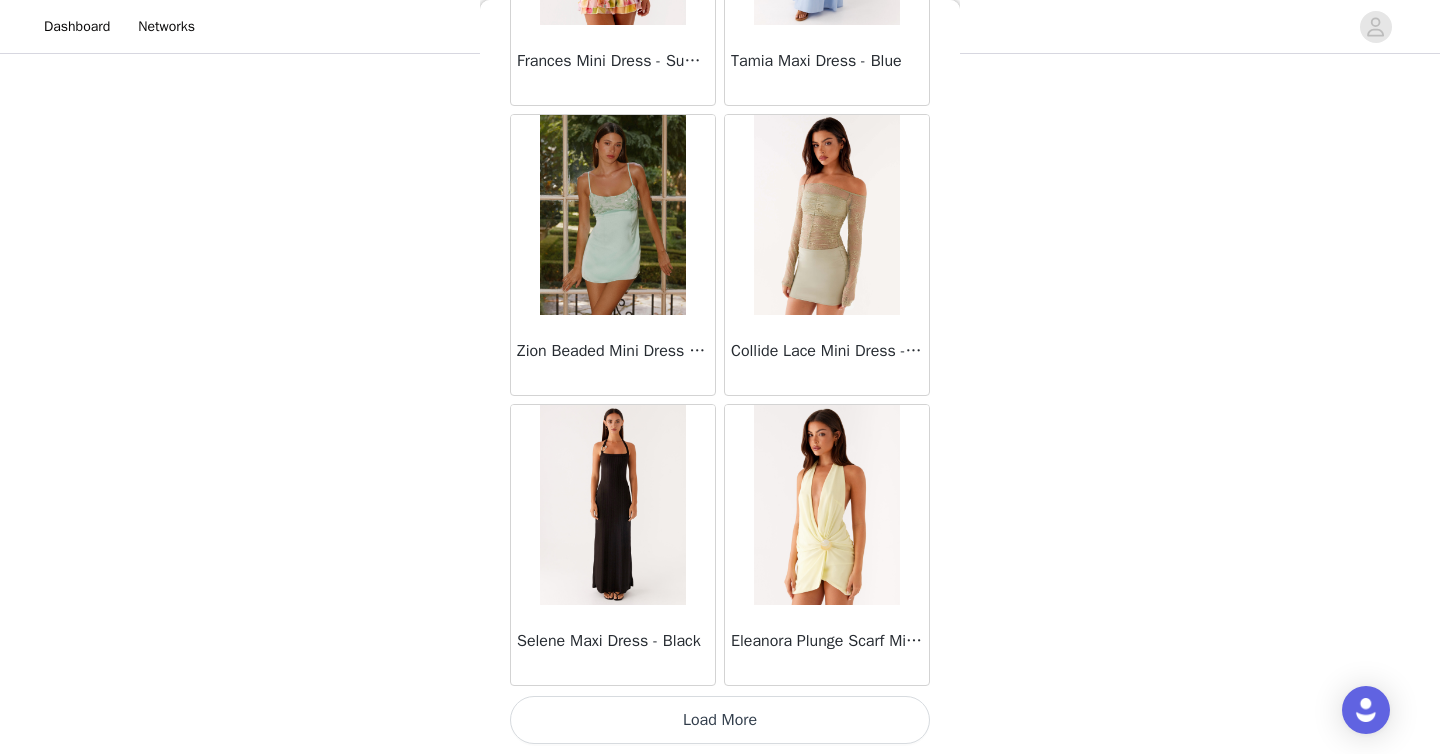 click on "Load More" at bounding box center (720, 720) 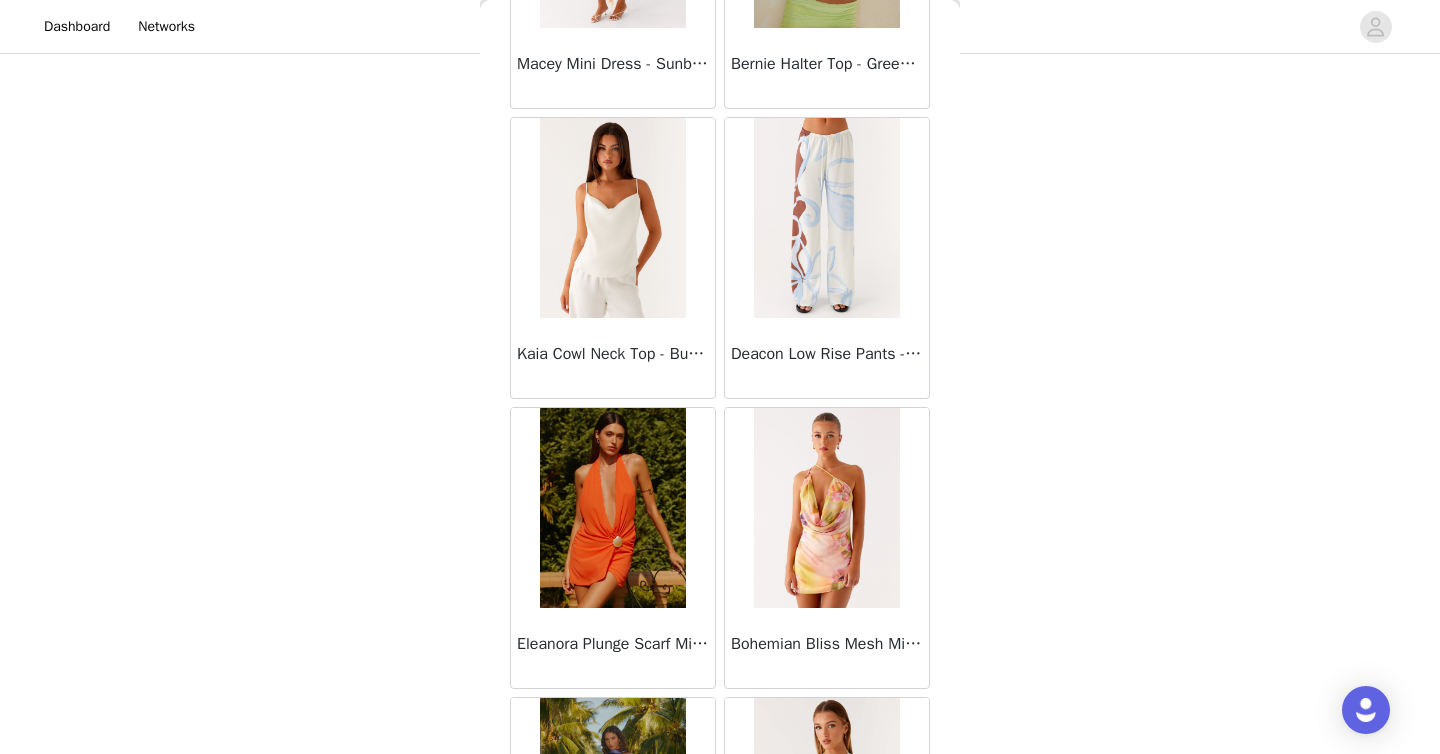 scroll, scrollTop: 51606, scrollLeft: 0, axis: vertical 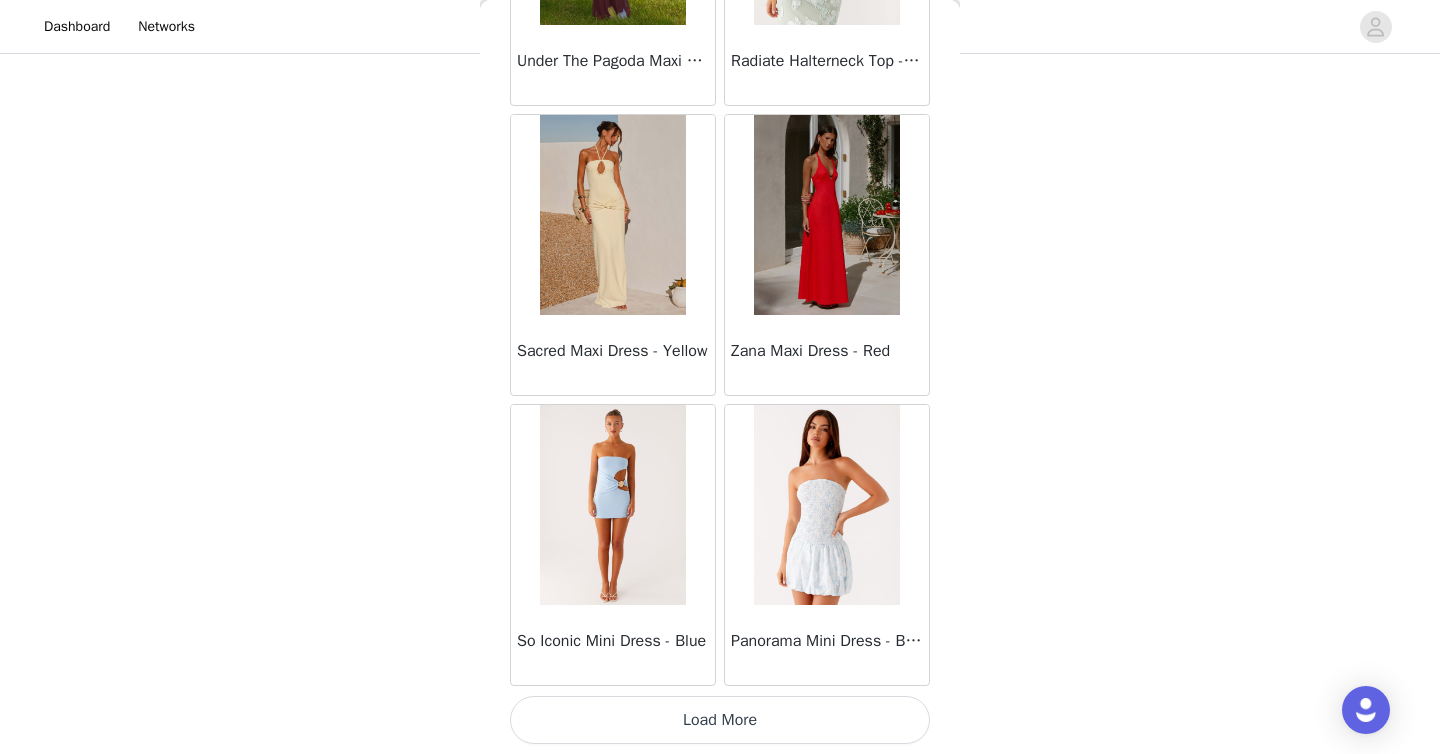 click on "Load More" at bounding box center [720, 720] 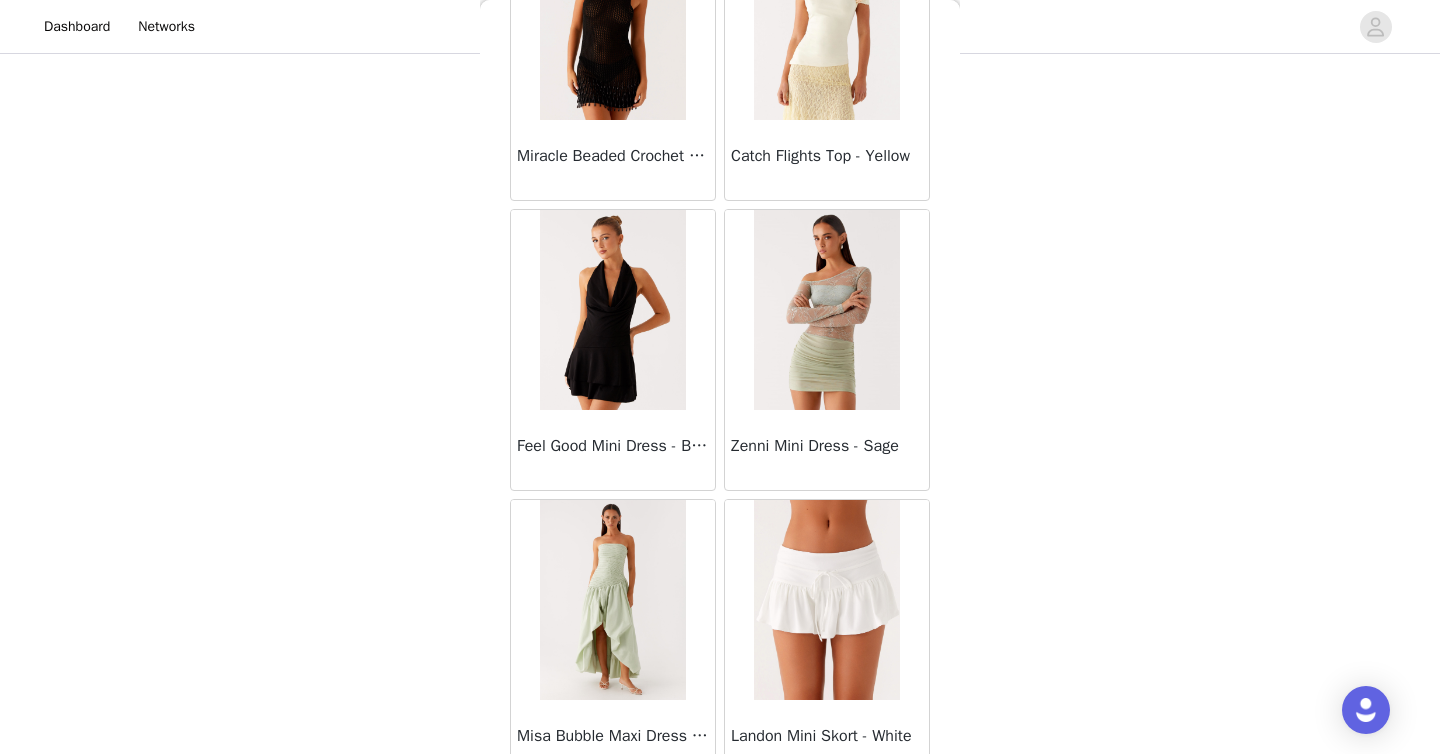 scroll, scrollTop: 54506, scrollLeft: 0, axis: vertical 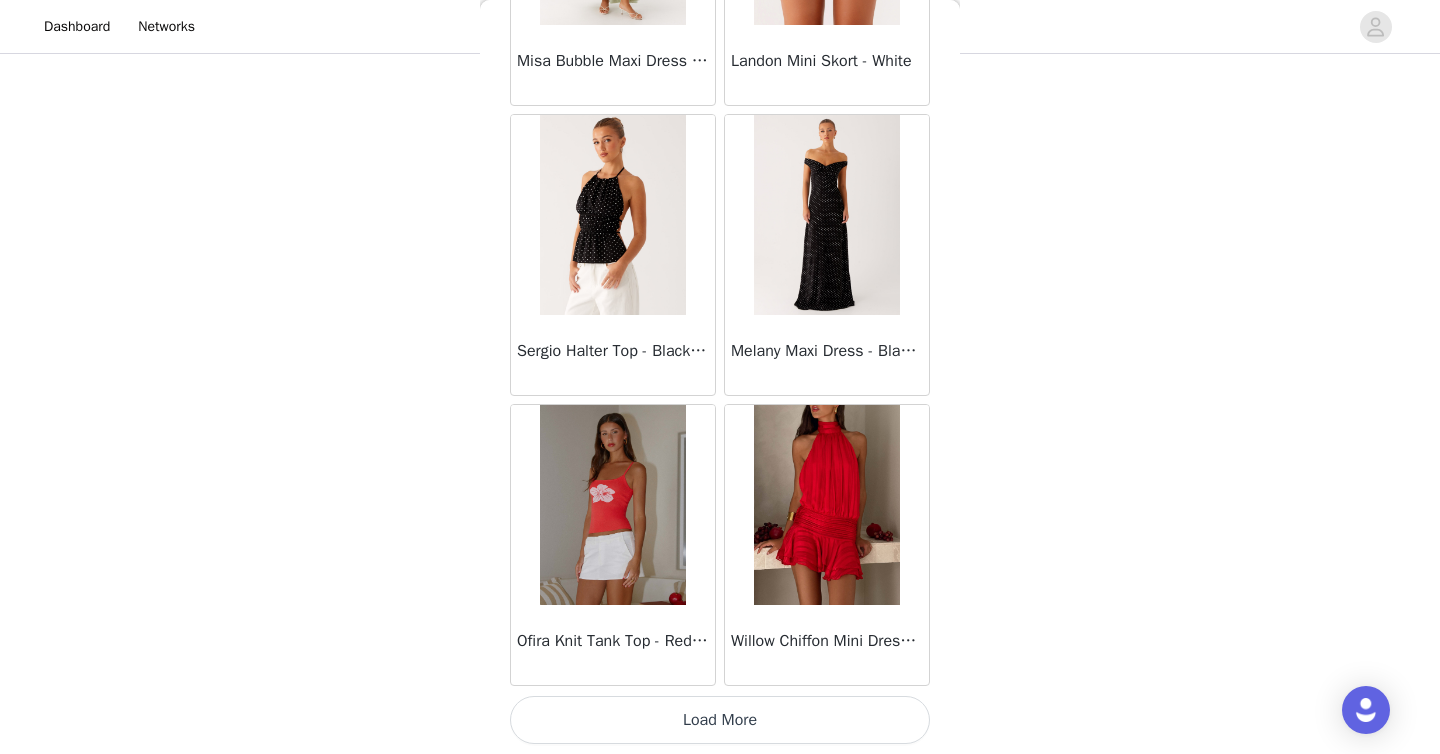 click on "Load More" at bounding box center (720, 720) 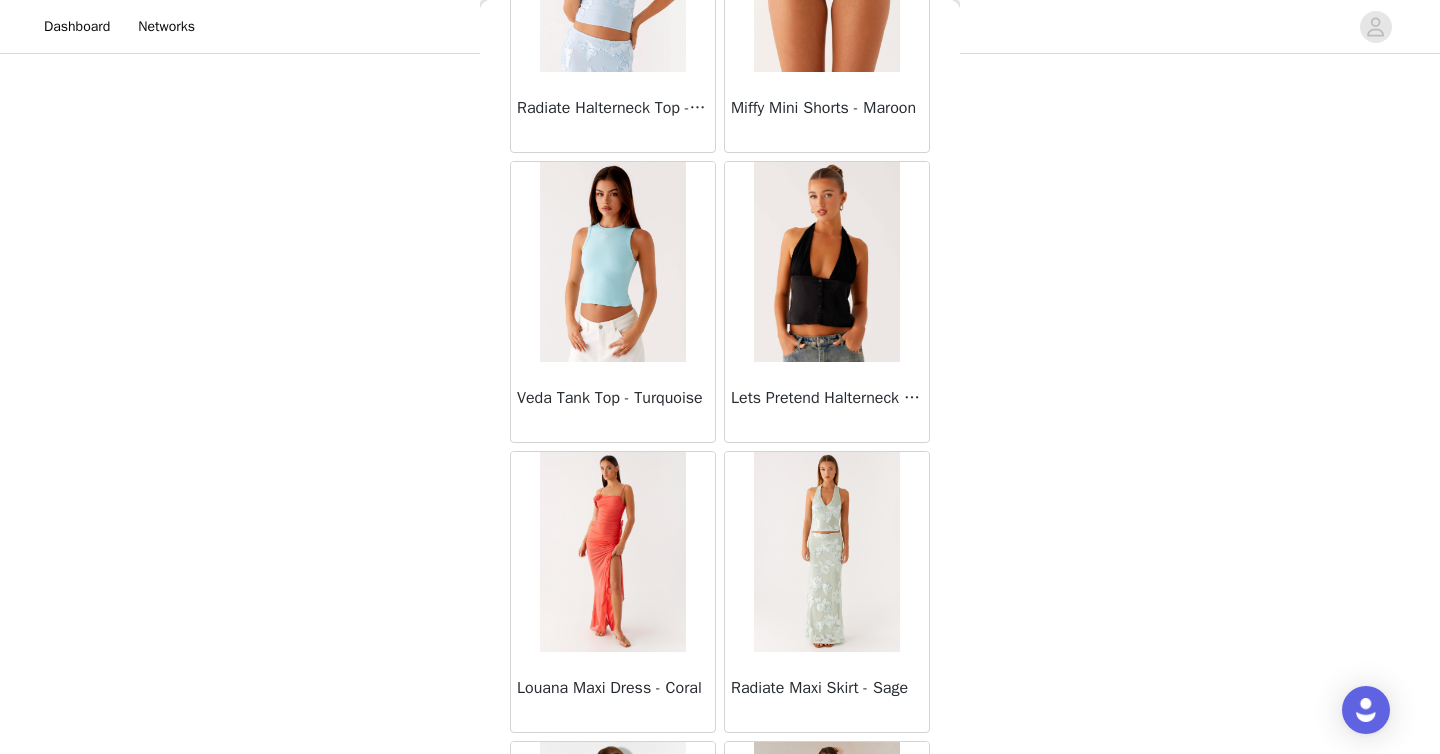 scroll, scrollTop: 57406, scrollLeft: 0, axis: vertical 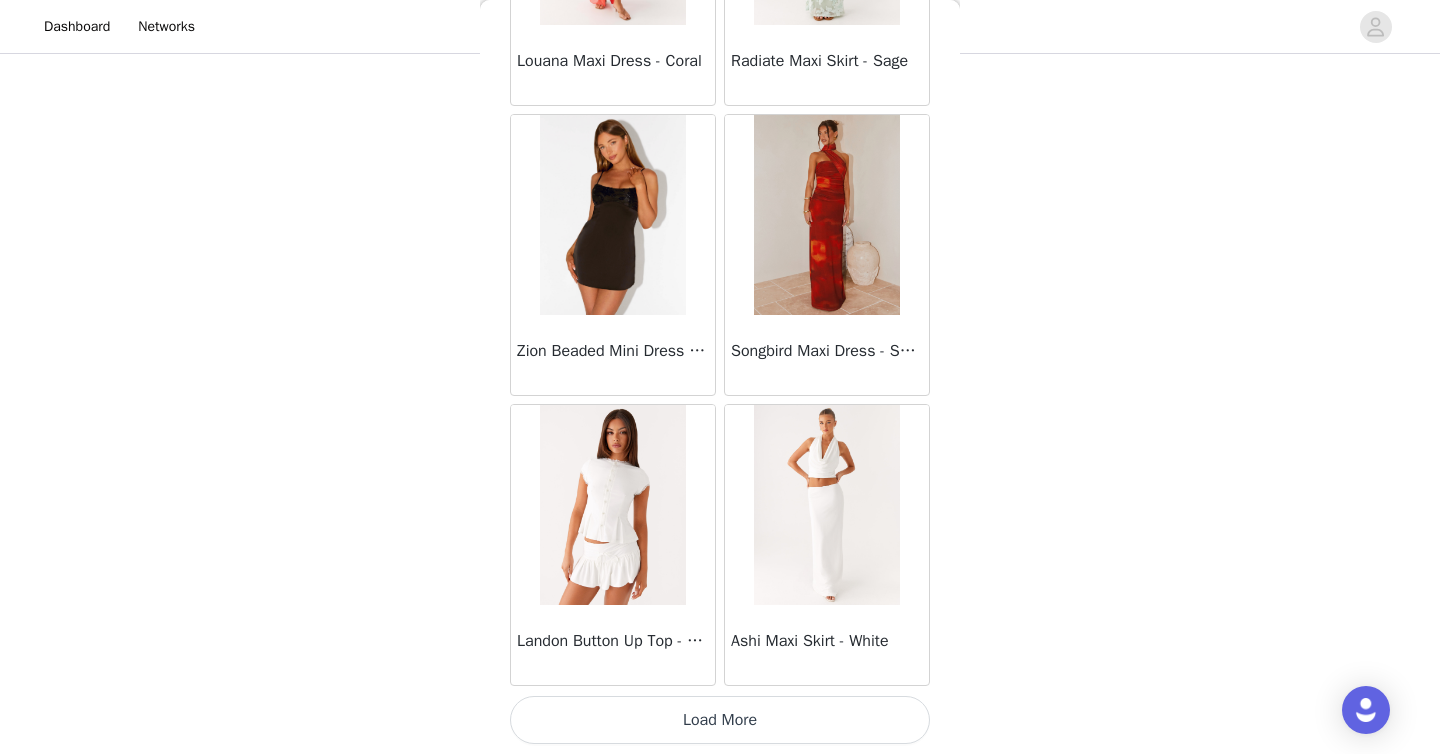 click on "Load More" at bounding box center [720, 720] 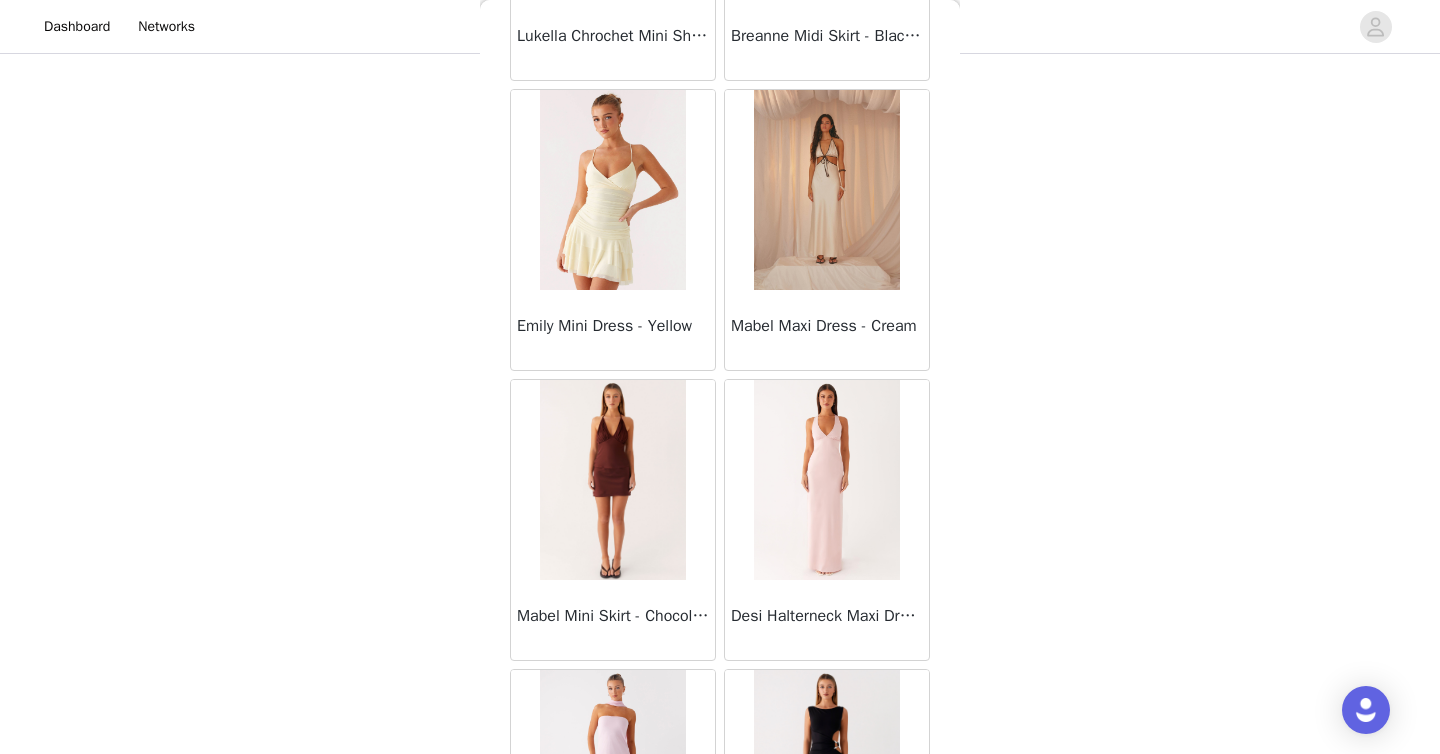 scroll, scrollTop: 60306, scrollLeft: 0, axis: vertical 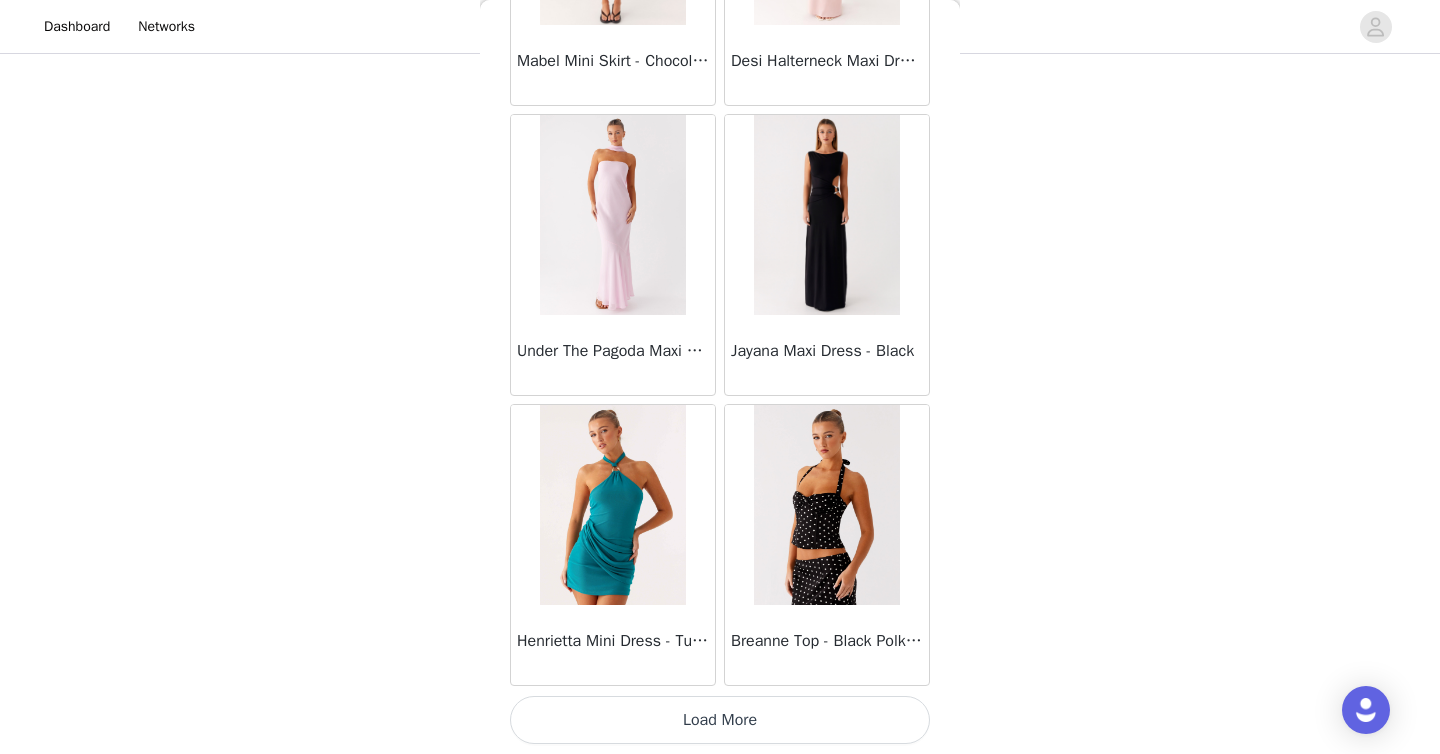 click on "Load More" at bounding box center (720, 720) 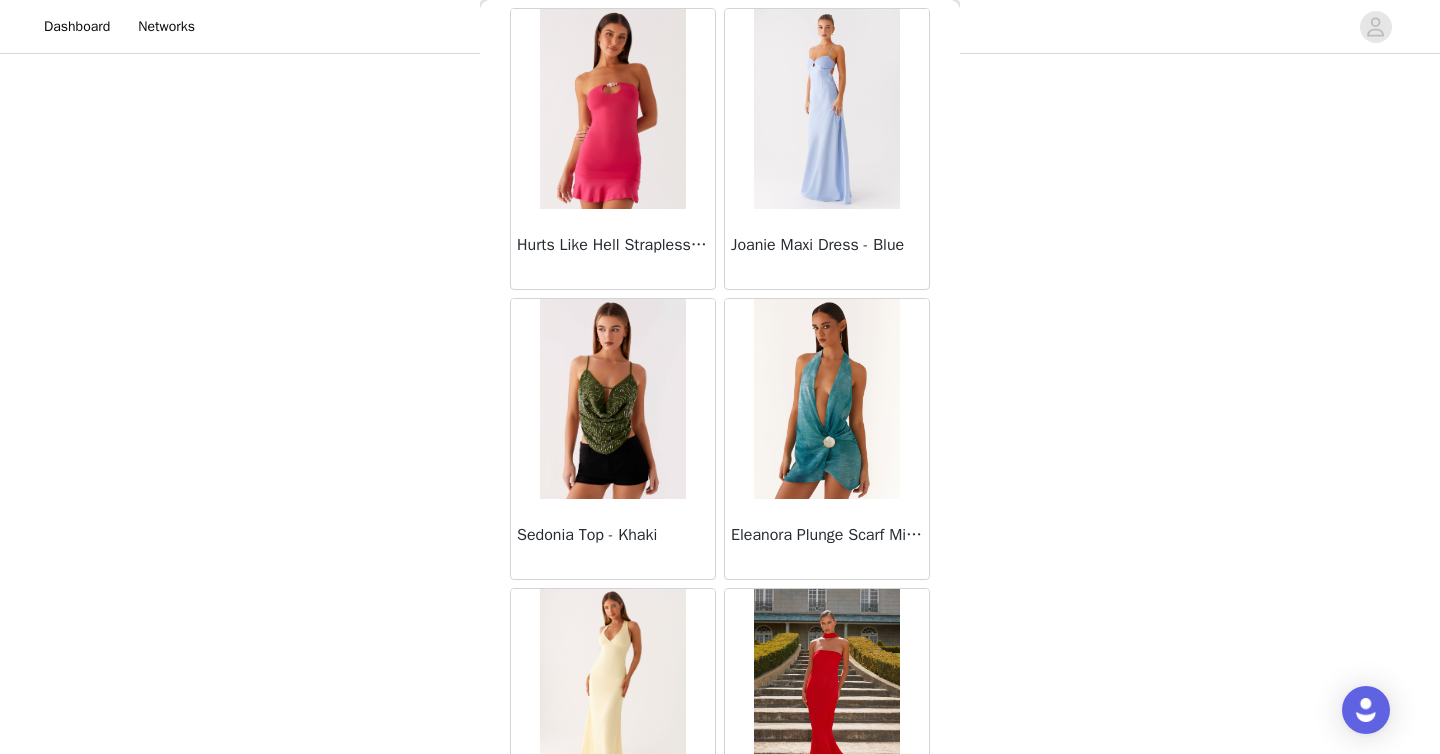scroll, scrollTop: 63206, scrollLeft: 0, axis: vertical 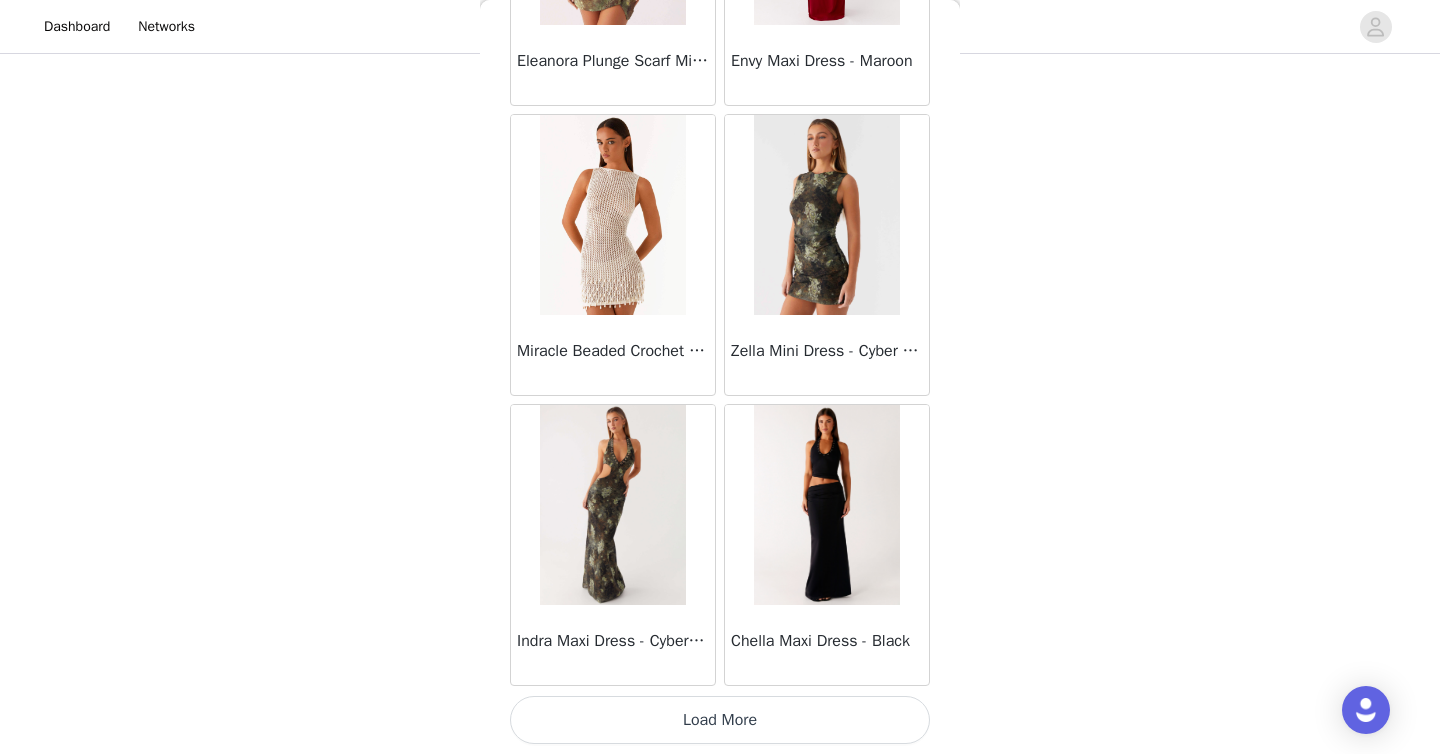 click on "Load More" at bounding box center [720, 720] 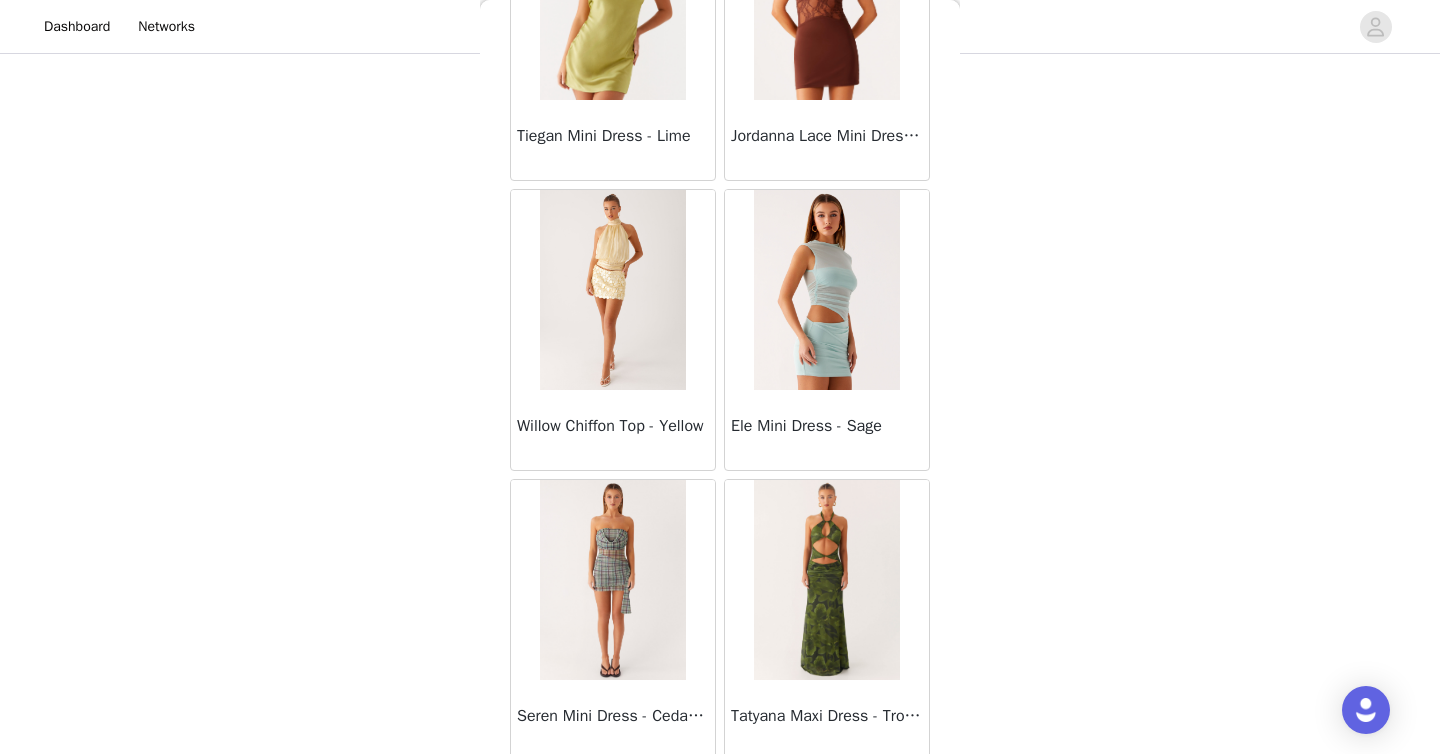 scroll, scrollTop: 66106, scrollLeft: 0, axis: vertical 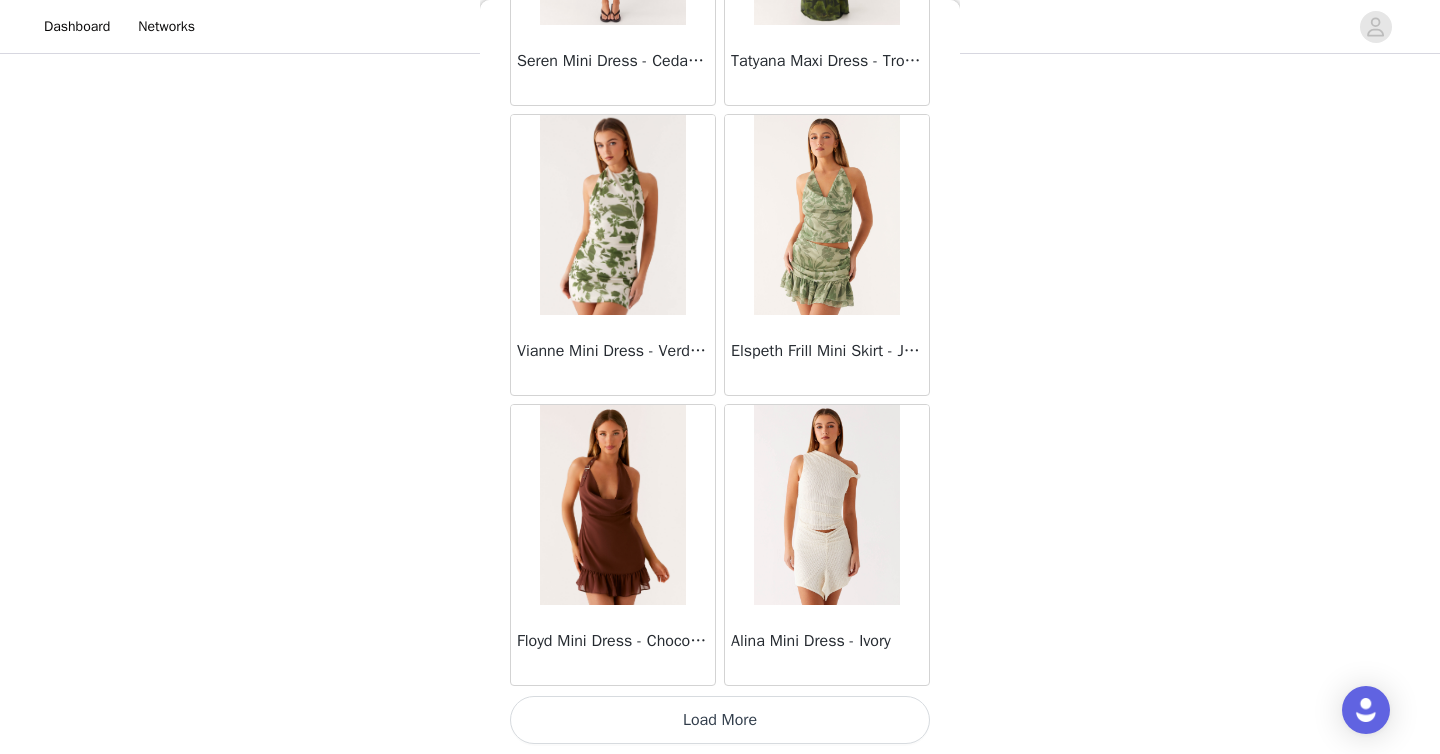 click on "Load More" at bounding box center (720, 720) 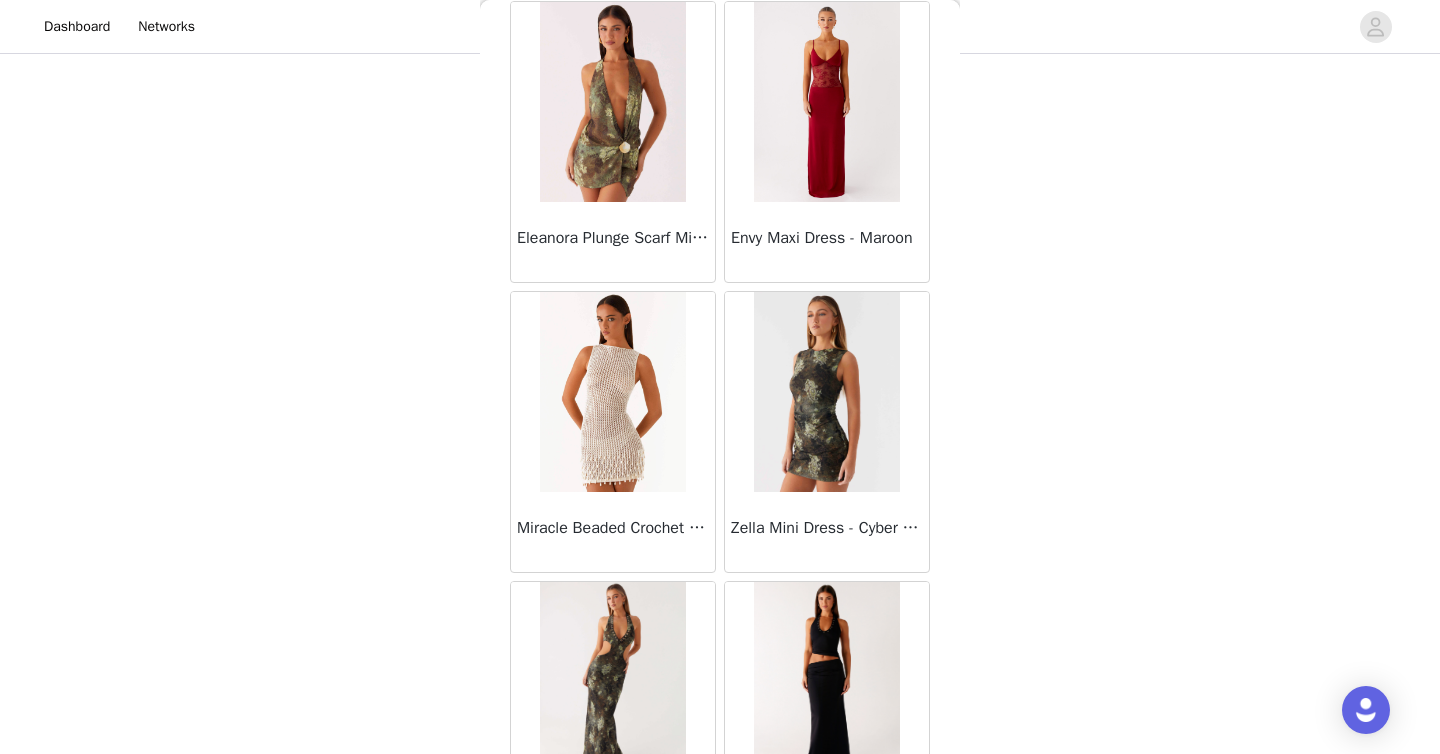 scroll, scrollTop: 69006, scrollLeft: 0, axis: vertical 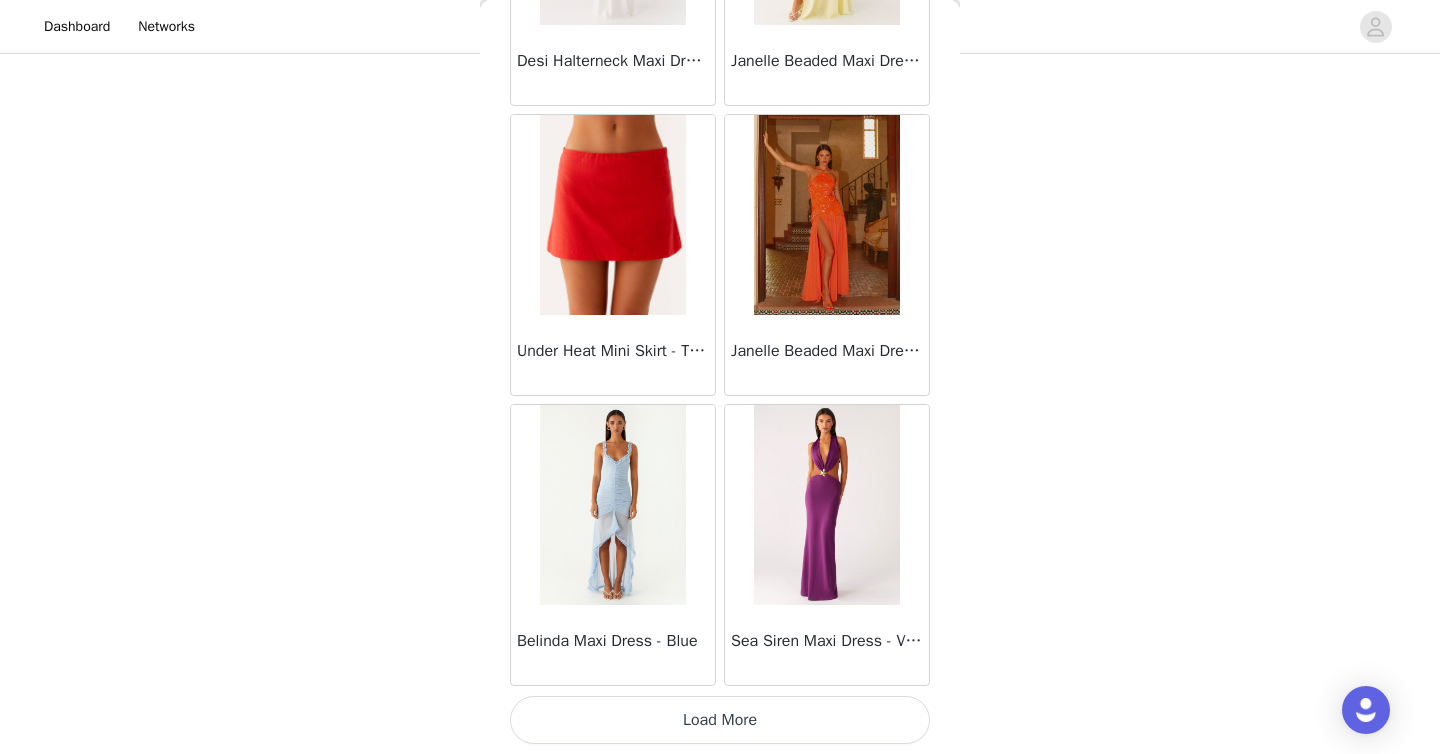 click on "Load More" at bounding box center (720, 720) 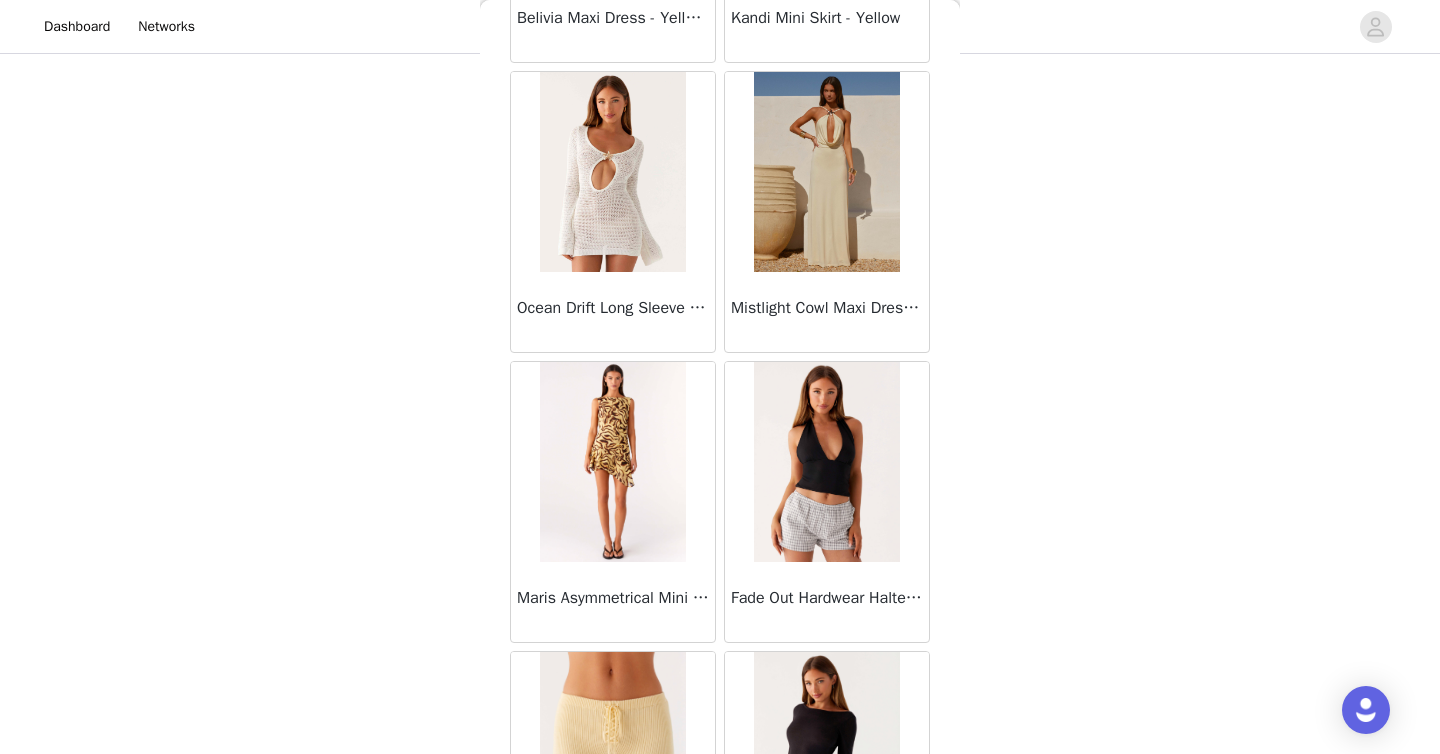 scroll, scrollTop: 71906, scrollLeft: 0, axis: vertical 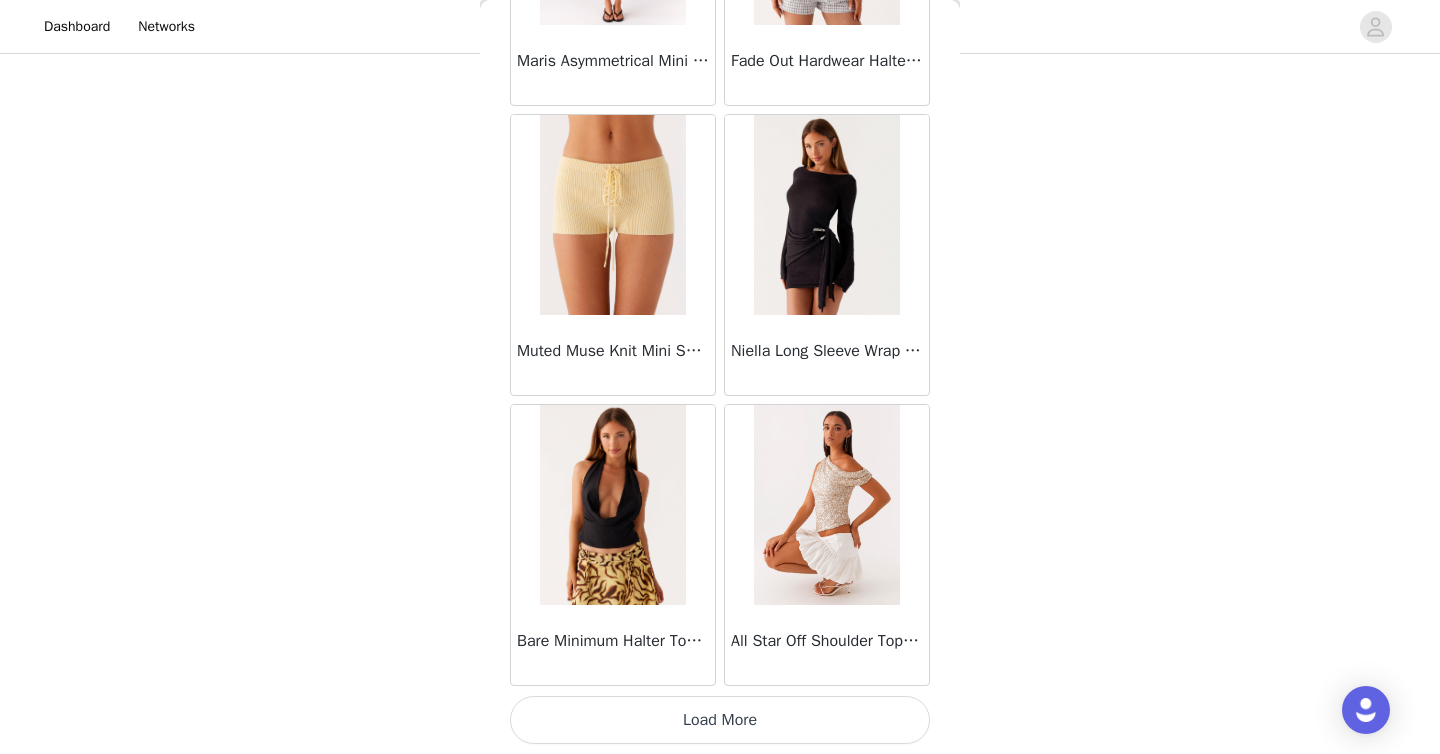 click on "Load More" at bounding box center (720, 720) 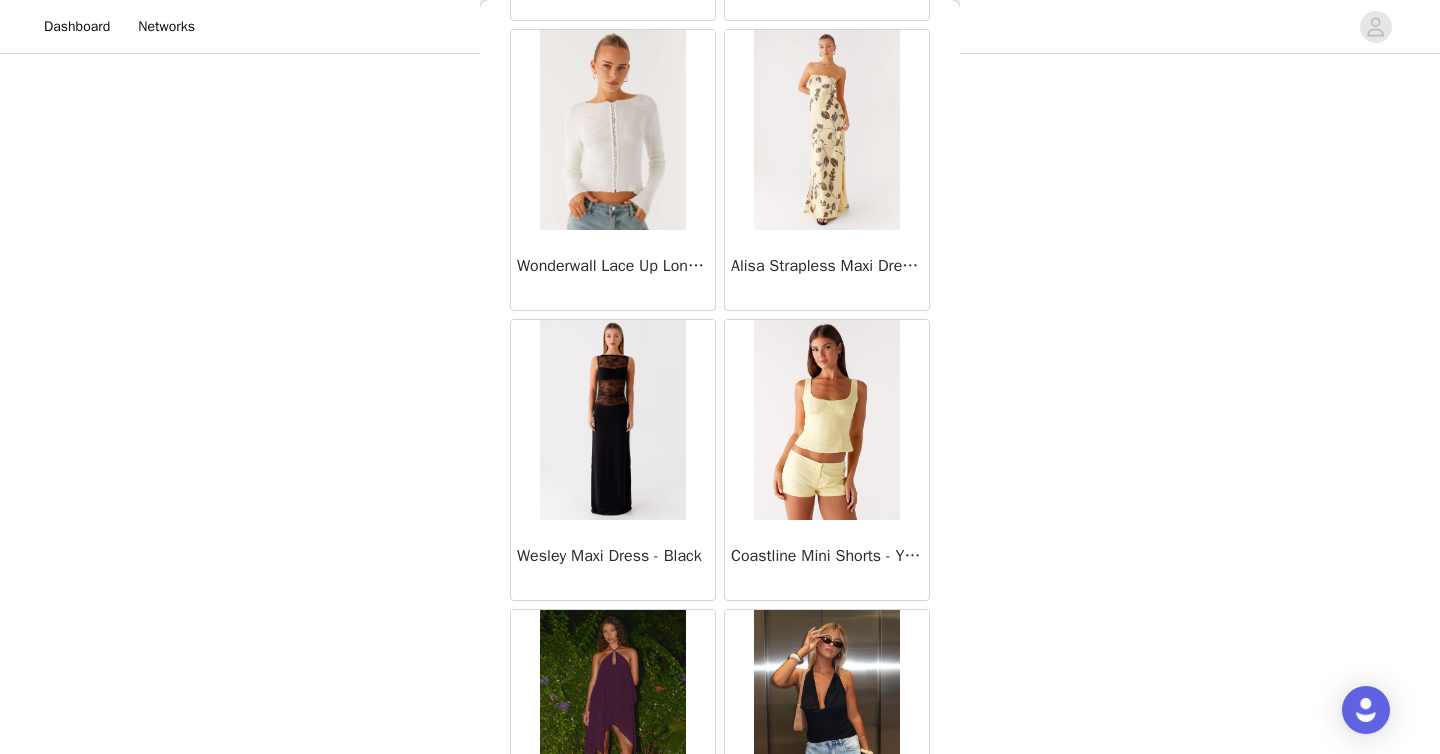 scroll, scrollTop: 74806, scrollLeft: 0, axis: vertical 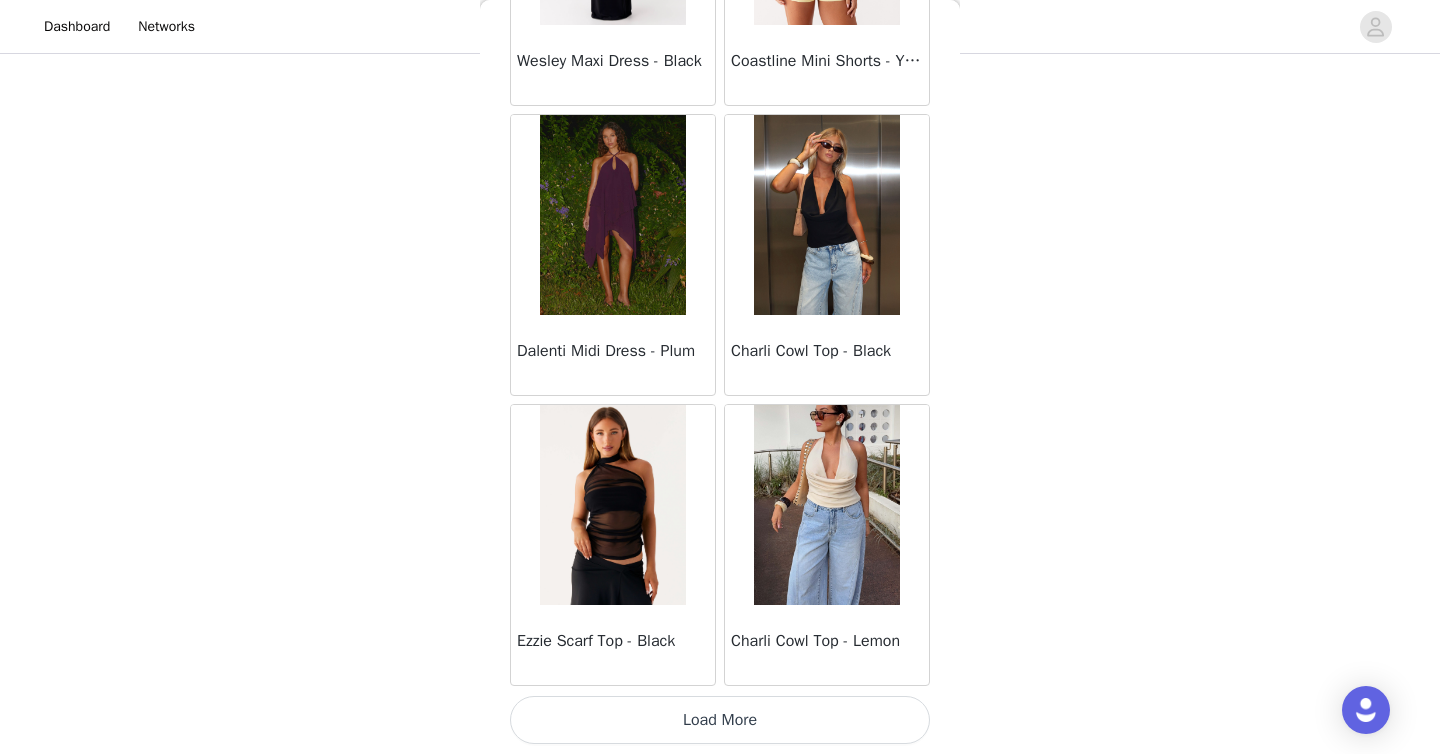 click on "Load More" at bounding box center (720, 720) 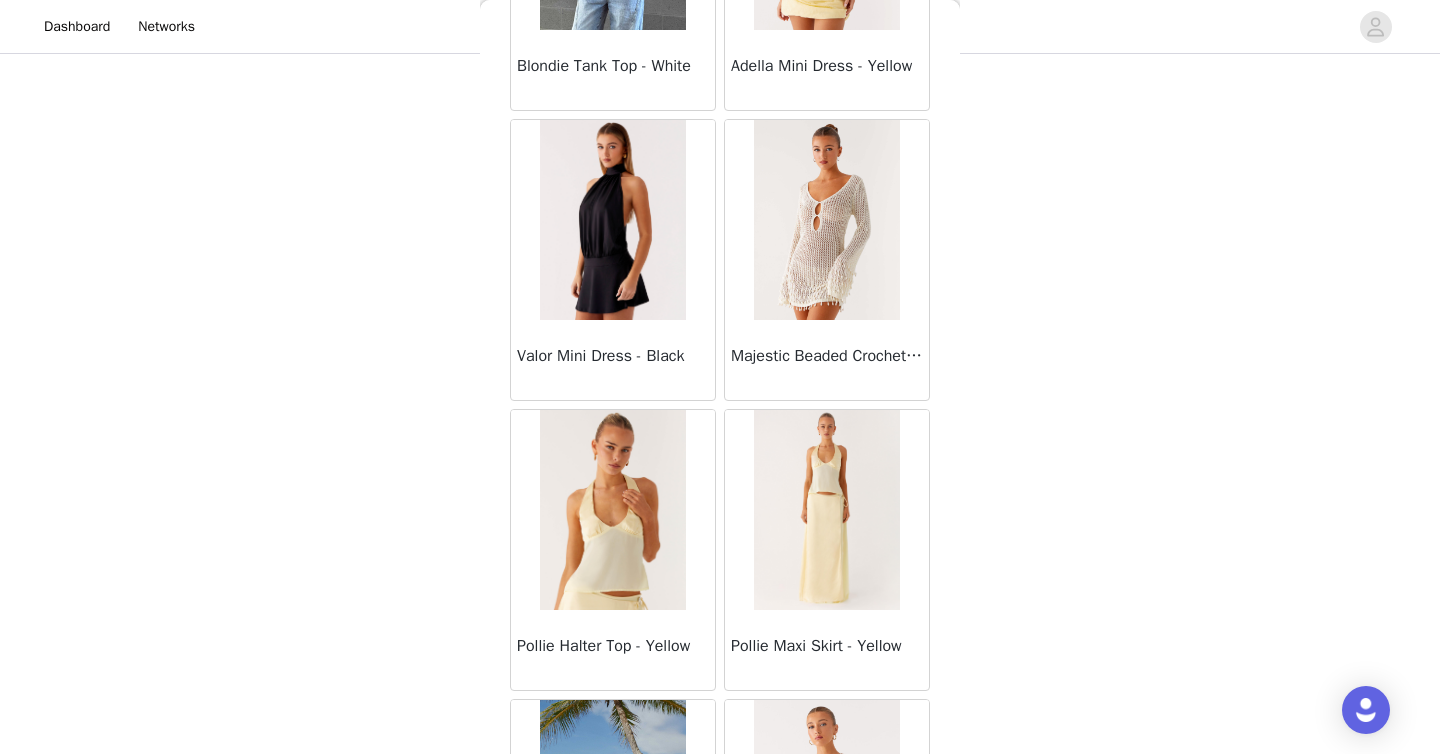 scroll, scrollTop: 77706, scrollLeft: 0, axis: vertical 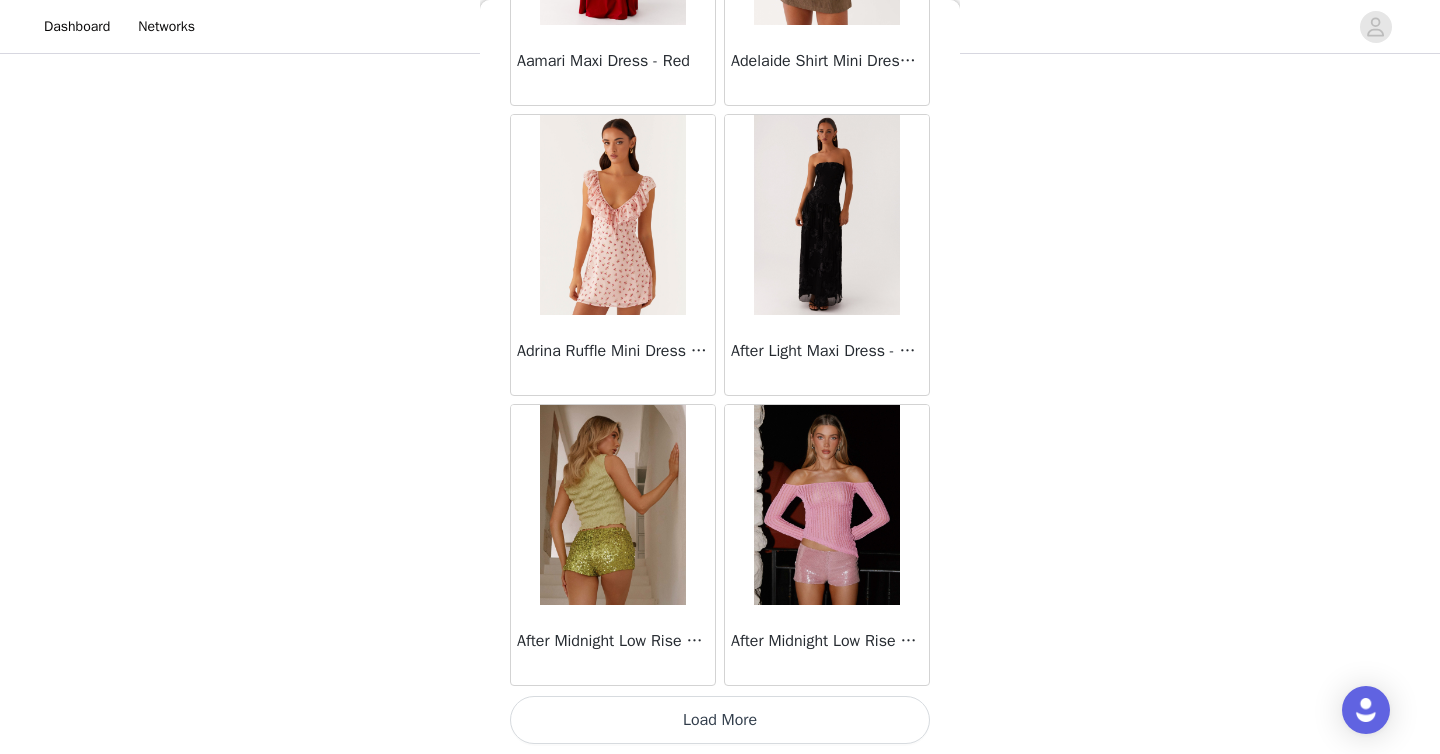 click on "Load More" at bounding box center (720, 720) 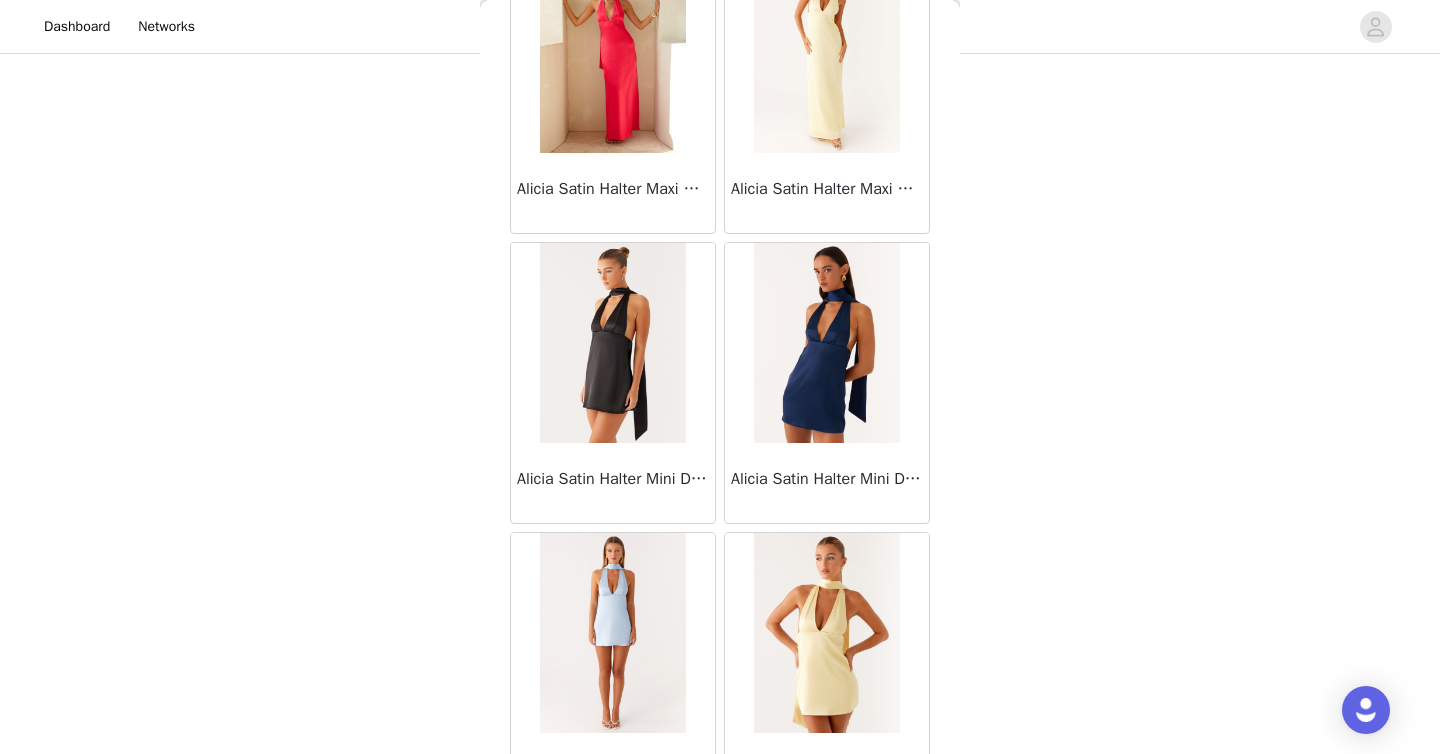 scroll, scrollTop: 80606, scrollLeft: 0, axis: vertical 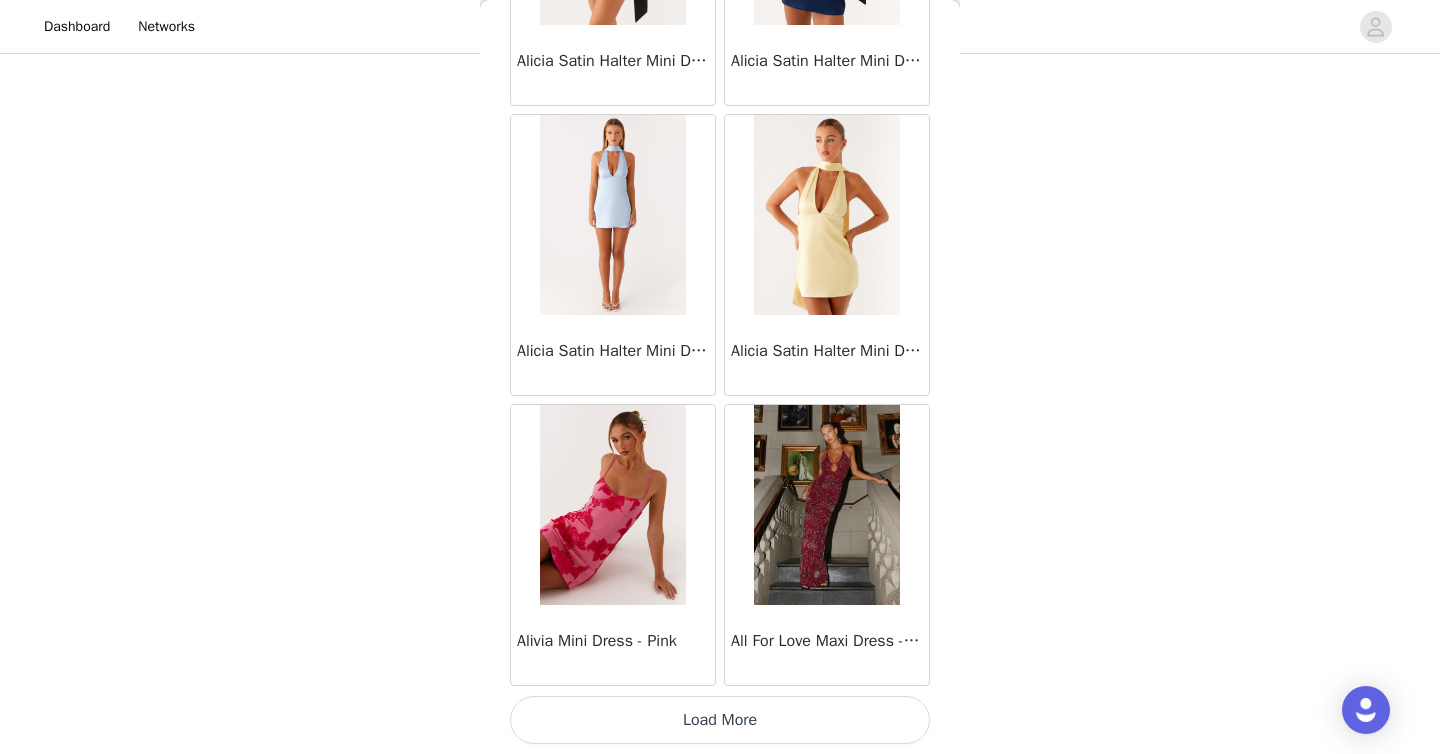 click on "Load More" at bounding box center (720, 720) 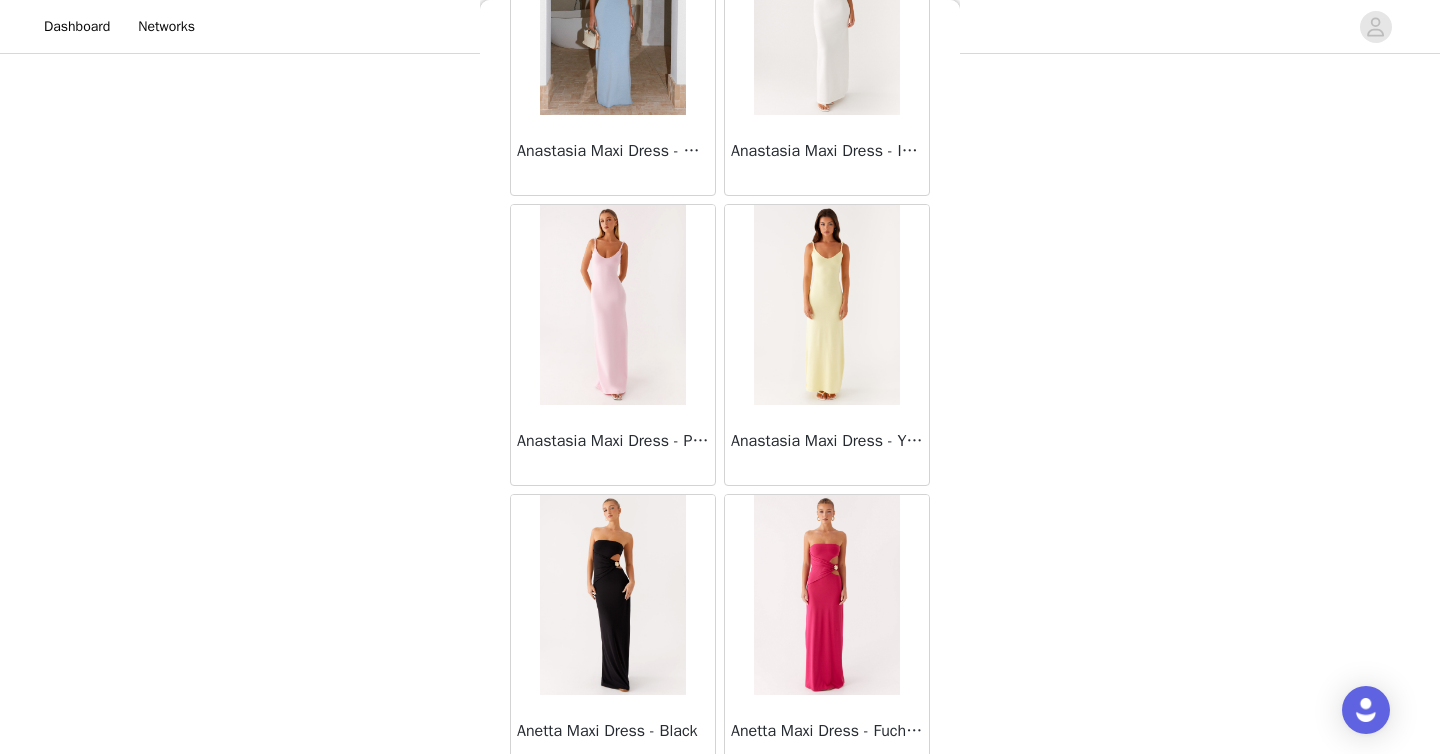 scroll, scrollTop: 83506, scrollLeft: 0, axis: vertical 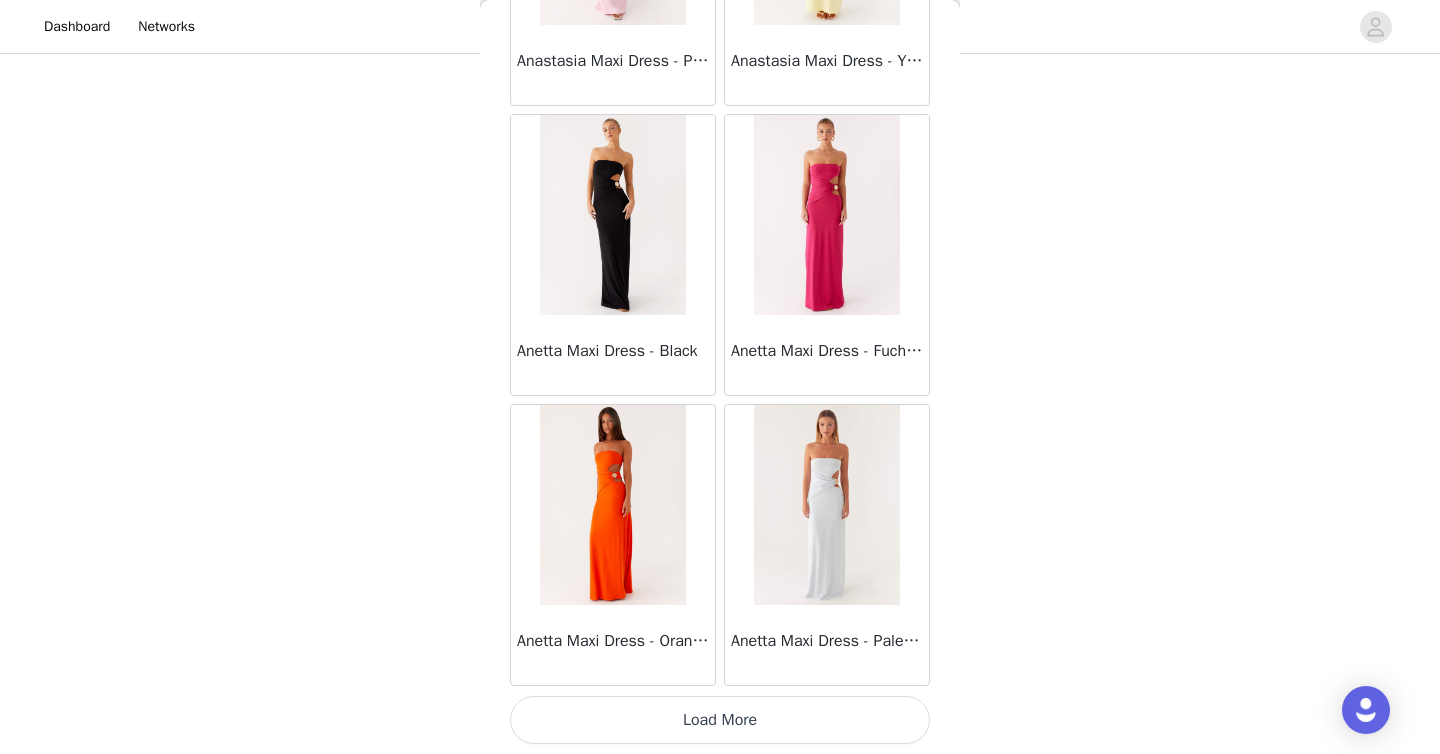 click on "Load More" at bounding box center [720, 720] 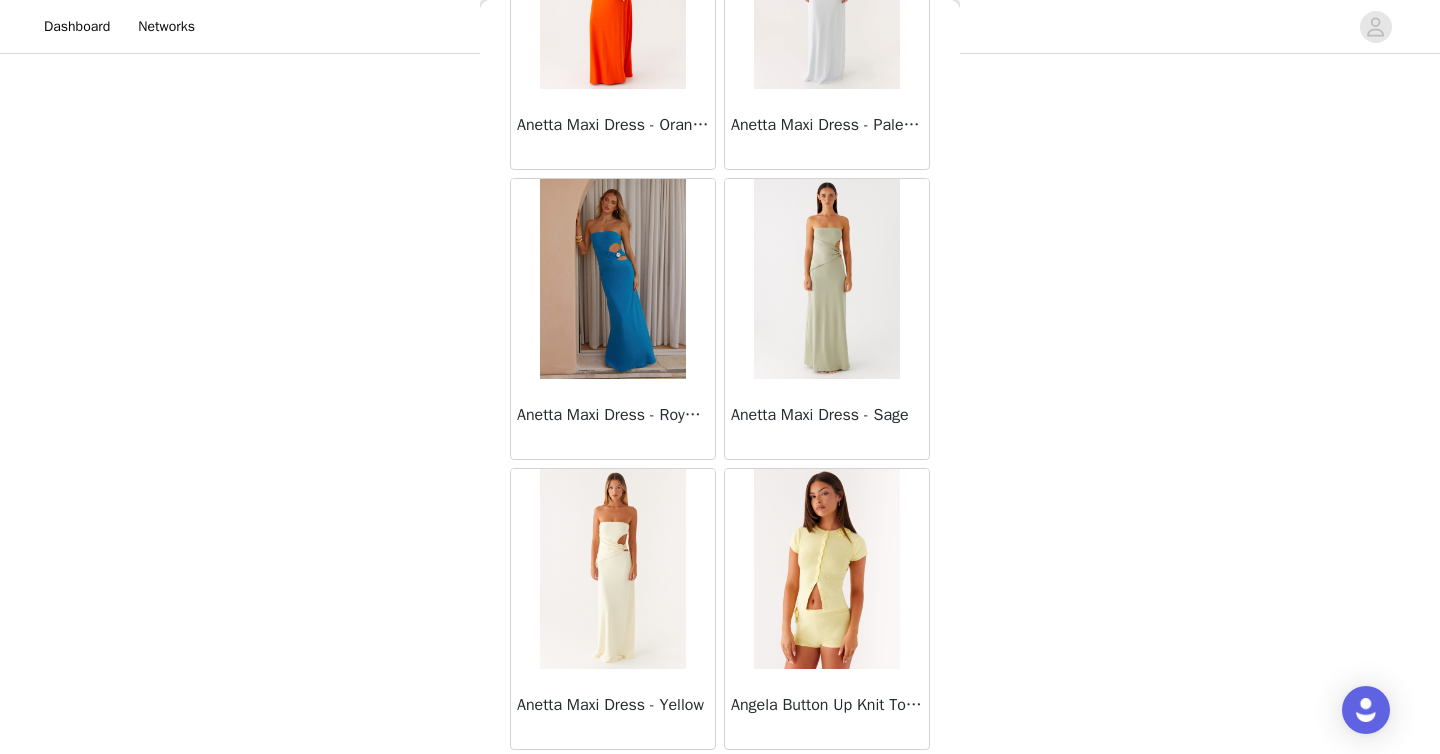 scroll, scrollTop: 71590, scrollLeft: 0, axis: vertical 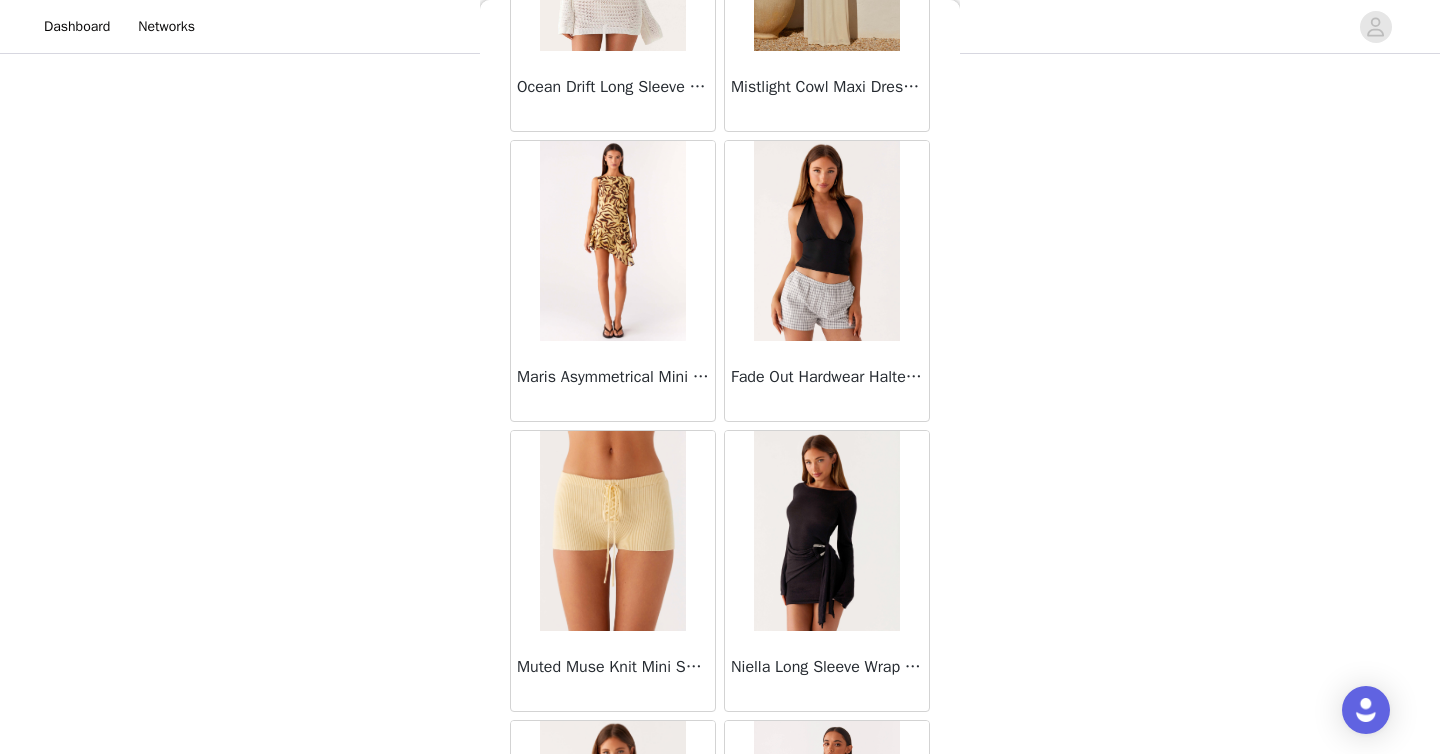 click at bounding box center [826, 241] 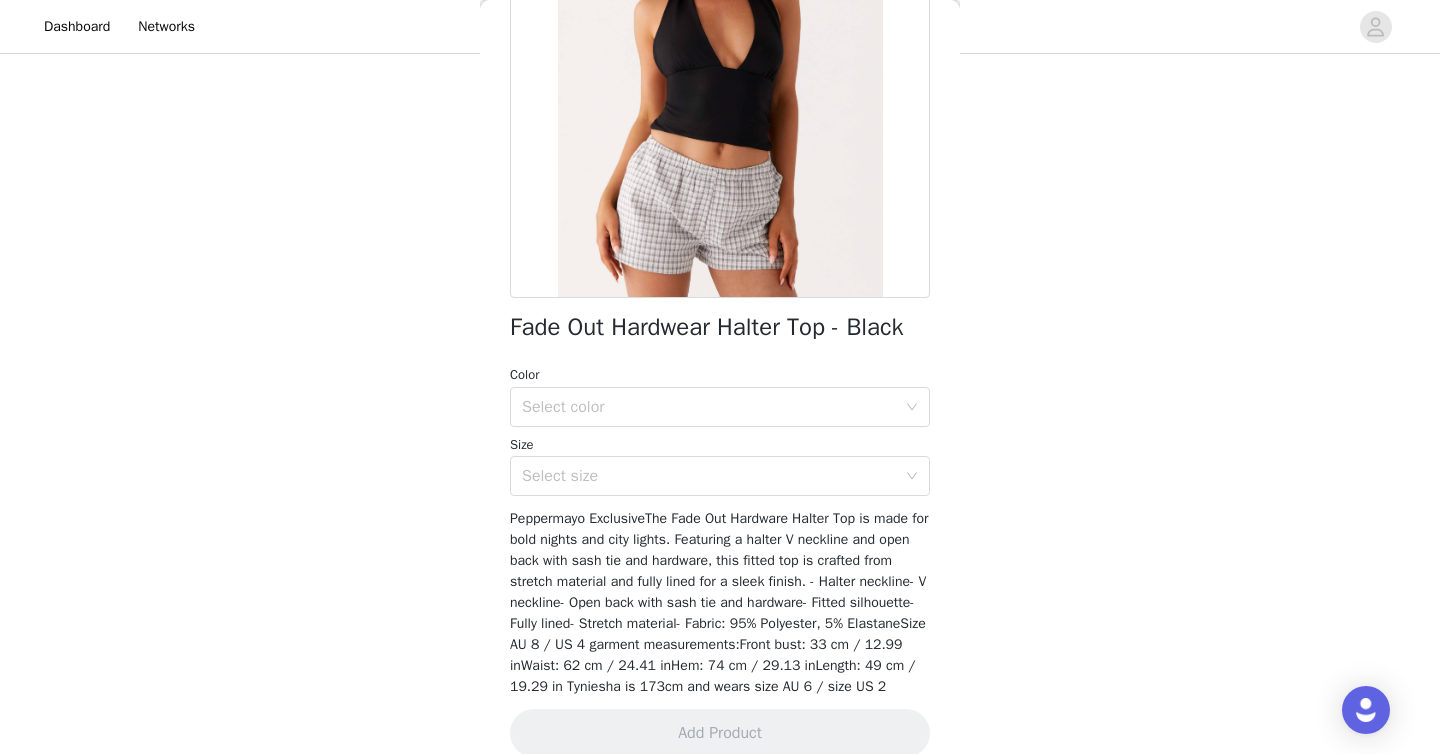 scroll, scrollTop: 290, scrollLeft: 0, axis: vertical 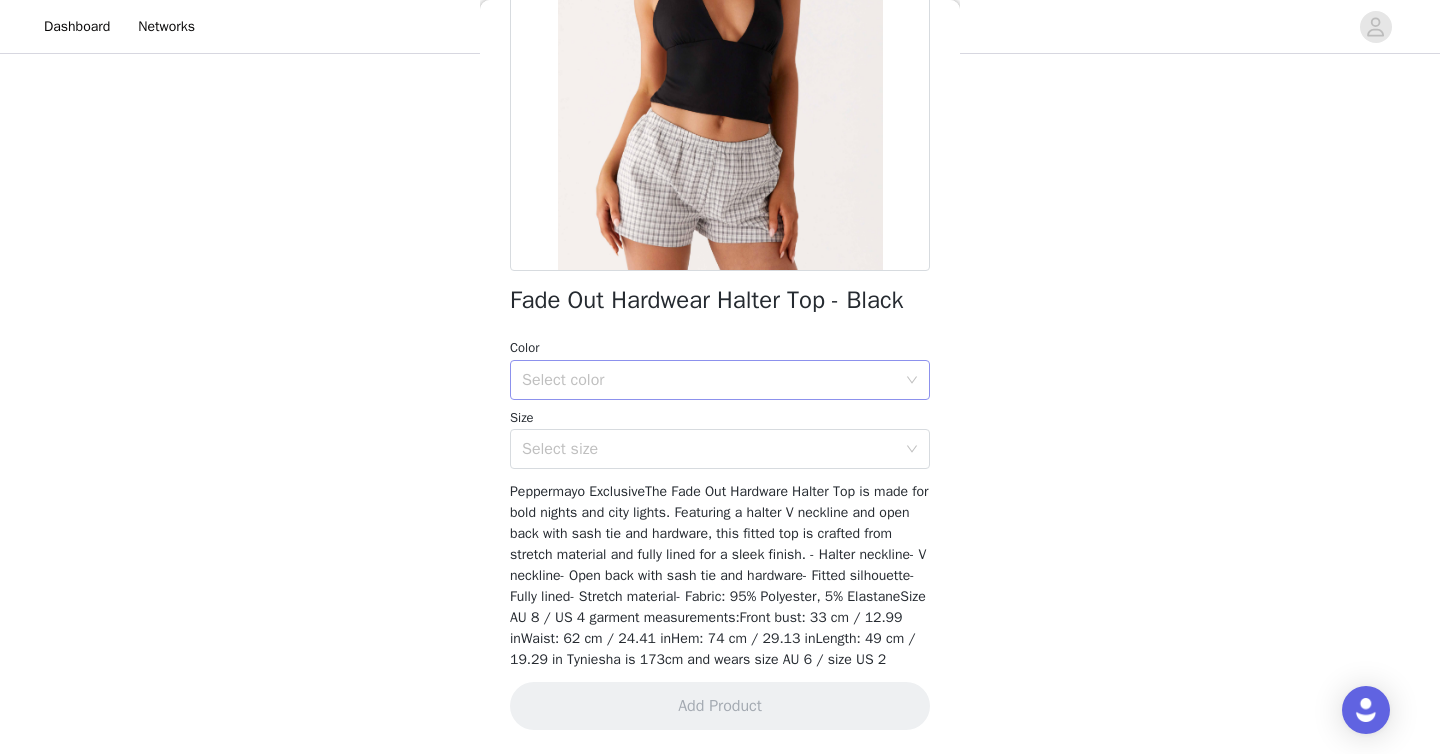 click on "Select color" at bounding box center [709, 380] 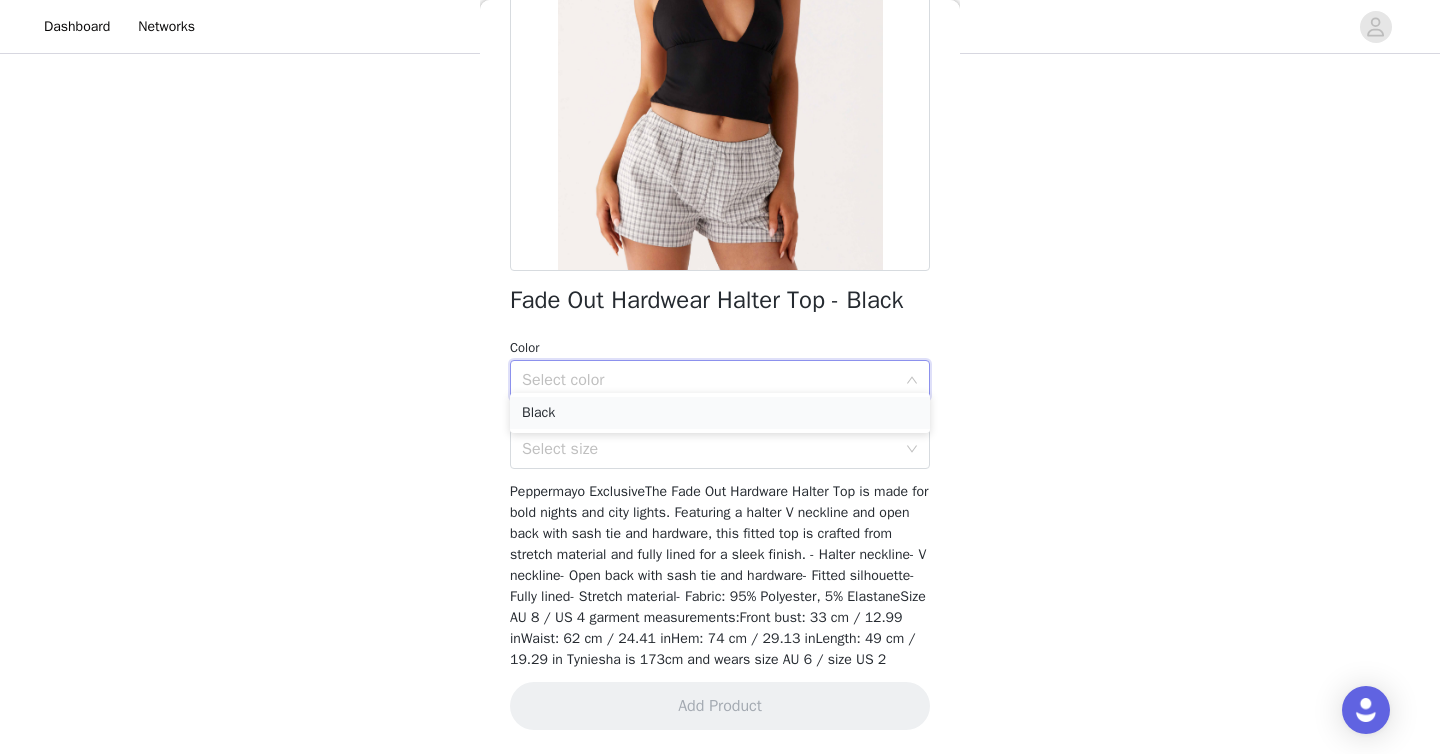click on "Black" at bounding box center [720, 413] 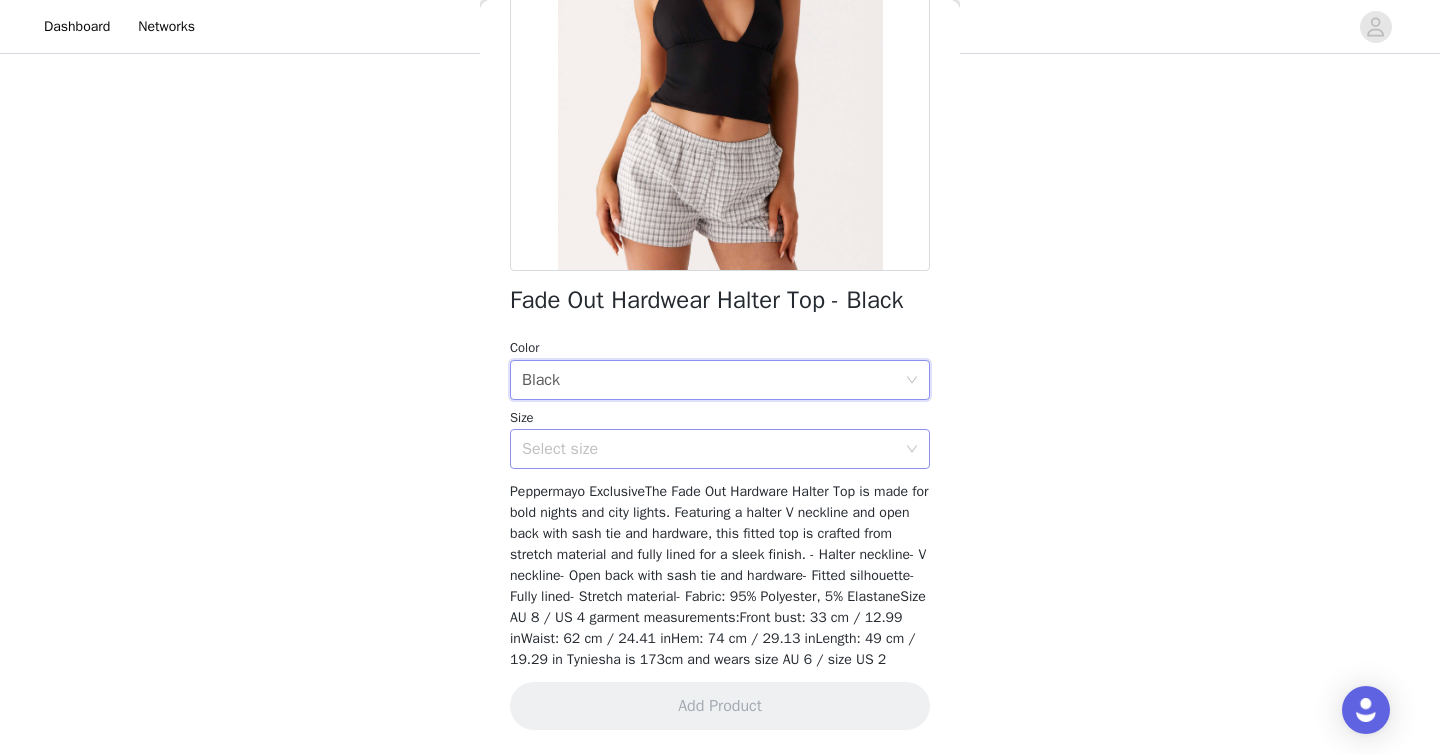 click on "Select size" at bounding box center [709, 449] 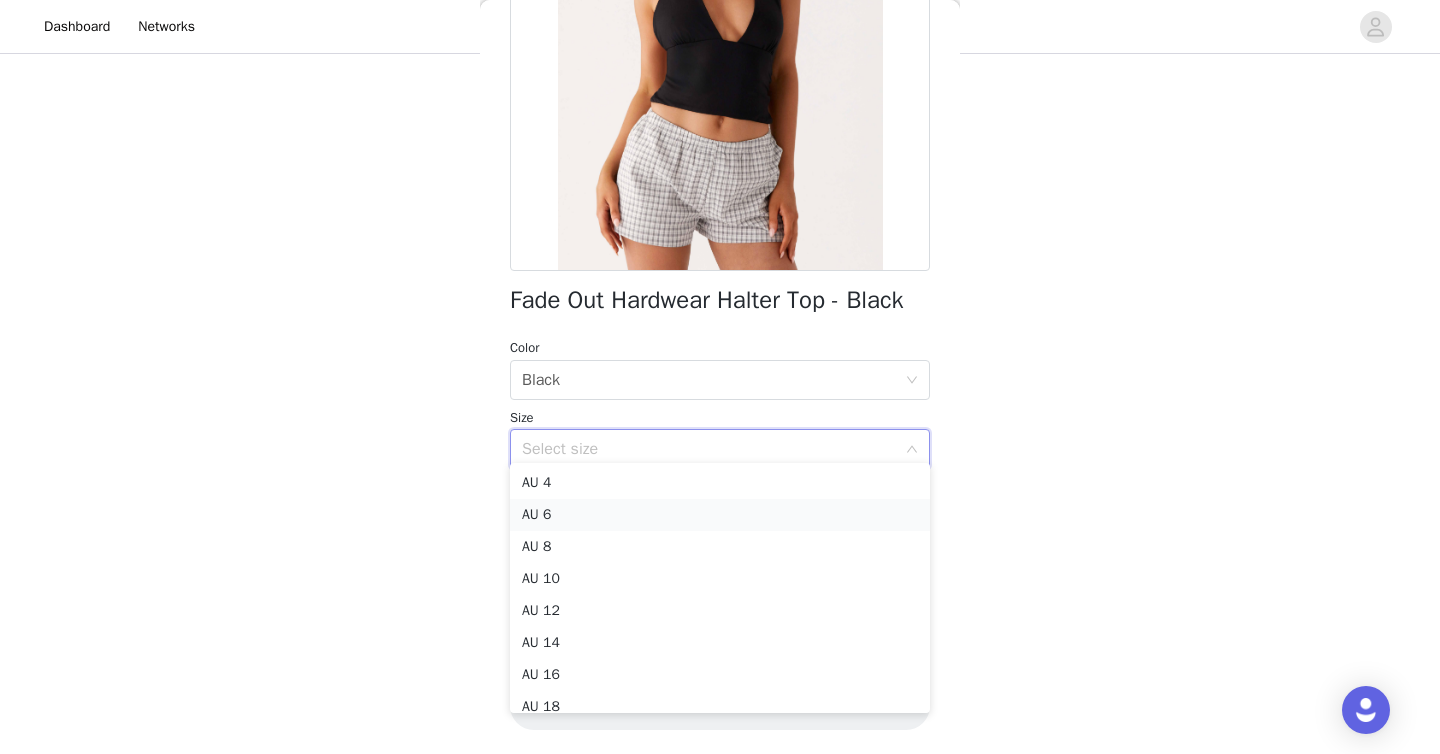 click on "AU 6" at bounding box center [720, 515] 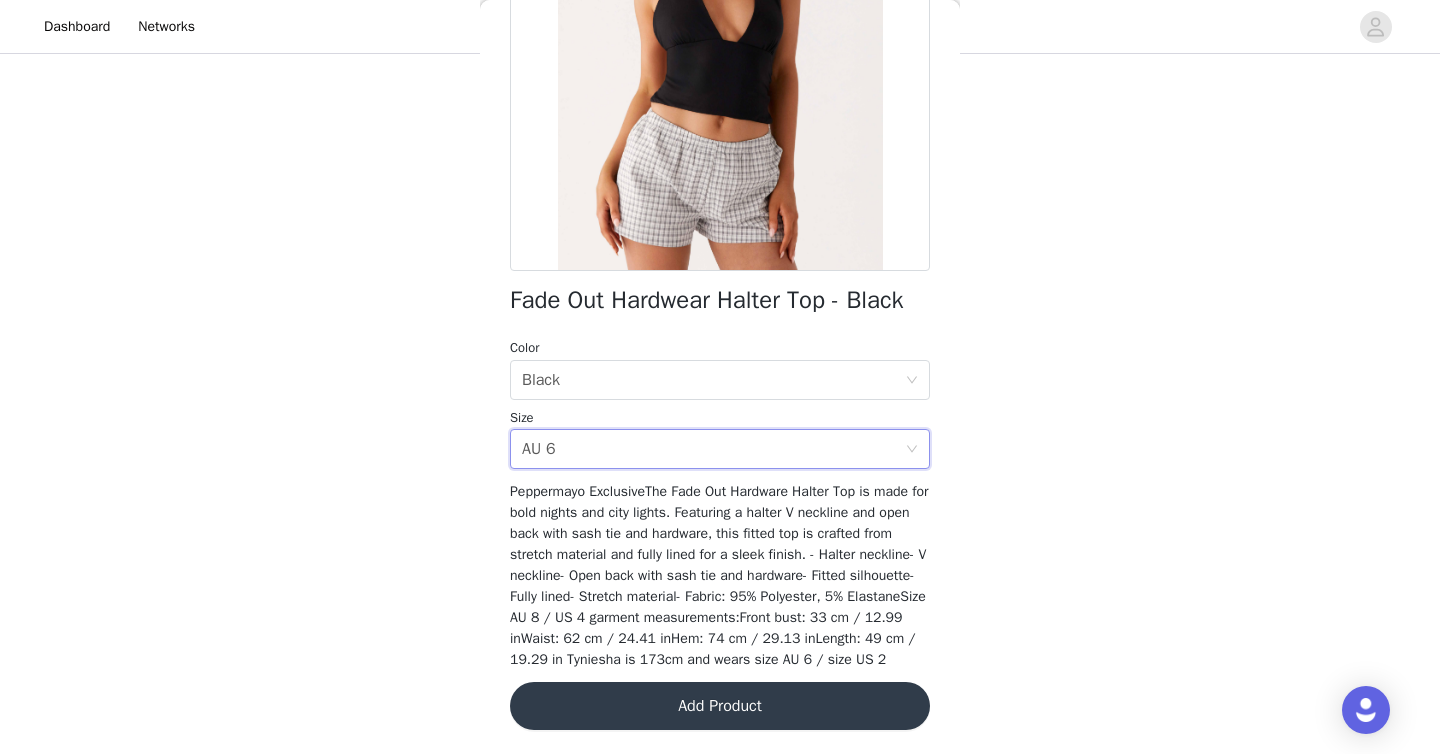 click on "Add Product" at bounding box center (720, 706) 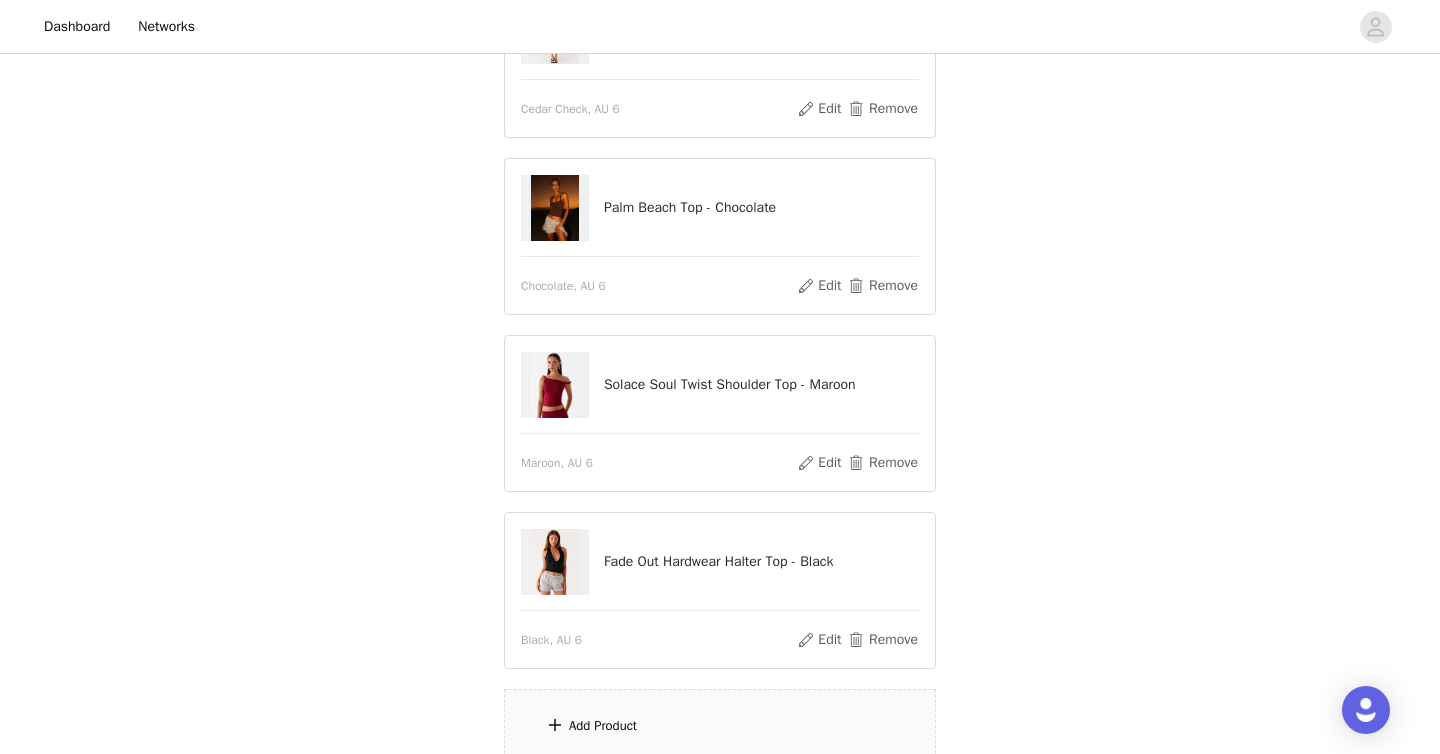 click on "STEP 1 OF 5
Select your styles!
Please note that the sizes are in AU Sizes       5/6 Selected           Bellamy Mini Skirt - Red Gingham           Red Gingham, AU 6       Edit   Remove     Seren Mini Dress - Cedar Check           Cedar Check, AU 6       Edit   Remove     Palm Beach Top - Chocolate           Chocolate, AU 6       Edit   Remove     Solace Soul Twist Shoulder Top - Maroon           Maroon, AU 6       Edit   Remove     Fade Out Hardwear Halter Top - Black           Black, AU 6       Edit   Remove     Add Product" at bounding box center (720, 187) 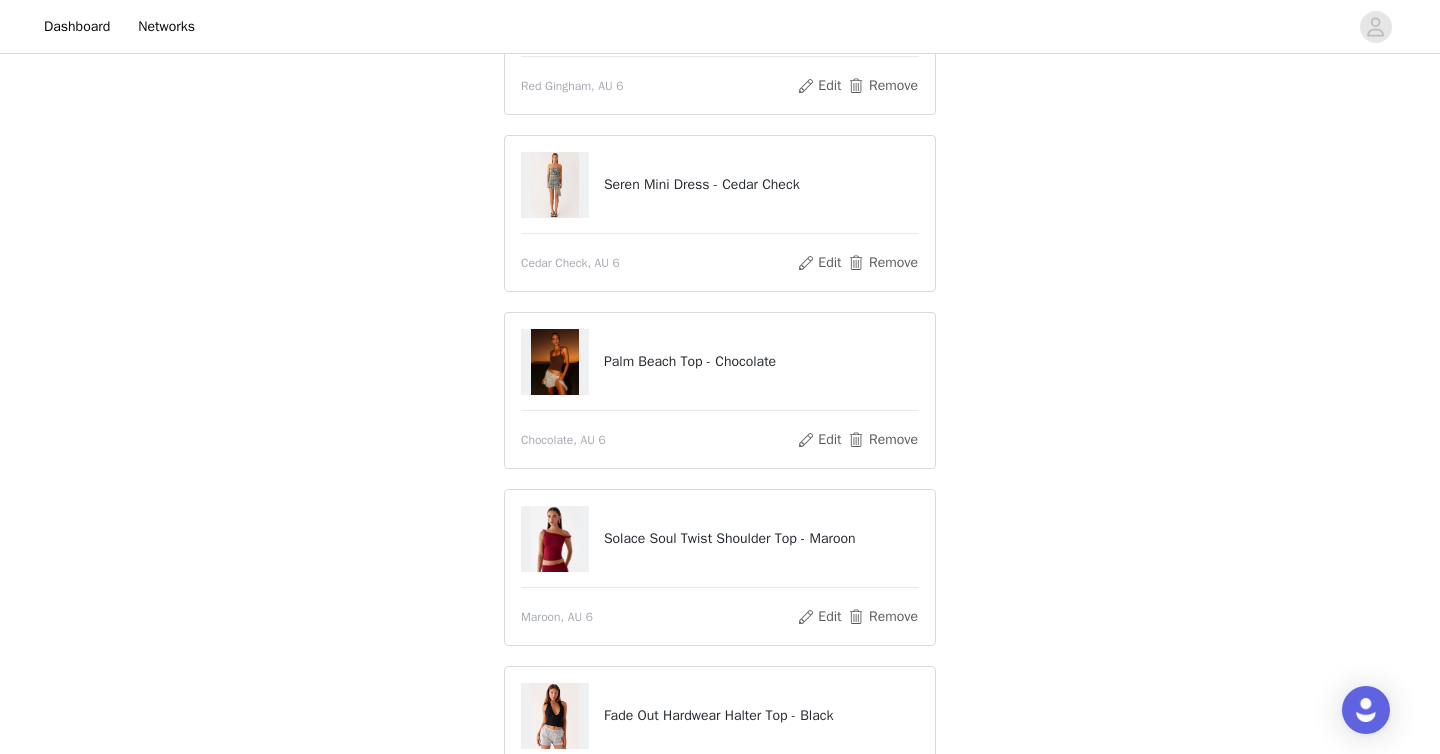 scroll, scrollTop: 523, scrollLeft: 0, axis: vertical 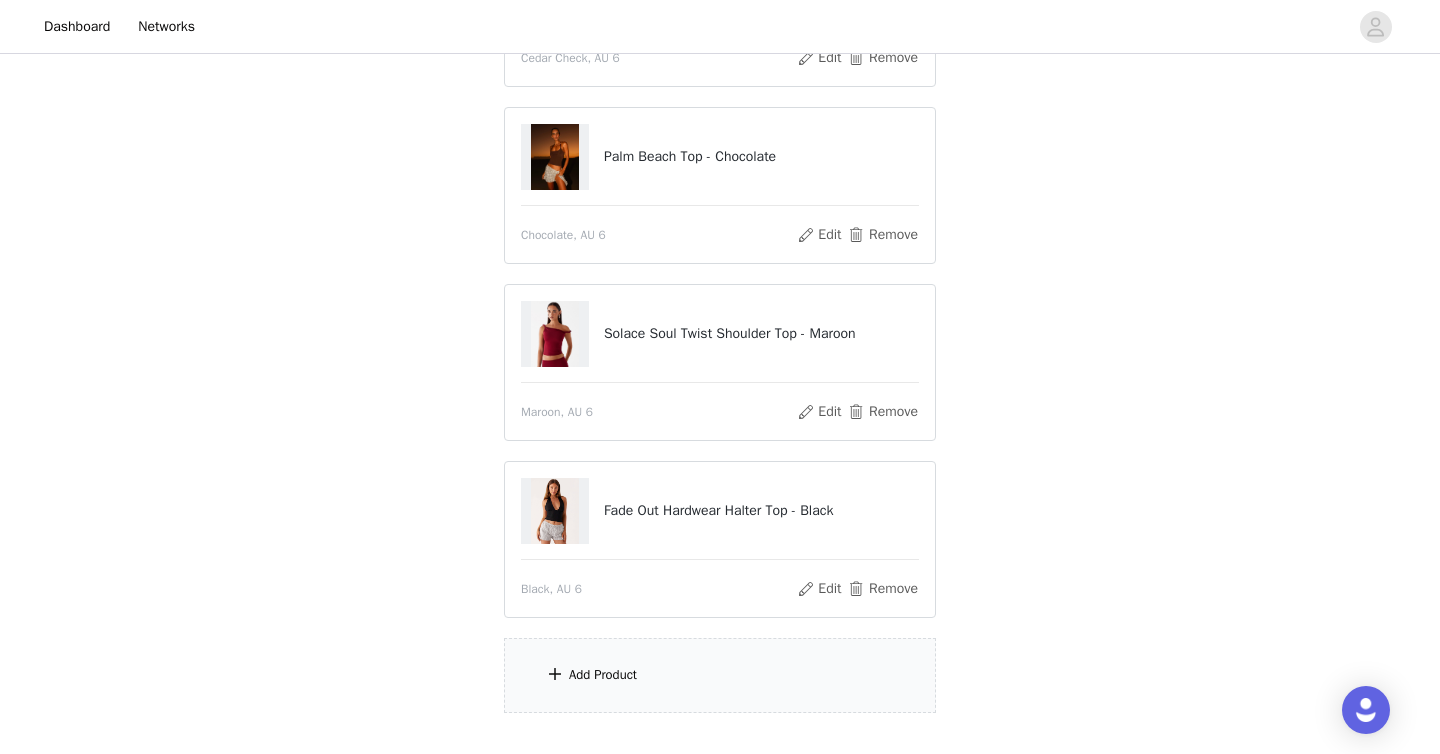 click on "Add Product" at bounding box center (720, 675) 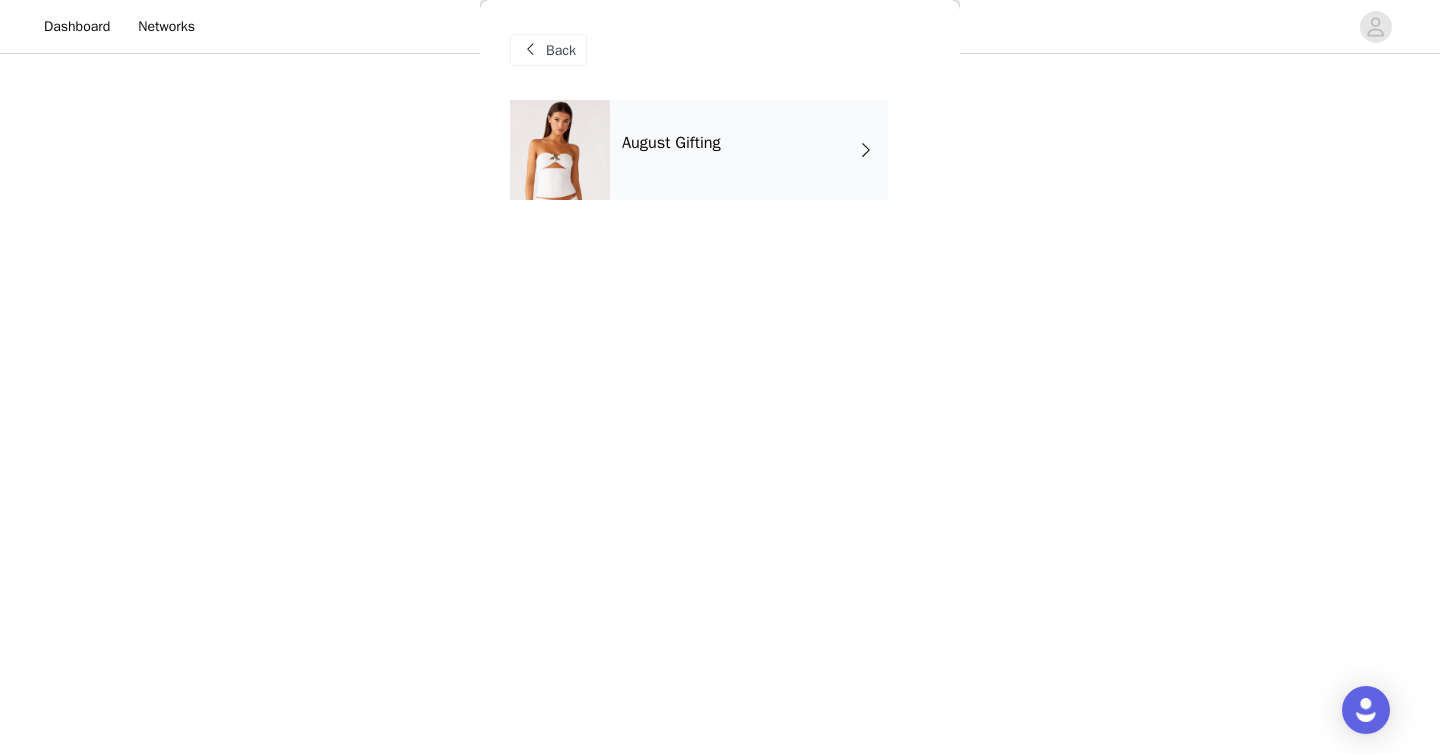 click on "August Gifting" at bounding box center [749, 150] 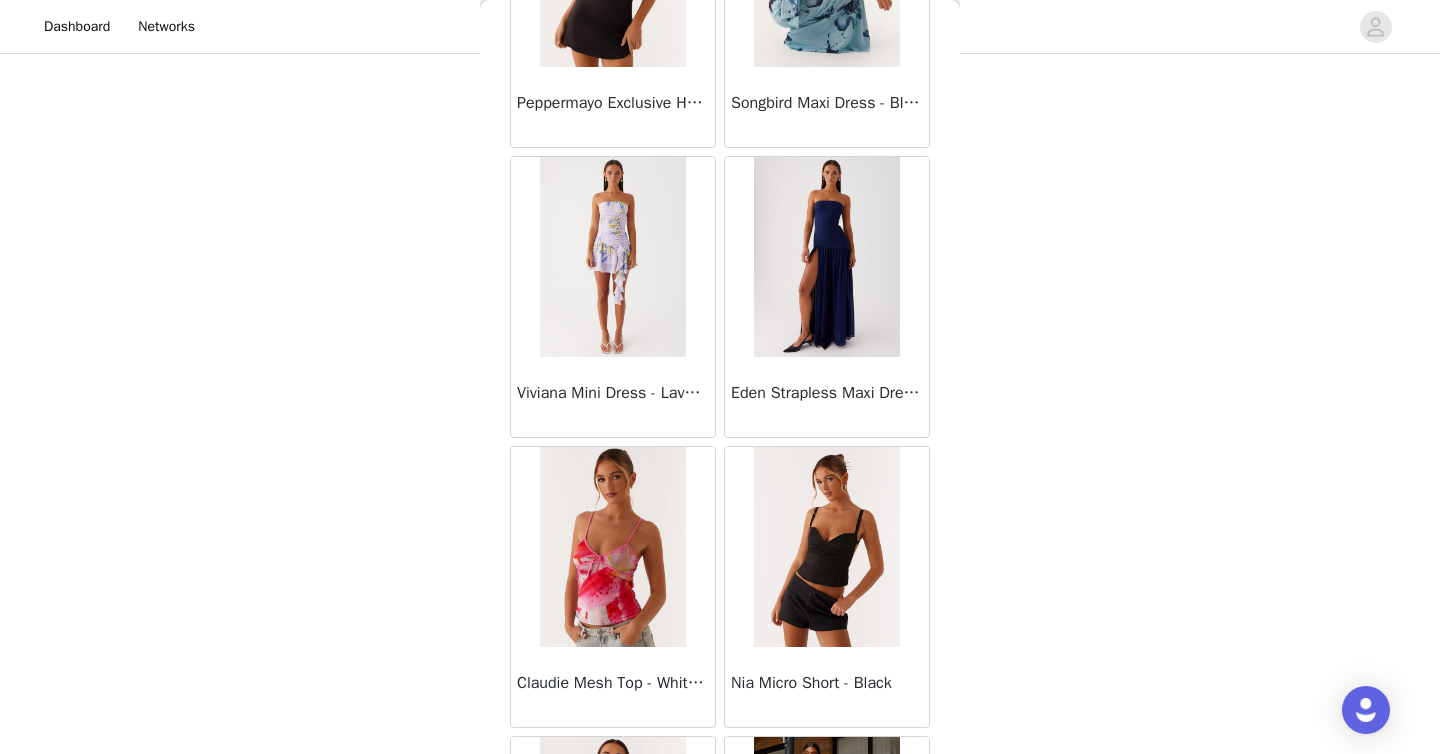 scroll, scrollTop: 2306, scrollLeft: 0, axis: vertical 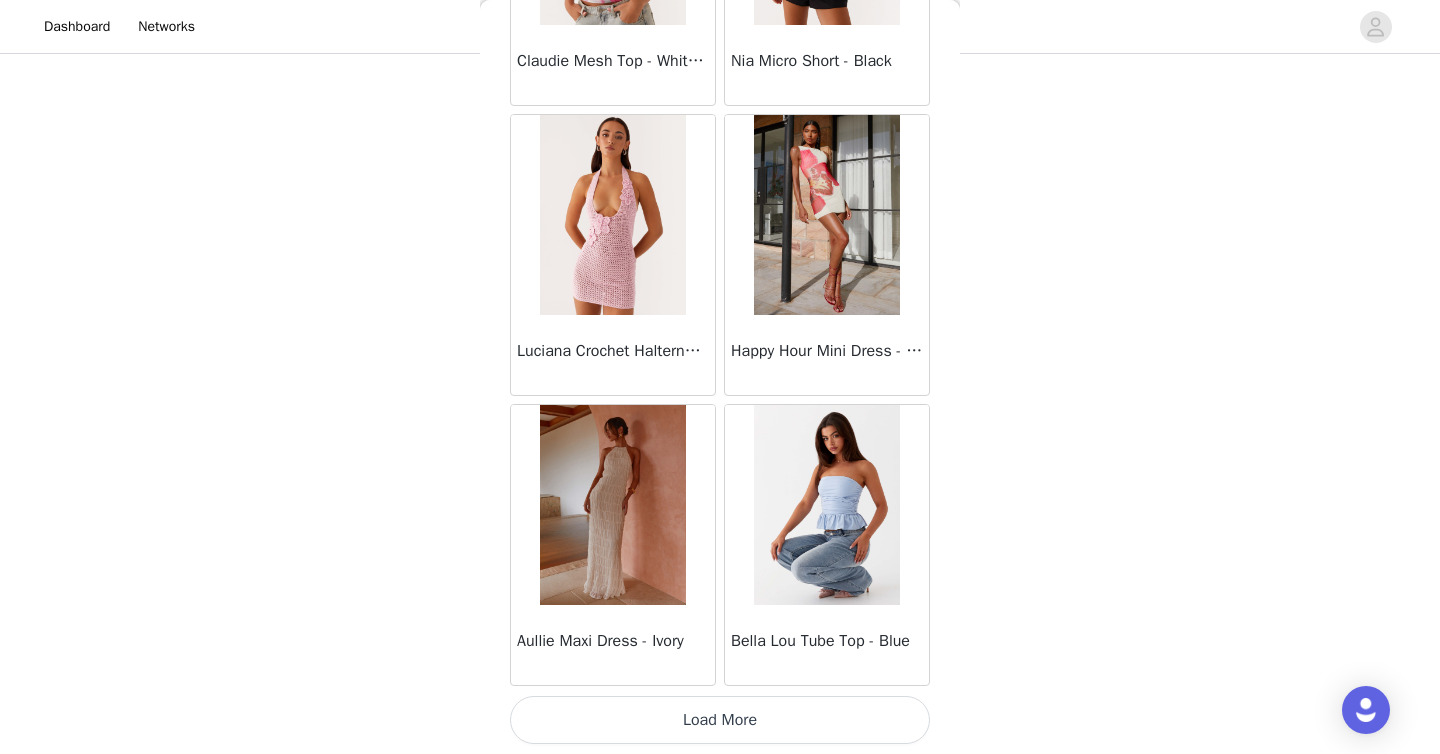 click on "Load More" at bounding box center [720, 720] 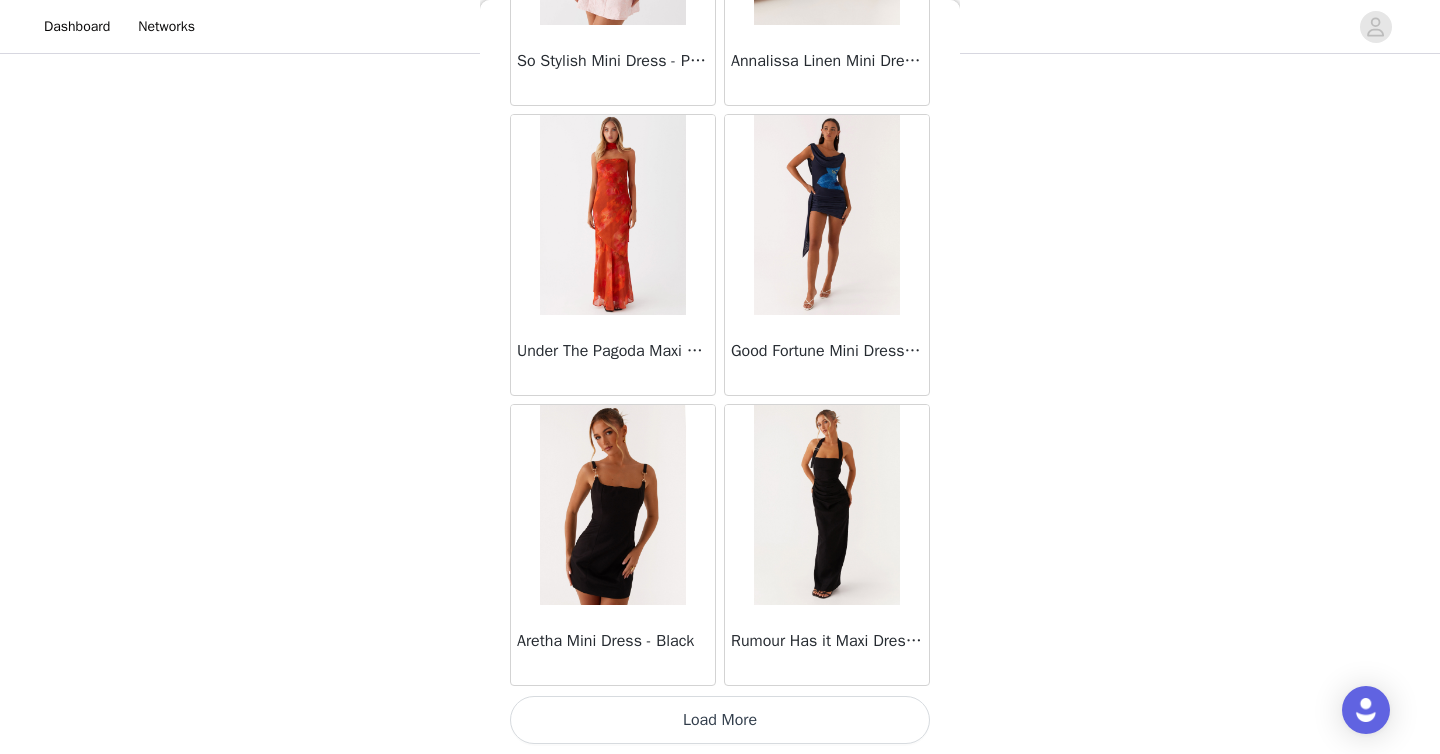 click on "Load More" at bounding box center [720, 720] 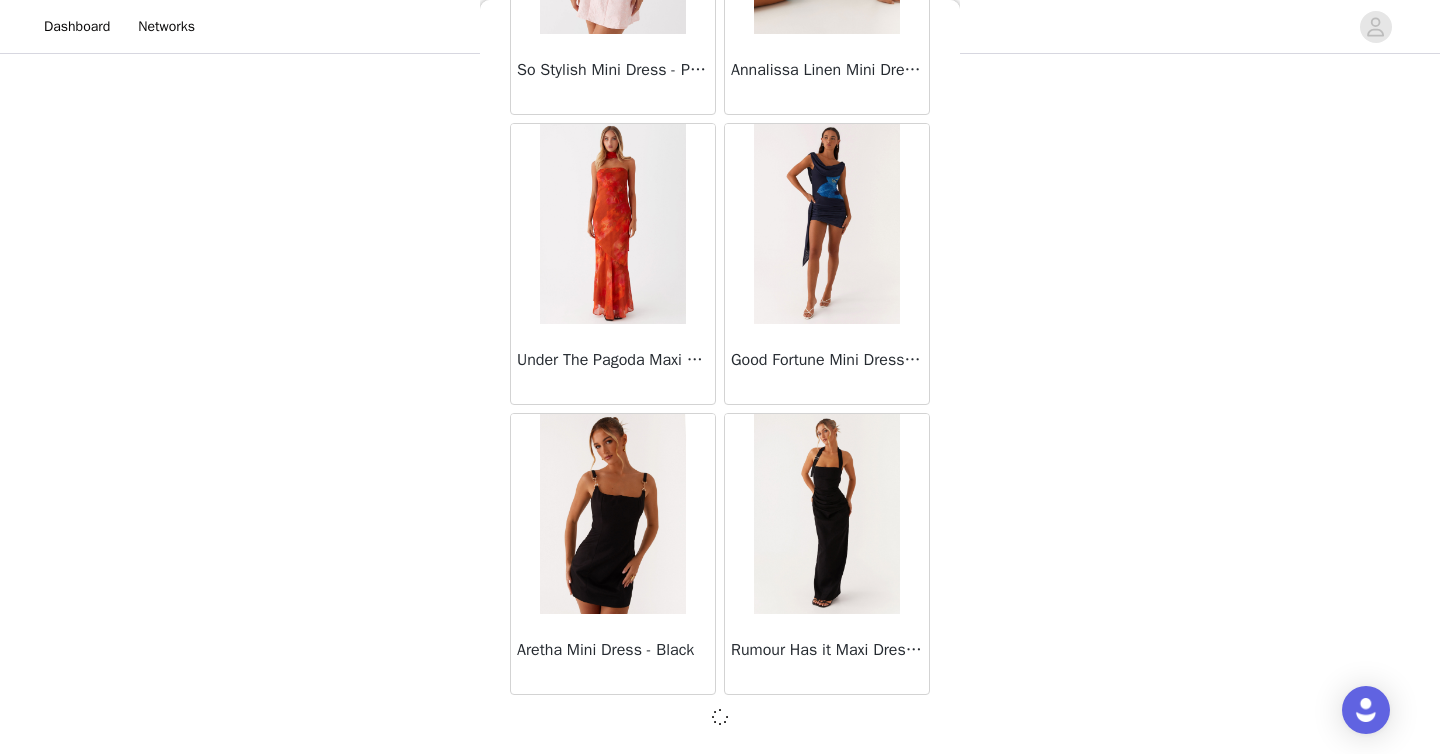 scroll, scrollTop: 5197, scrollLeft: 0, axis: vertical 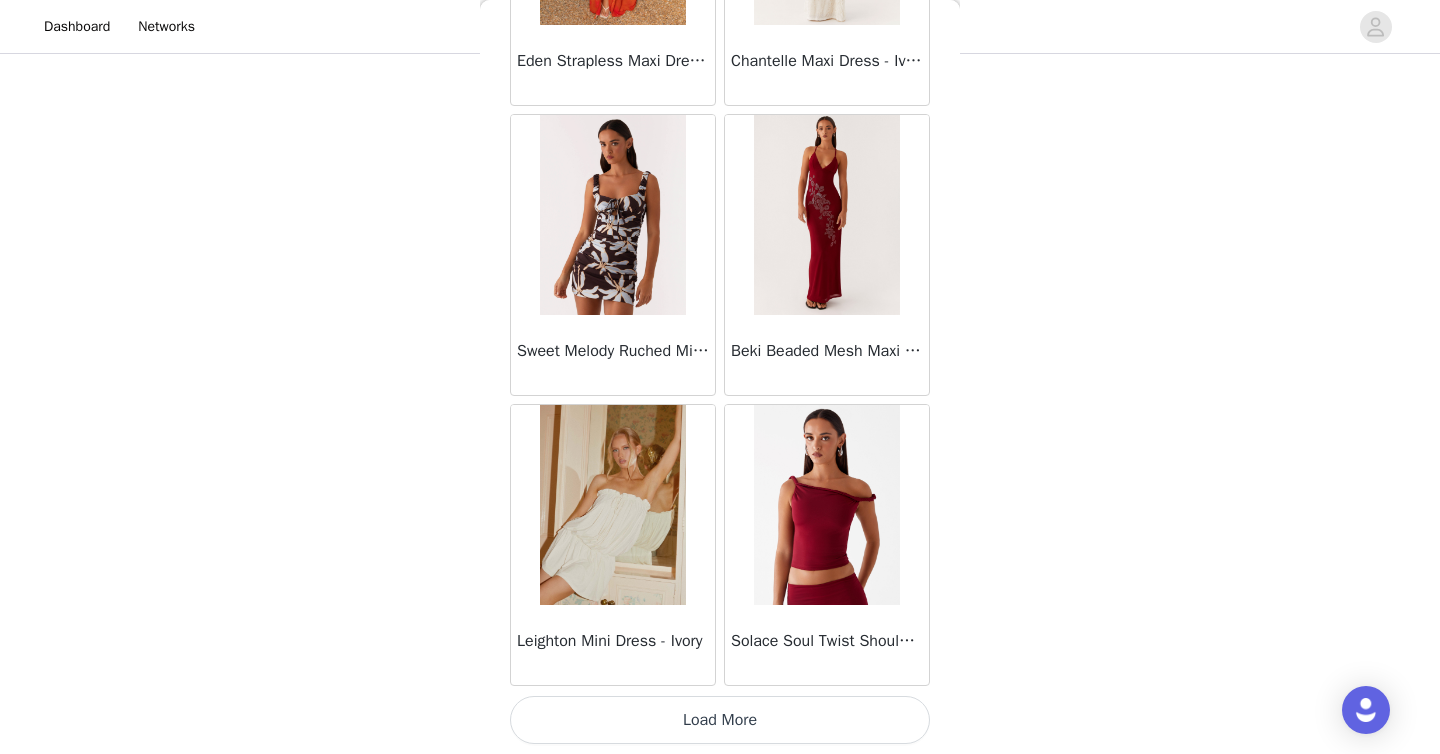 click on "Load More" at bounding box center [720, 720] 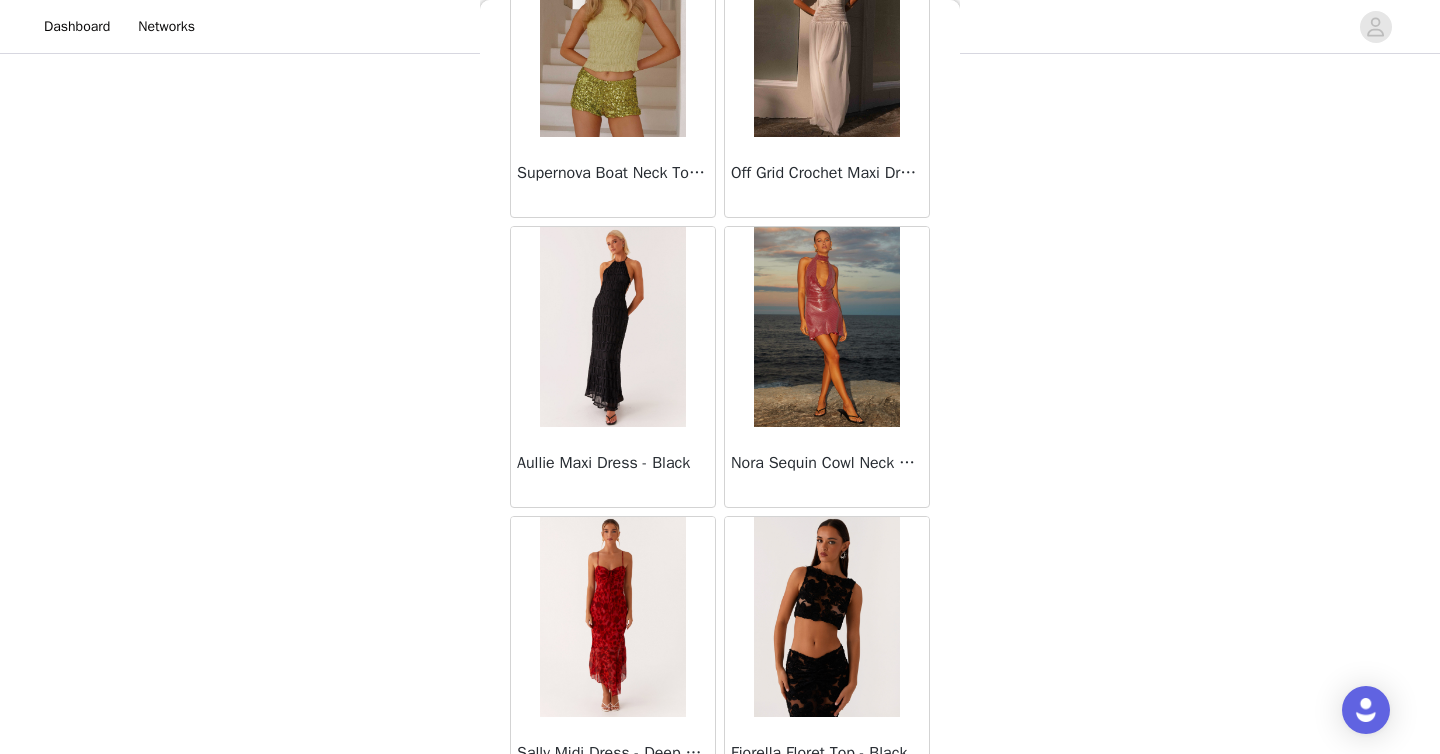 scroll, scrollTop: 11006, scrollLeft: 0, axis: vertical 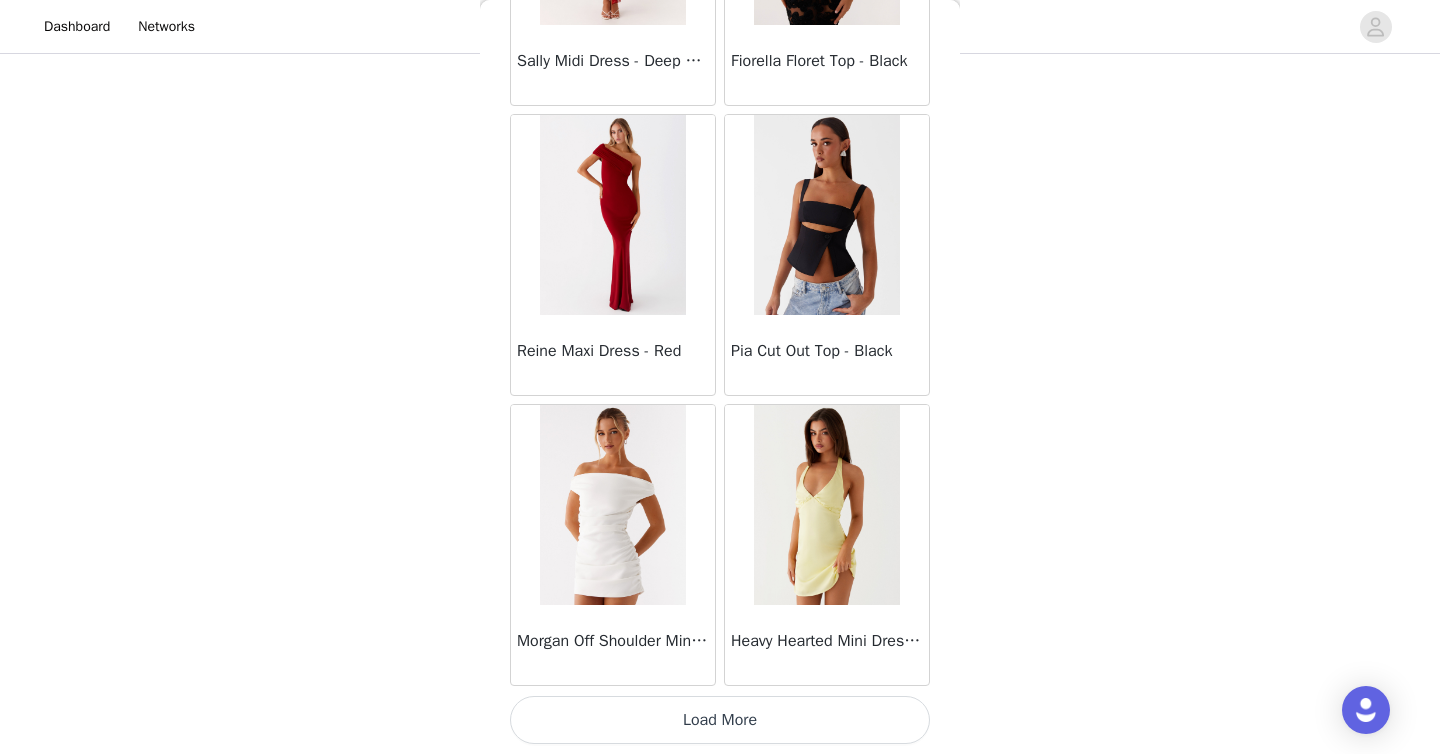 click on "Load More" at bounding box center [720, 720] 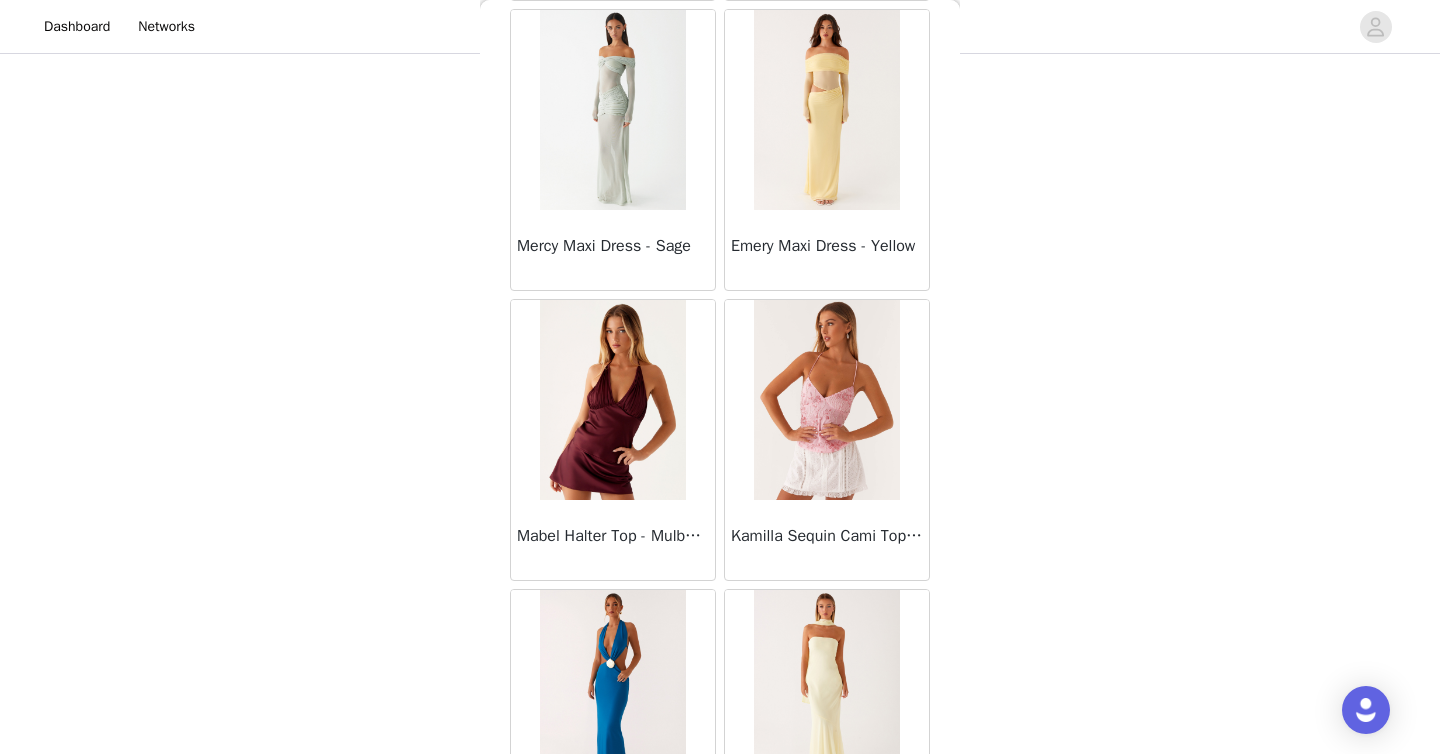 scroll, scrollTop: 13906, scrollLeft: 0, axis: vertical 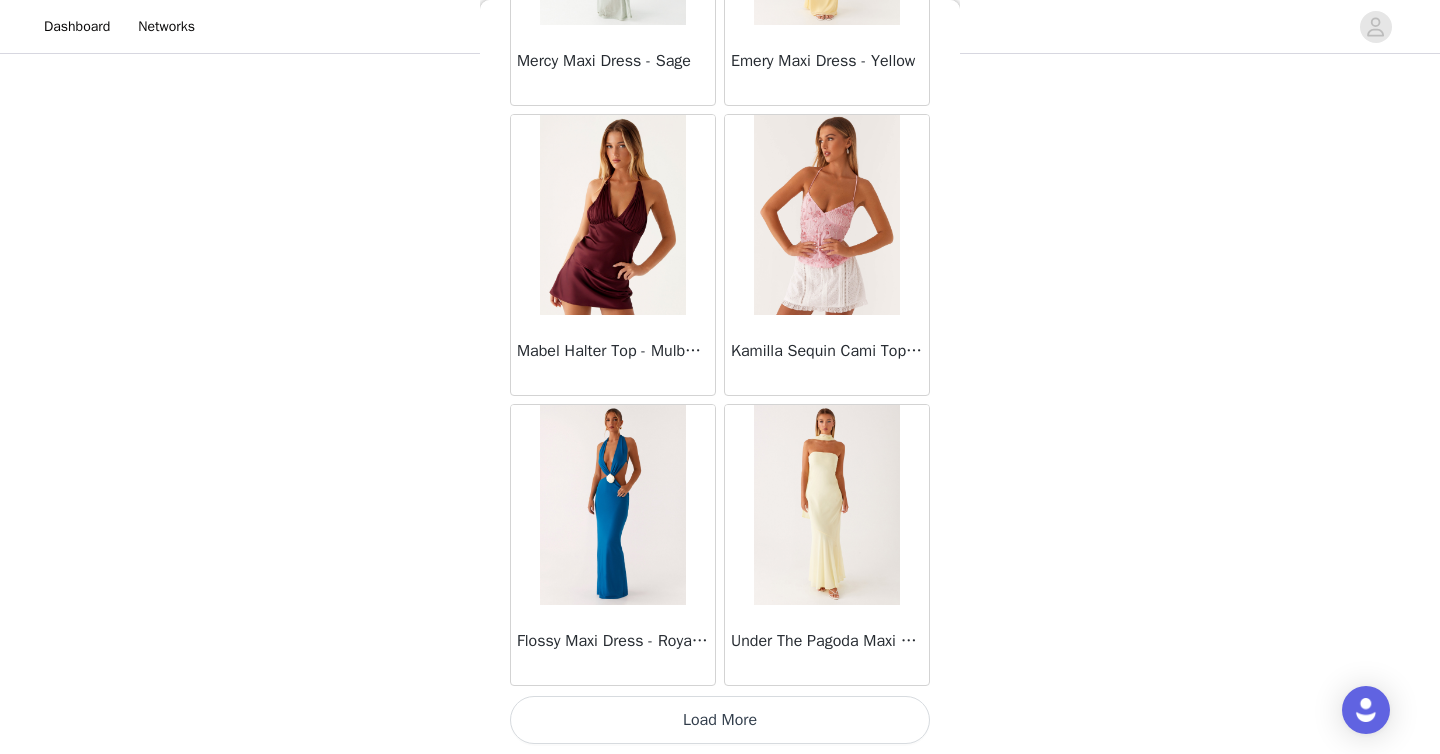 click on "Load More" at bounding box center (720, 720) 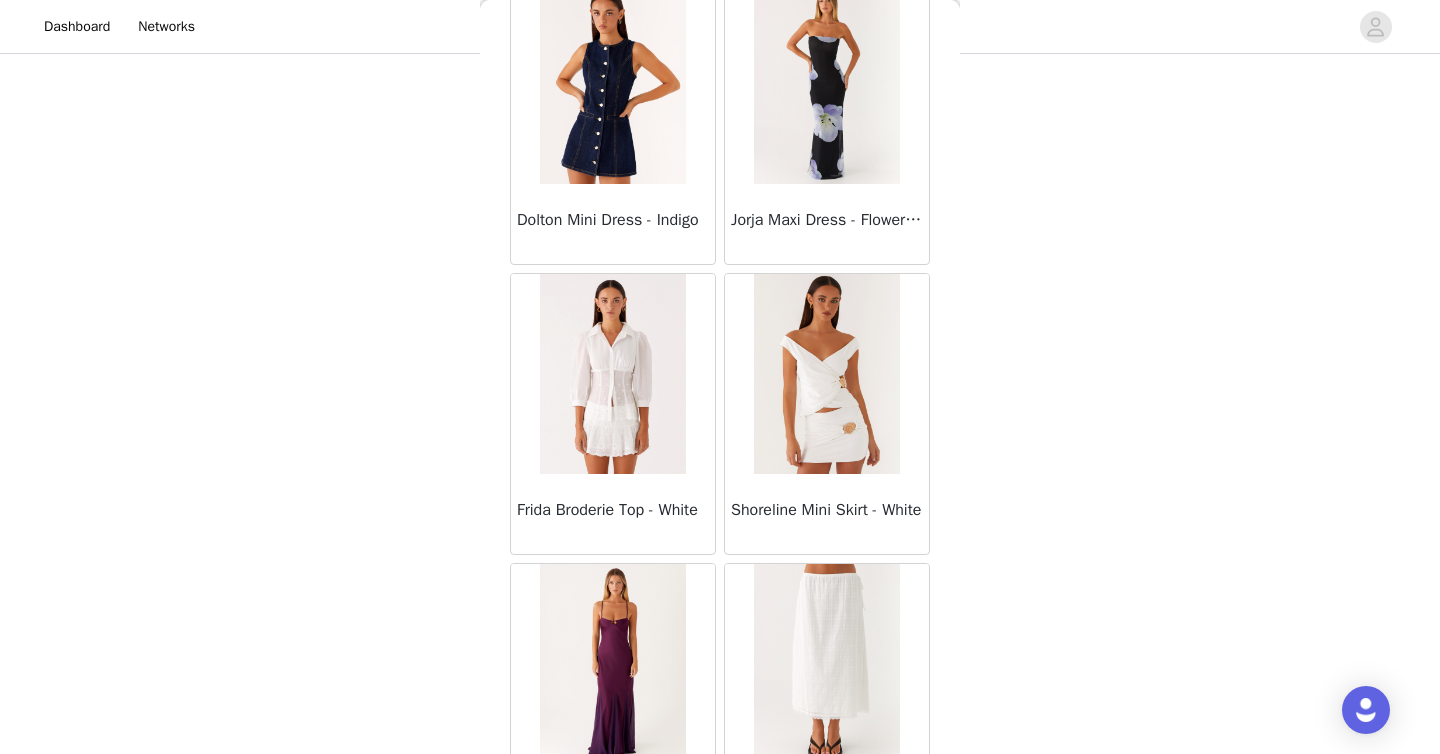 scroll, scrollTop: 16806, scrollLeft: 0, axis: vertical 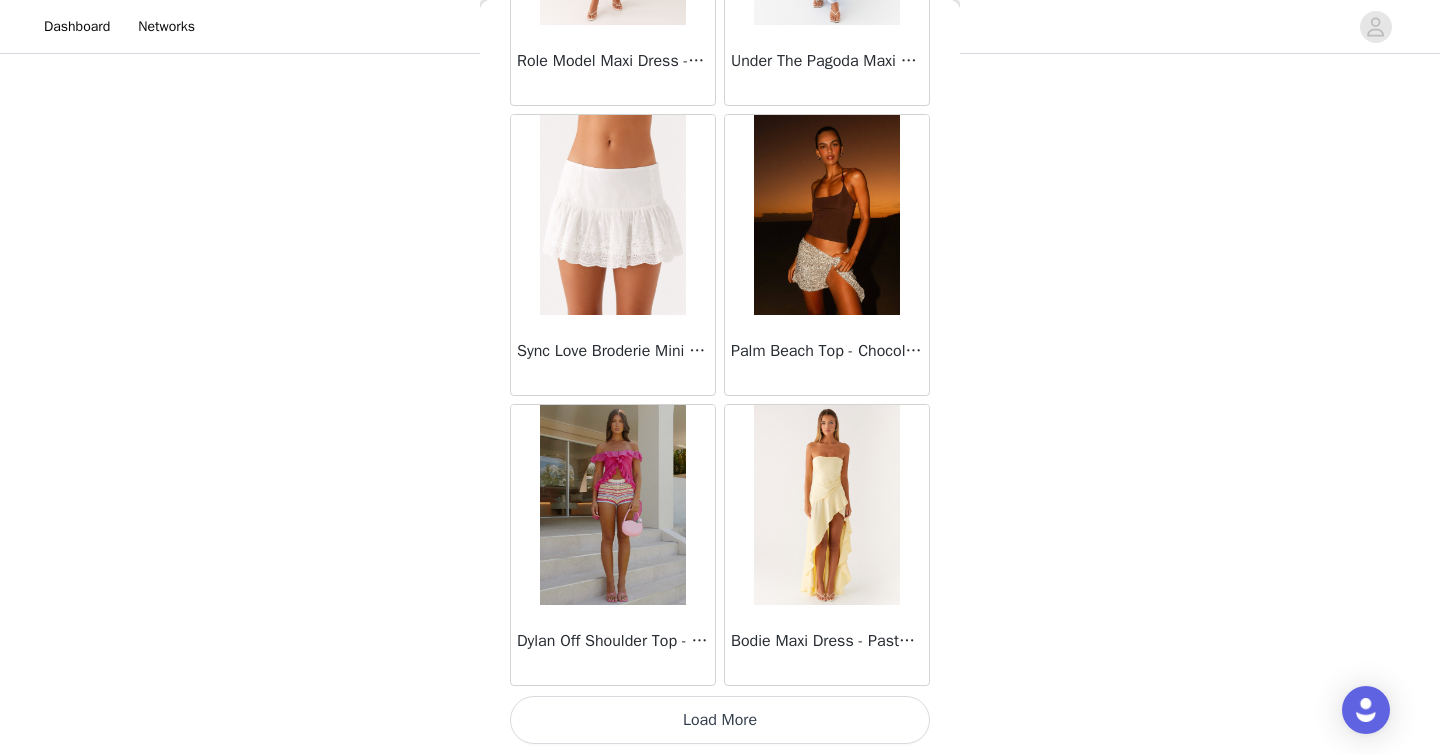 click on "Load More" at bounding box center [720, 720] 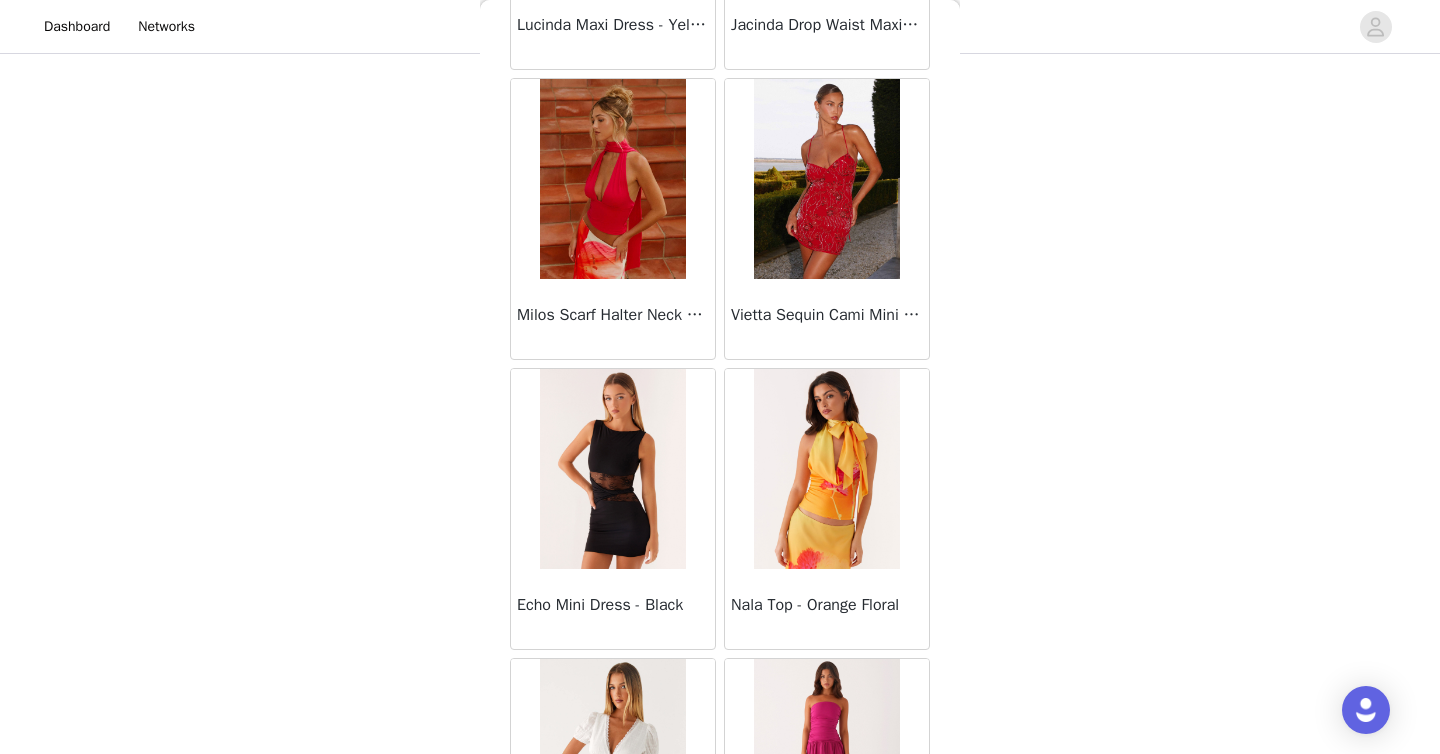 scroll, scrollTop: 19706, scrollLeft: 0, axis: vertical 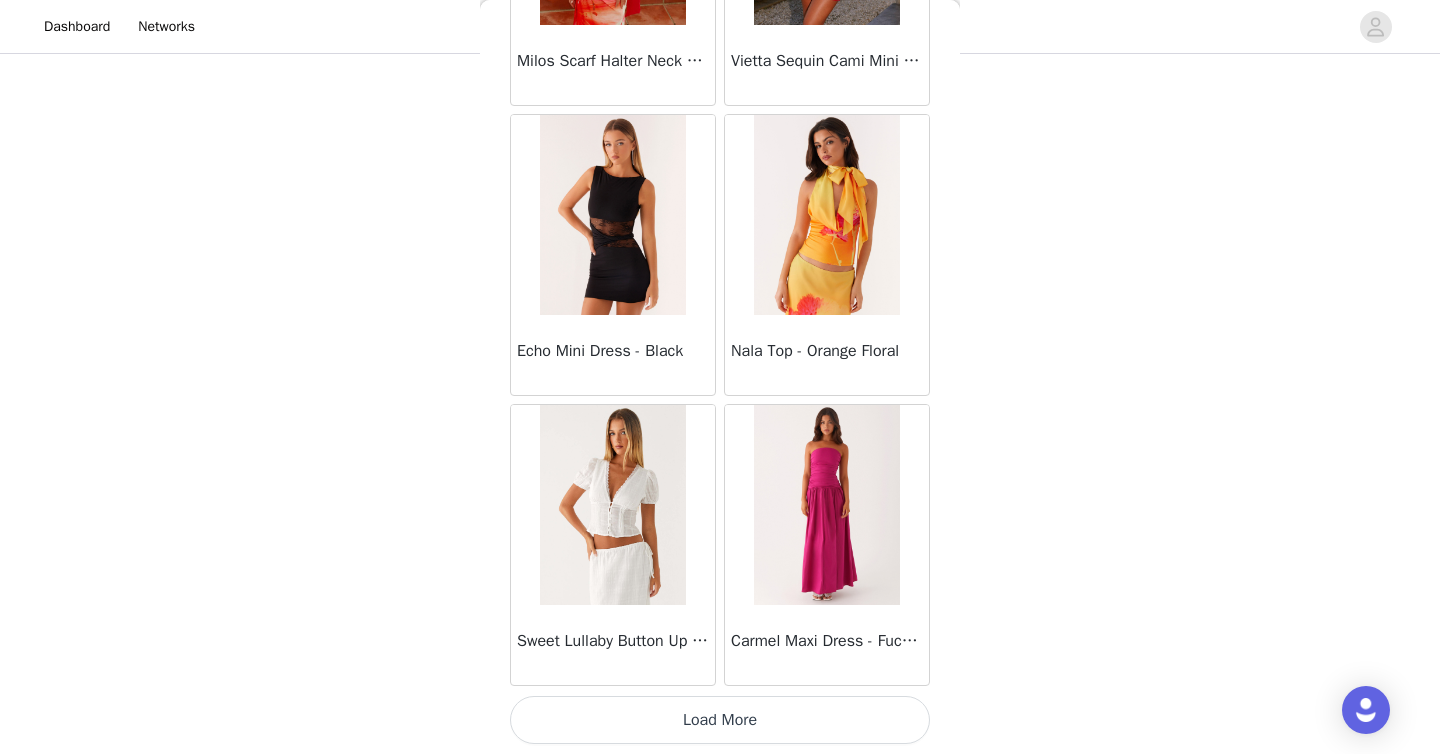 click on "Load More" at bounding box center (720, 720) 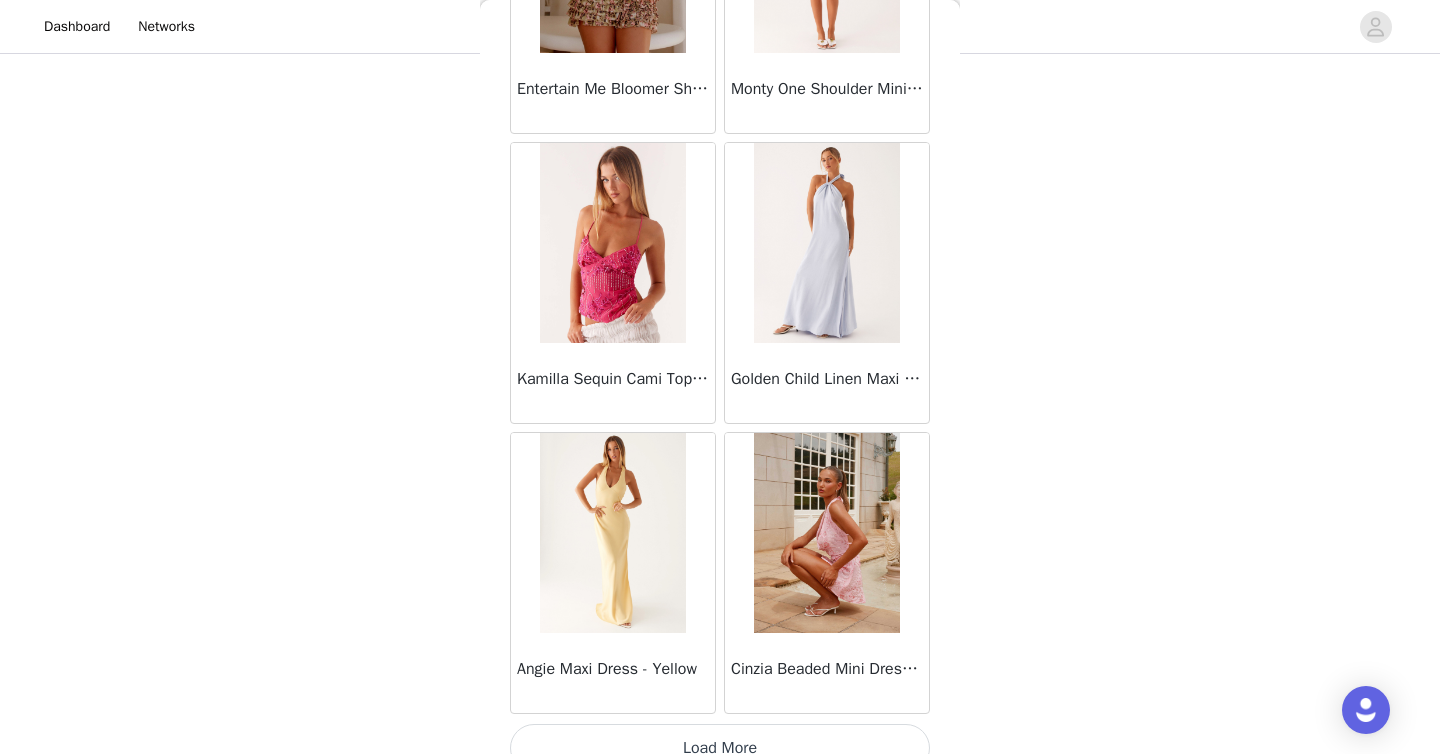 scroll, scrollTop: 22606, scrollLeft: 0, axis: vertical 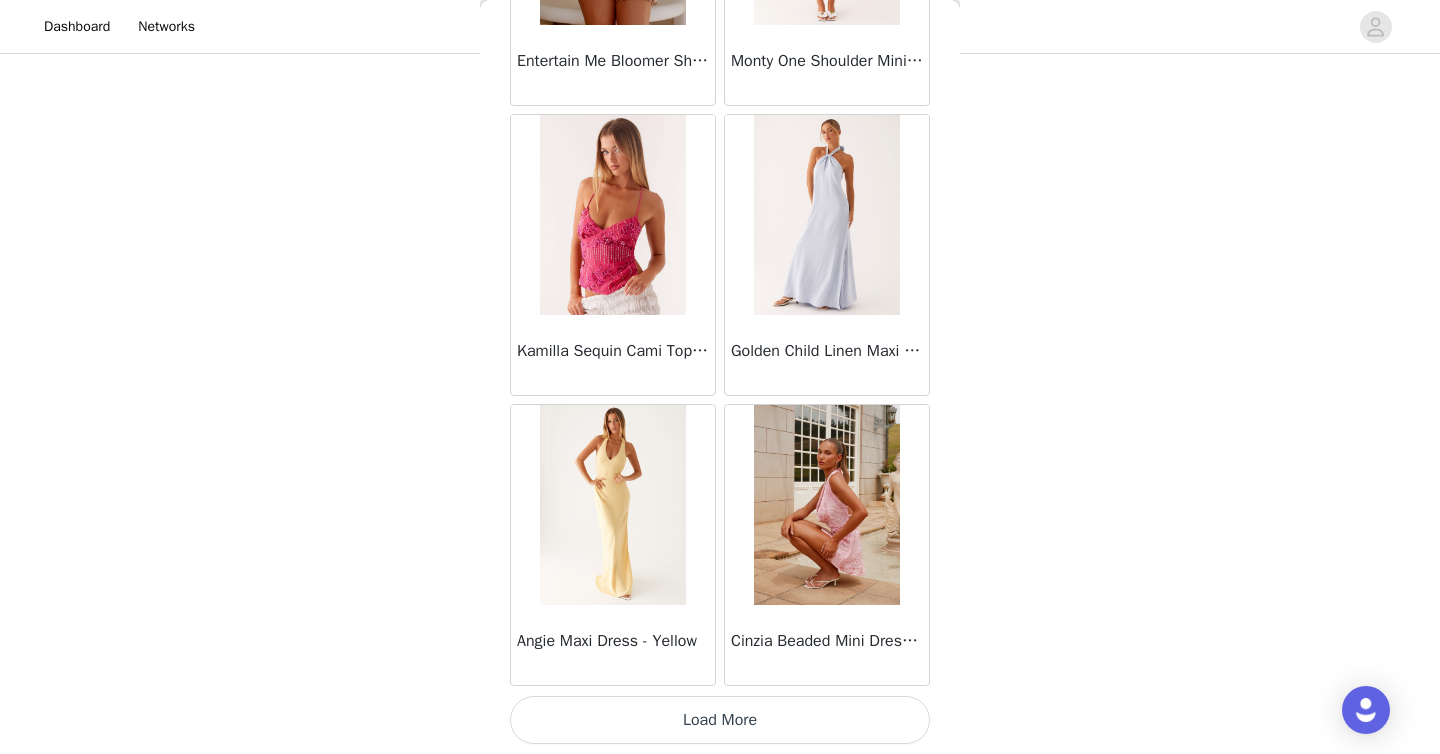 click on "Load More" at bounding box center (720, 720) 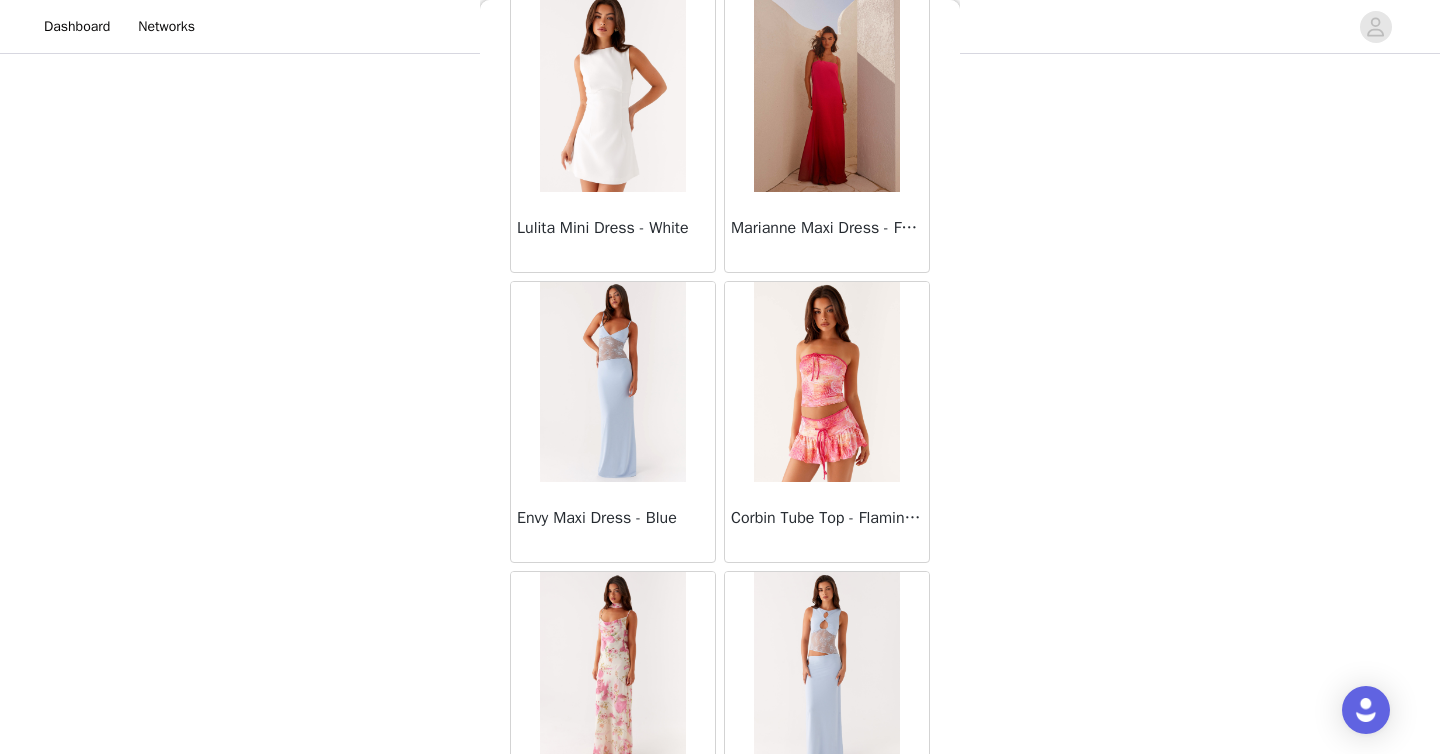 scroll, scrollTop: 25506, scrollLeft: 0, axis: vertical 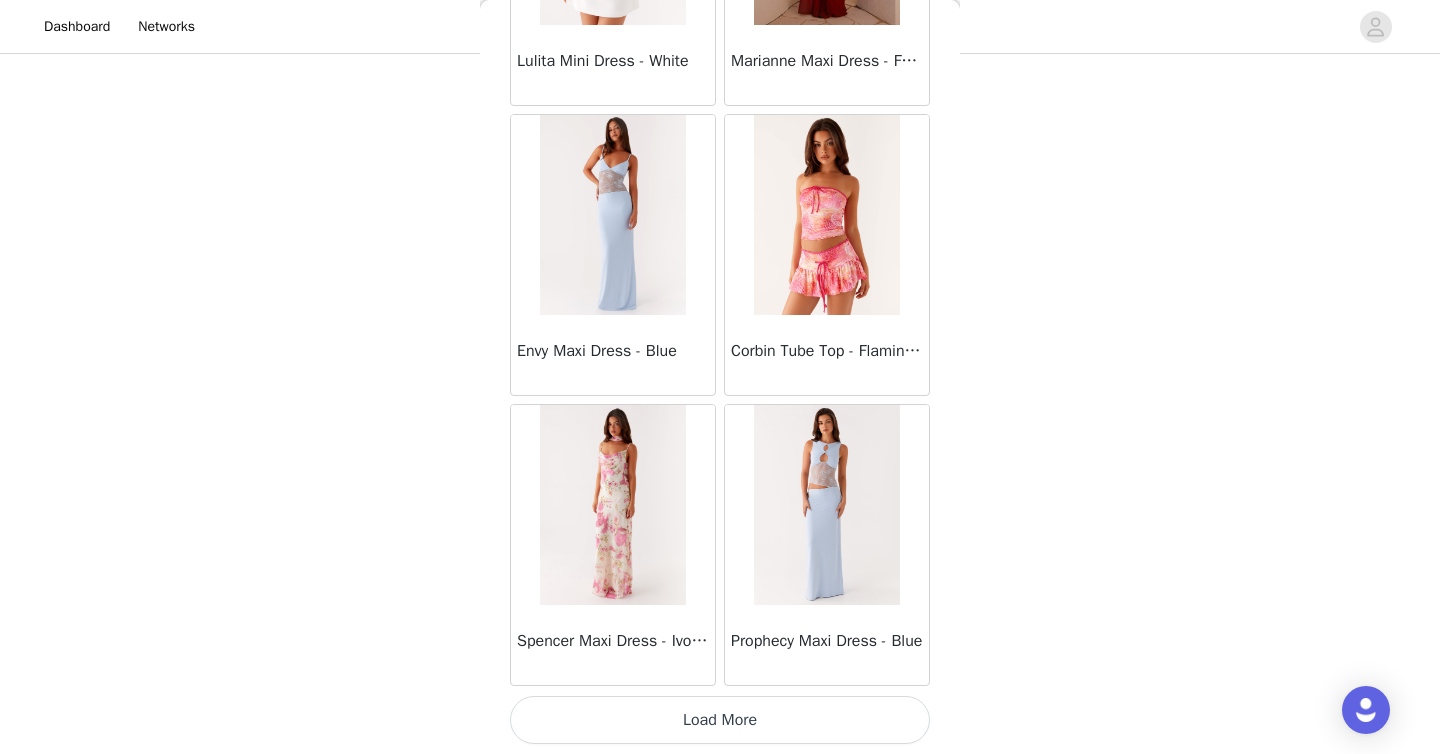 click on "Load More" at bounding box center [720, 720] 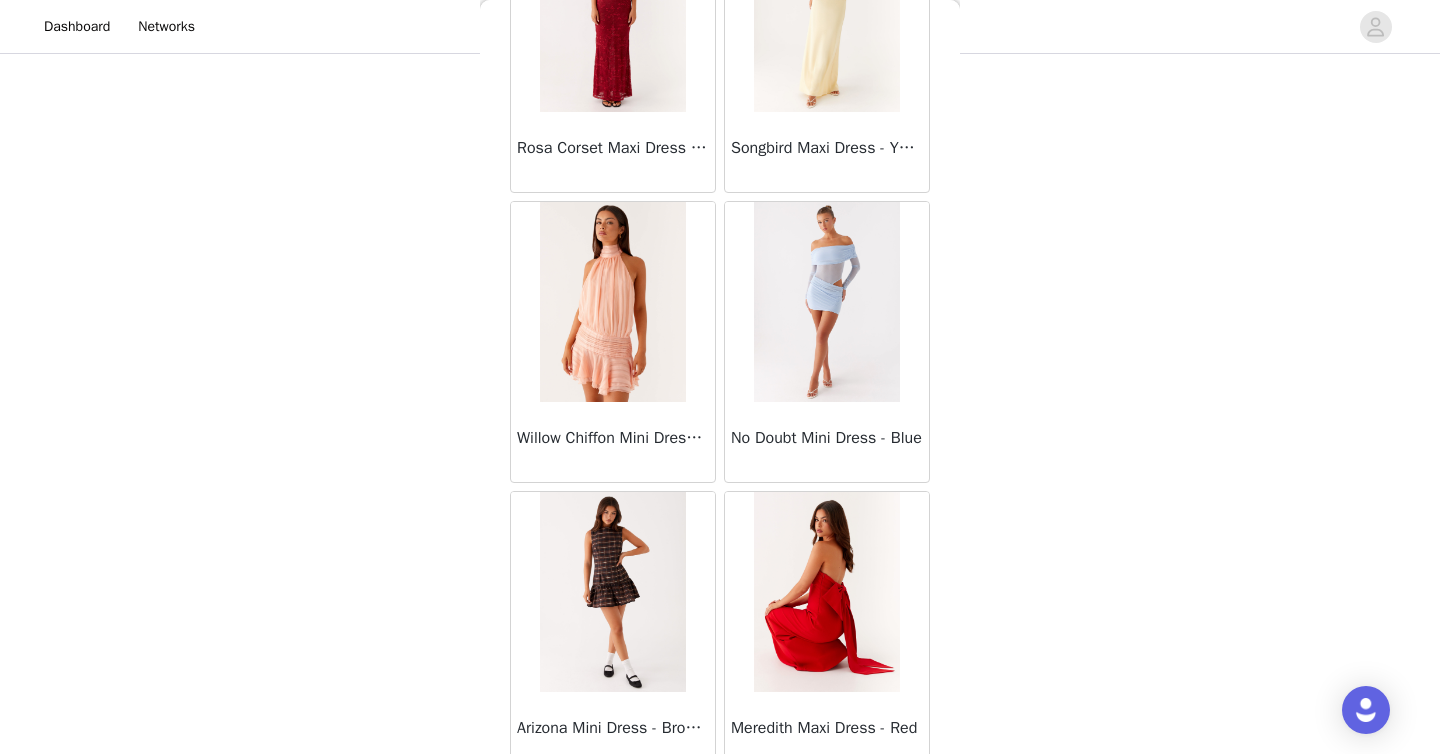 scroll, scrollTop: 28406, scrollLeft: 0, axis: vertical 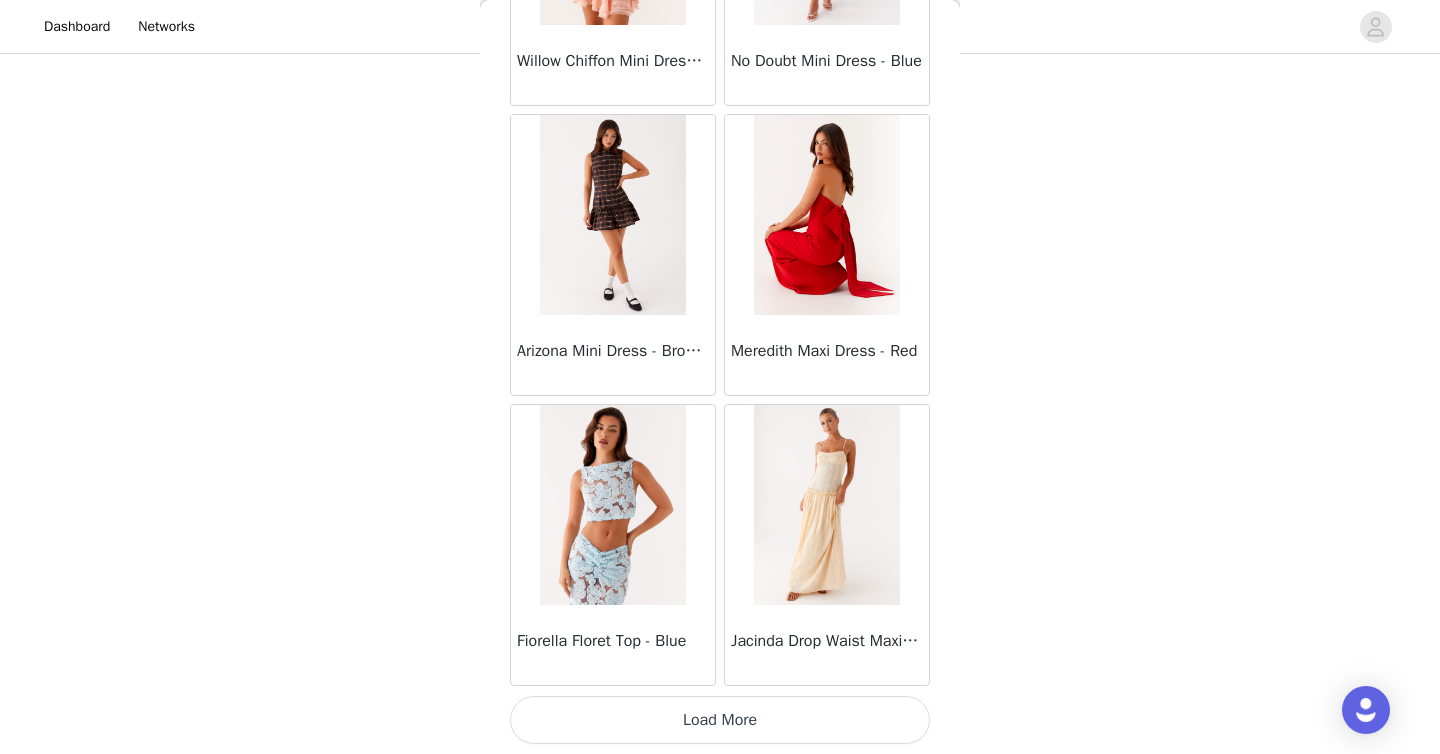 click on "Load More" at bounding box center (720, 720) 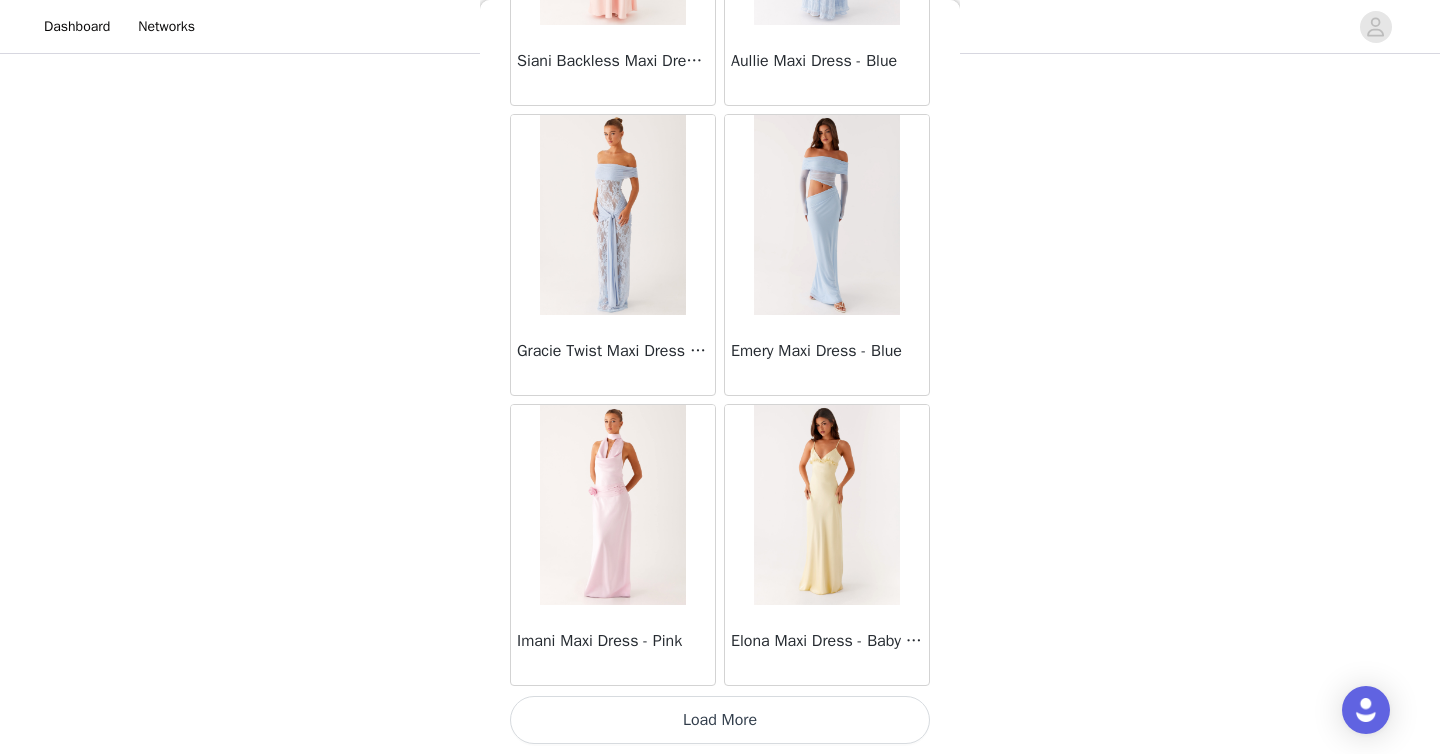 scroll, scrollTop: 26640, scrollLeft: 0, axis: vertical 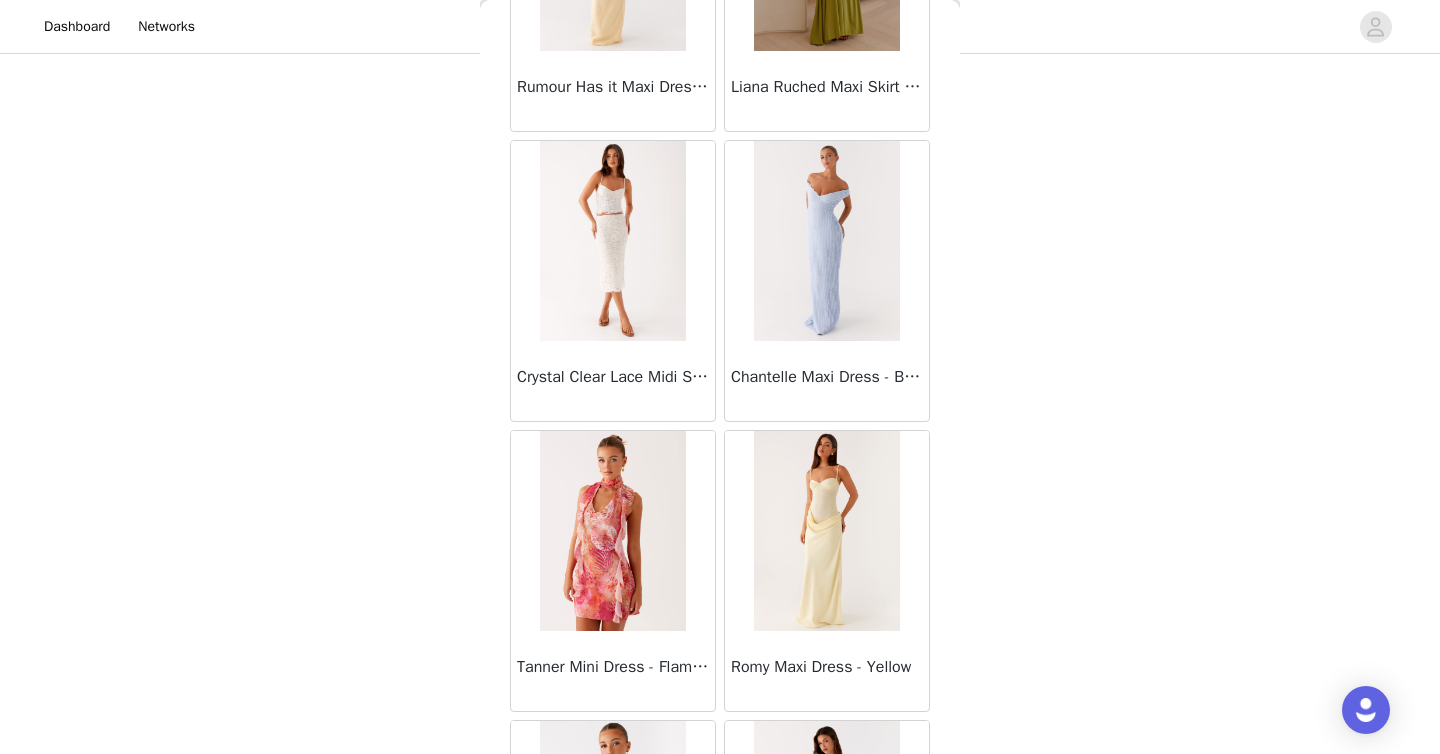 click at bounding box center [612, 241] 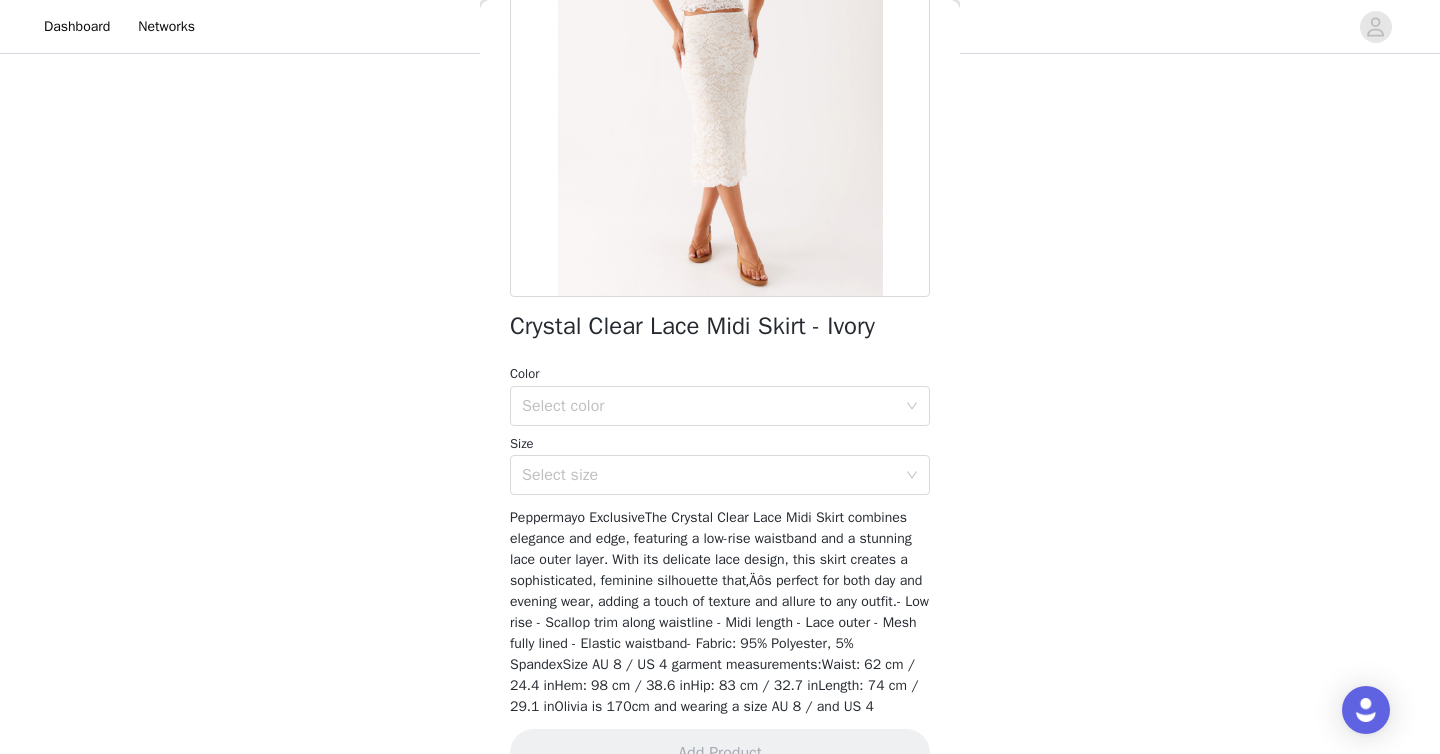 scroll, scrollTop: 254, scrollLeft: 0, axis: vertical 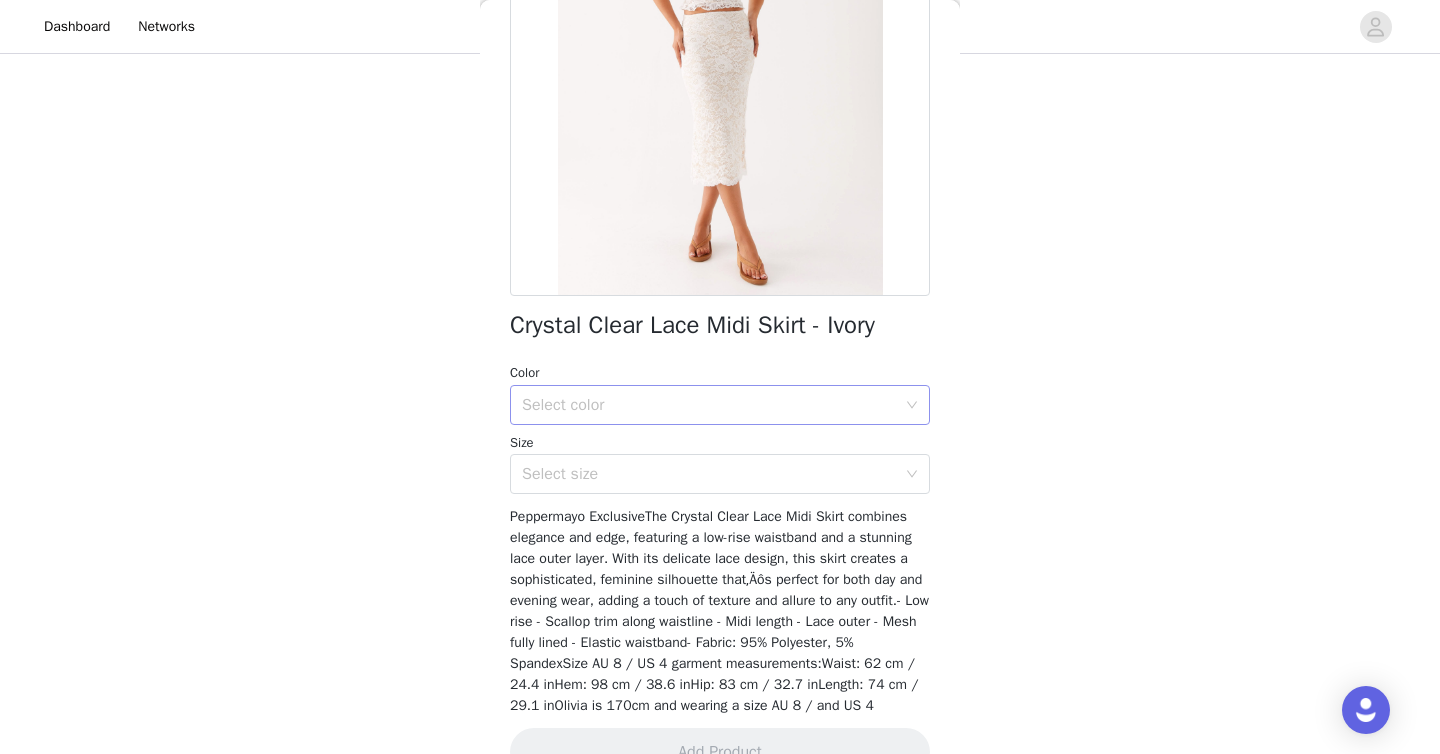 click on "Select color" at bounding box center (713, 405) 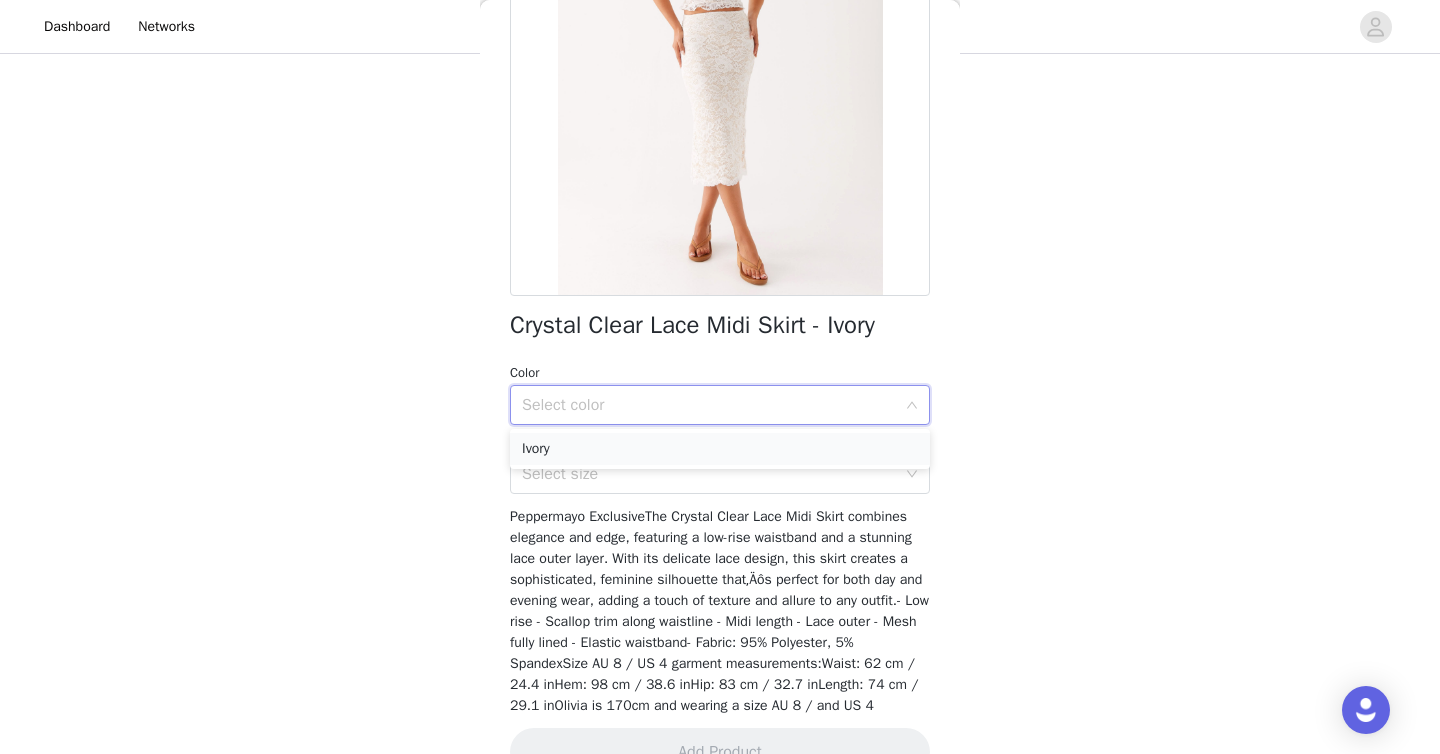 click on "Ivory" at bounding box center (720, 449) 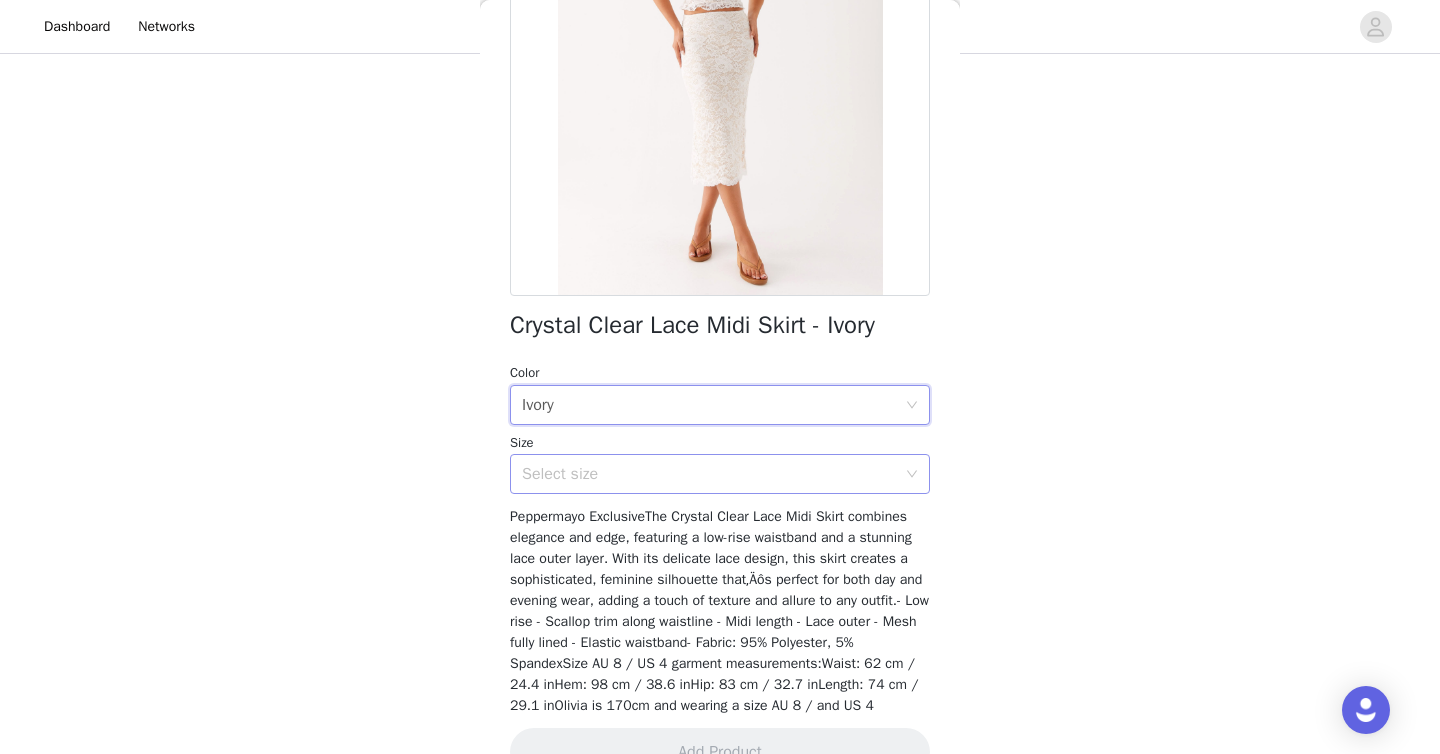 click on "Select size" at bounding box center (709, 474) 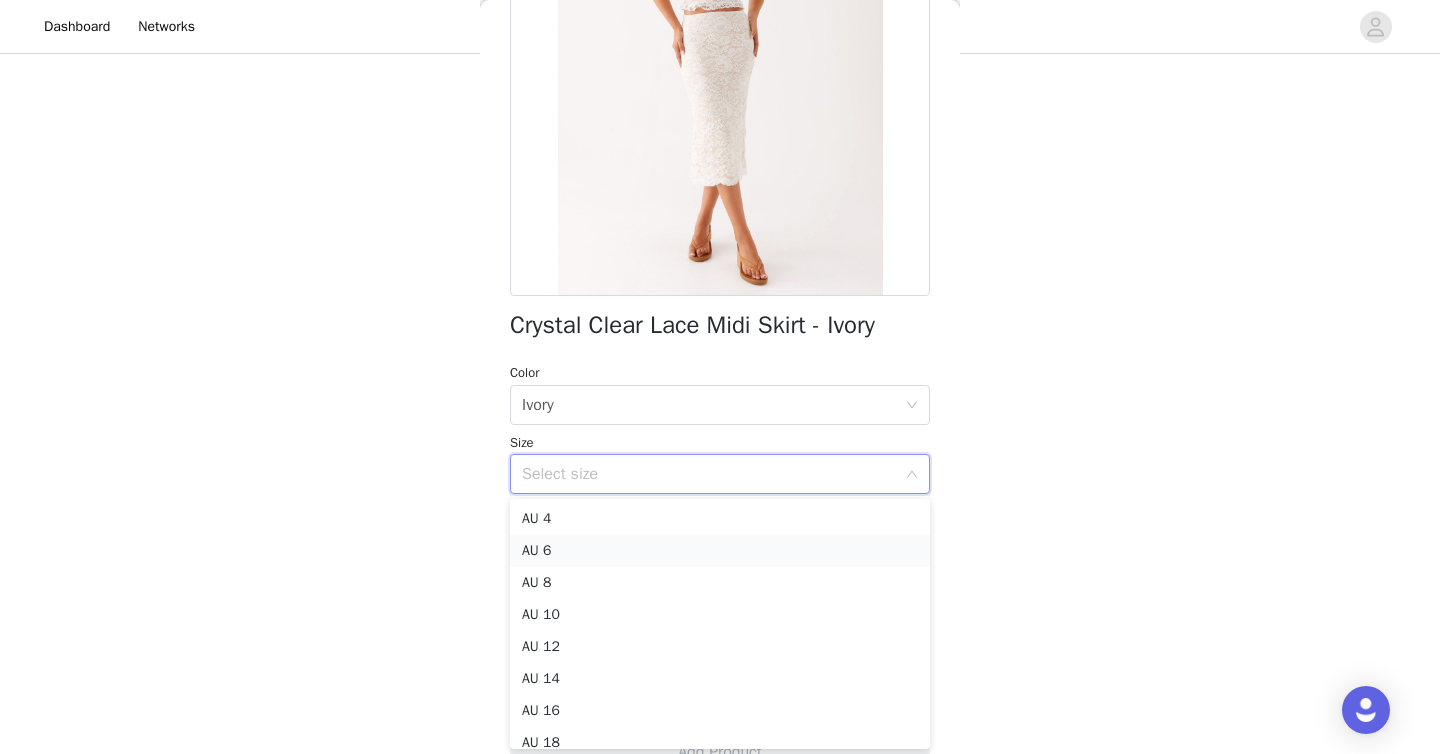 click on "AU 6" at bounding box center [720, 551] 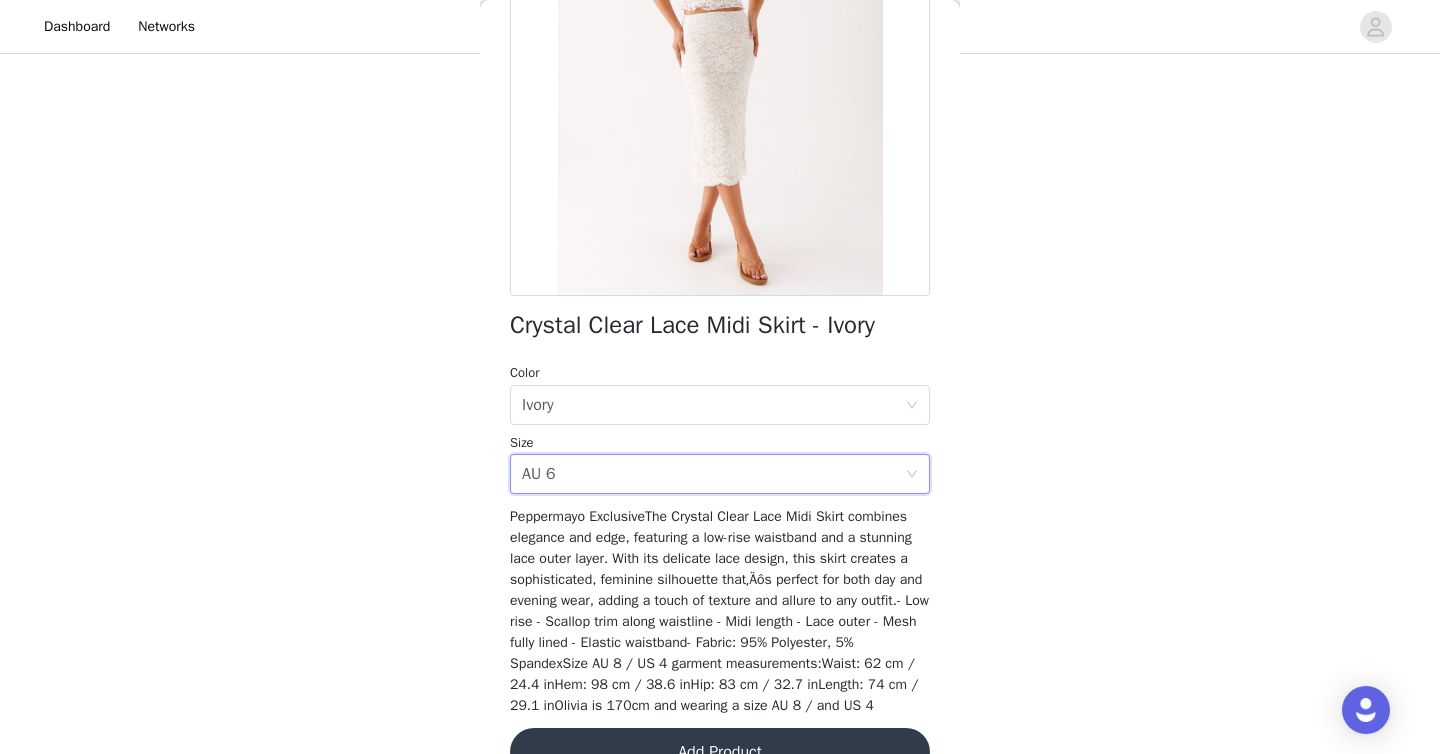 click on "STEP 1 OF 5
Select your styles!
Please note that the sizes are in AU Sizes       5/6 Selected           Bellamy Mini Skirt - Red Gingham           Red Gingham, AU 6       Edit   Remove     Seren Mini Dress - Cedar Check           Cedar Check, AU 6       Edit   Remove     Palm Beach Top - Chocolate           Chocolate, AU 6       Edit   Remove     Solace Soul Twist Shoulder Top - Maroon           Maroon, AU 6       Edit   Remove     Fade Out Hardwear Halter Top - Black           Black, AU 6       Edit   Remove     Add Product       Back     Crystal Clear Lace Midi Skirt - Ivory               Color   Select color Ivory Size   Select size AU 6     Add Product" at bounding box center [720, 10] 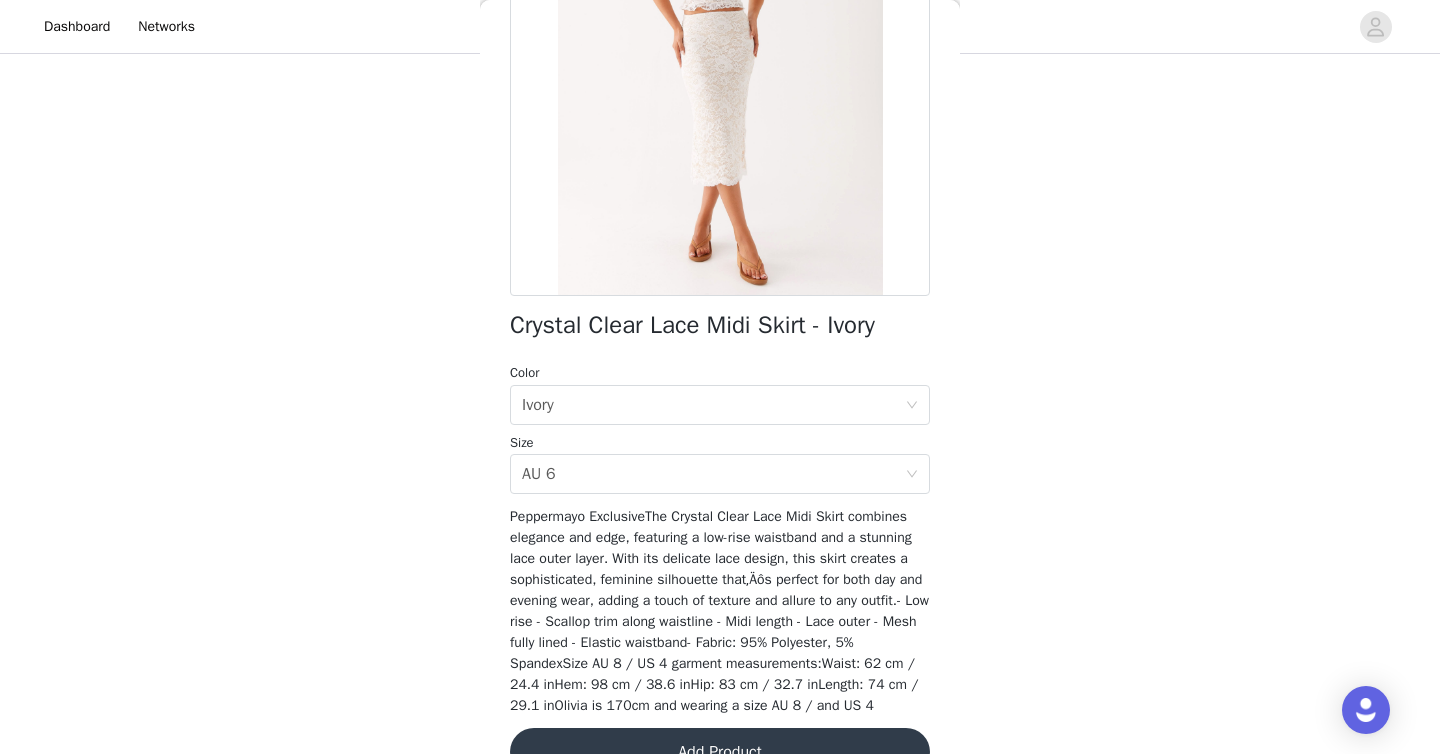 scroll, scrollTop: 321, scrollLeft: 0, axis: vertical 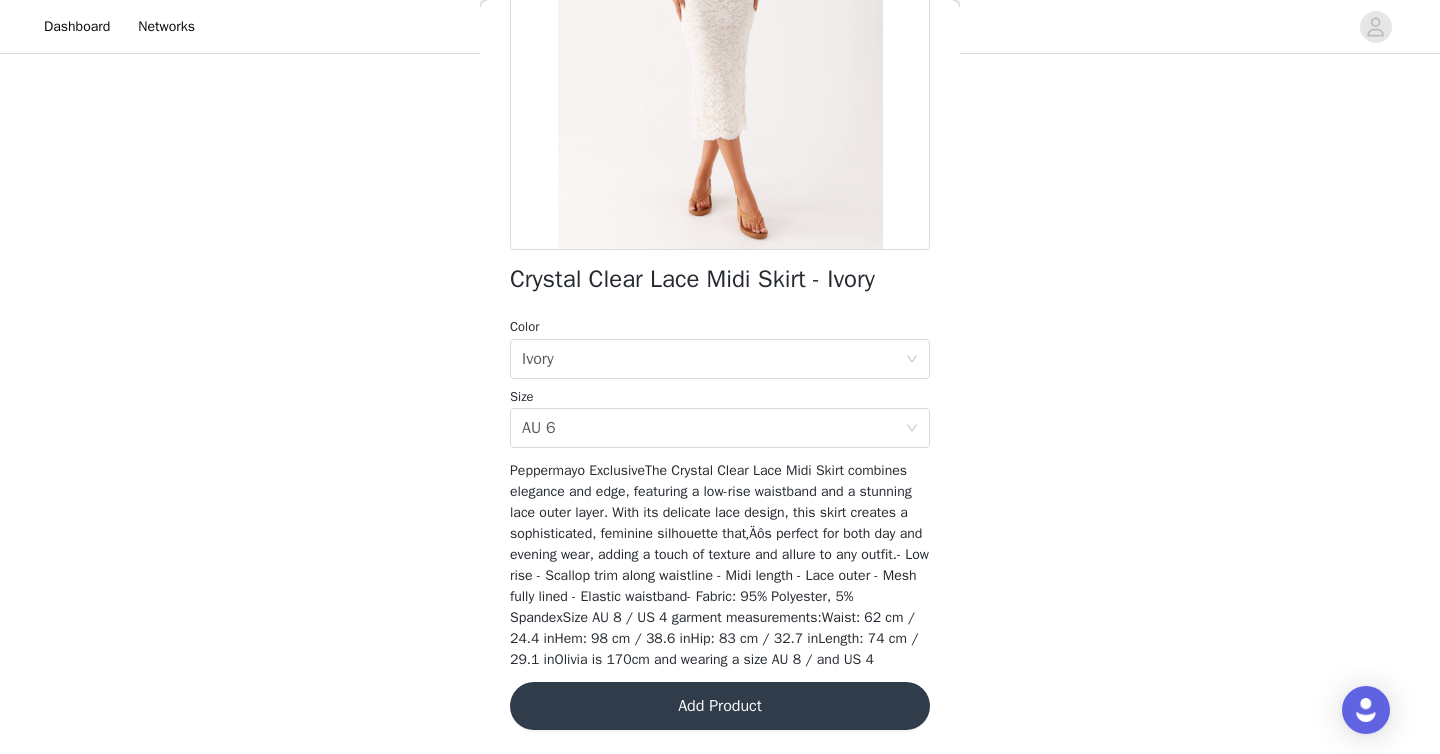 click on "Add Product" at bounding box center (720, 706) 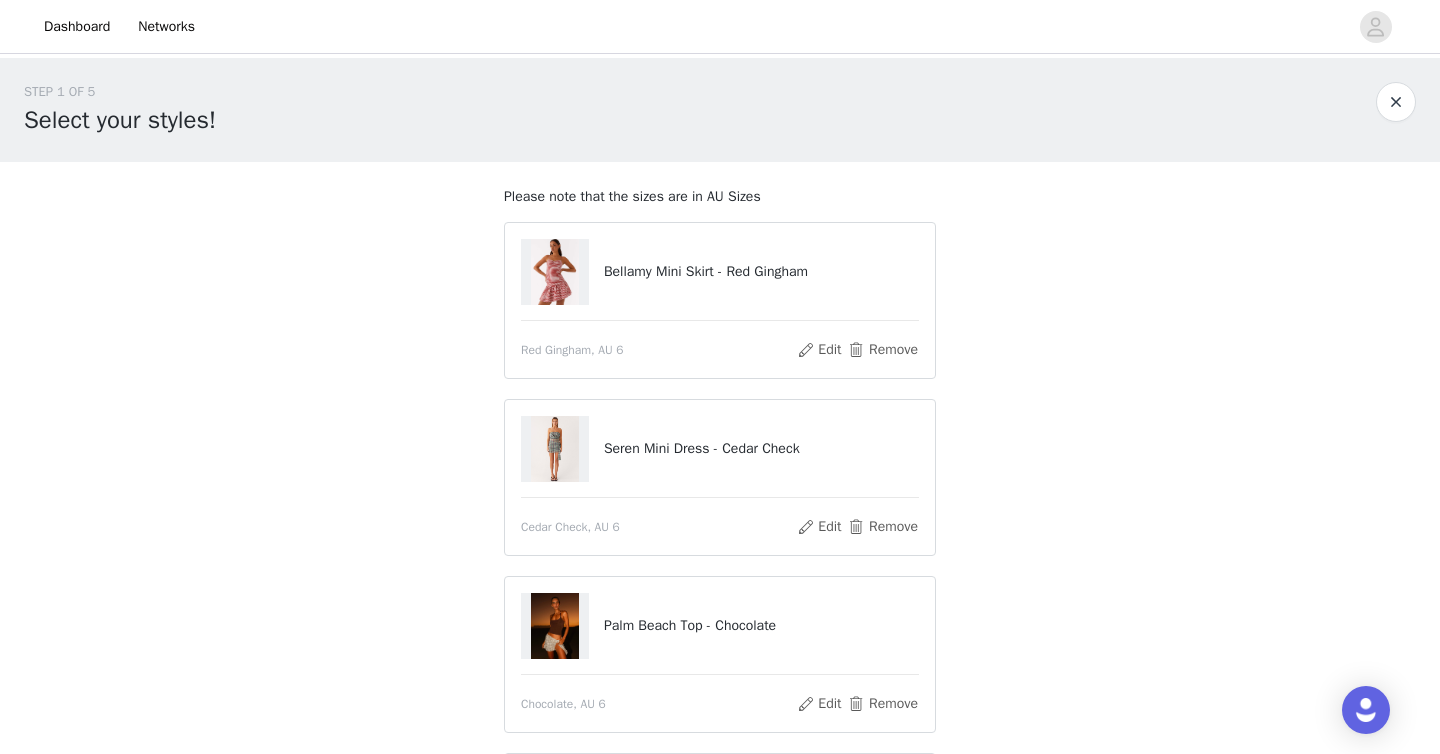 scroll, scrollTop: 697, scrollLeft: 0, axis: vertical 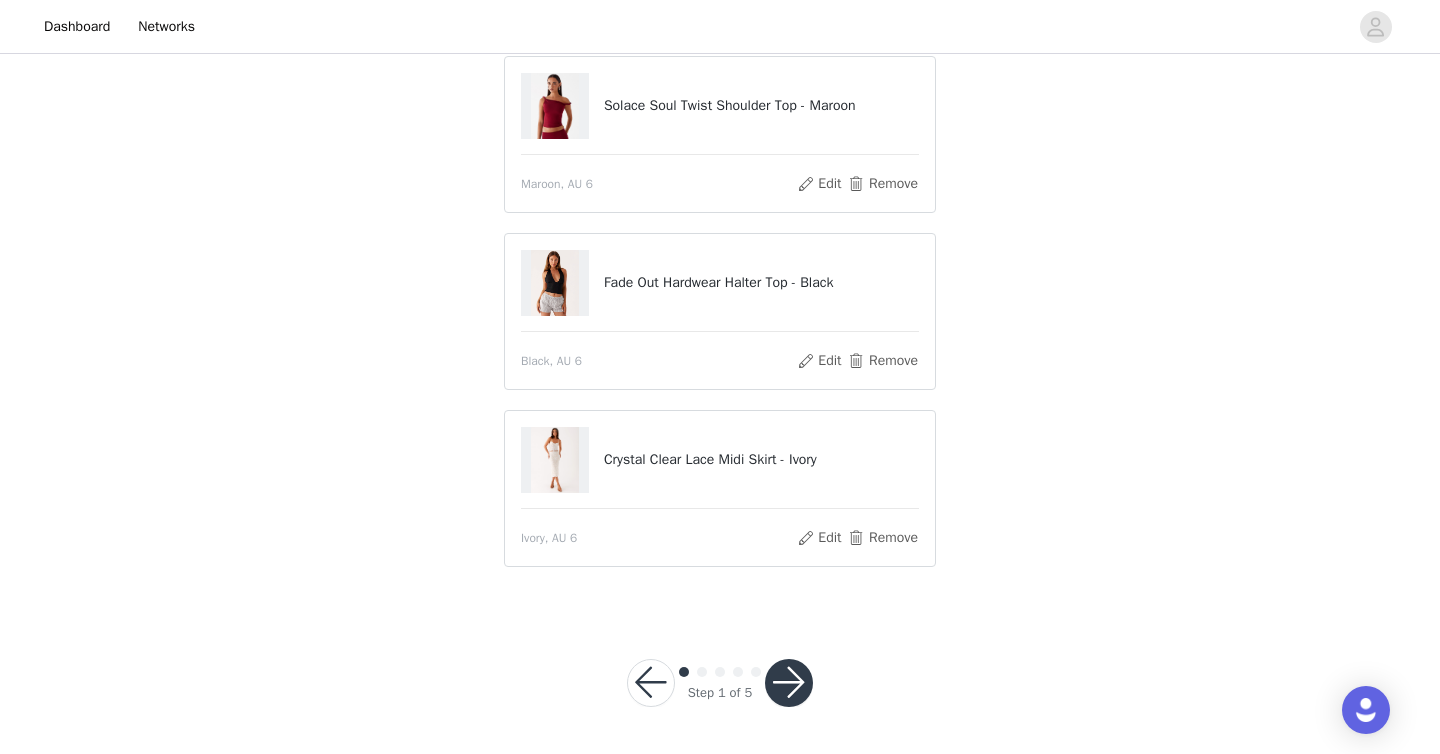 click at bounding box center (789, 683) 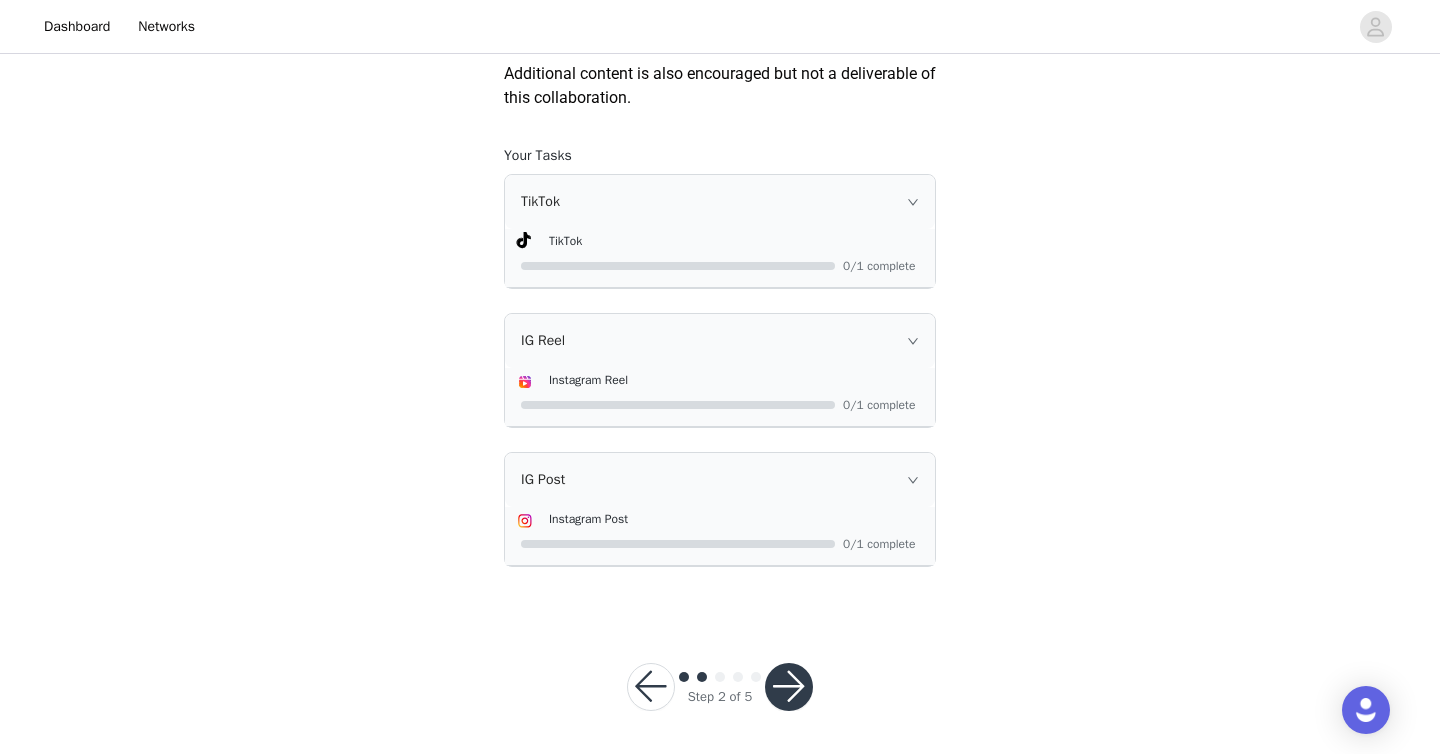 scroll, scrollTop: 1248, scrollLeft: 0, axis: vertical 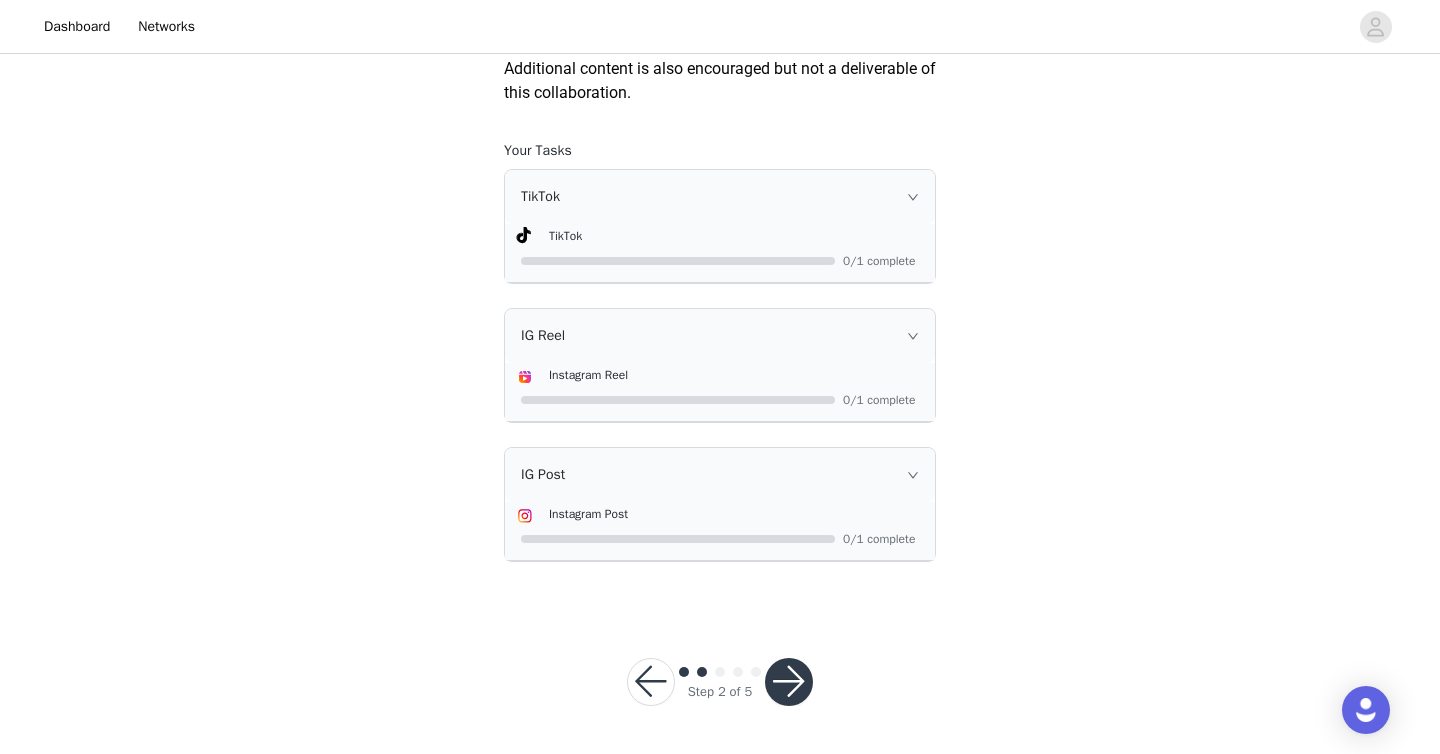 click at bounding box center (789, 682) 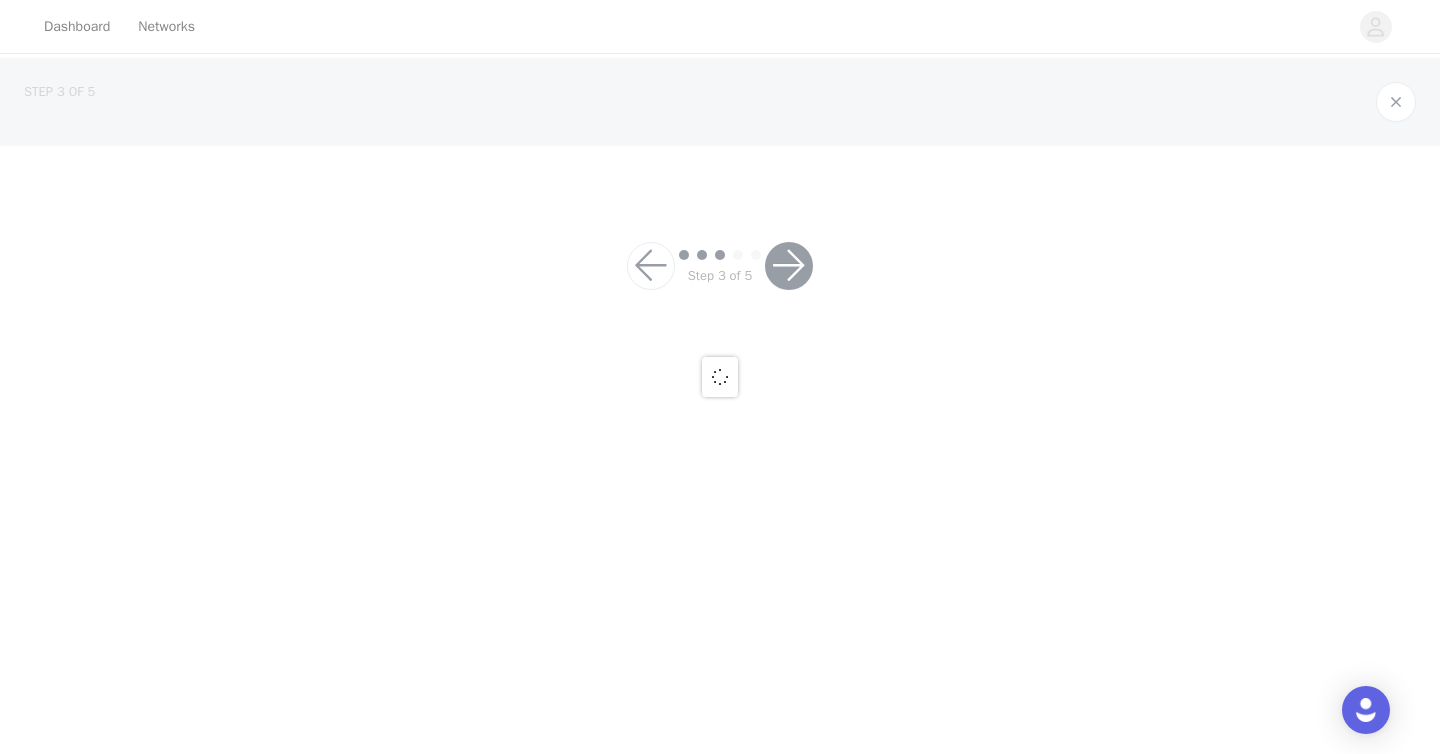scroll, scrollTop: 0, scrollLeft: 0, axis: both 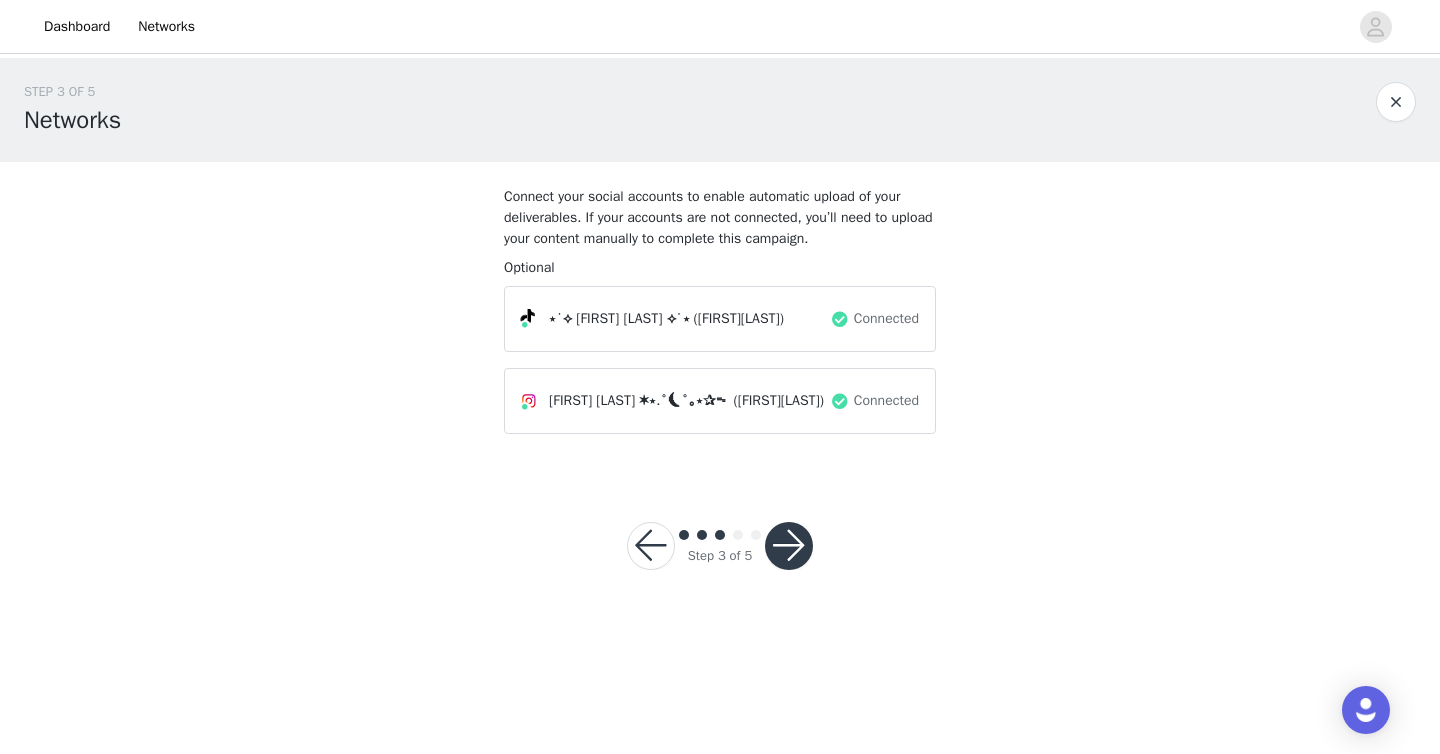 click at bounding box center [789, 546] 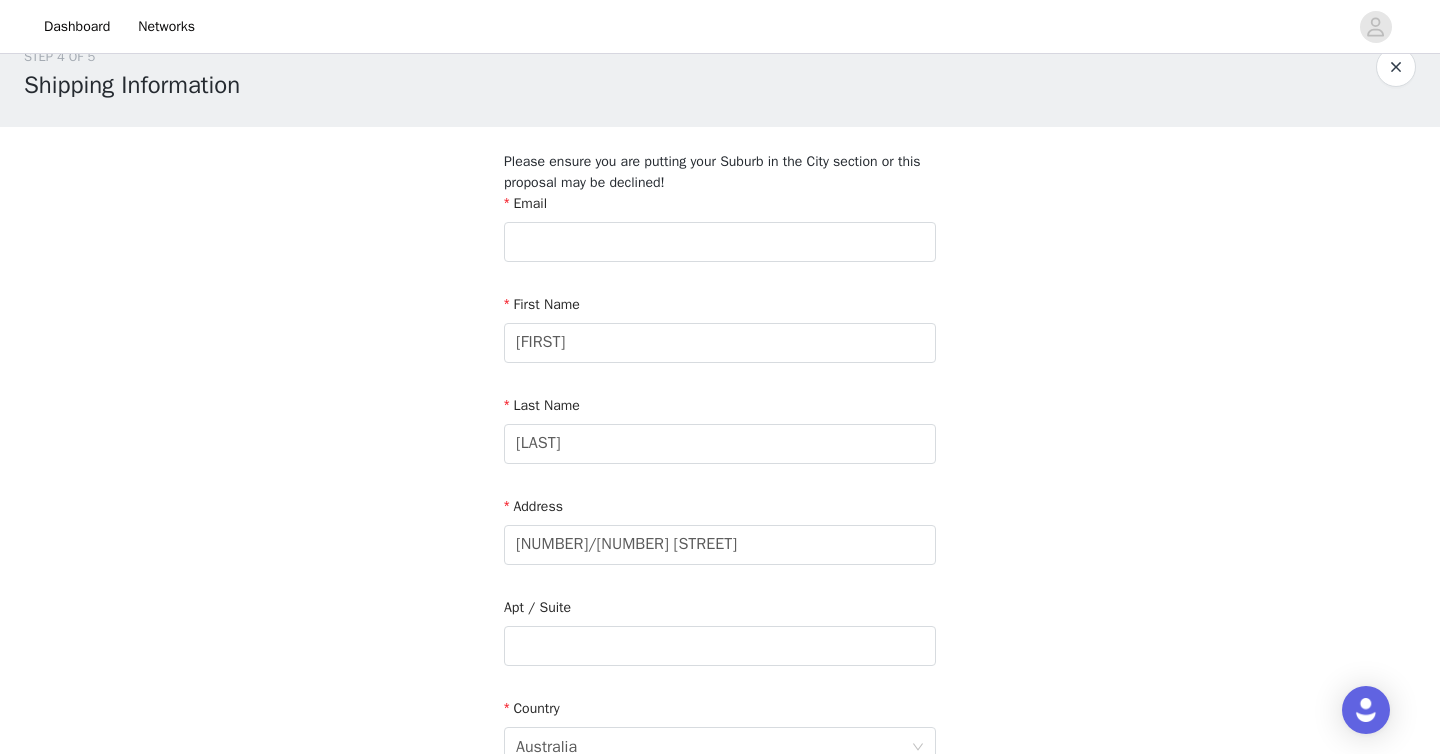 scroll, scrollTop: 39, scrollLeft: 0, axis: vertical 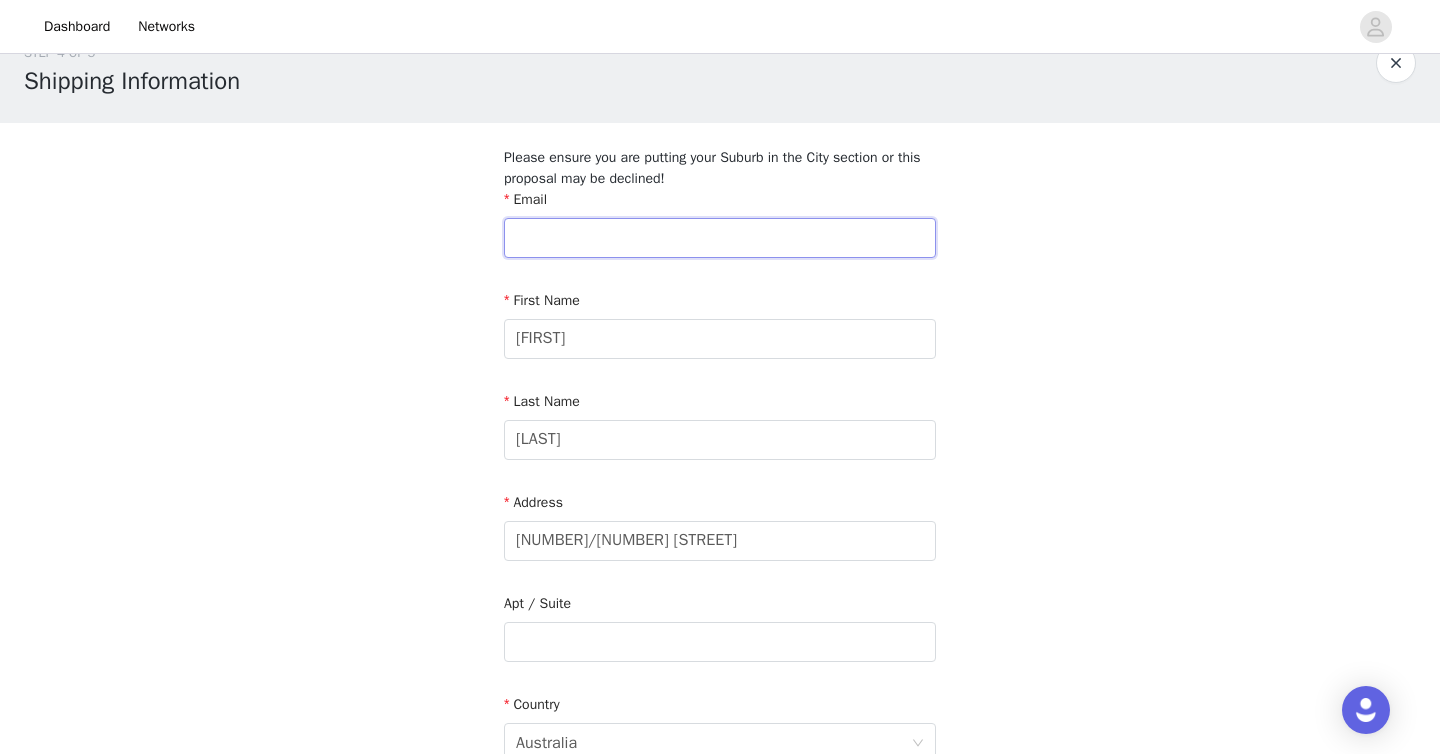 click at bounding box center [720, 238] 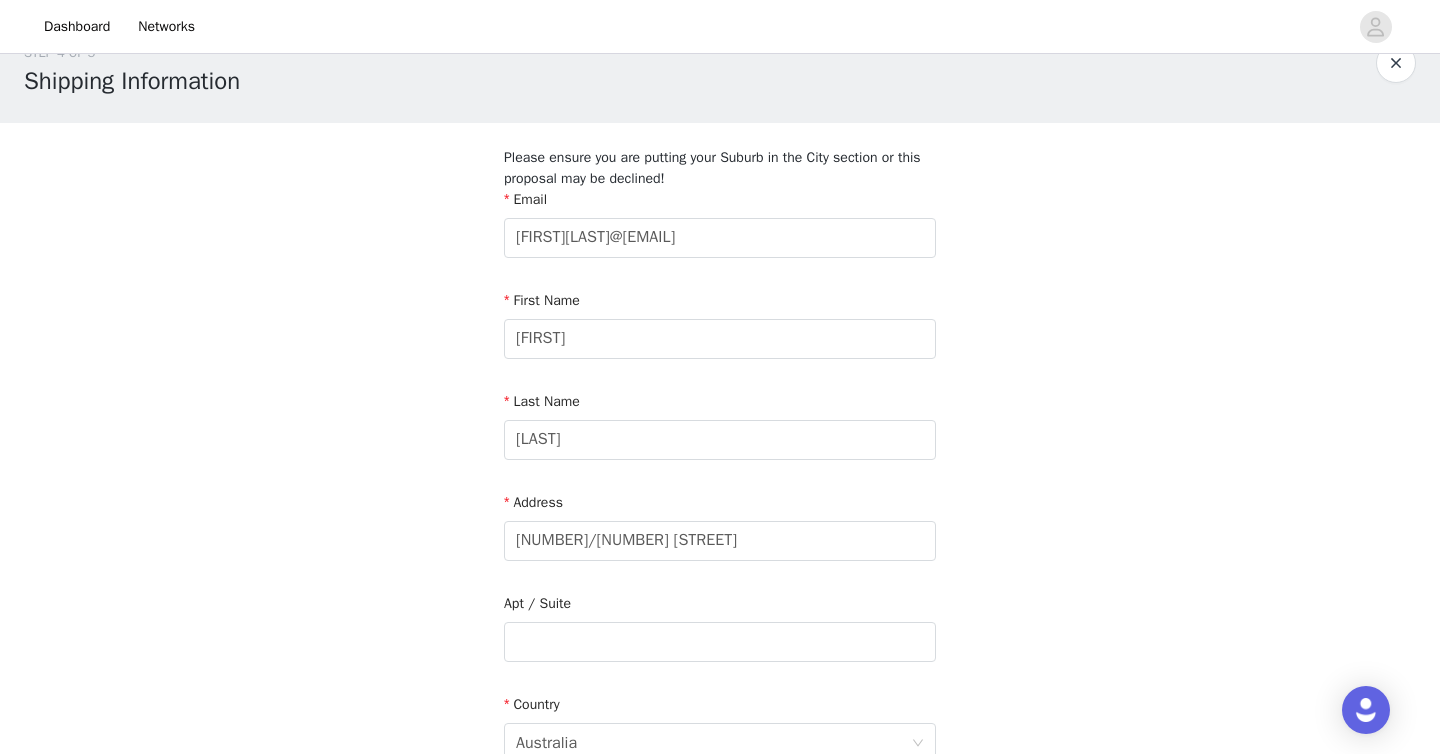 type on "[PHONE]" 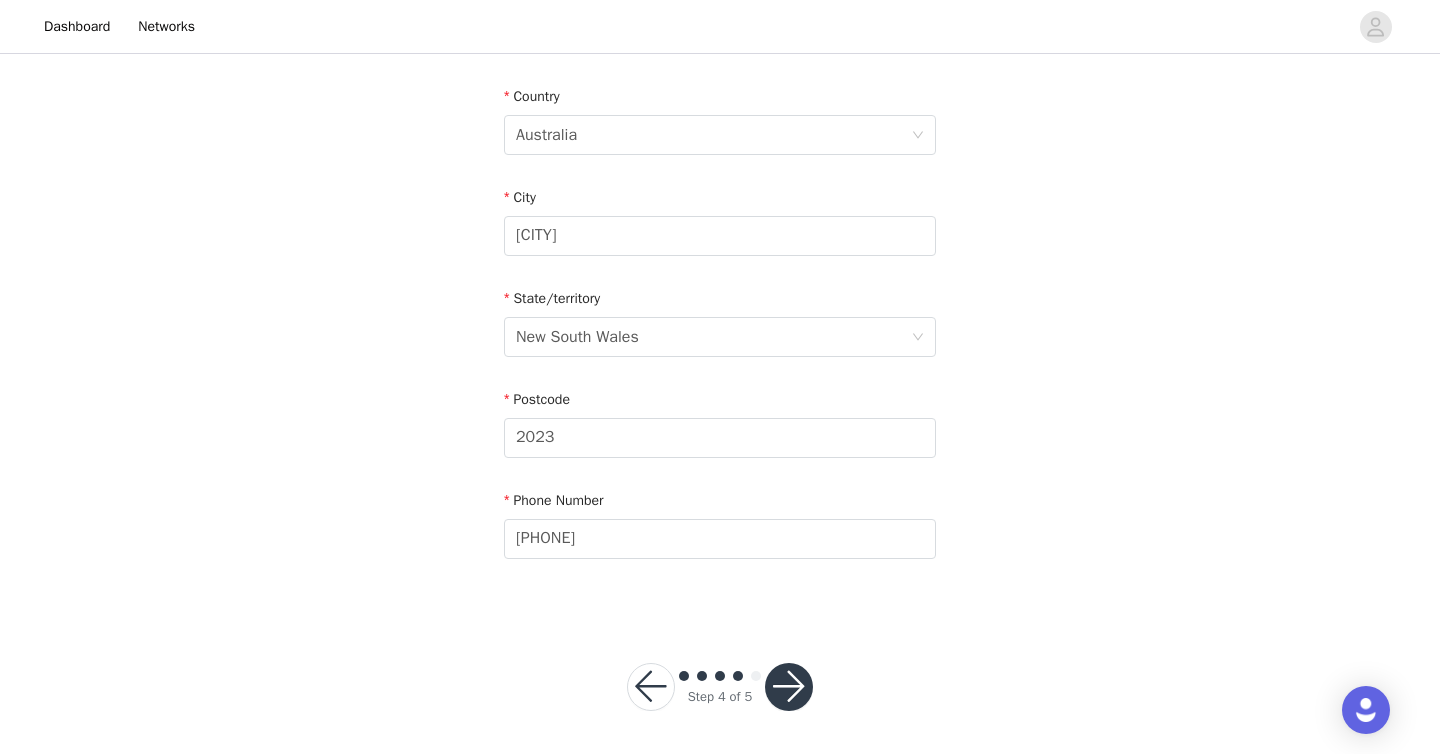 scroll, scrollTop: 651, scrollLeft: 0, axis: vertical 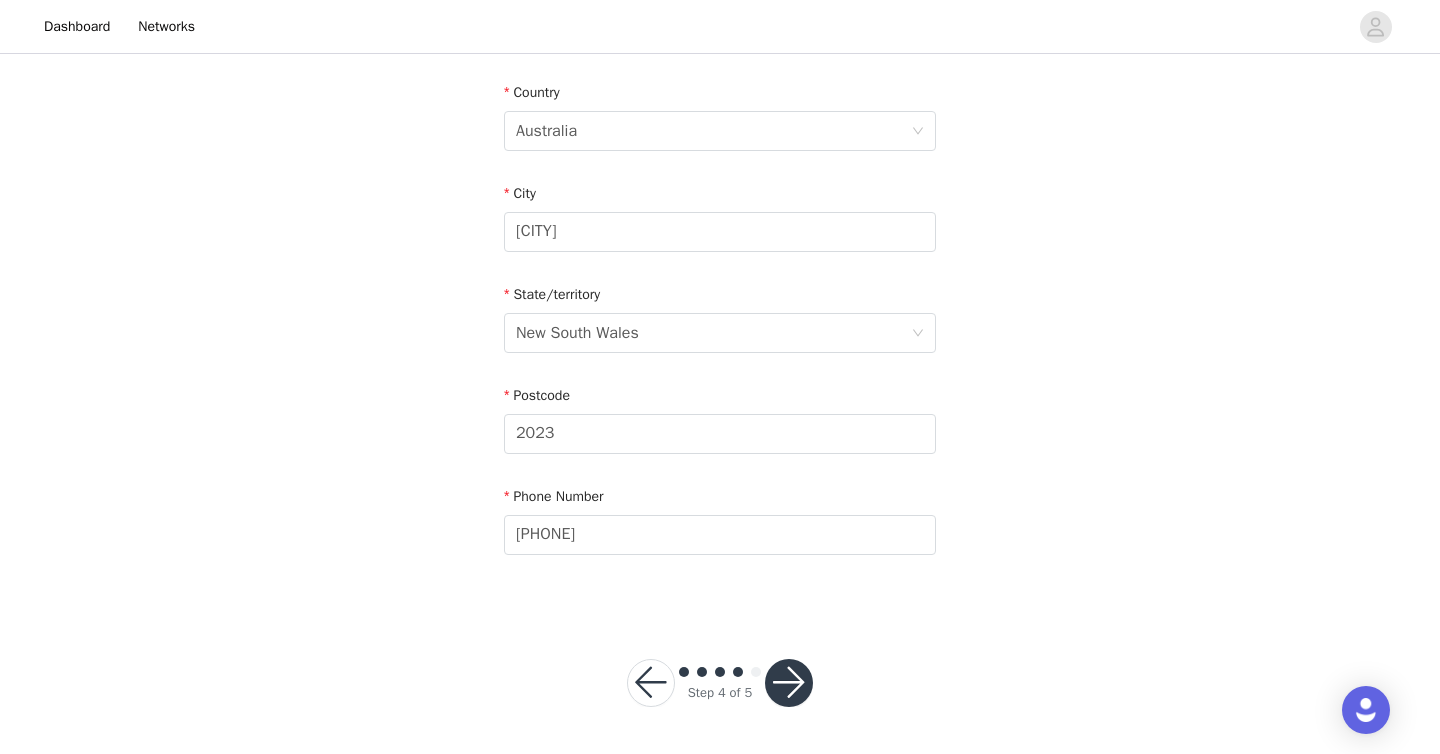 click at bounding box center [789, 683] 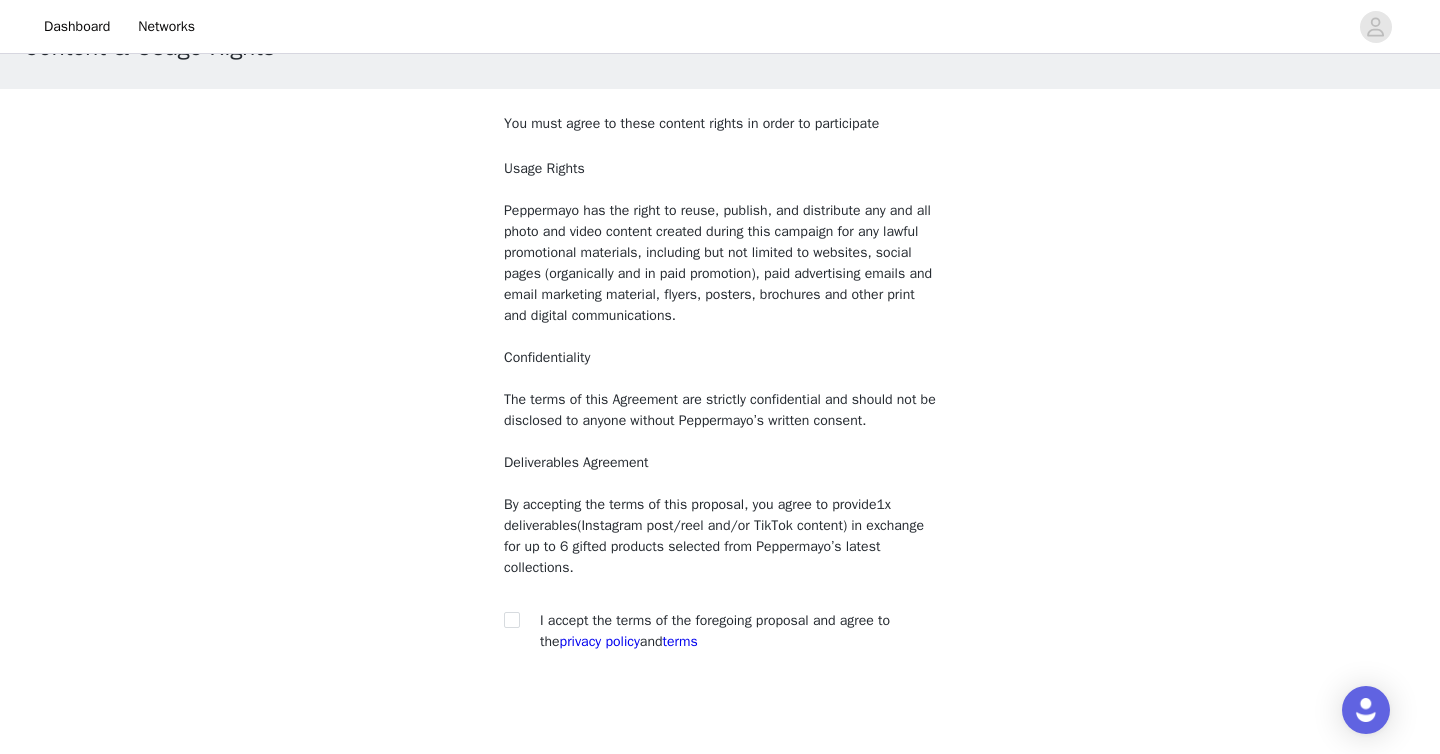 scroll, scrollTop: 170, scrollLeft: 0, axis: vertical 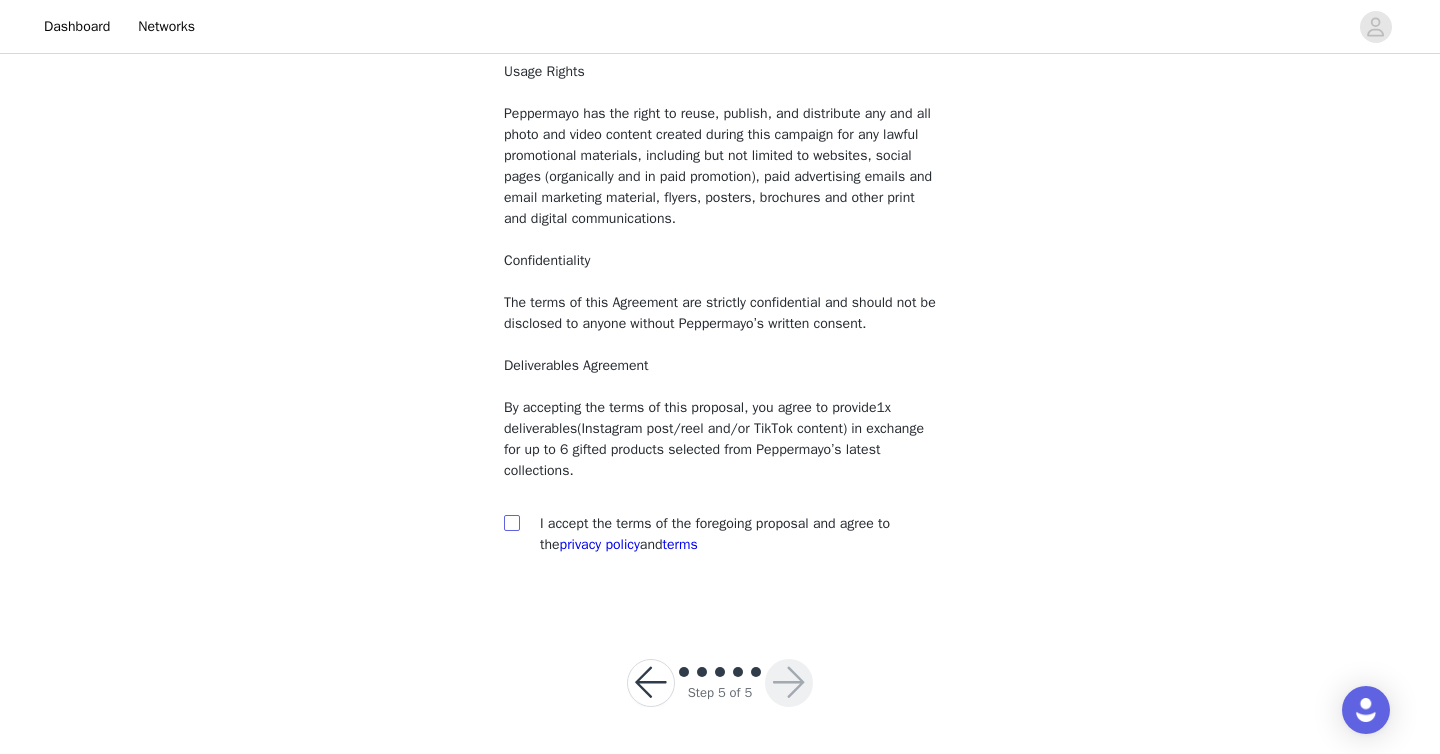 click at bounding box center (511, 522) 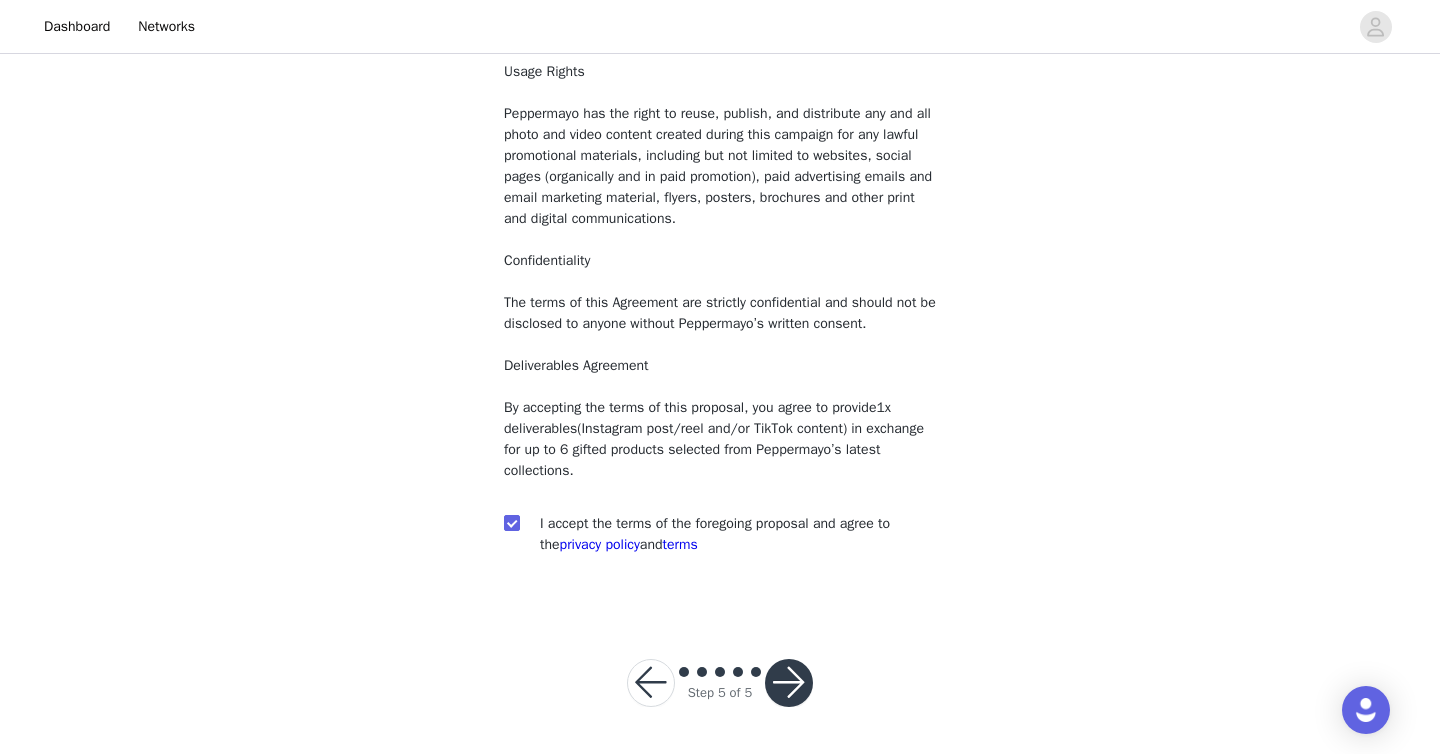 click at bounding box center [789, 683] 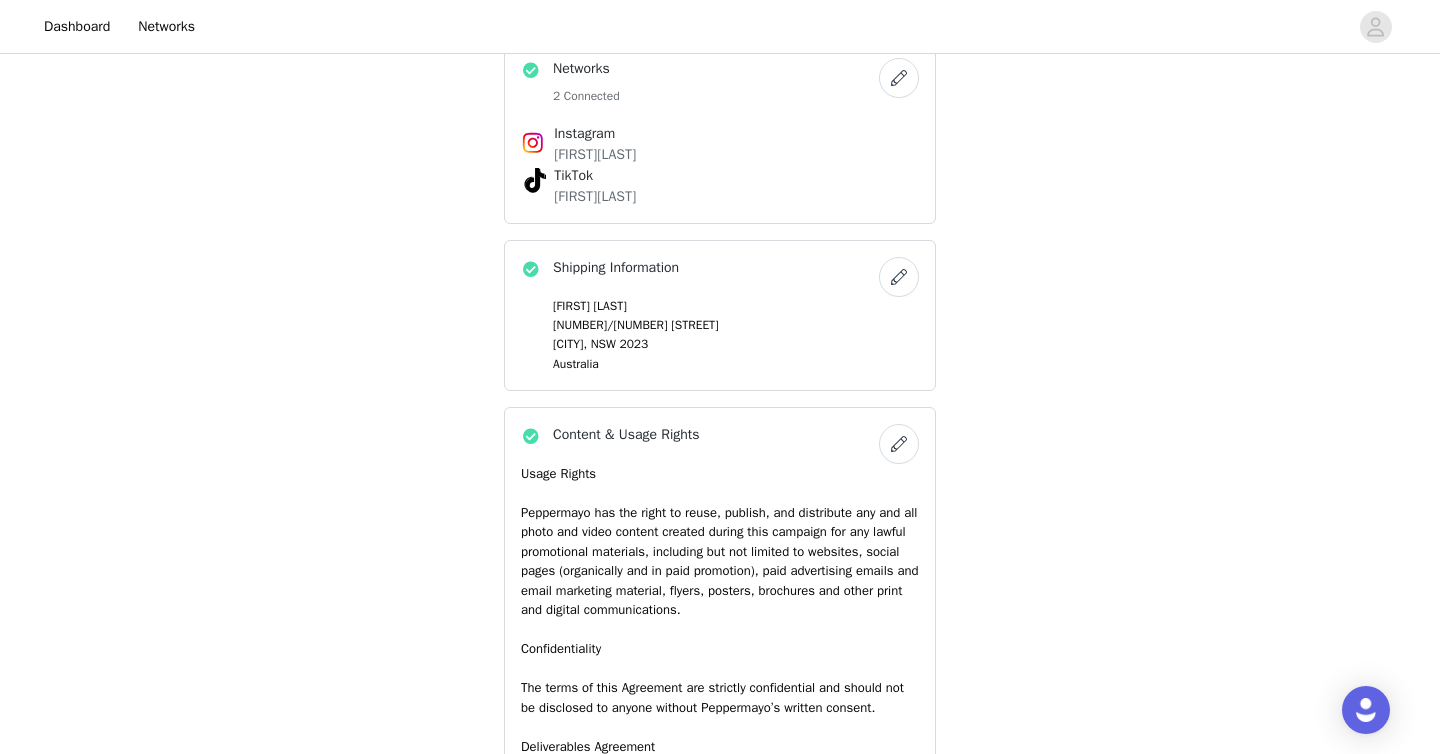 scroll, scrollTop: 1538, scrollLeft: 0, axis: vertical 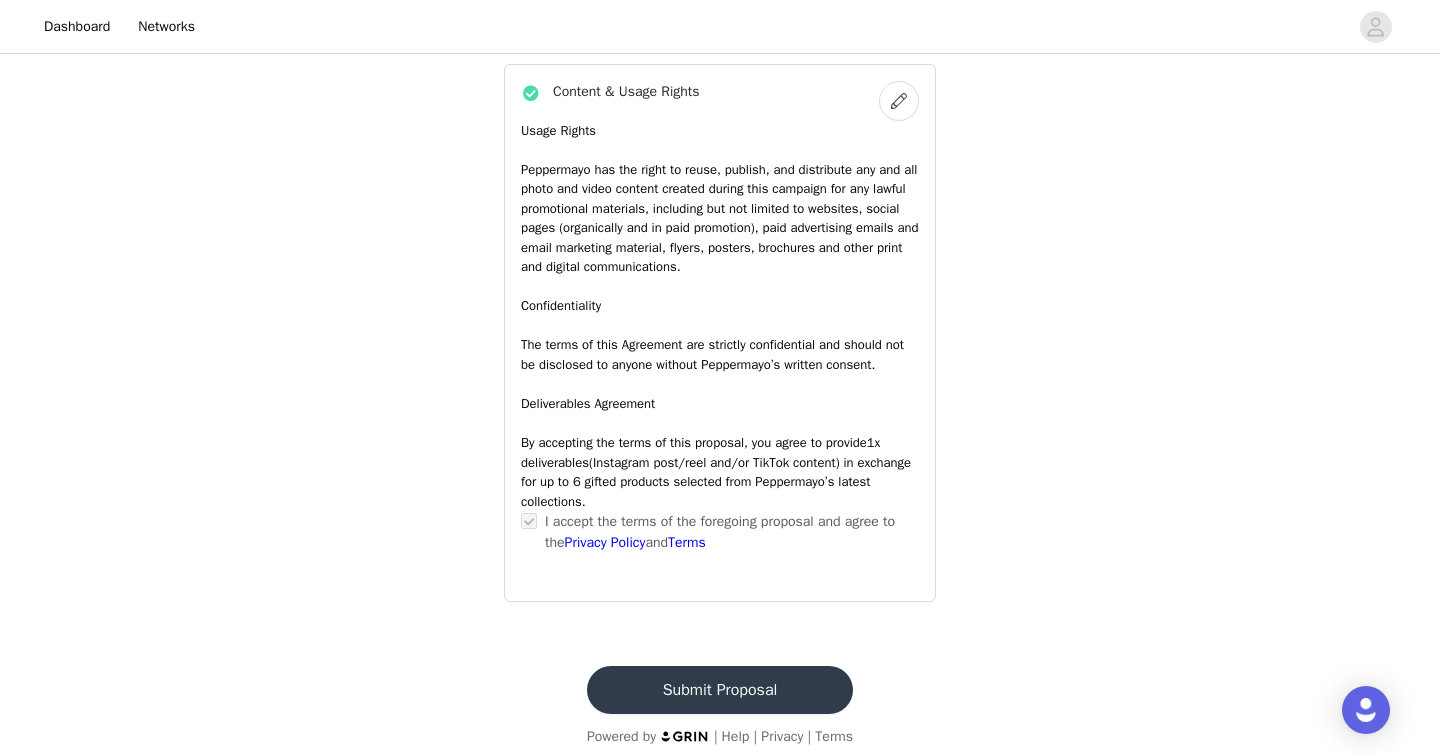 click on "Submit Proposal" at bounding box center [720, 690] 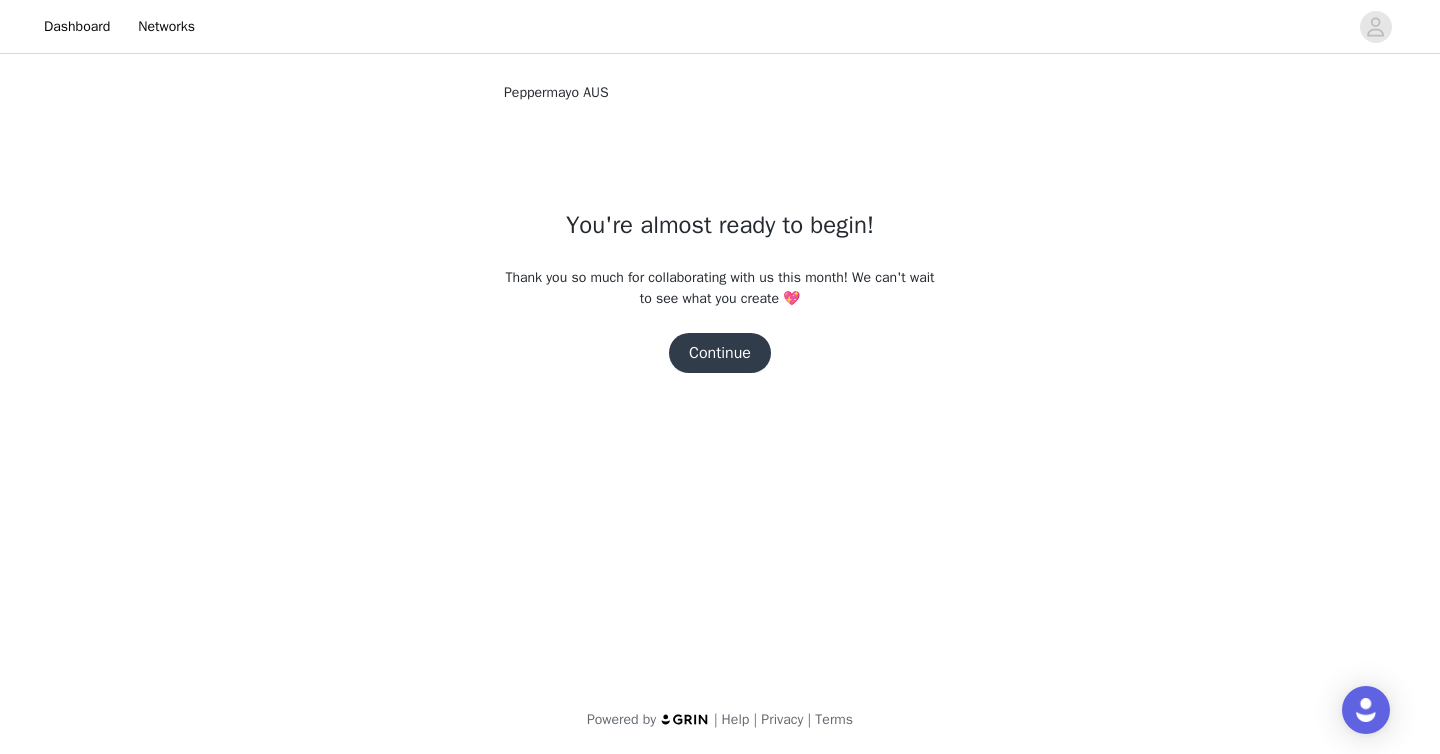 scroll, scrollTop: 0, scrollLeft: 0, axis: both 